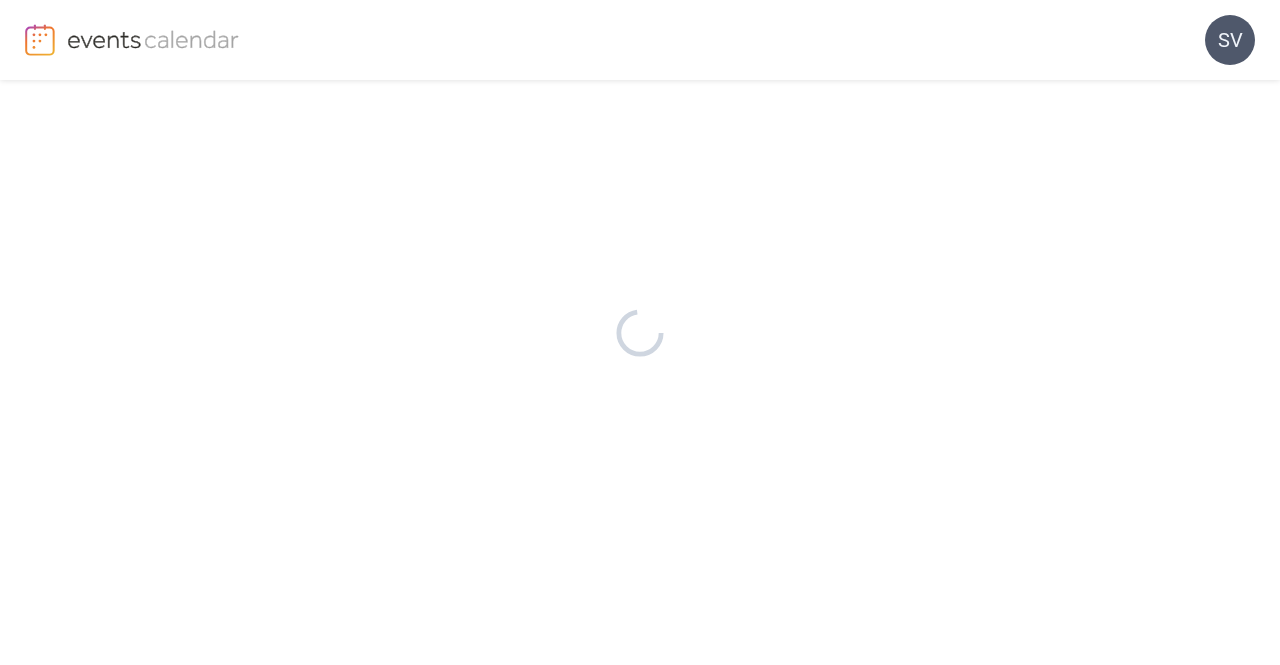 scroll, scrollTop: 0, scrollLeft: 0, axis: both 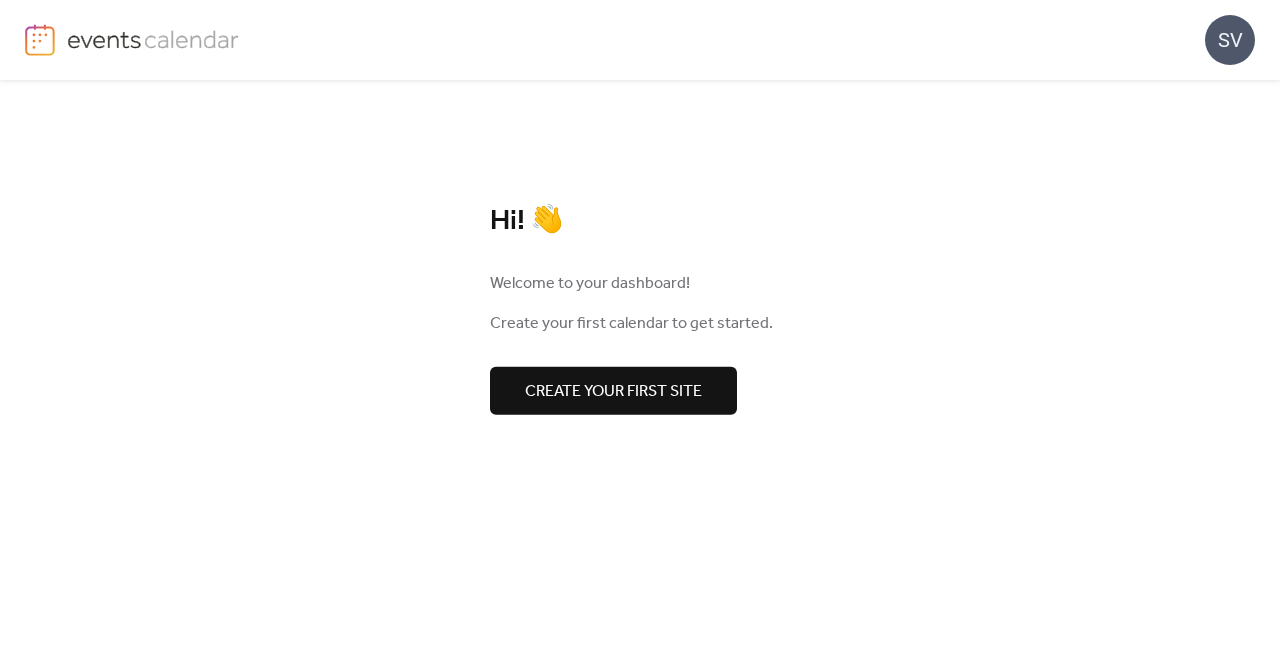 click on "Create your first site" at bounding box center (613, 392) 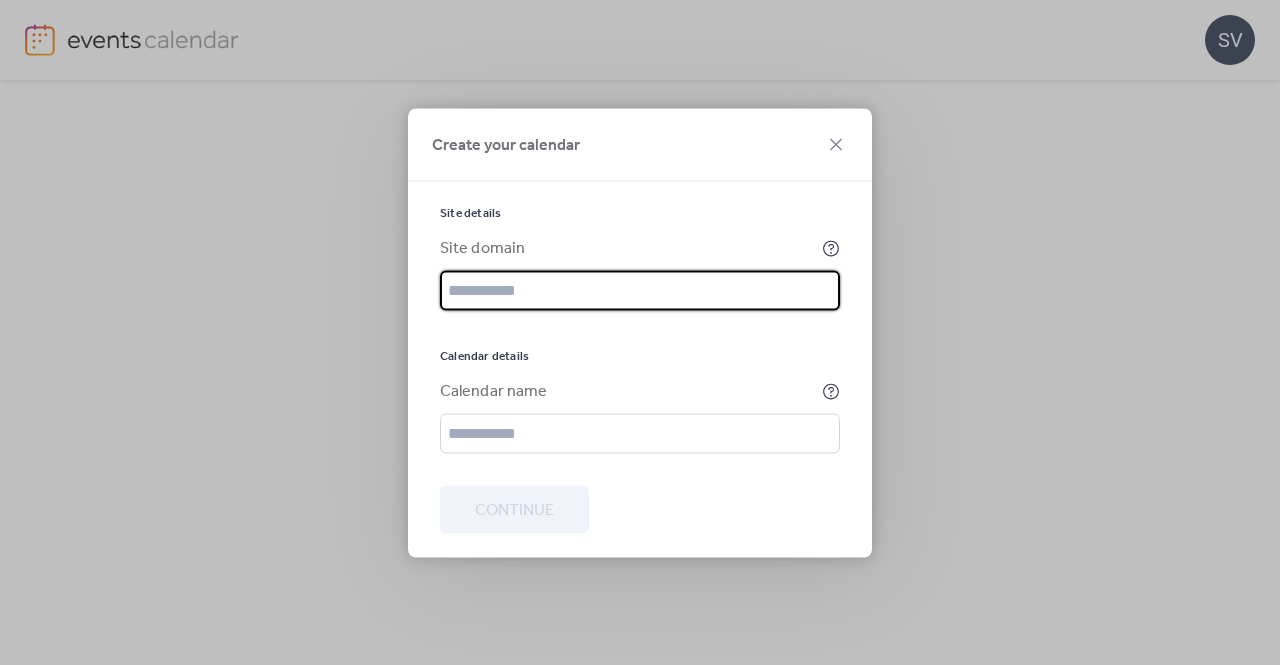 click at bounding box center [640, 290] 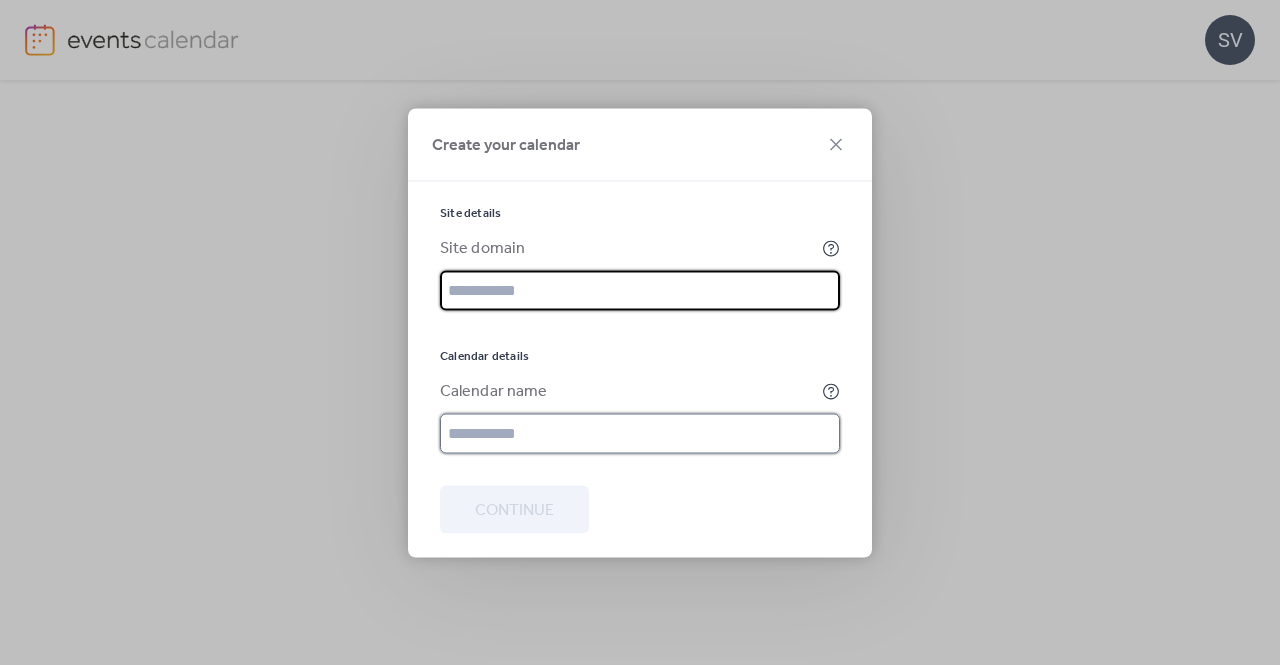 click at bounding box center [640, 433] 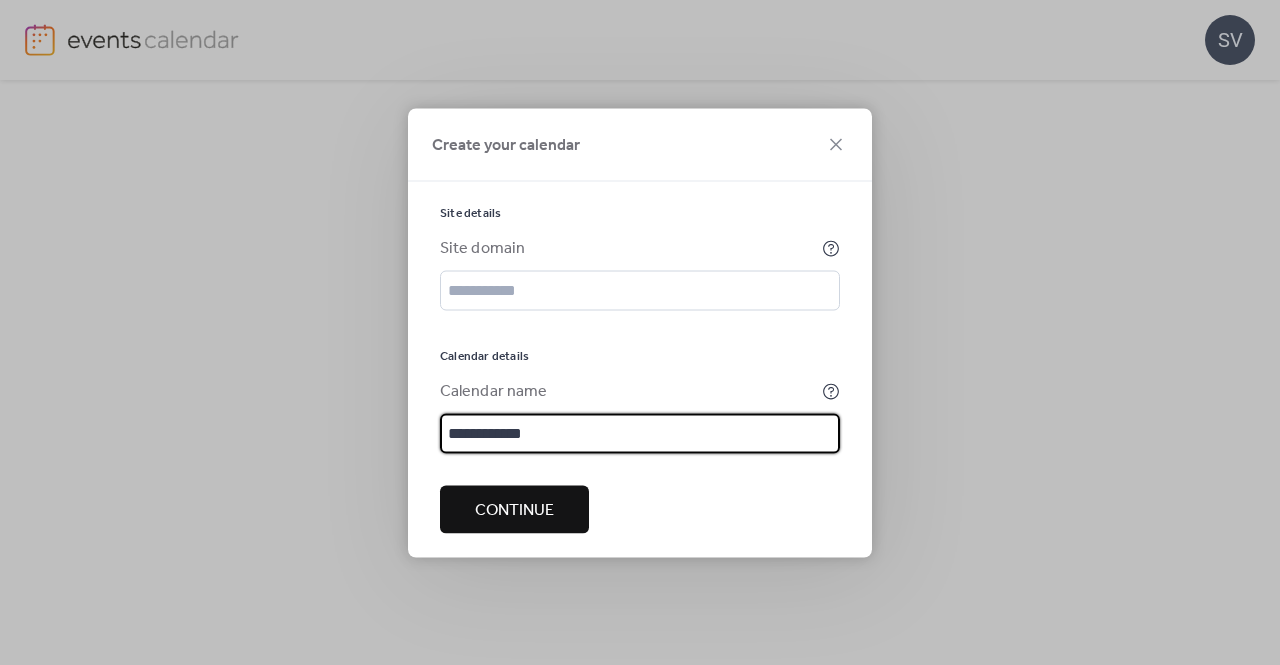 type on "**********" 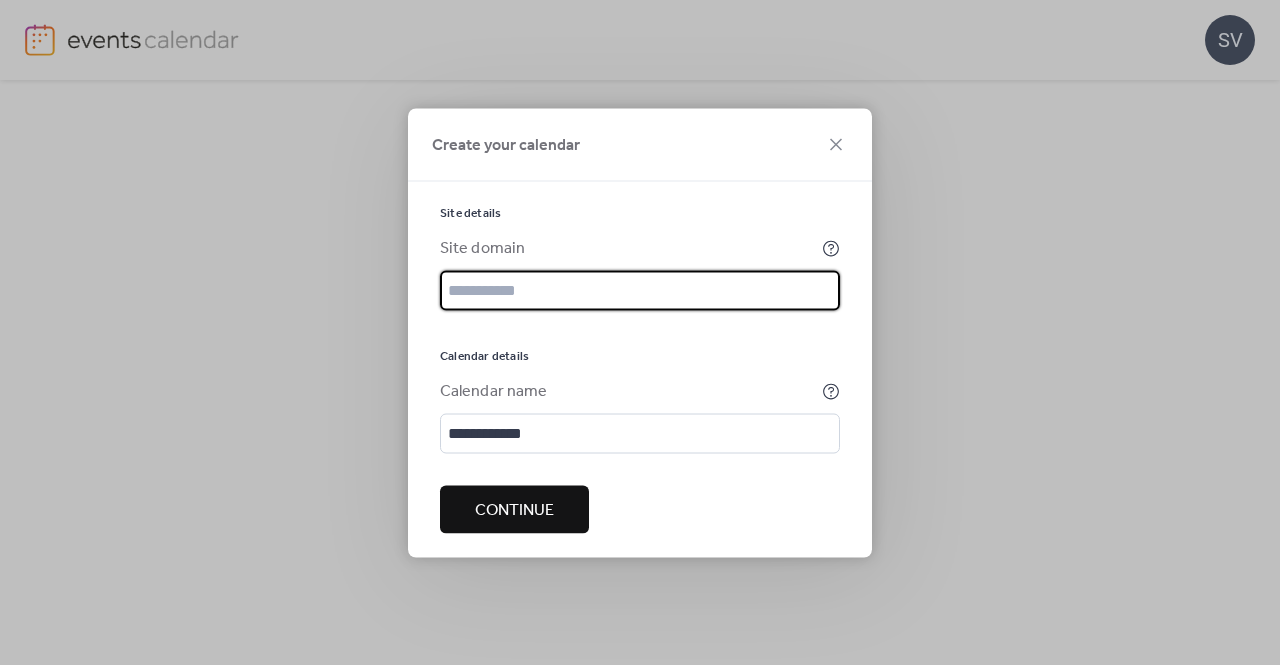 drag, startPoint x: 680, startPoint y: 309, endPoint x: 818, endPoint y: 295, distance: 138.70833 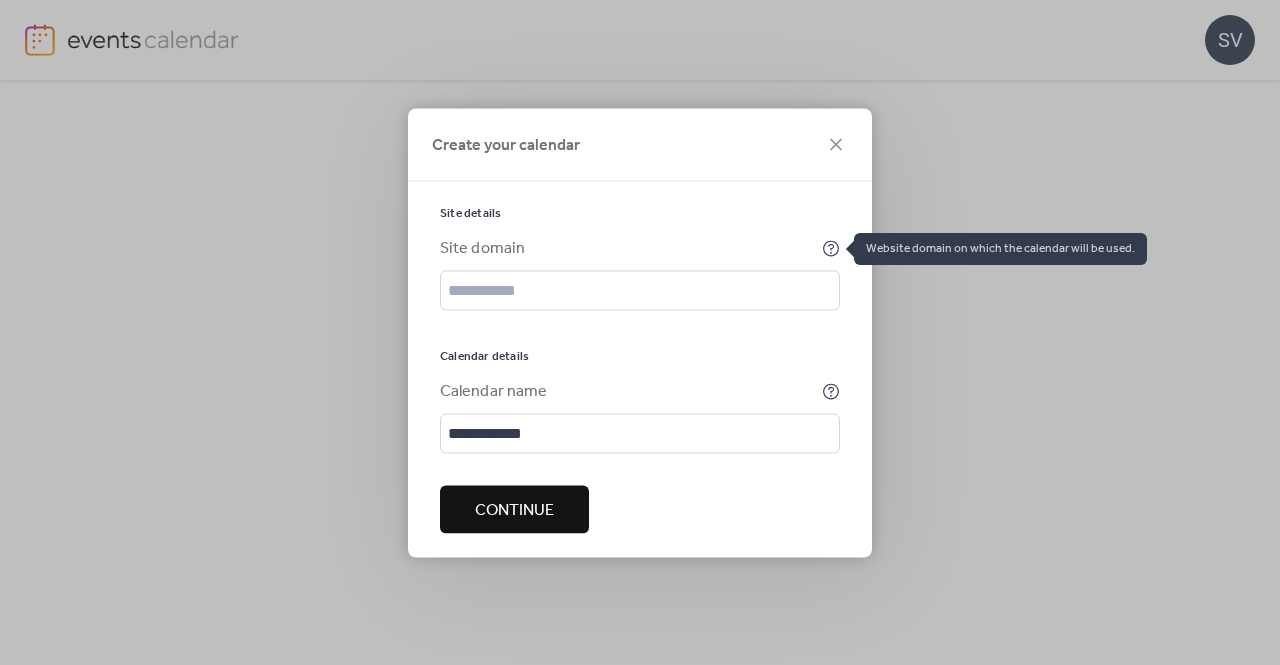 click 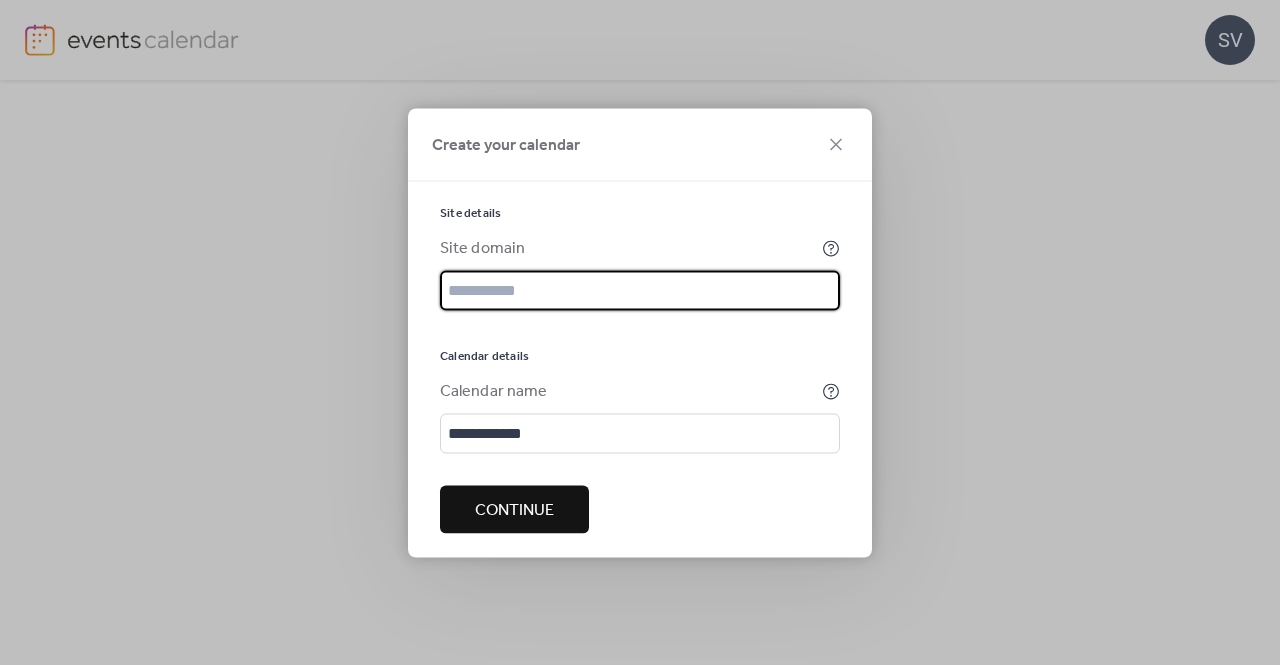 click at bounding box center (640, 290) 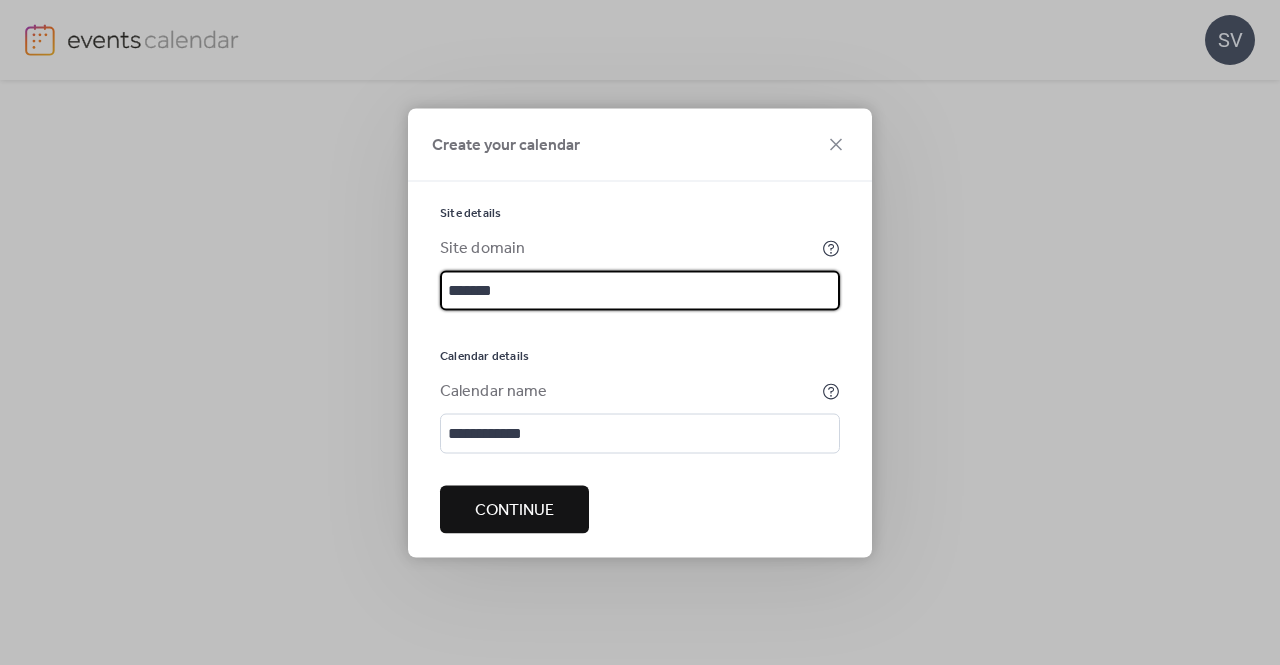 type on "*******" 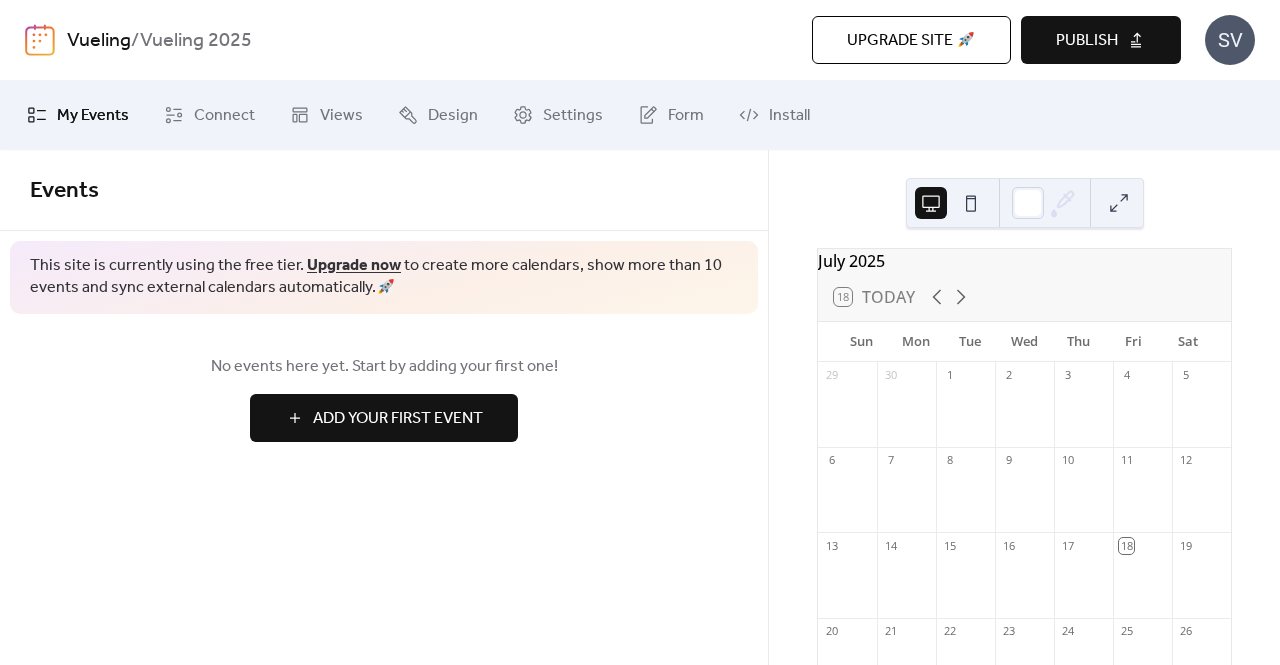 scroll, scrollTop: 0, scrollLeft: 0, axis: both 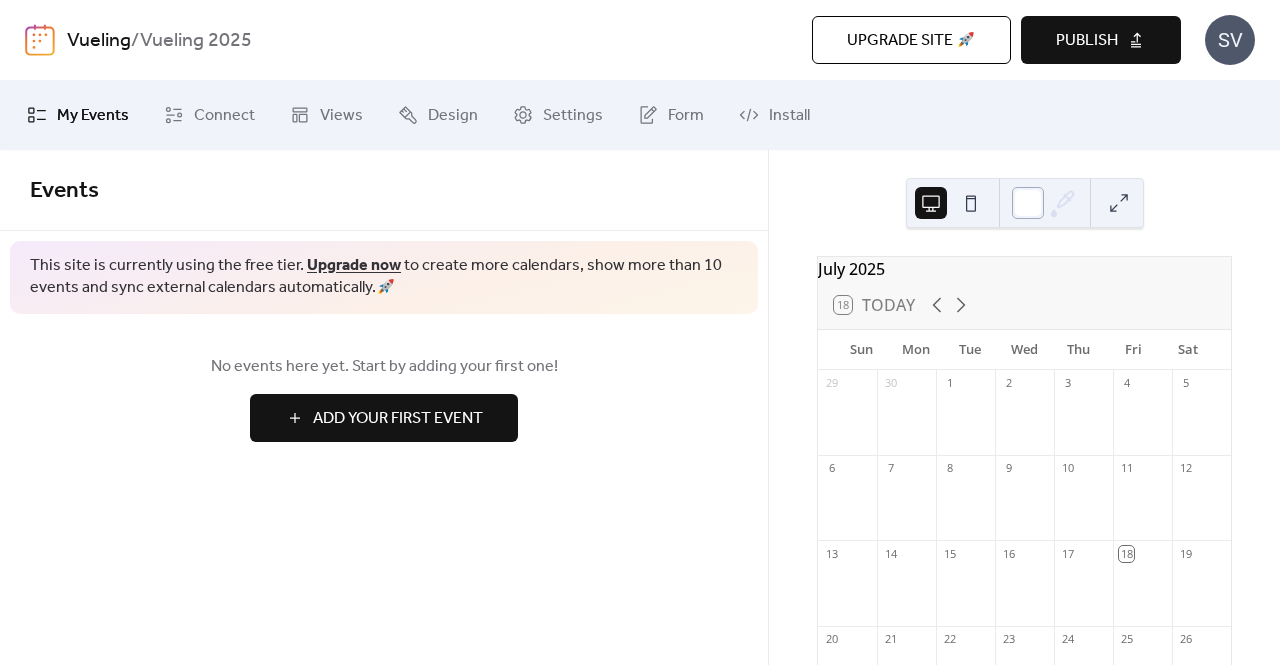 click at bounding box center (1028, 203) 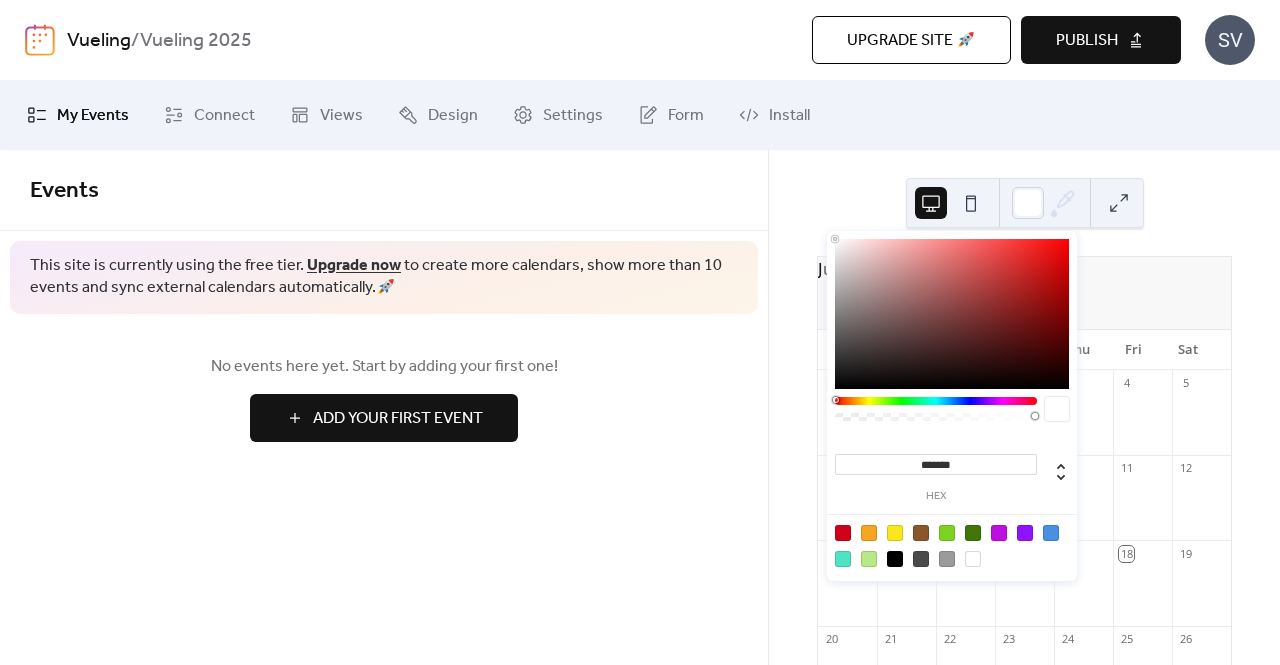click at bounding box center [952, 545] 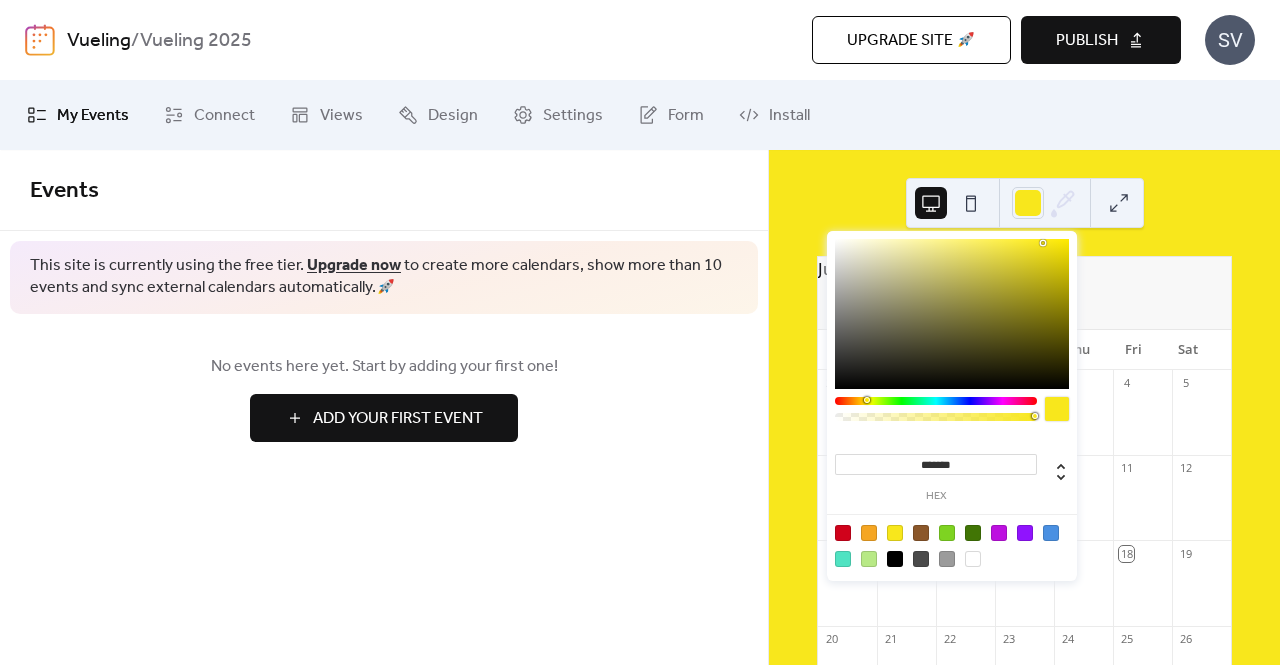 type on "***" 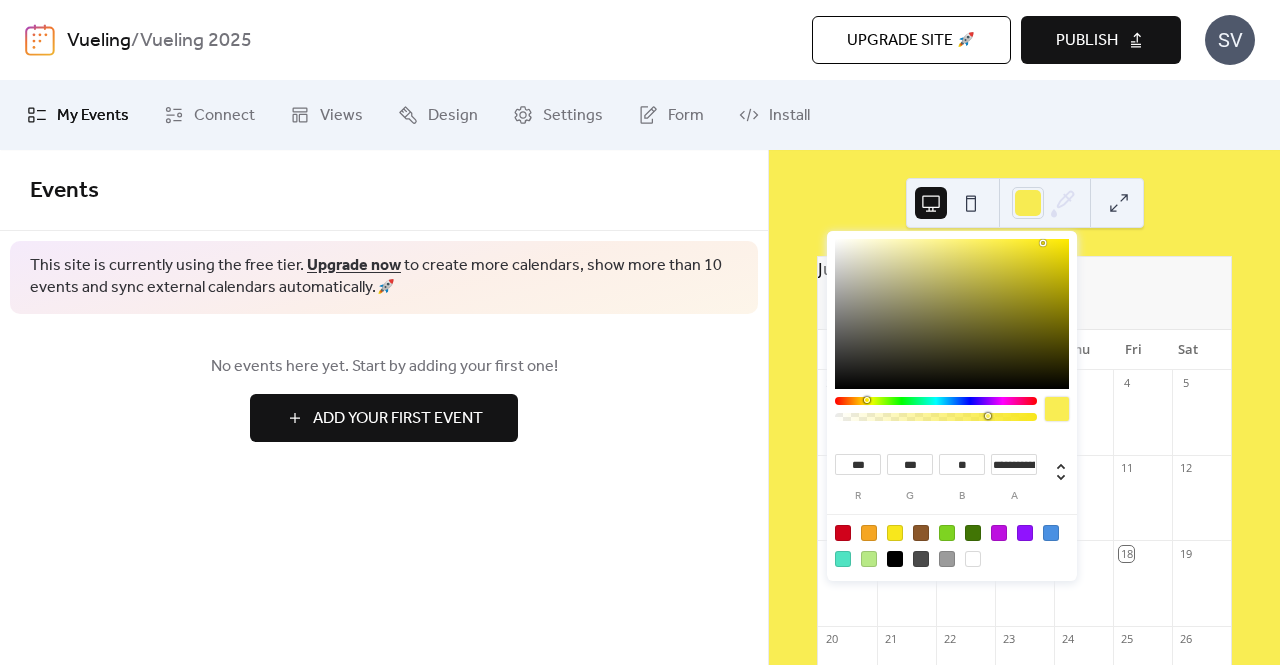drag, startPoint x: 1036, startPoint y: 415, endPoint x: 987, endPoint y: 419, distance: 49.162994 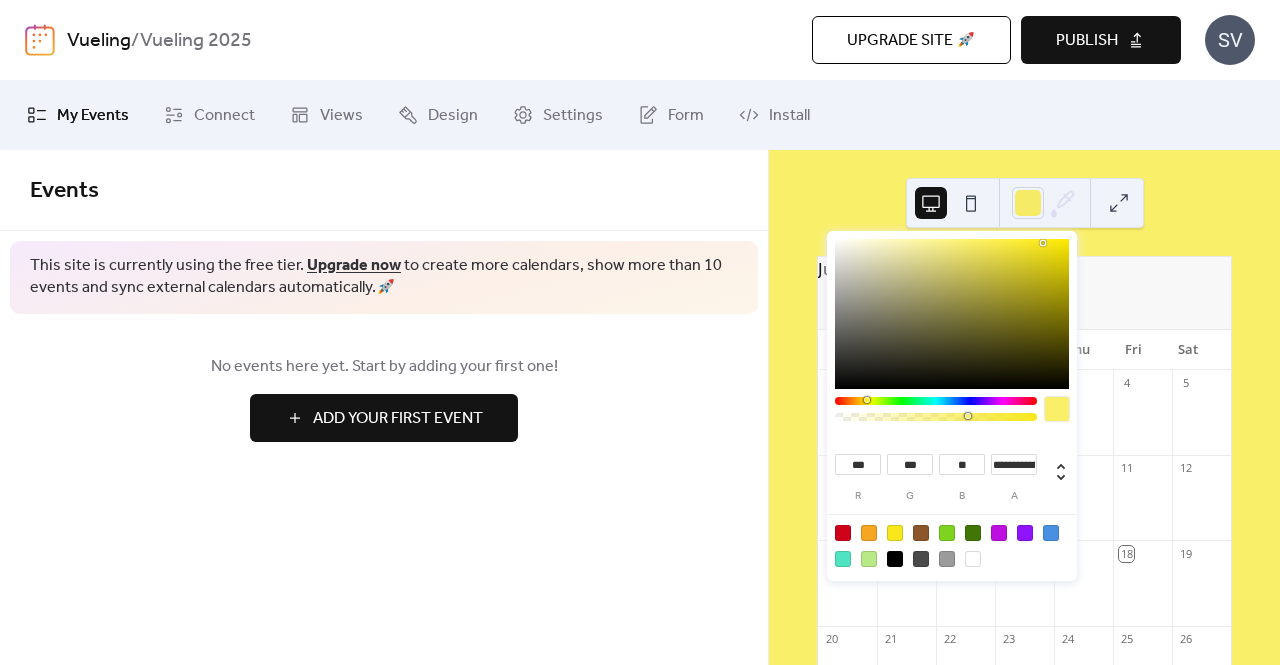 drag, startPoint x: 986, startPoint y: 419, endPoint x: 967, endPoint y: 415, distance: 19.416489 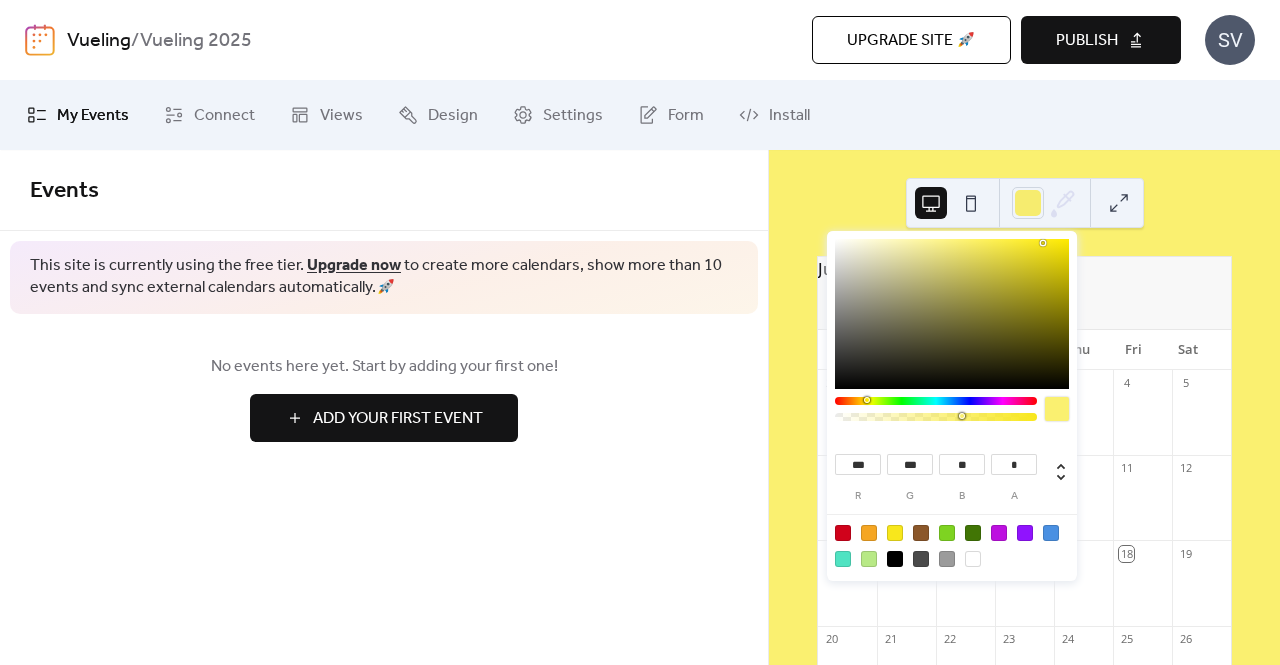 drag, startPoint x: 962, startPoint y: 415, endPoint x: 838, endPoint y: 415, distance: 124 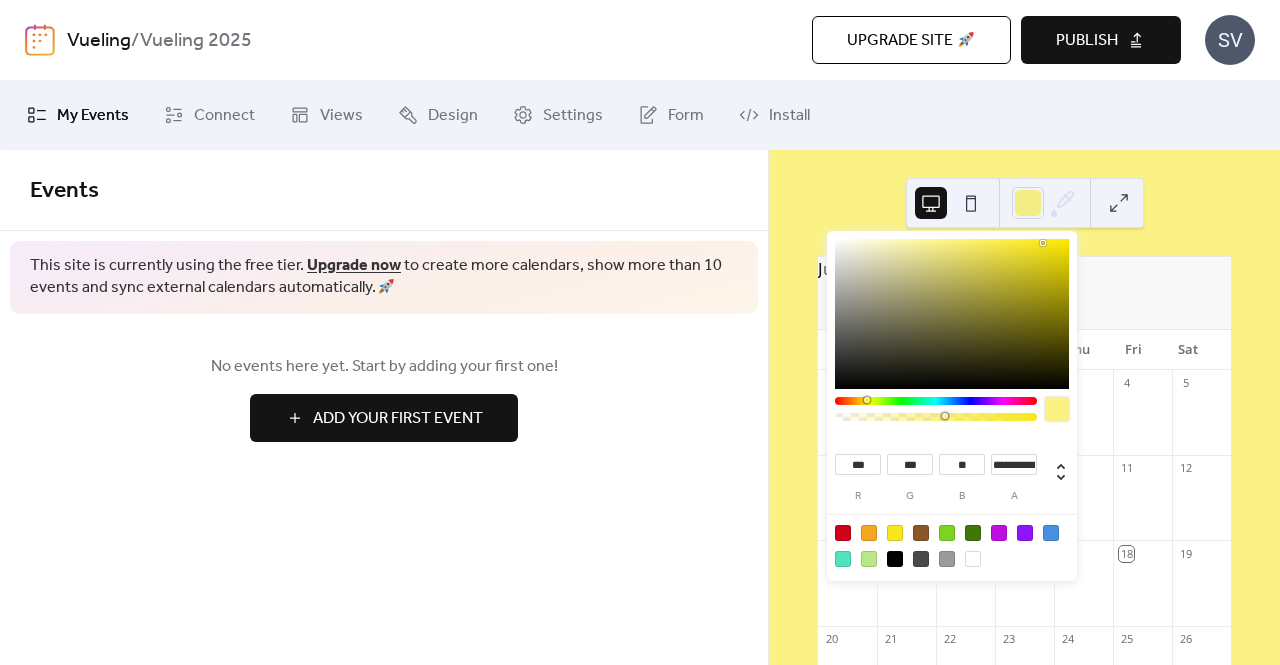 type on "**********" 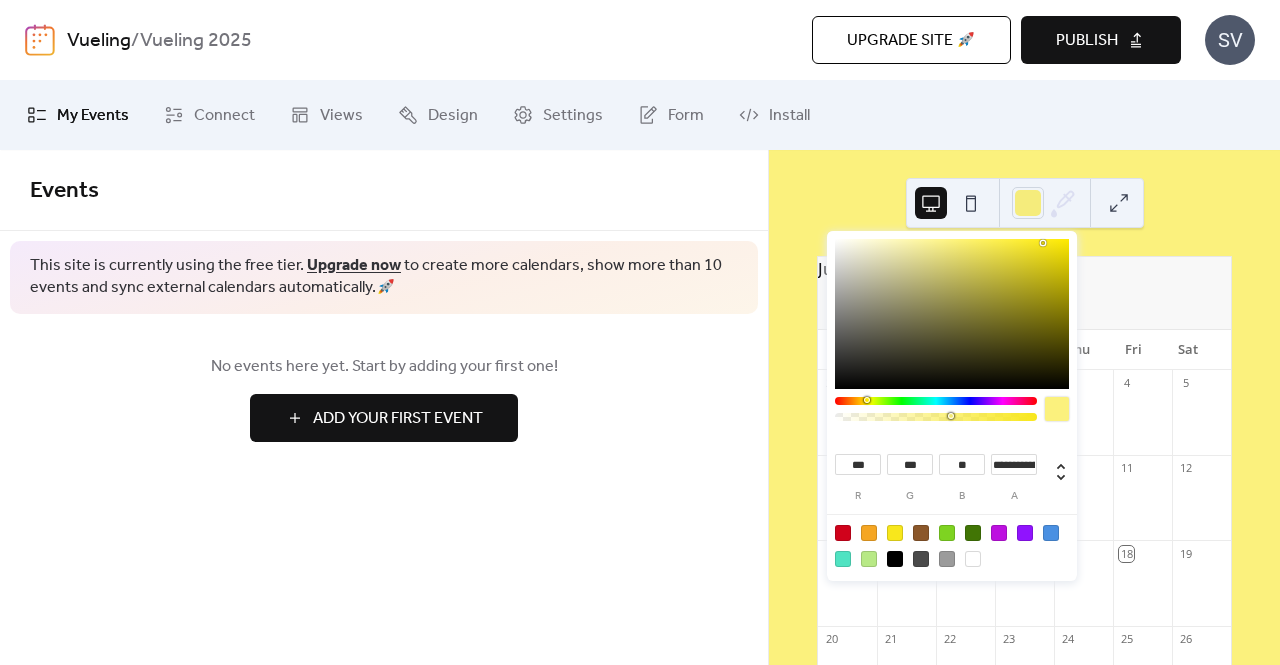 drag, startPoint x: 844, startPoint y: 419, endPoint x: 950, endPoint y: 423, distance: 106.07545 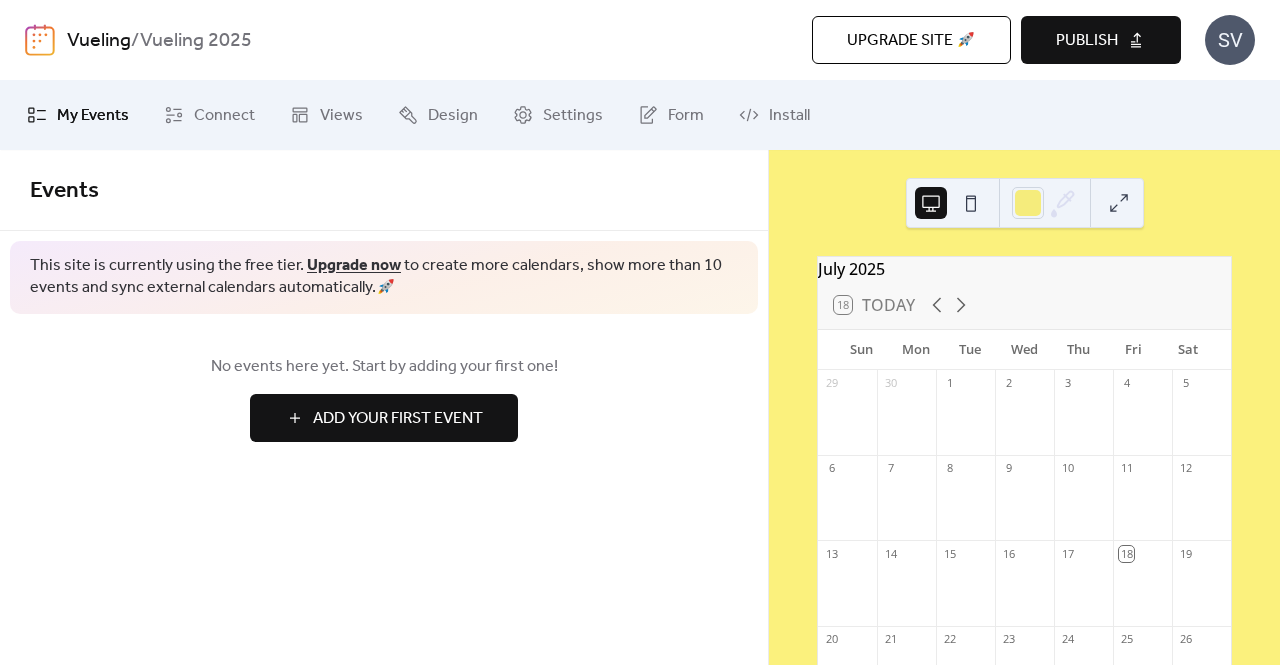 click on "4" at bounding box center (1142, 412) 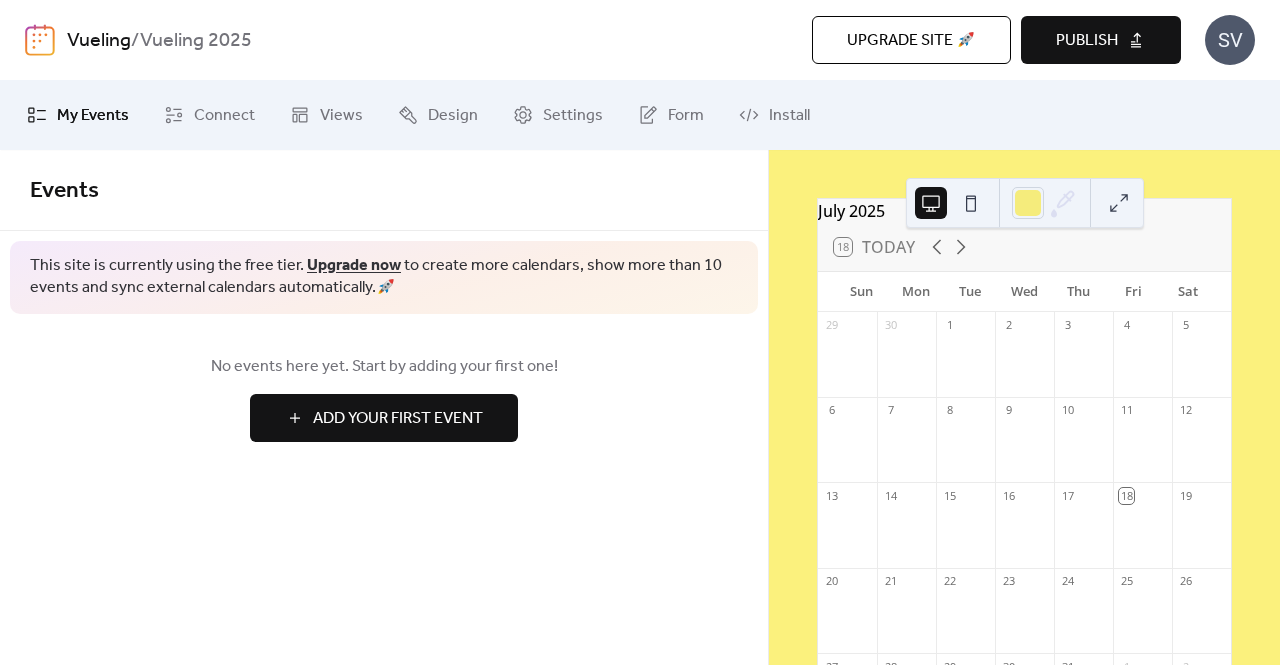 scroll, scrollTop: 0, scrollLeft: 0, axis: both 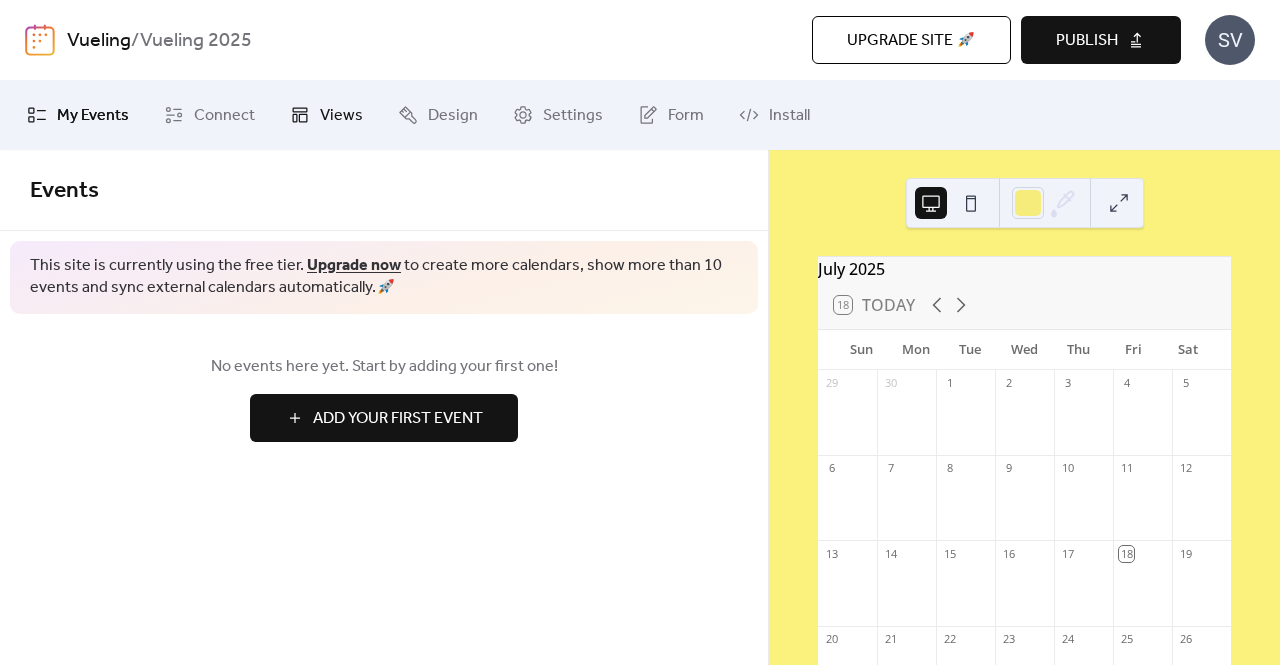 click on "Views" at bounding box center [326, 115] 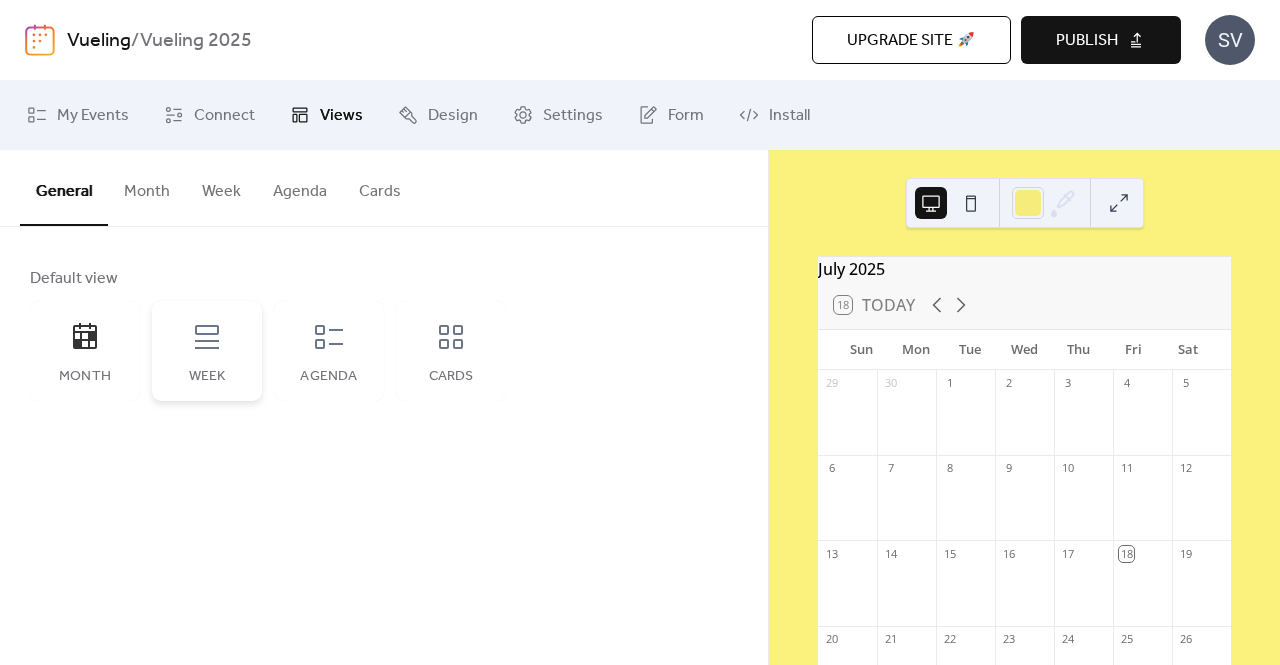 click on "Week" at bounding box center (207, 377) 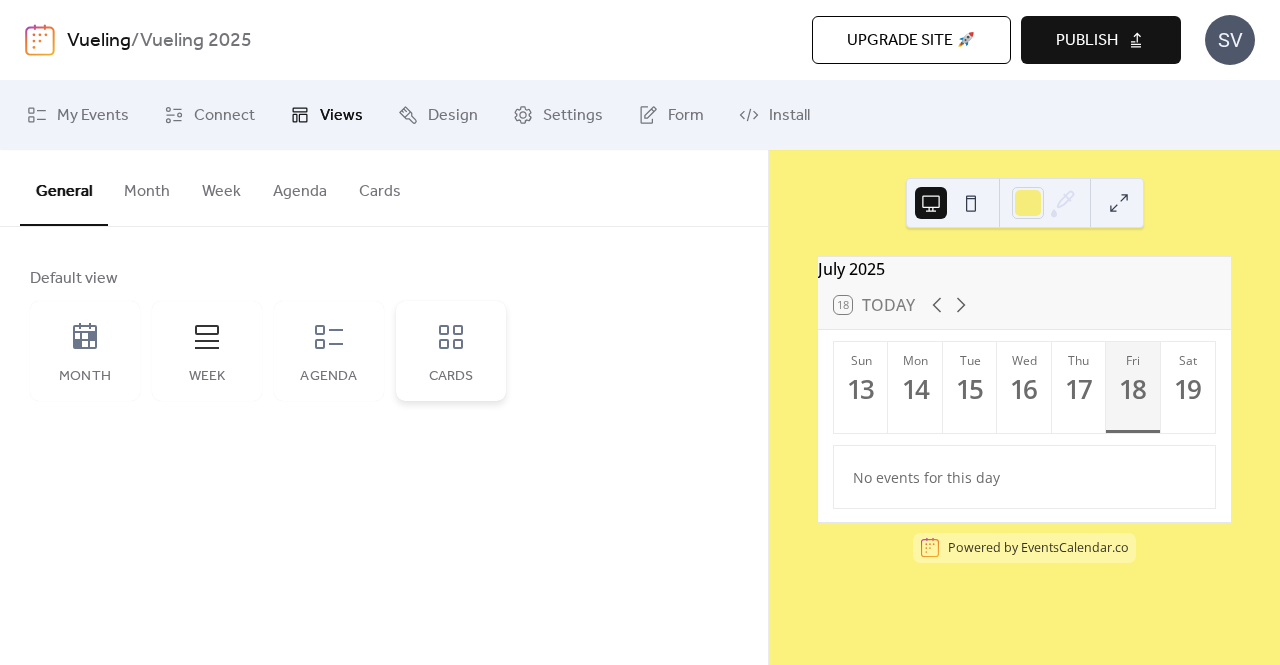 click on "Cards" at bounding box center (451, 351) 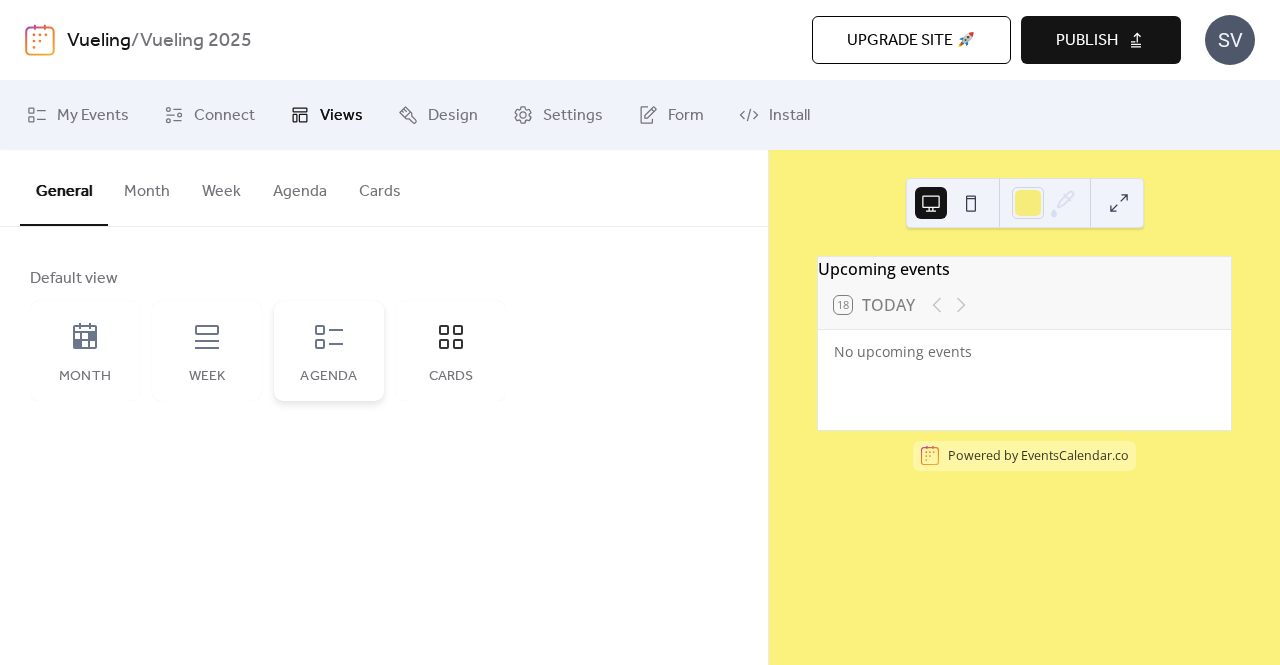click on "Agenda" at bounding box center (329, 351) 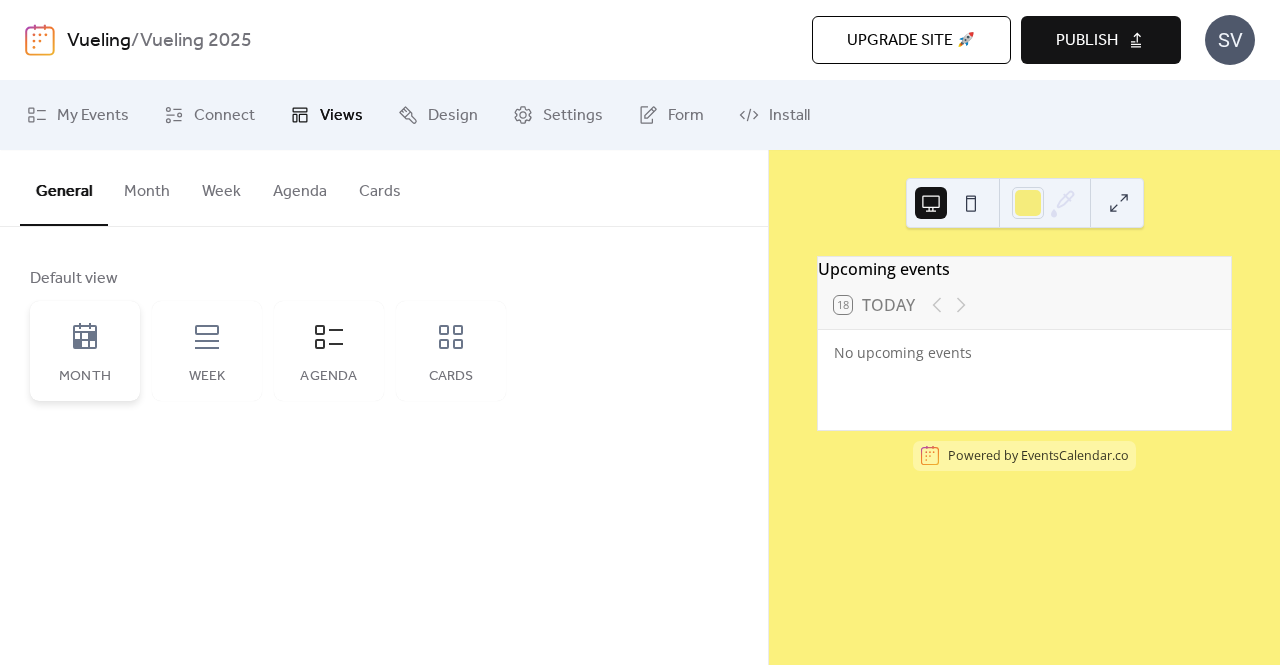 click 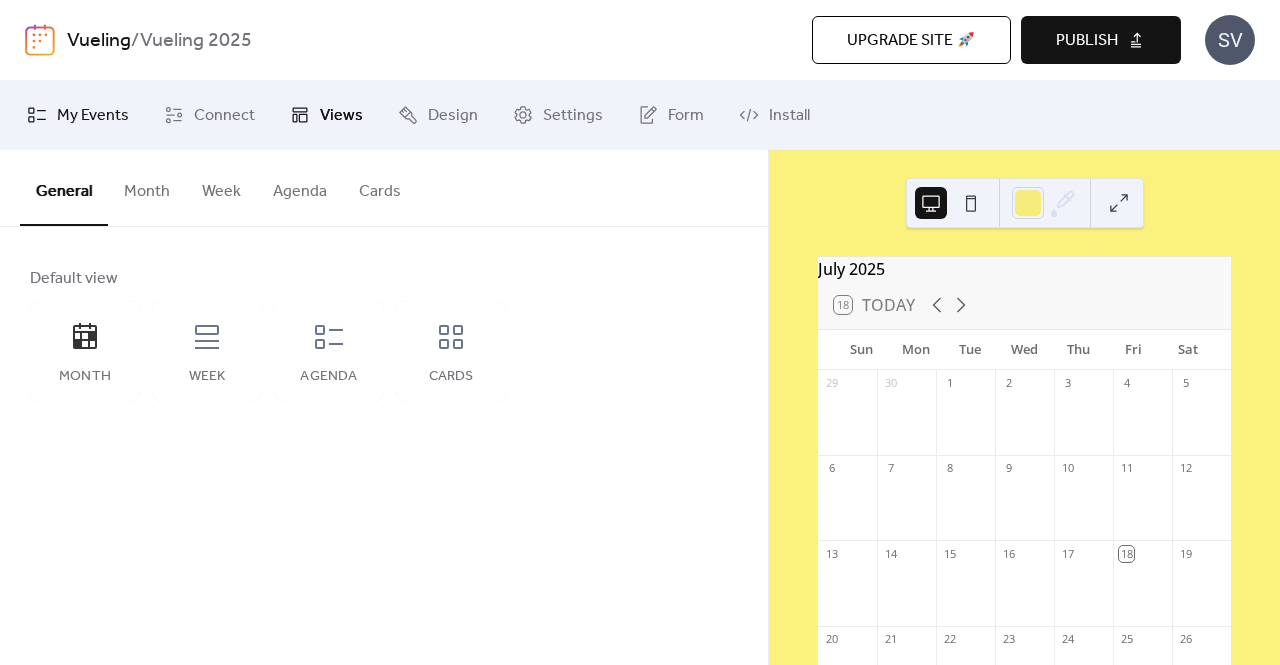 click on "My Events" at bounding box center [93, 116] 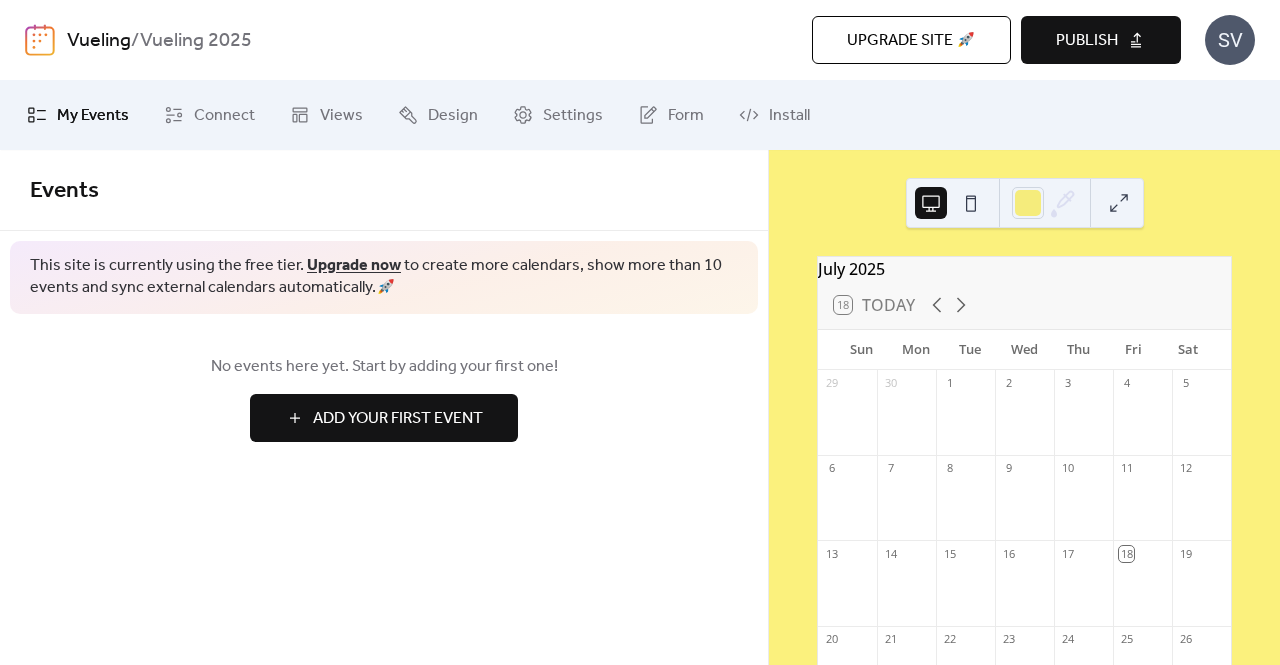 click on "Add Your First Event" at bounding box center [398, 419] 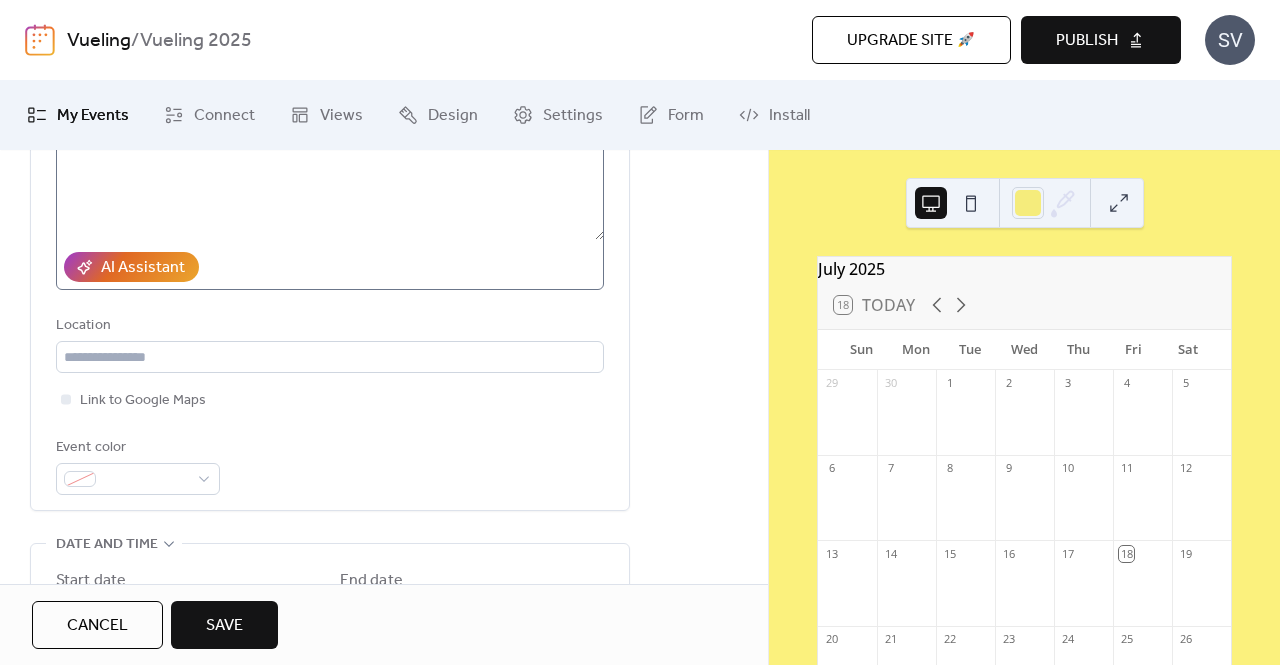 scroll, scrollTop: 400, scrollLeft: 0, axis: vertical 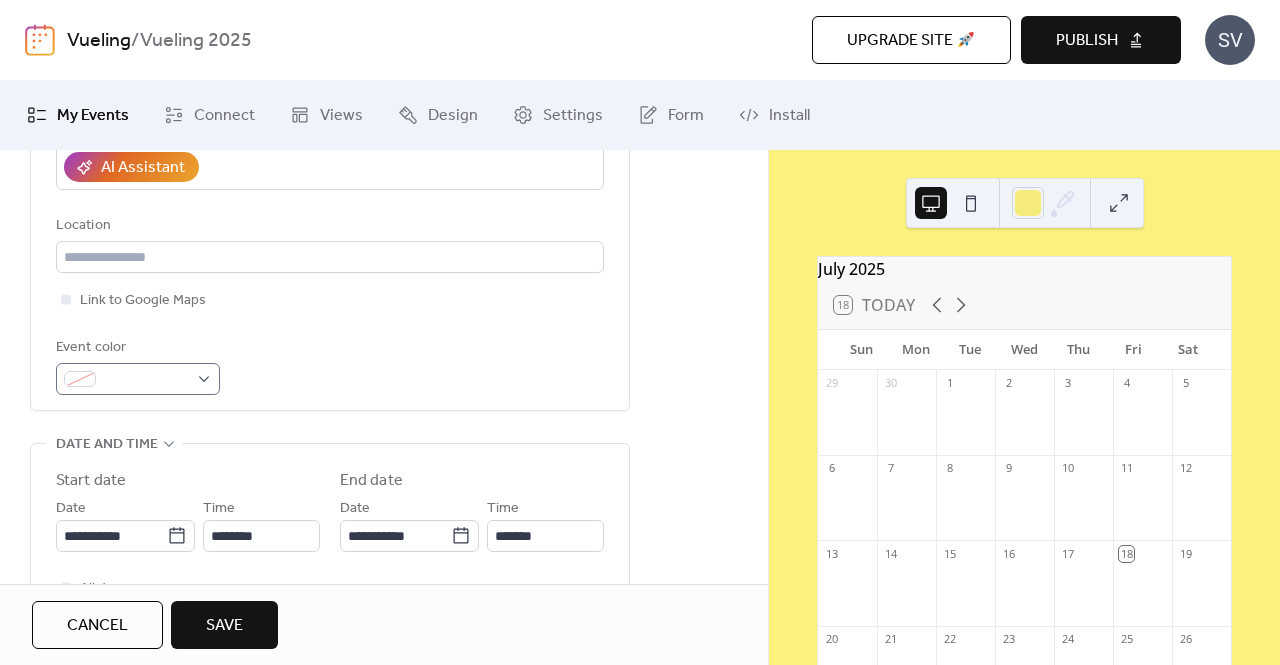 type on "**********" 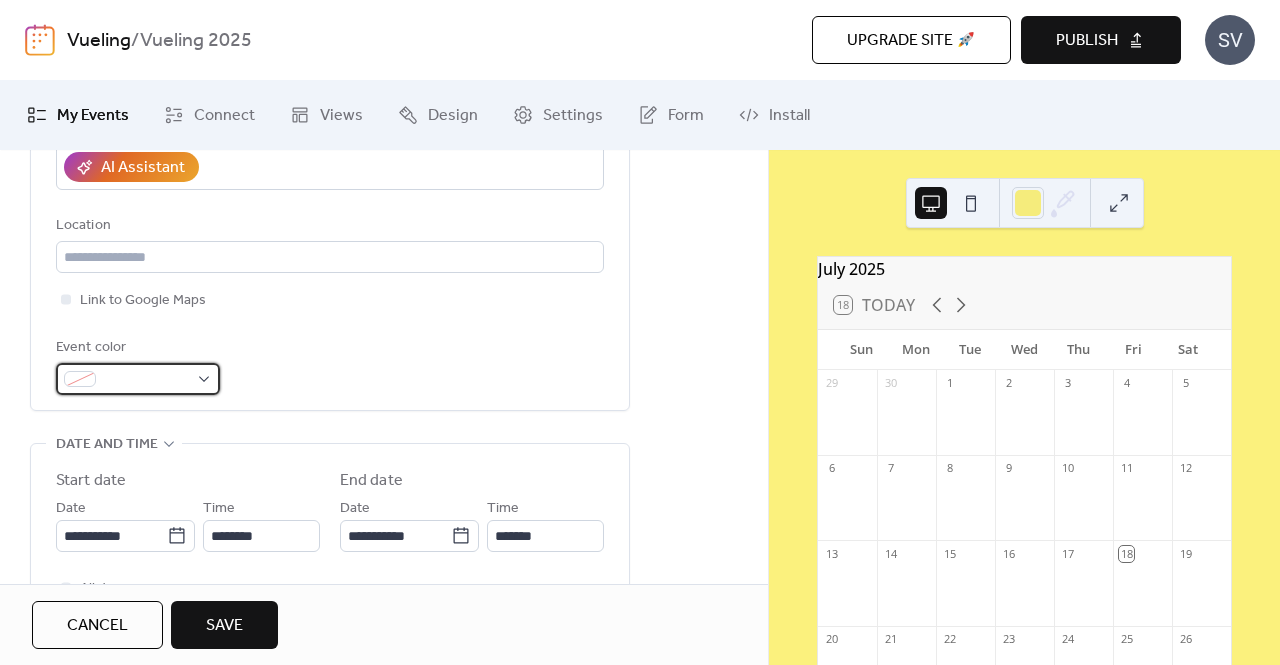 click at bounding box center (138, 379) 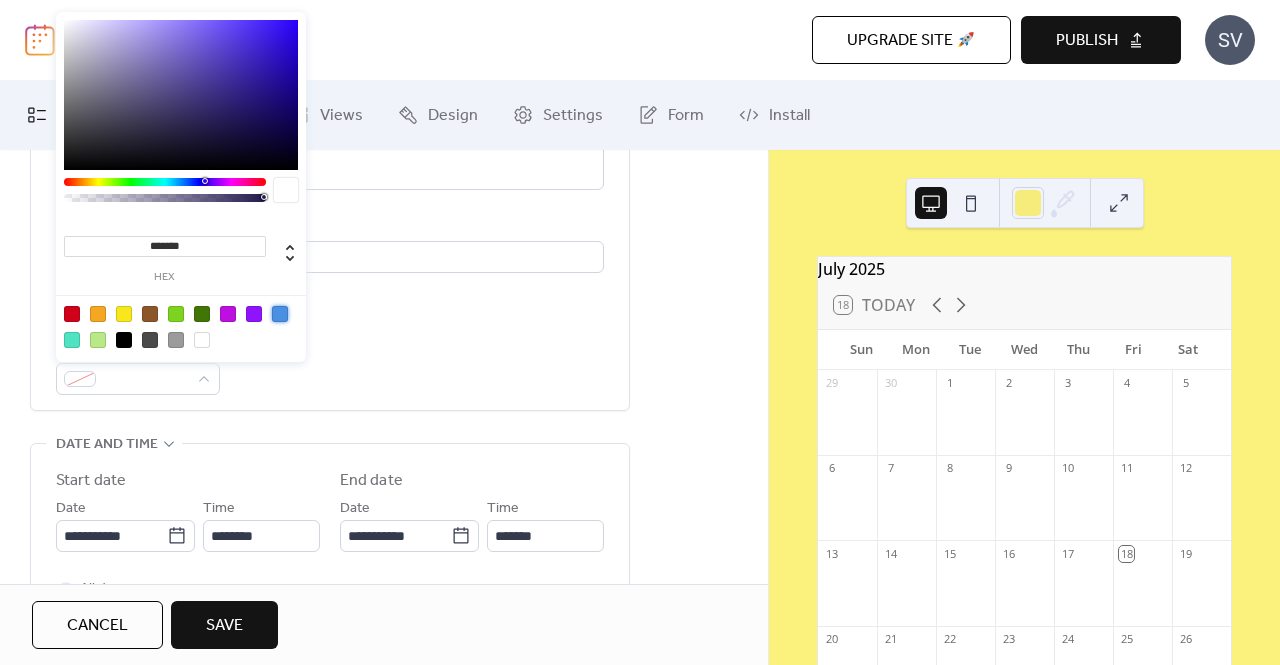 click at bounding box center (280, 314) 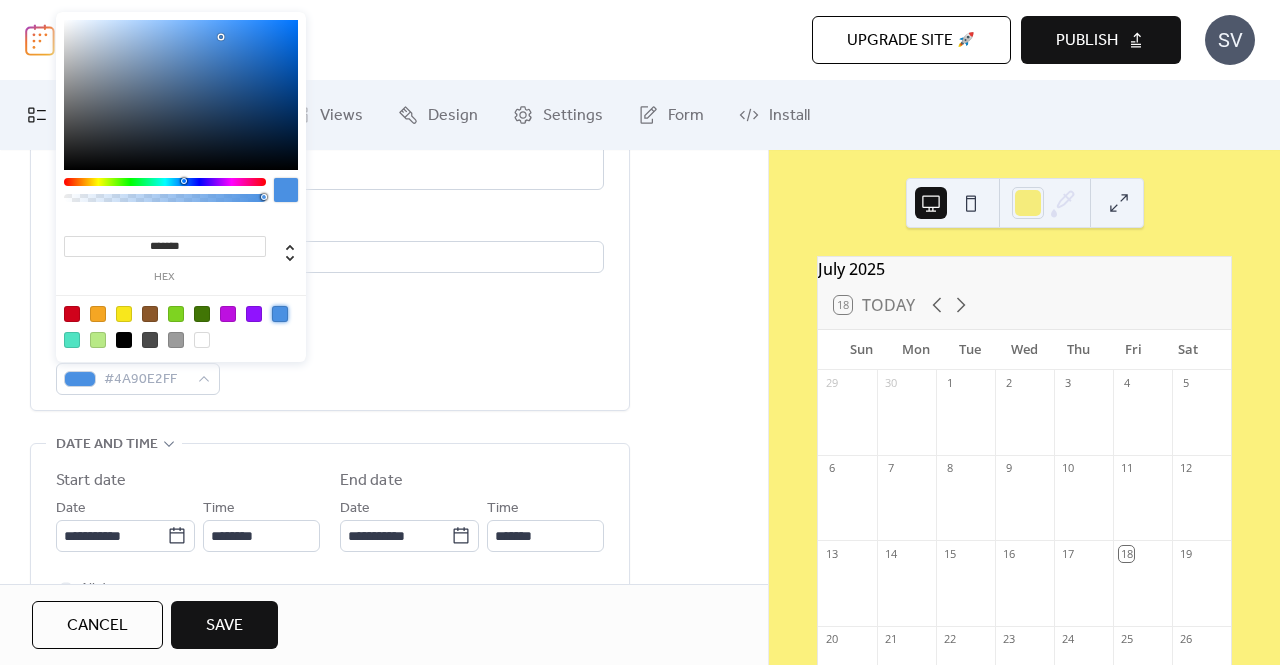type on "**" 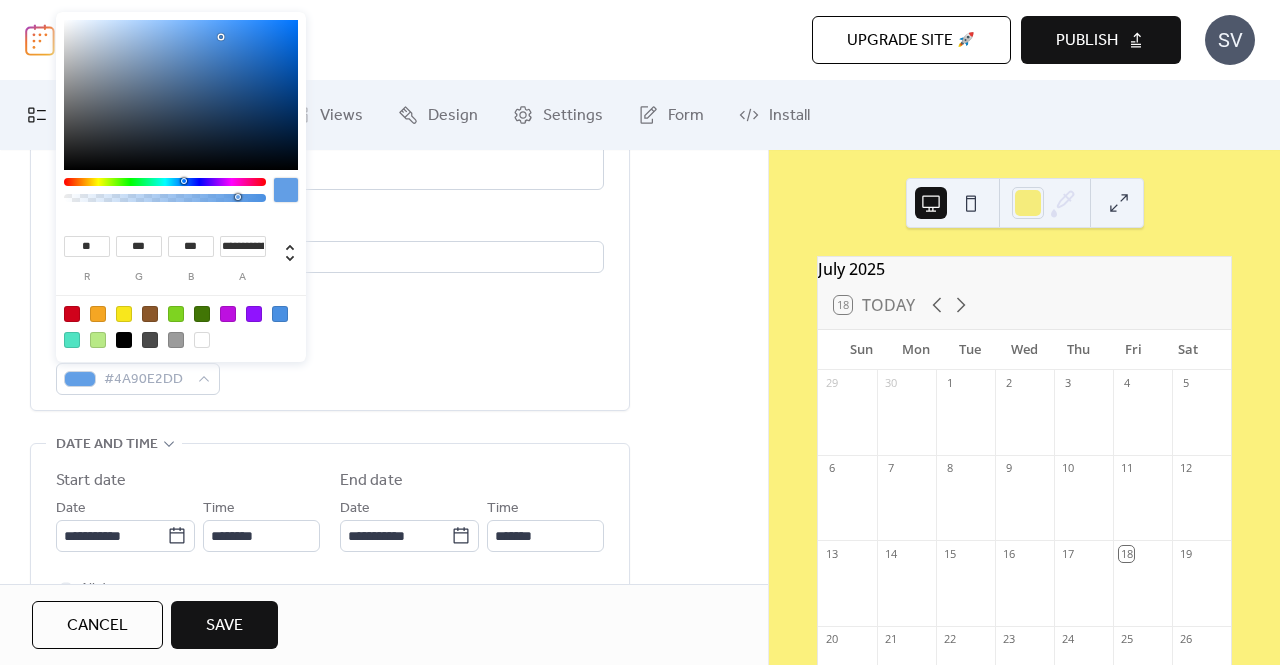 type on "**********" 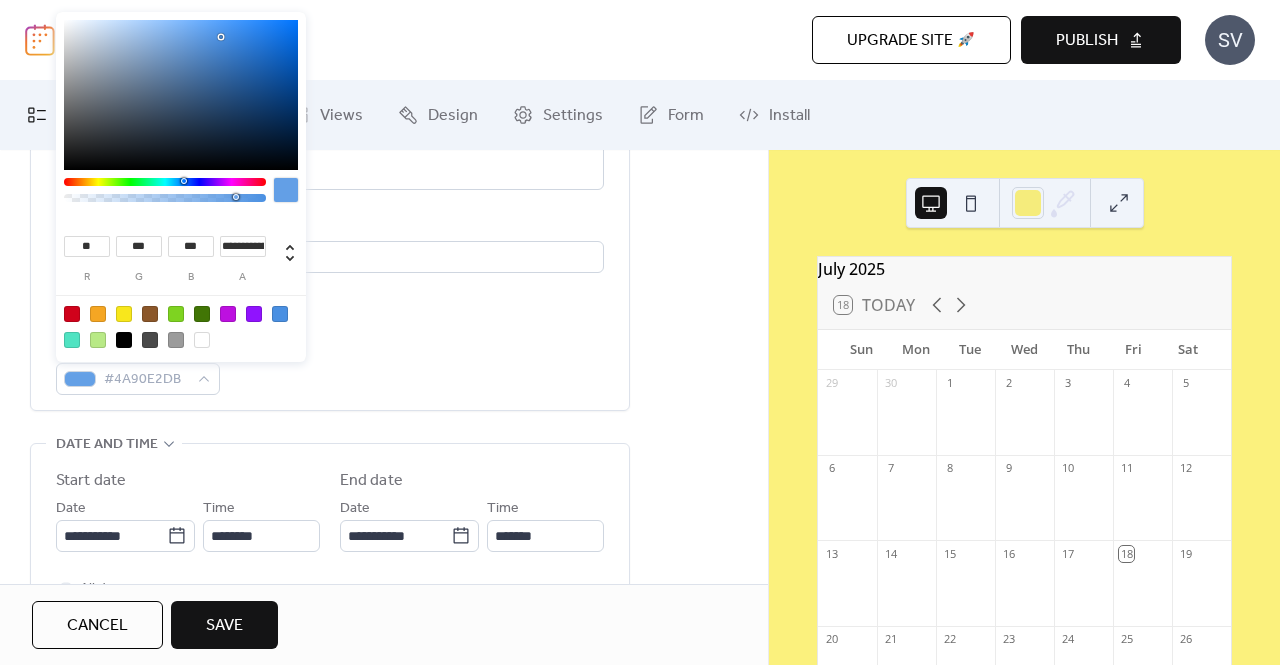 drag, startPoint x: 261, startPoint y: 199, endPoint x: 236, endPoint y: 204, distance: 25.495098 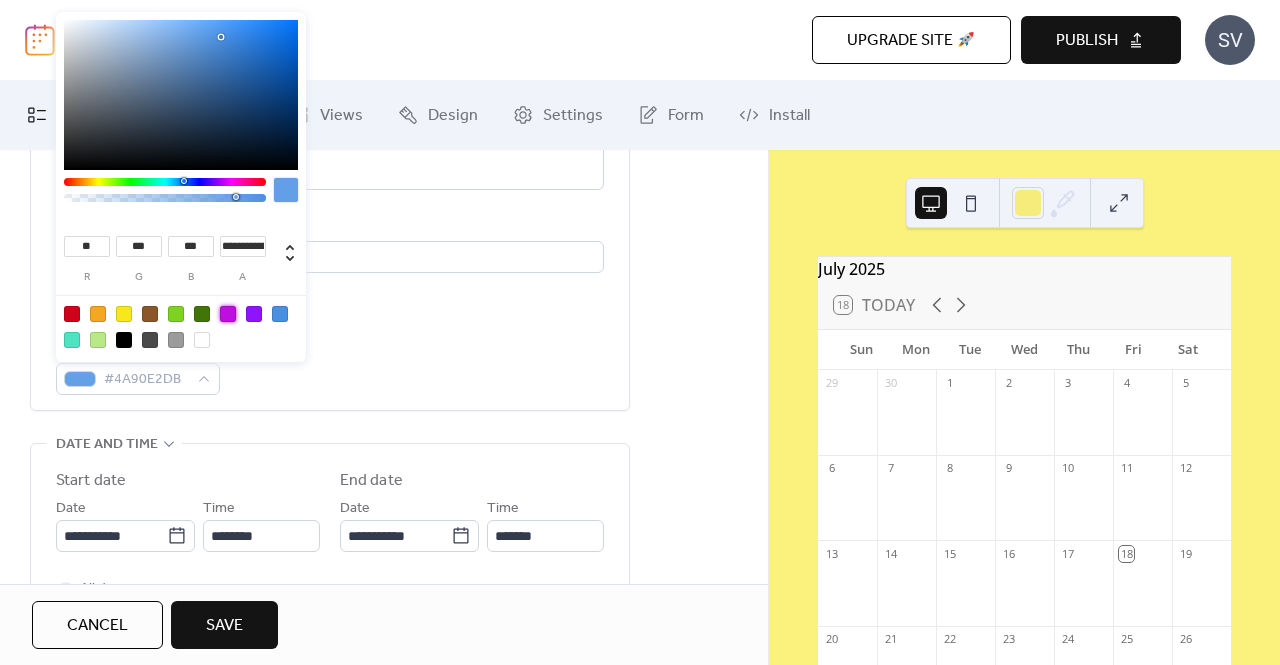 drag, startPoint x: 226, startPoint y: 310, endPoint x: 230, endPoint y: 293, distance: 17.464249 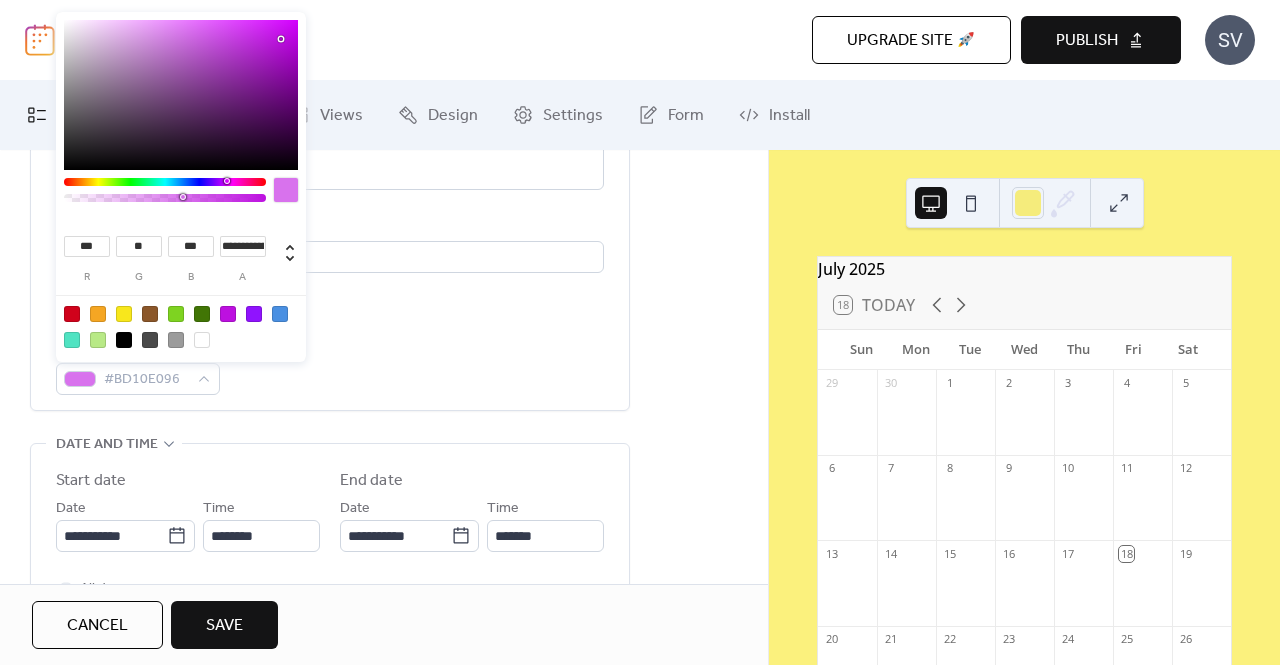 type on "**********" 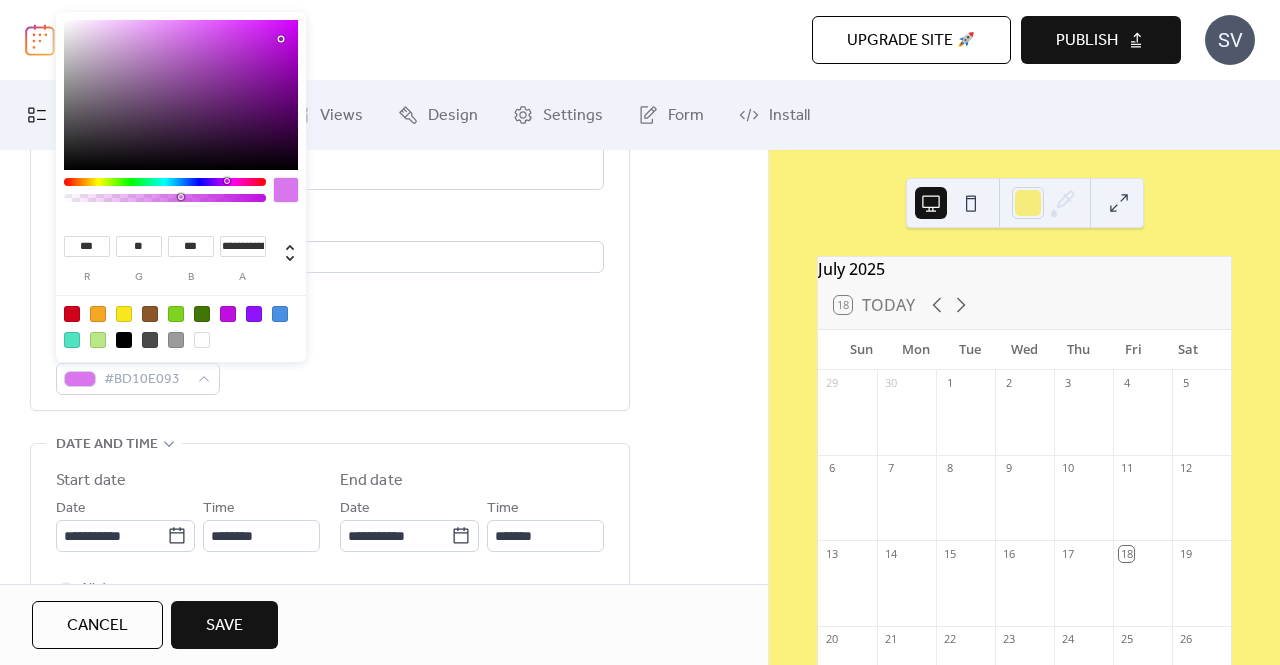 drag, startPoint x: 258, startPoint y: 194, endPoint x: 180, endPoint y: 205, distance: 78.77182 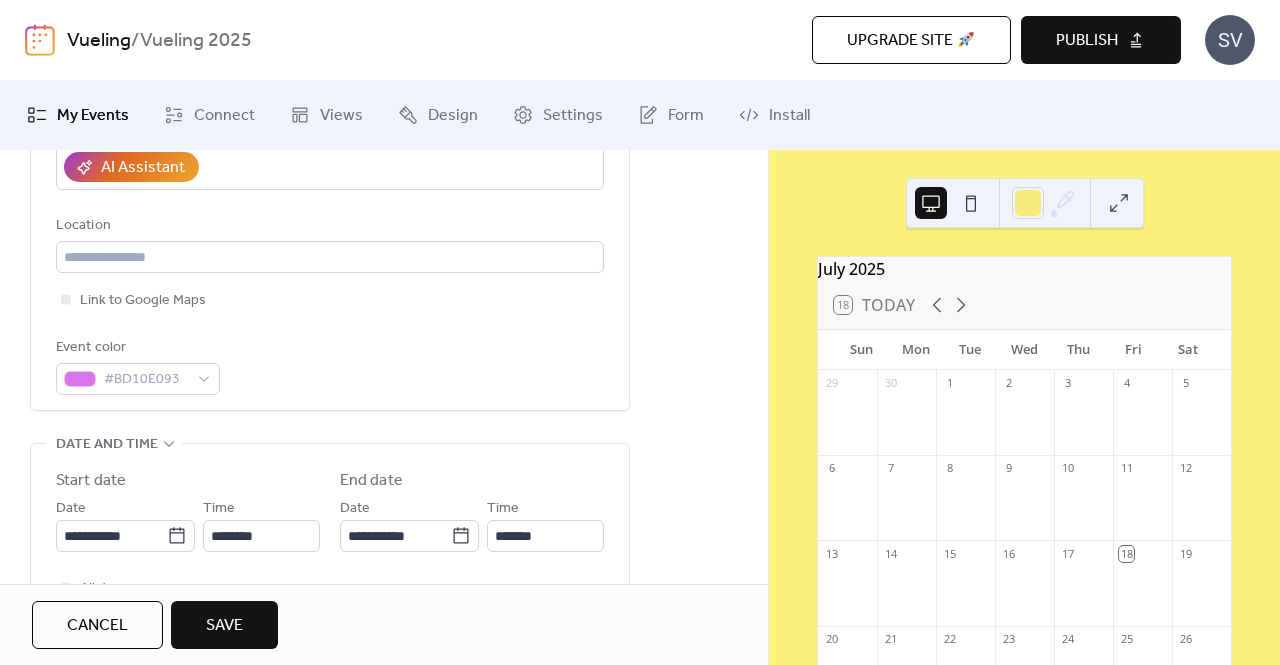 click on "Event color #BD10E093" at bounding box center [330, 365] 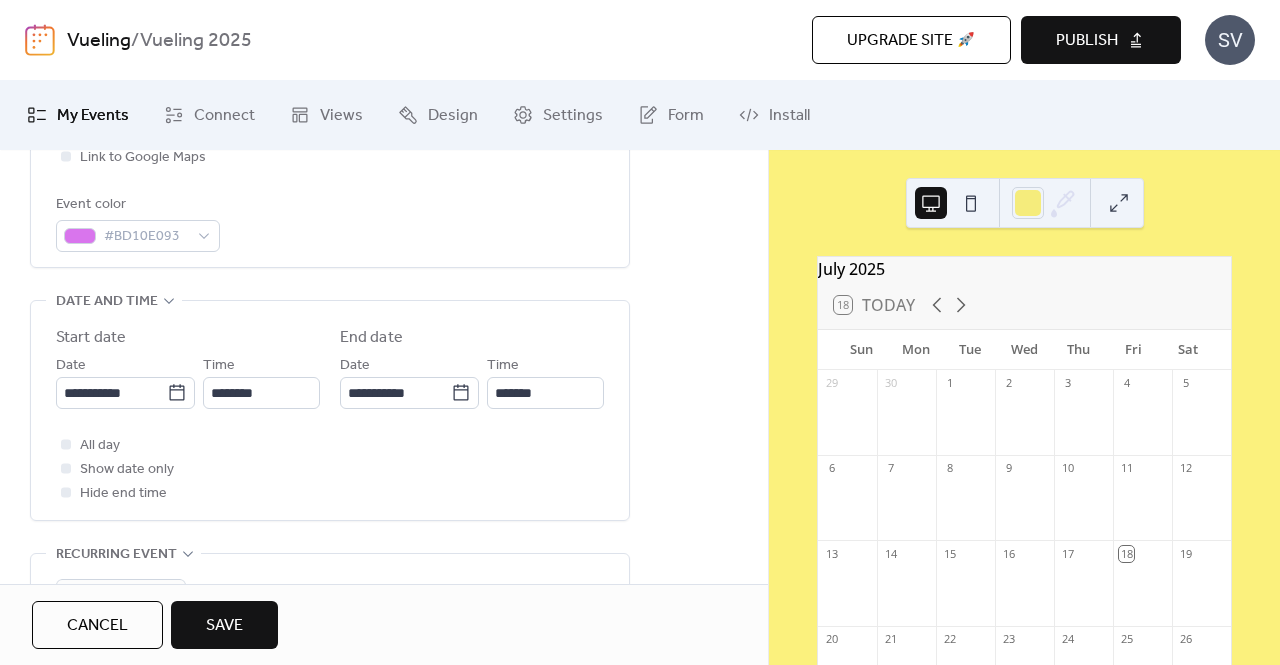 scroll, scrollTop: 600, scrollLeft: 0, axis: vertical 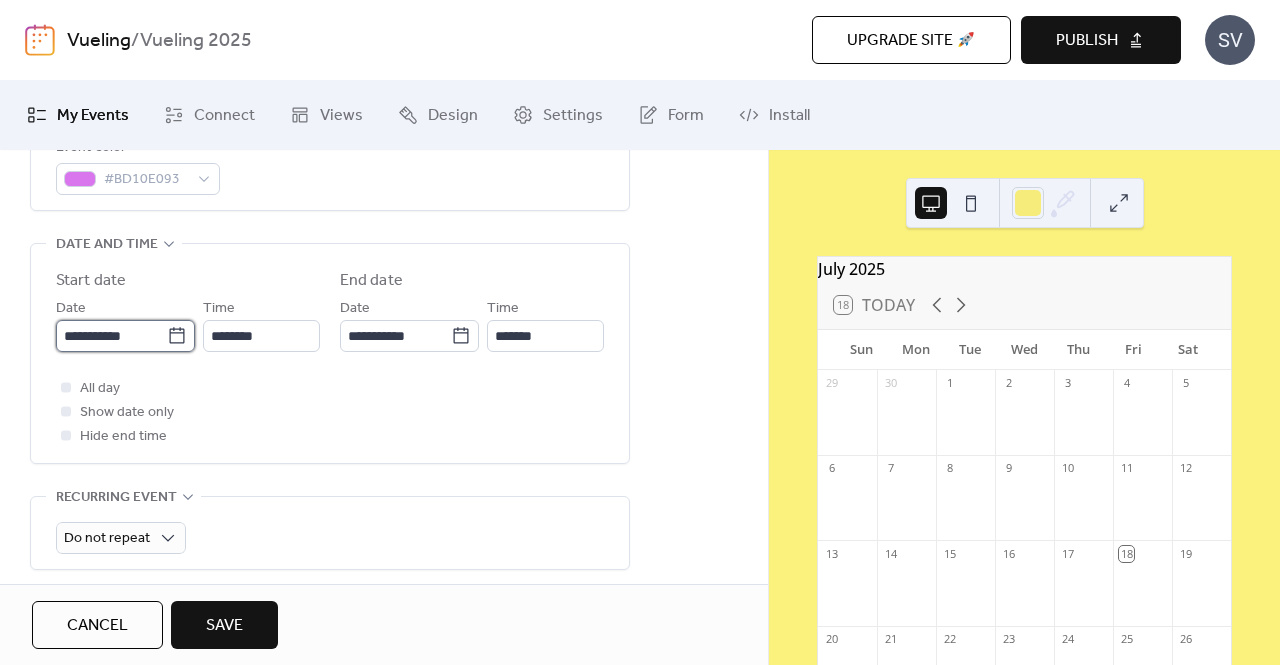 drag, startPoint x: 58, startPoint y: 331, endPoint x: 70, endPoint y: 333, distance: 12.165525 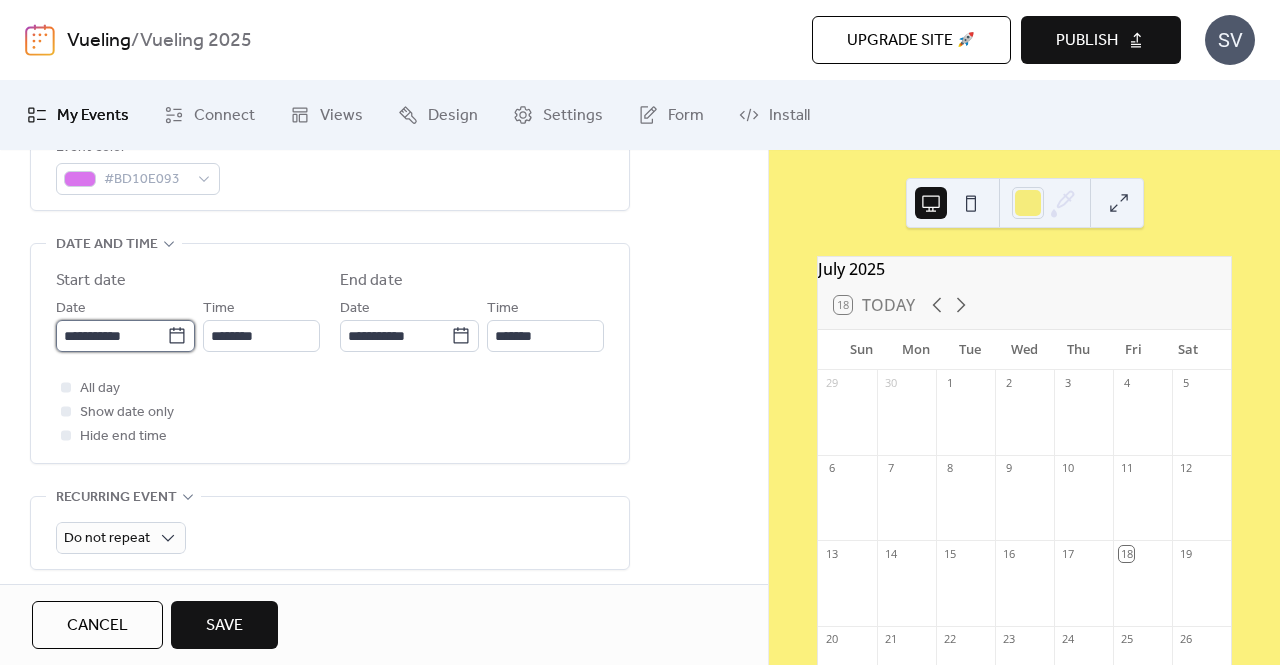 click on "**********" at bounding box center (111, 336) 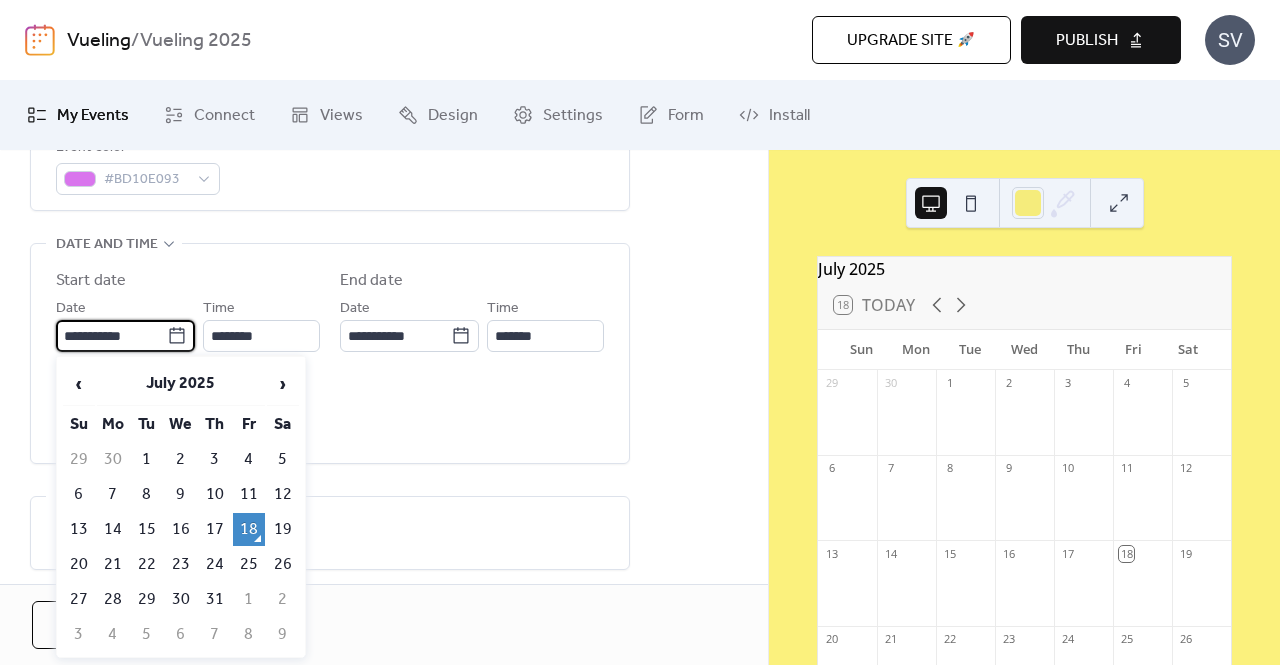 click on "**********" at bounding box center (111, 336) 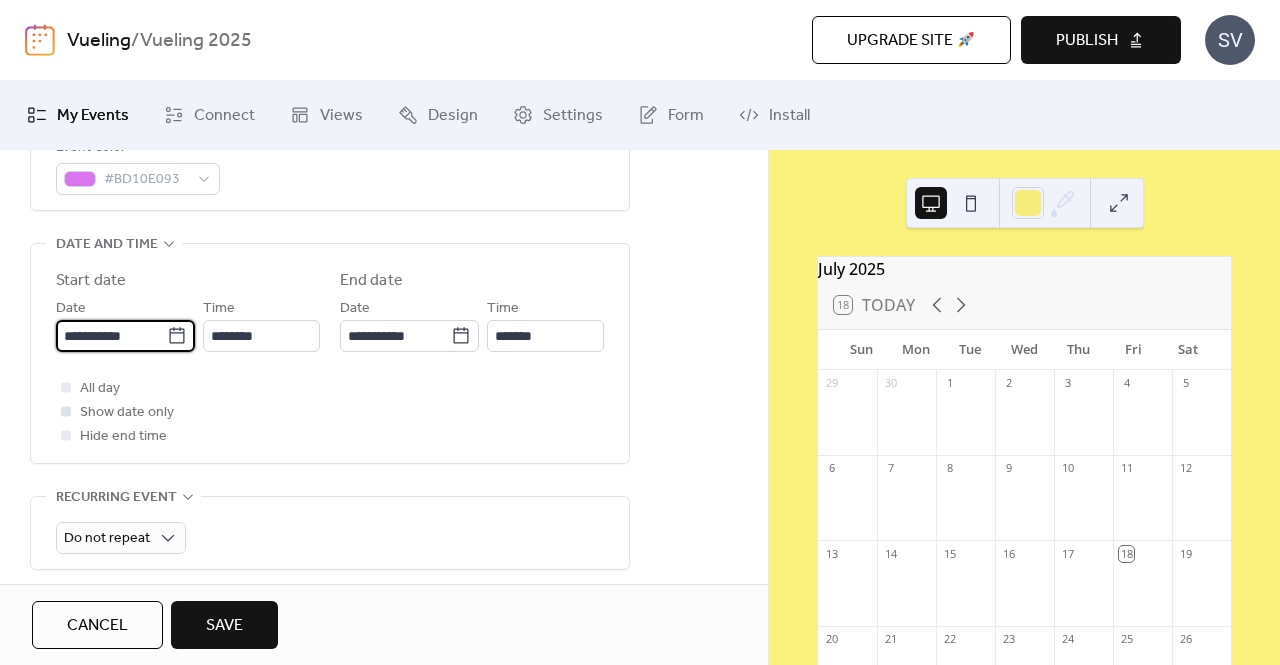 type on "**********" 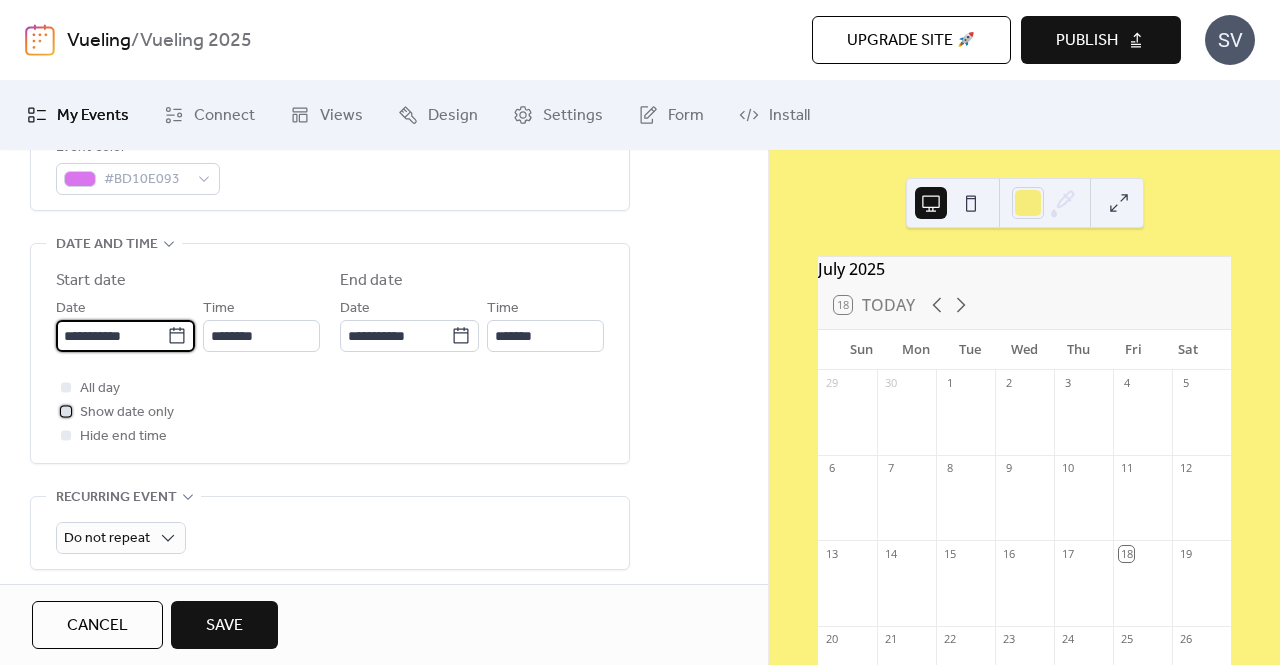 click at bounding box center (66, 411) 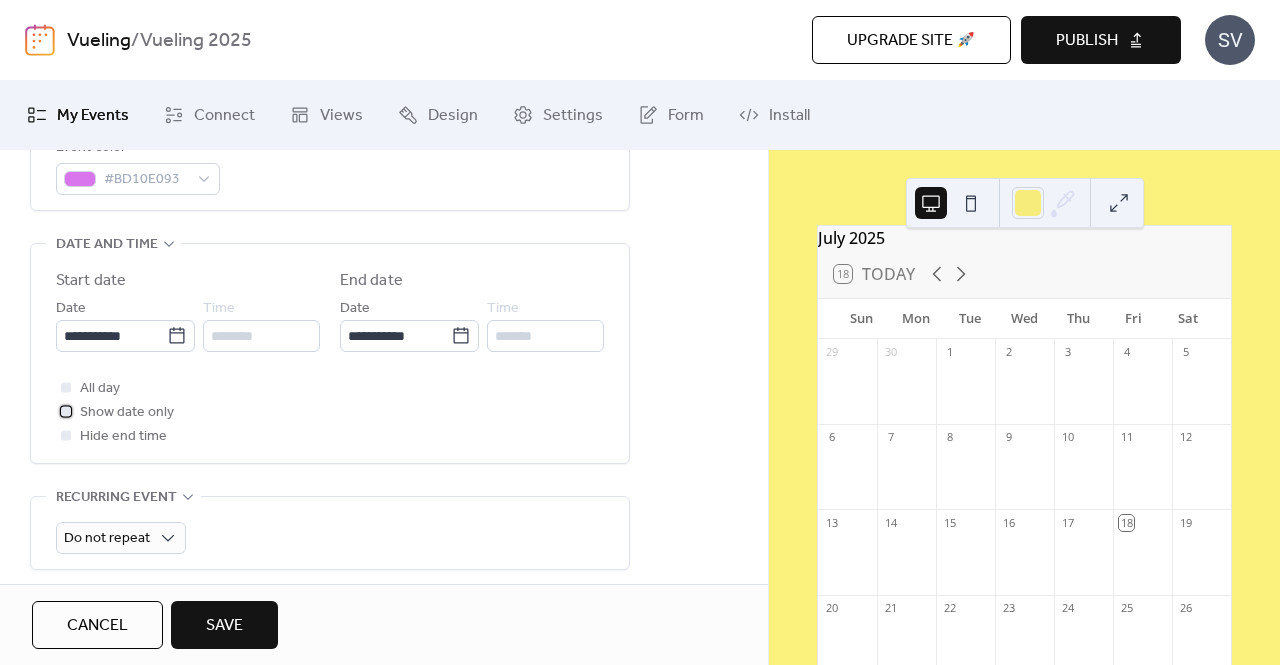 scroll, scrollTop: 0, scrollLeft: 0, axis: both 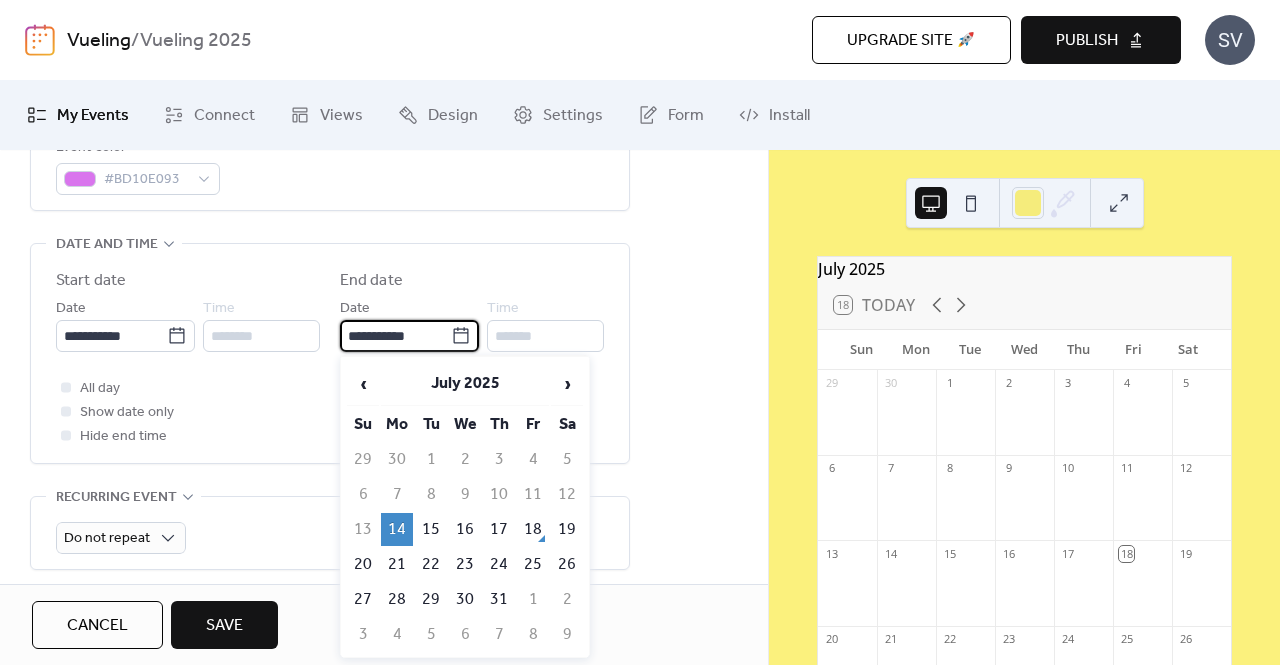 click on "**********" at bounding box center (395, 336) 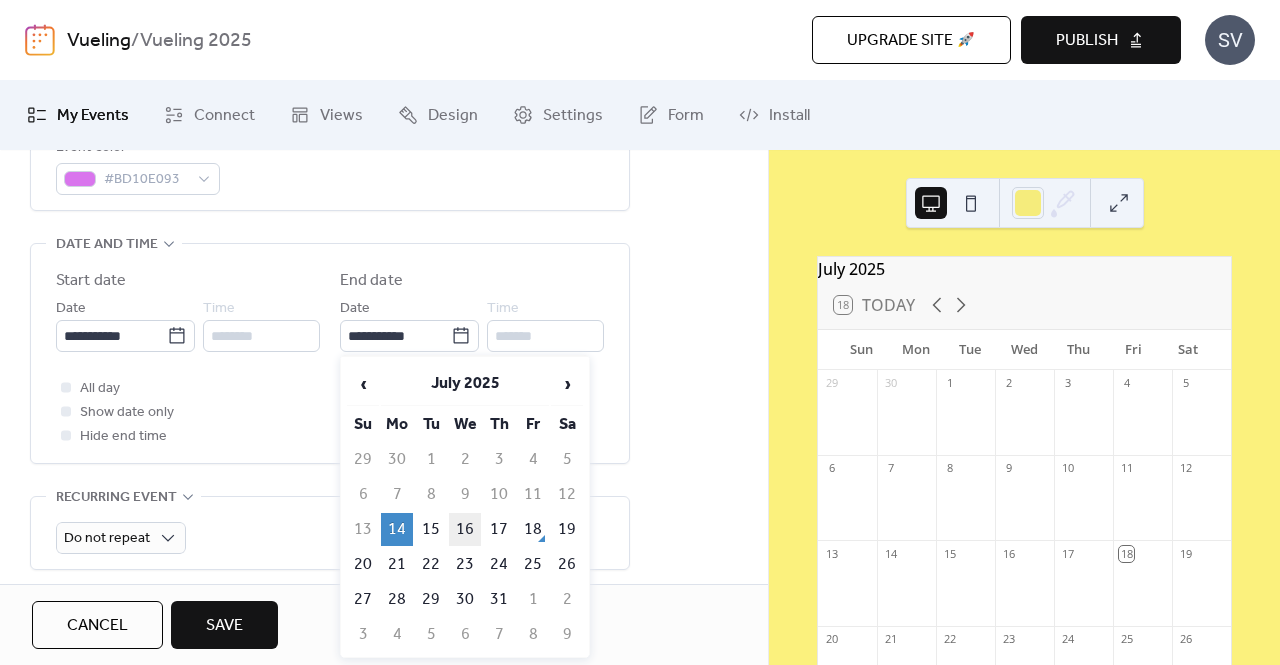 click on "16" at bounding box center (465, 529) 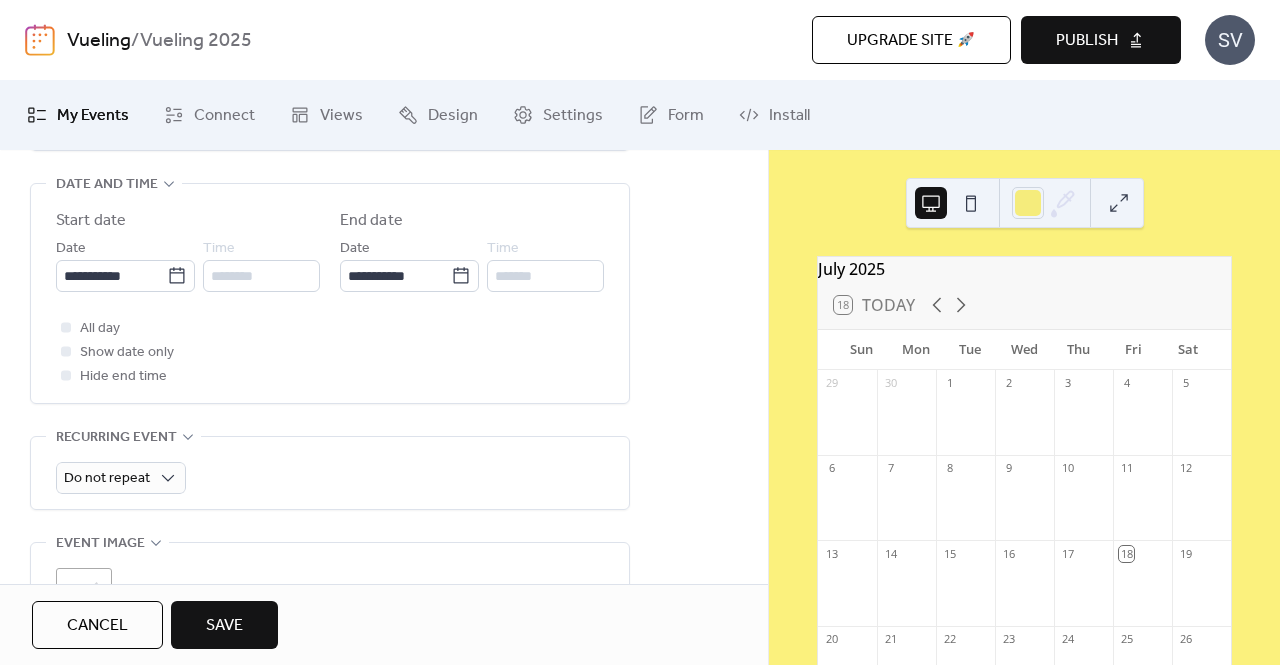 scroll, scrollTop: 600, scrollLeft: 0, axis: vertical 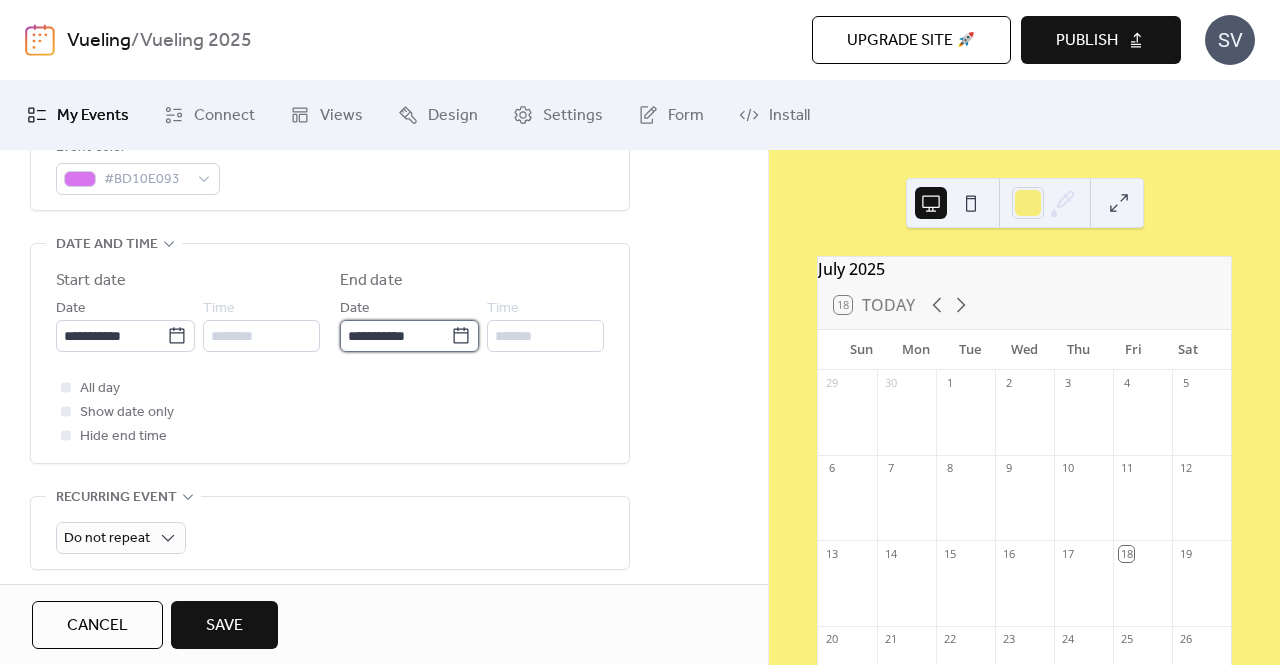 click on "**********" at bounding box center (395, 336) 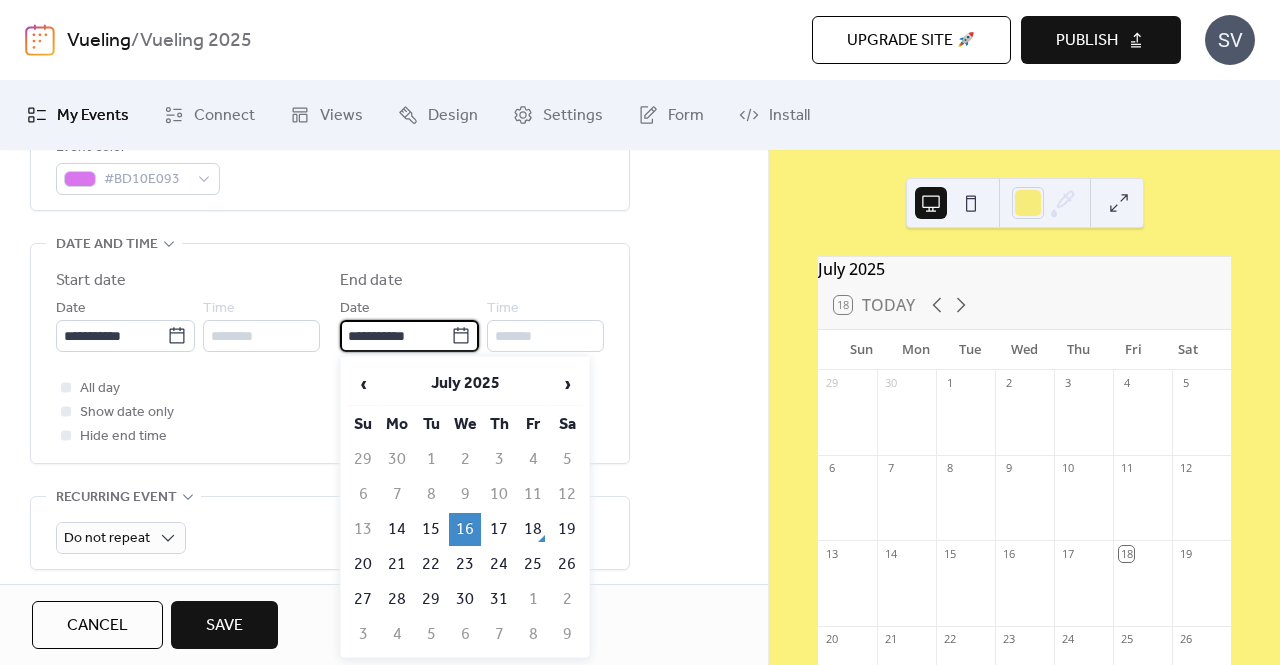 click on "**********" at bounding box center [395, 336] 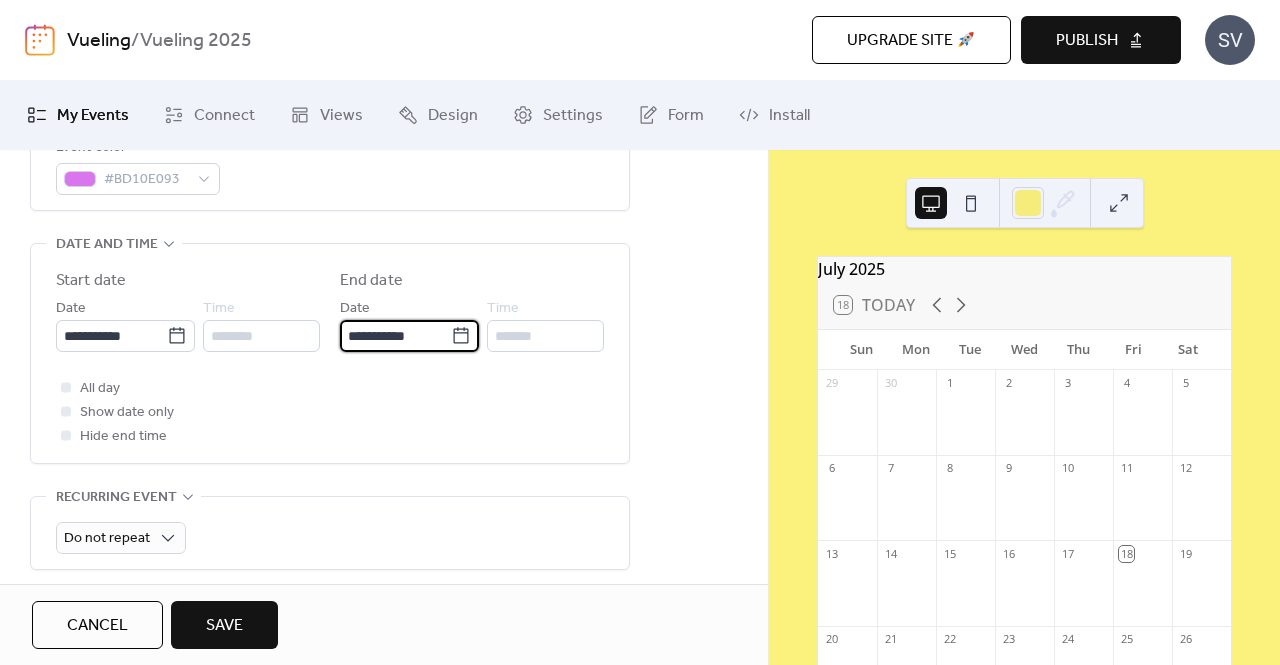 drag, startPoint x: 430, startPoint y: 327, endPoint x: 326, endPoint y: 331, distance: 104.0769 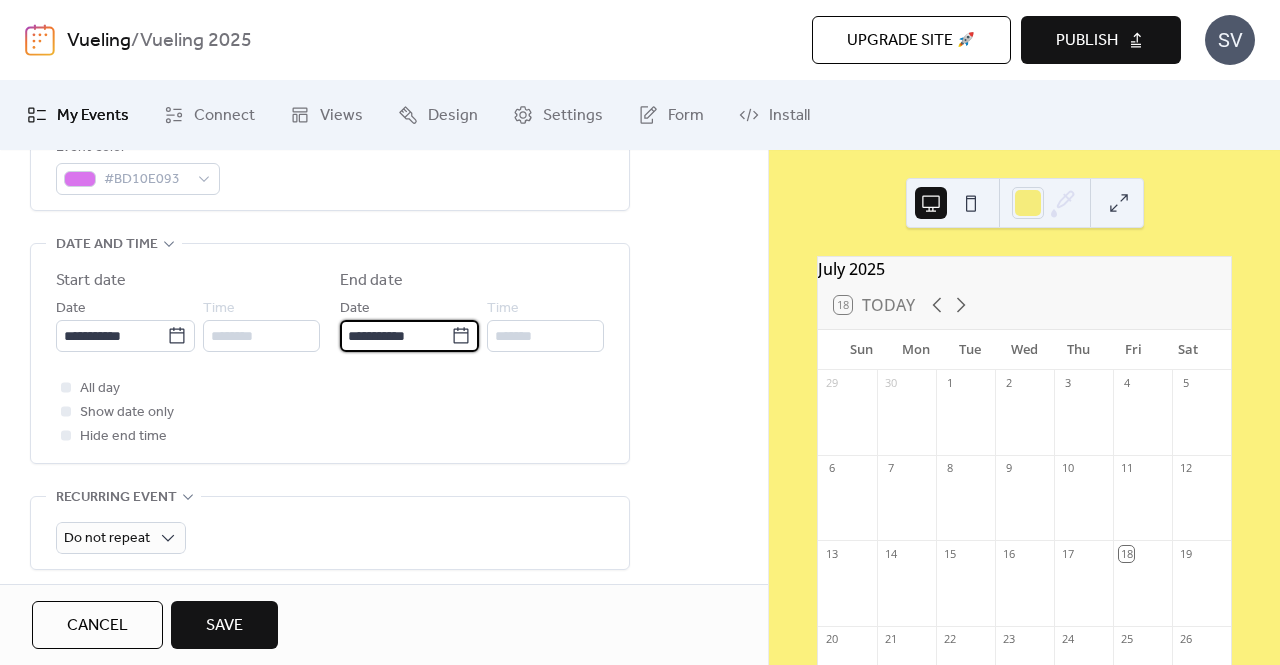 click on "**********" at bounding box center (330, 310) 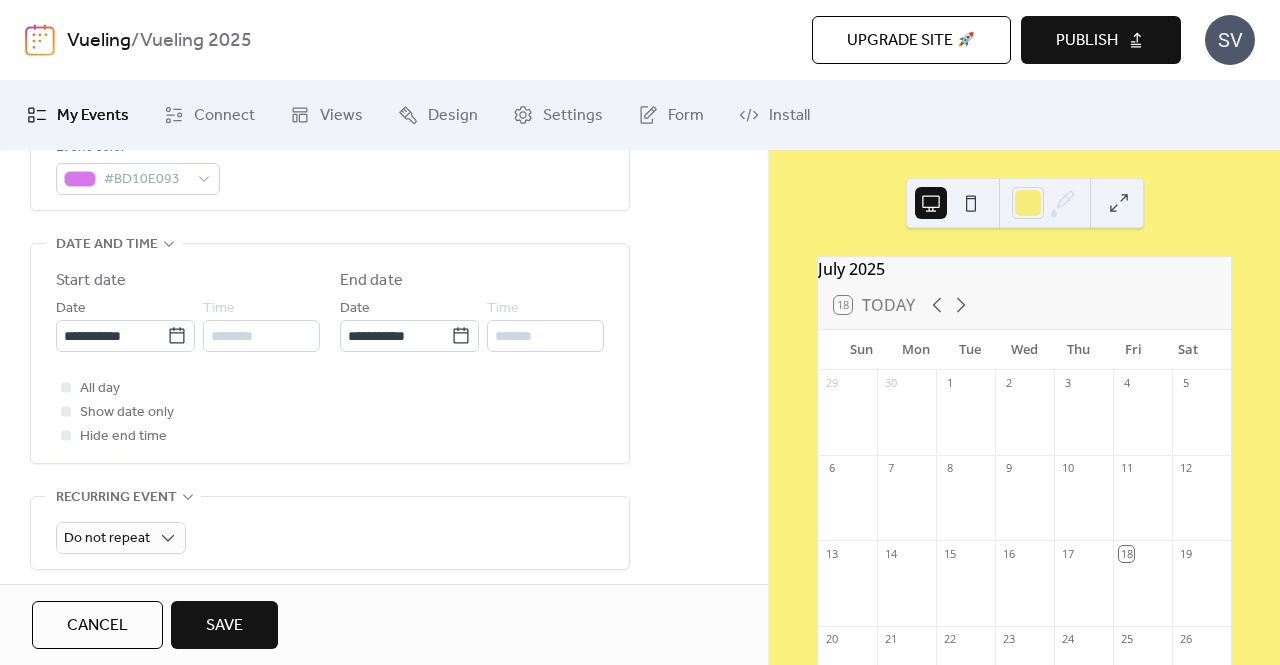 click at bounding box center (66, 435) 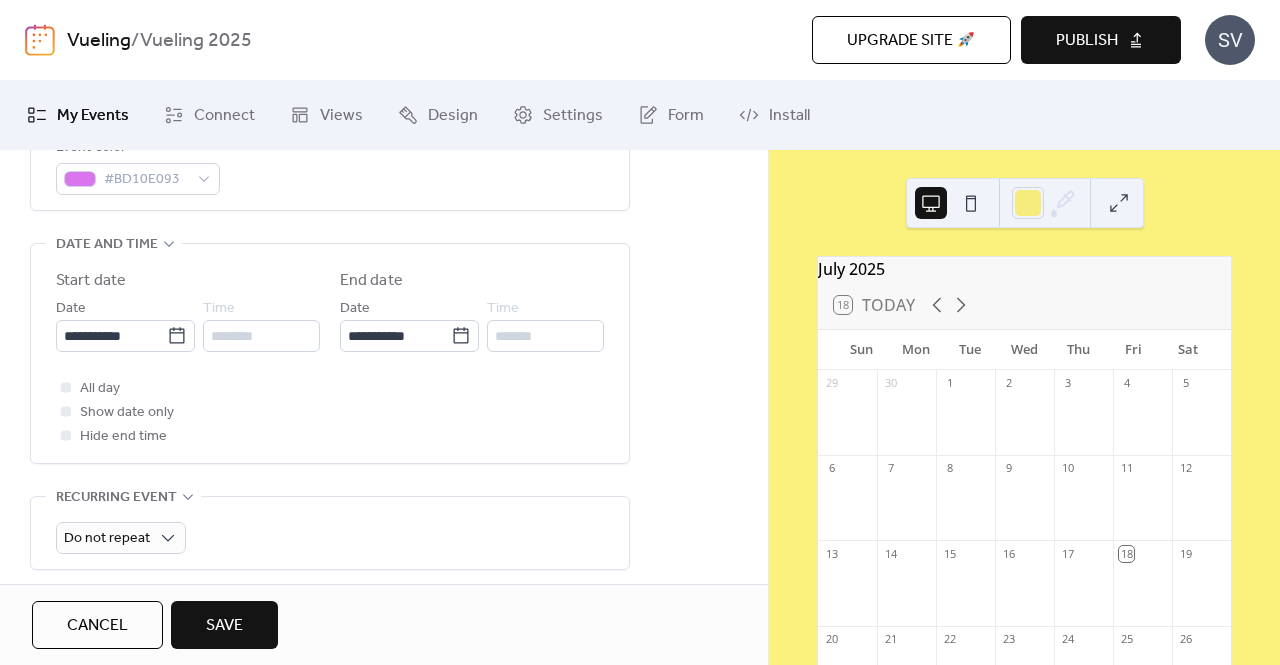click at bounding box center (66, 435) 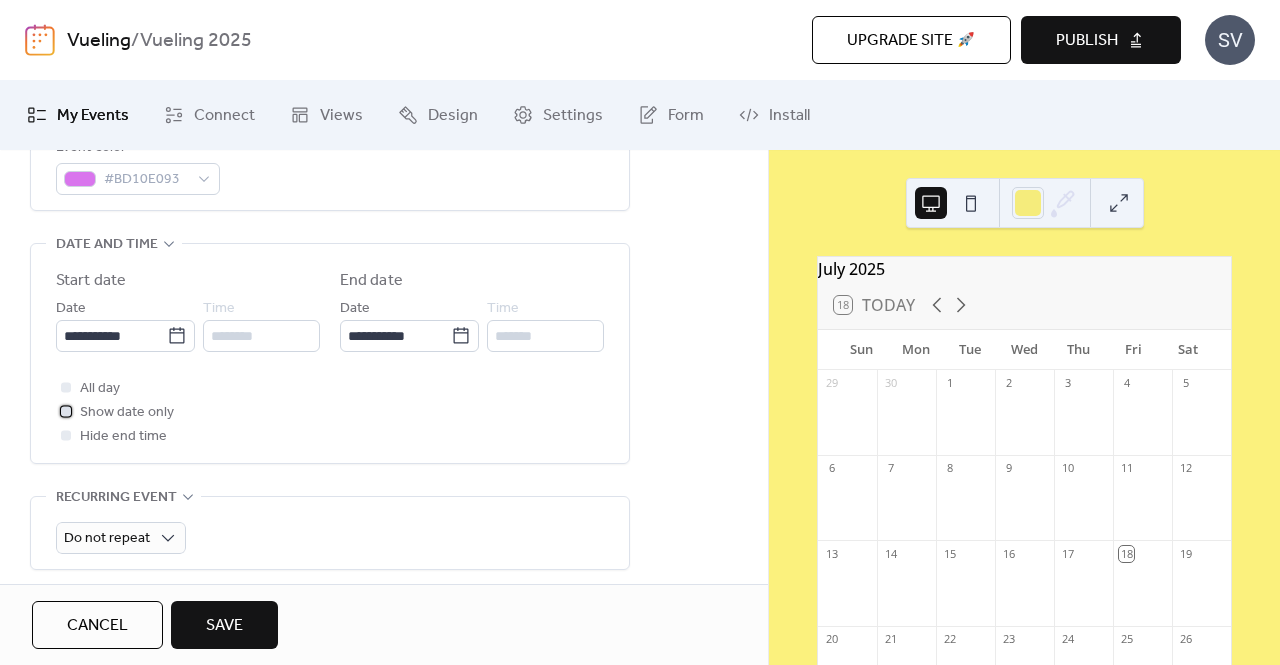 click at bounding box center [66, 411] 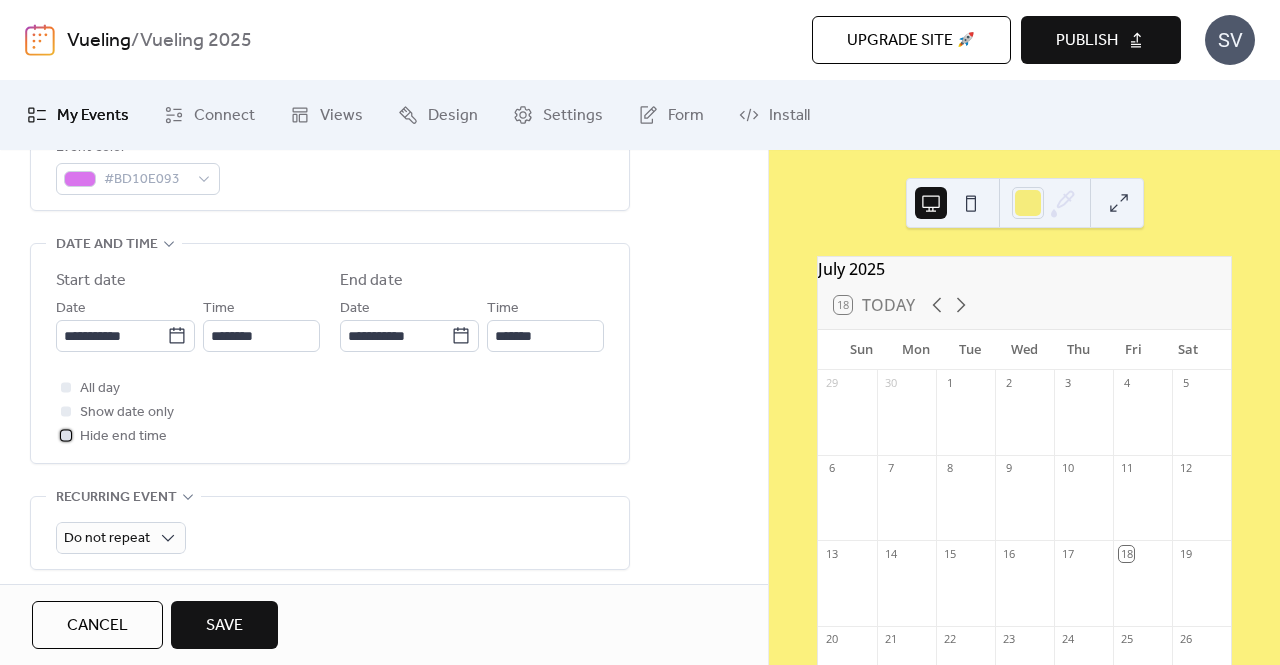 click at bounding box center (66, 435) 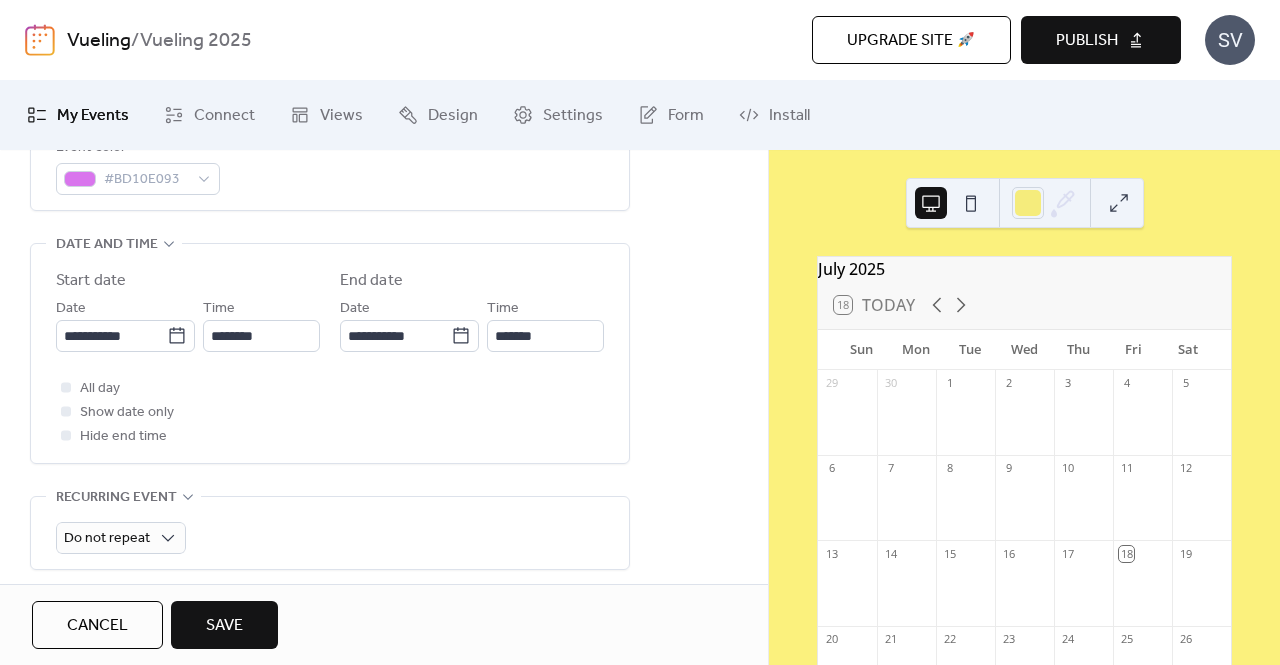 click at bounding box center (66, 411) 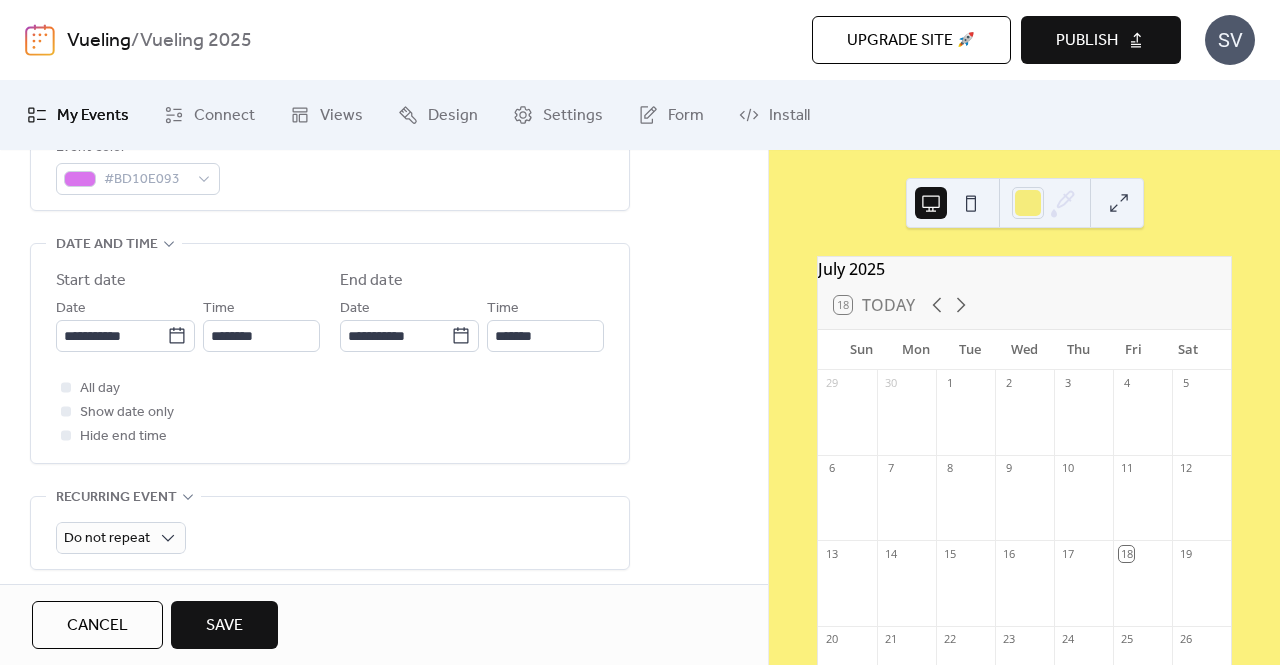 click at bounding box center (66, 411) 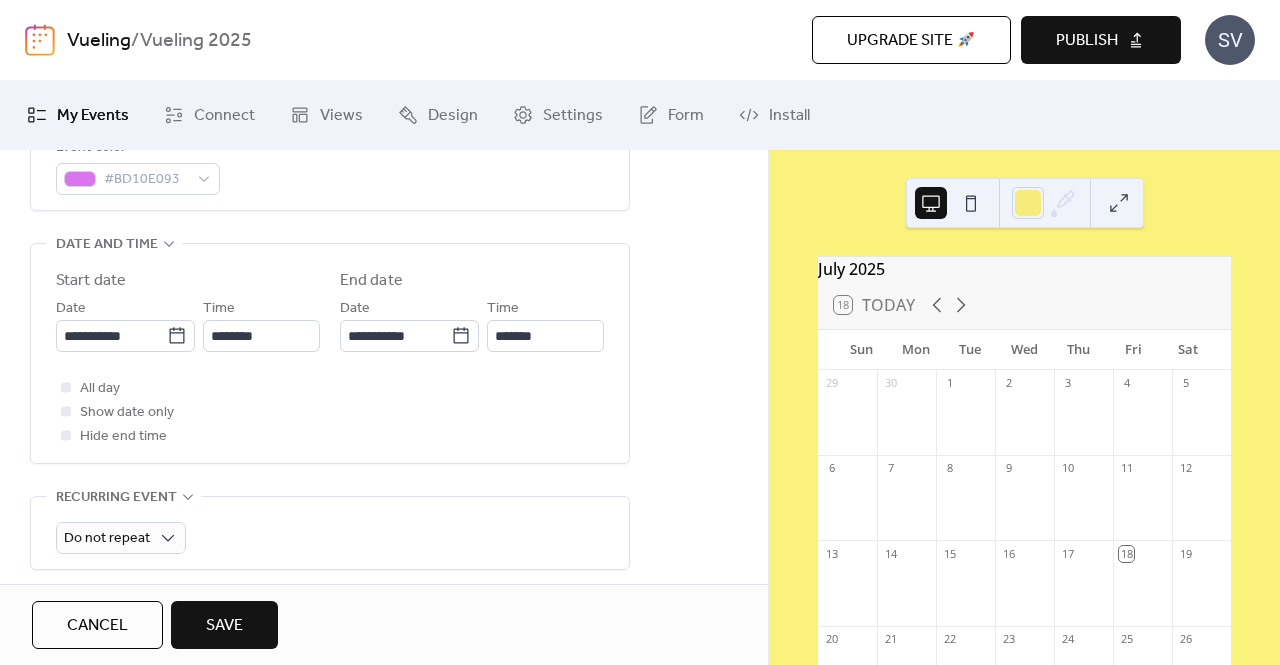 click at bounding box center (66, 411) 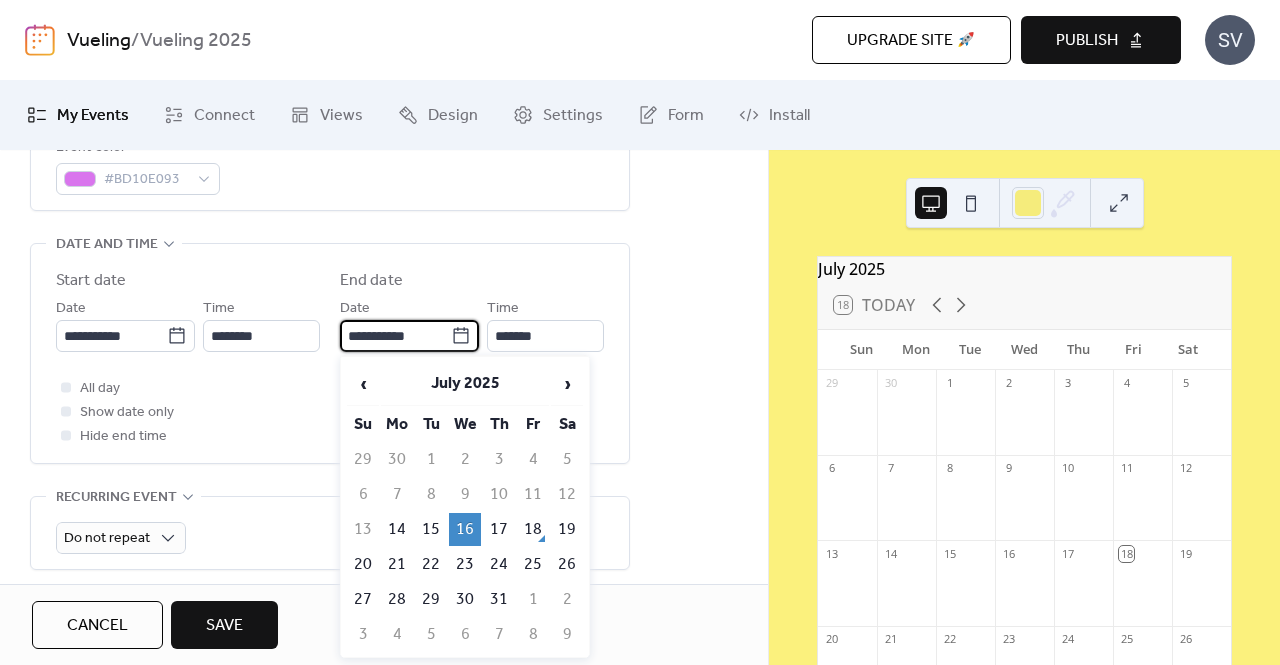 click on "**********" at bounding box center [395, 336] 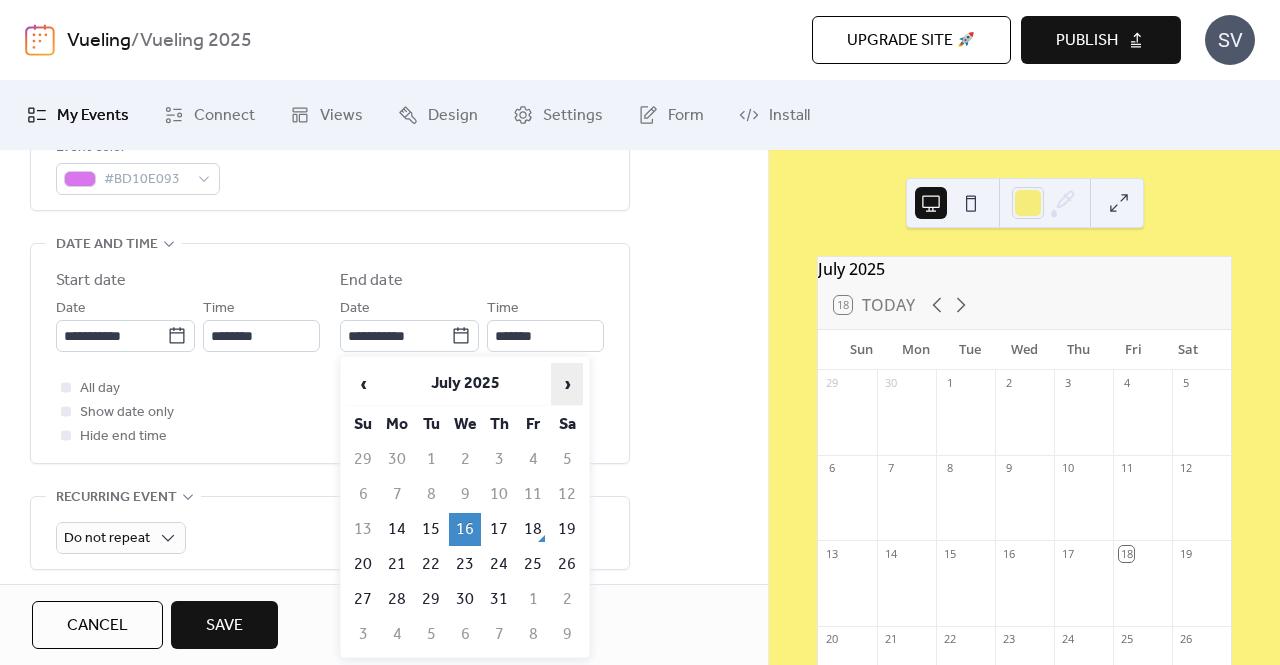 click on "›" at bounding box center [567, 384] 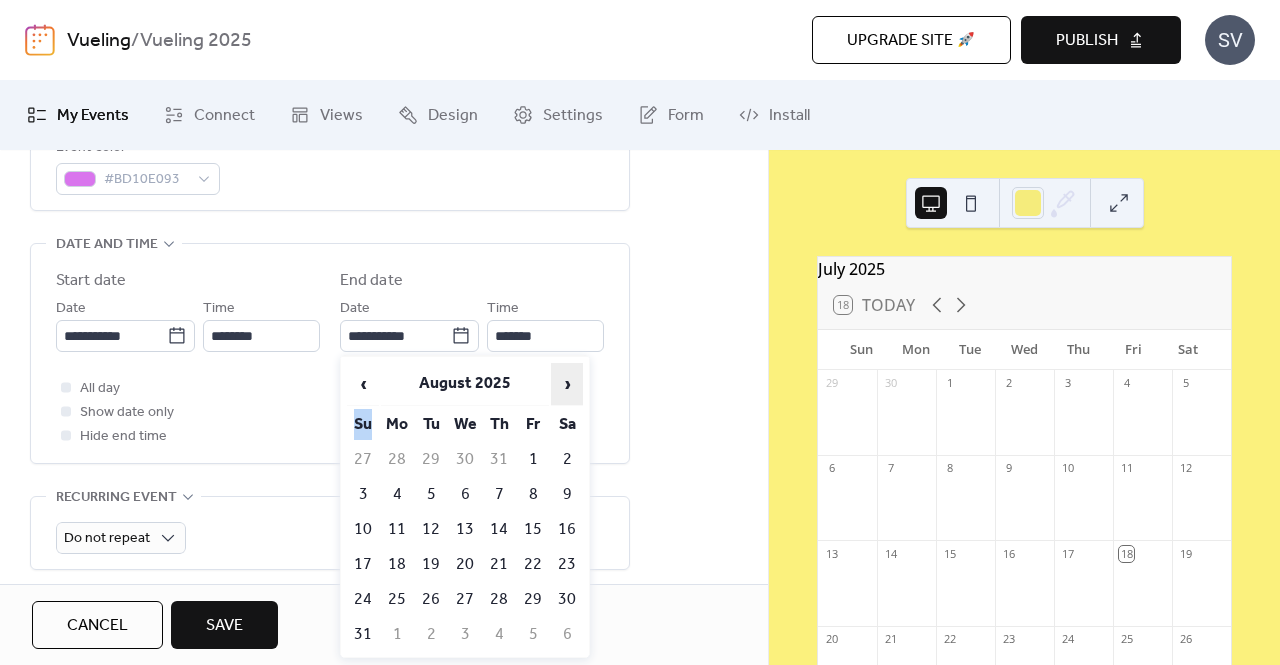 click on "›" at bounding box center [567, 384] 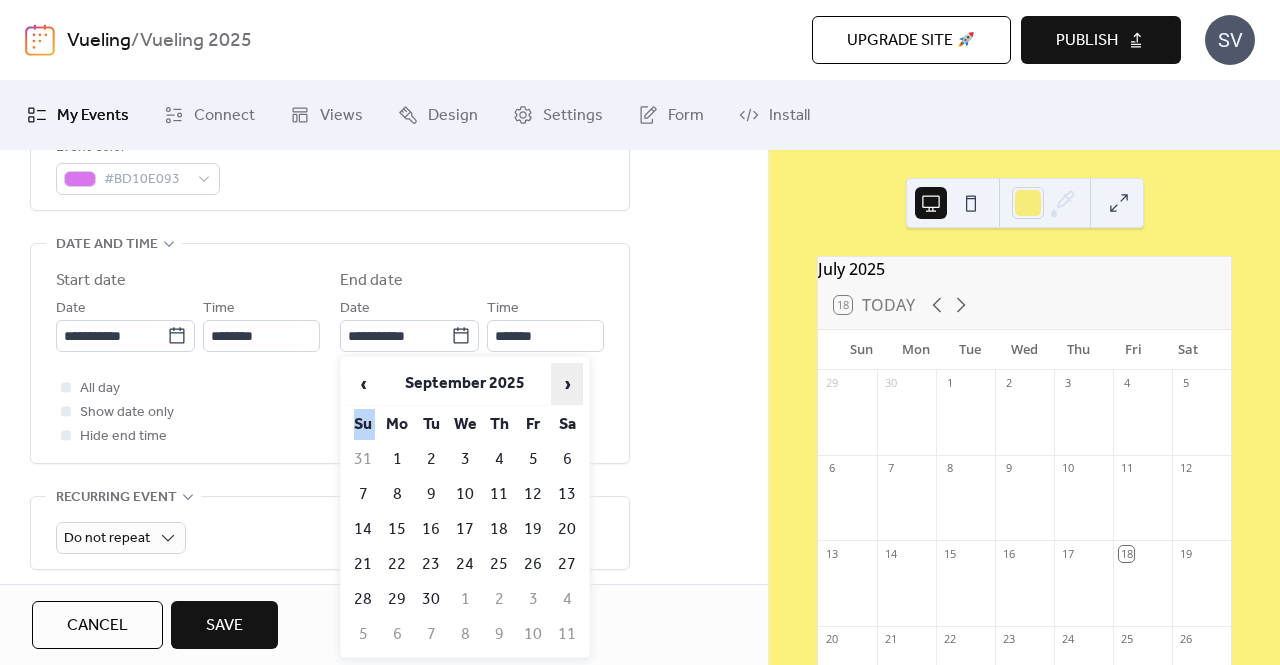 click on "›" at bounding box center [567, 384] 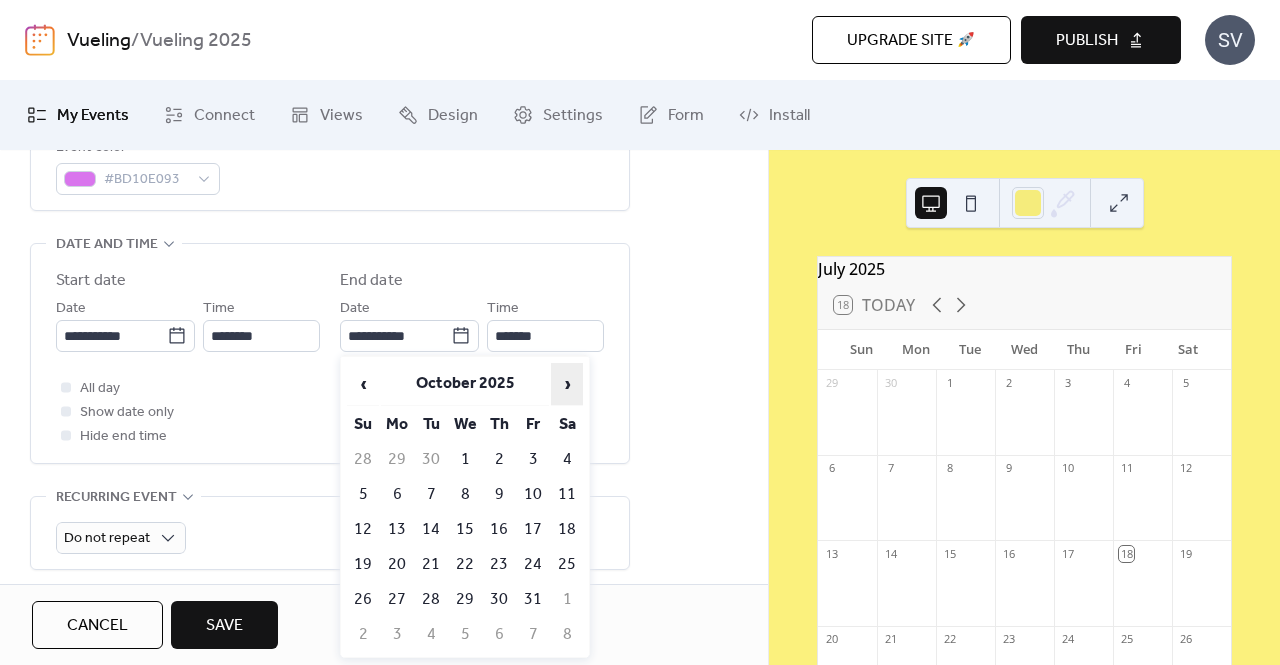 click on "›" at bounding box center (567, 384) 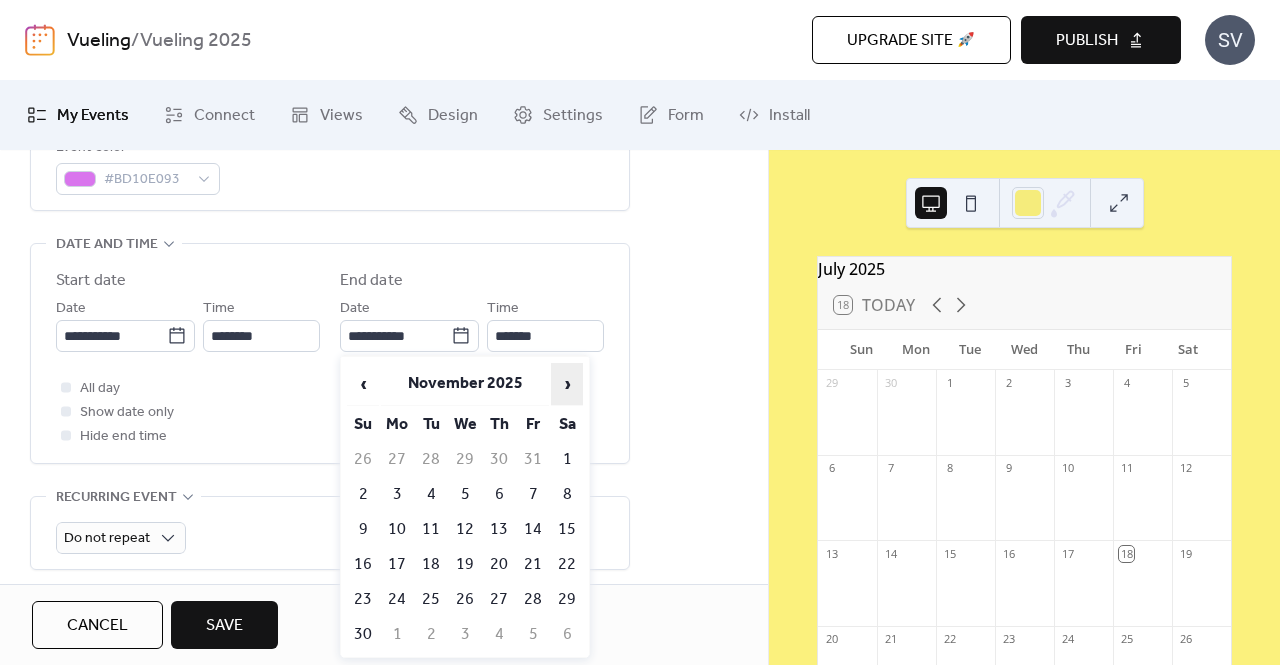 click on "›" at bounding box center (567, 384) 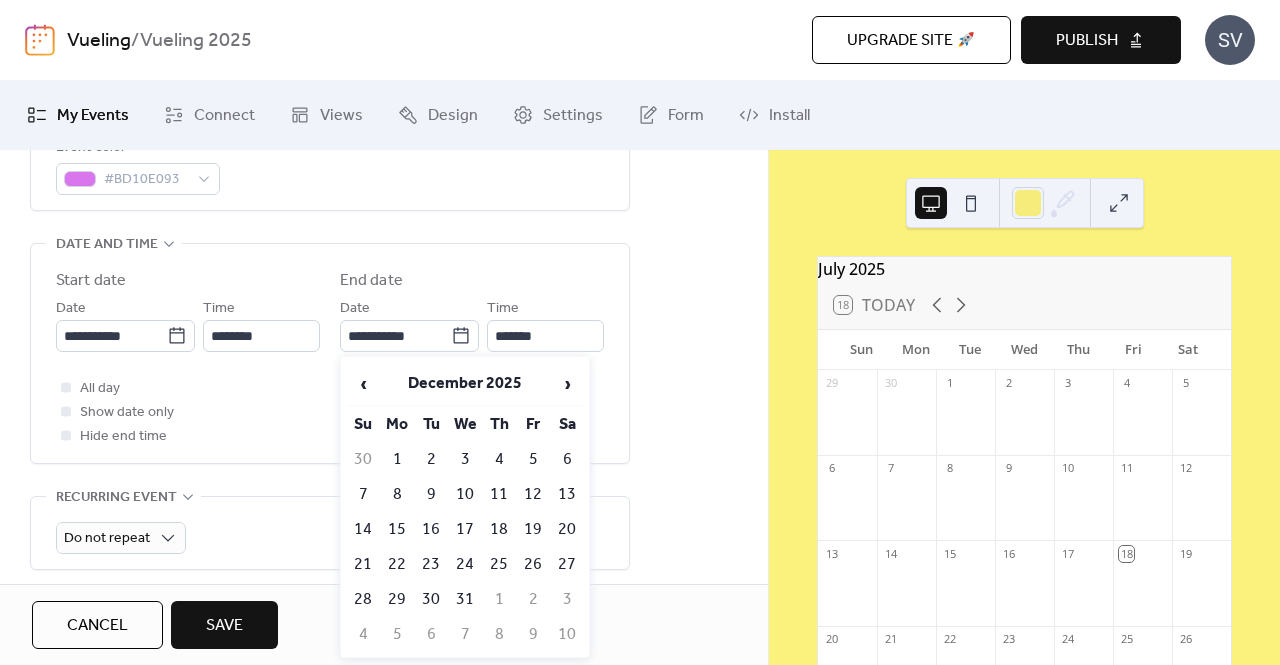 drag, startPoint x: 505, startPoint y: 519, endPoint x: 484, endPoint y: 507, distance: 24.186773 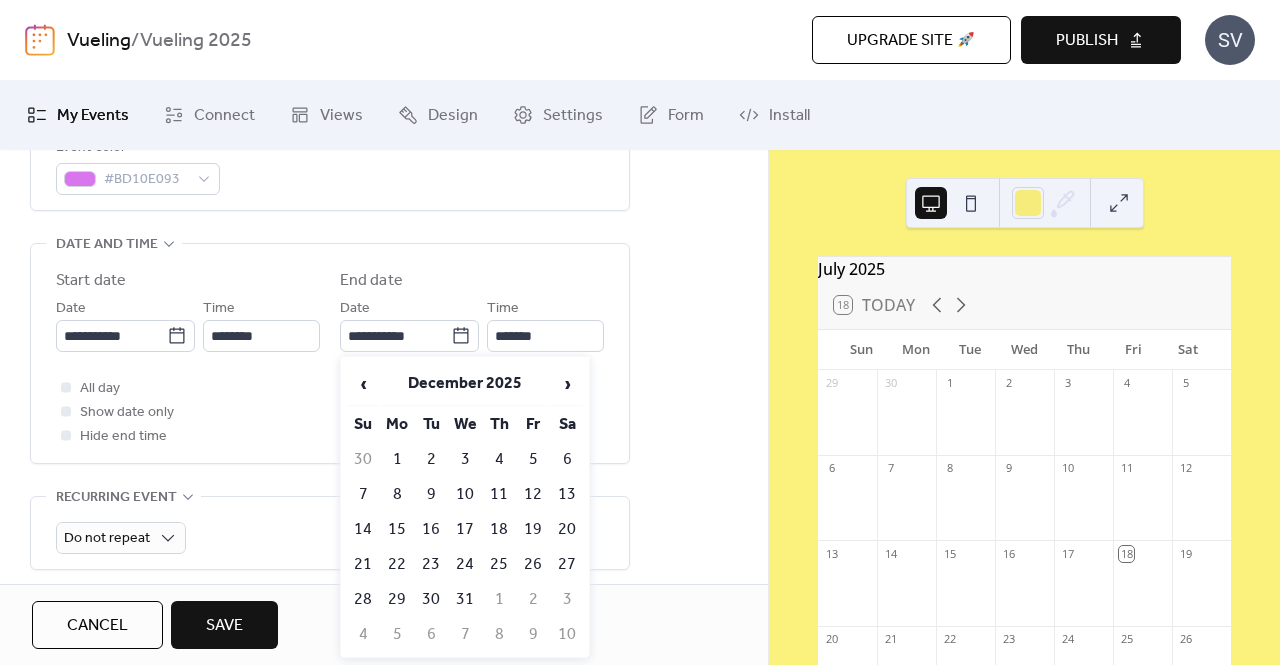 click on "18" at bounding box center [499, 529] 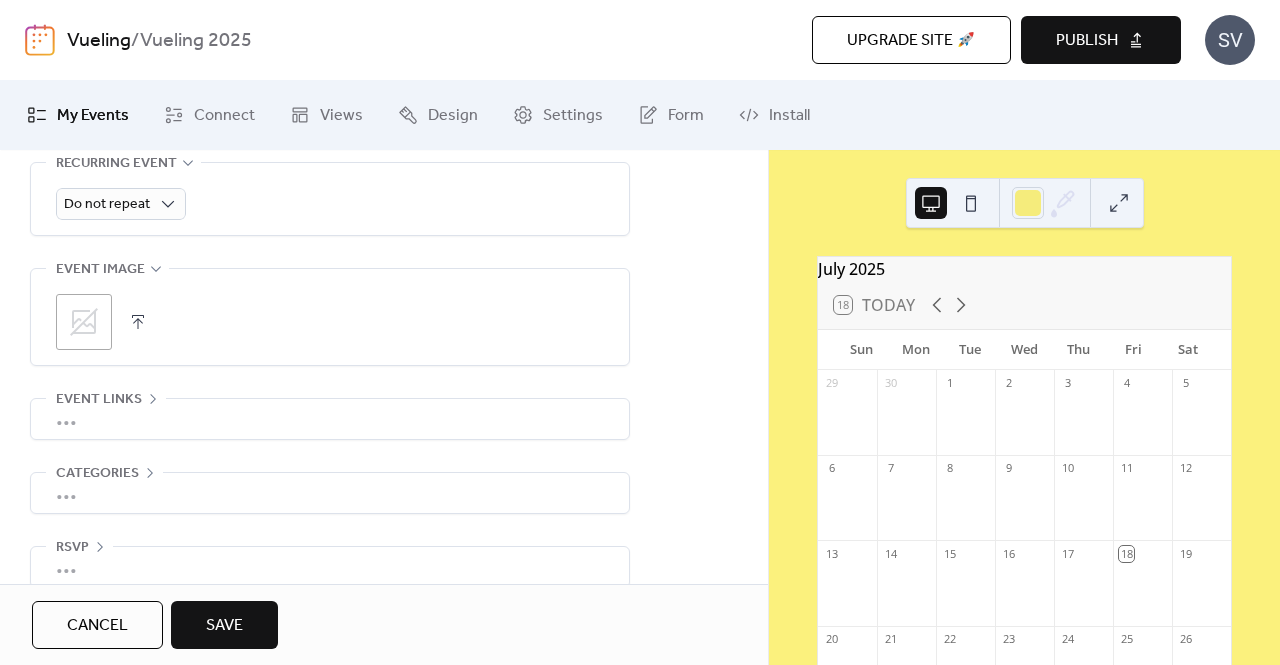 scroll, scrollTop: 956, scrollLeft: 0, axis: vertical 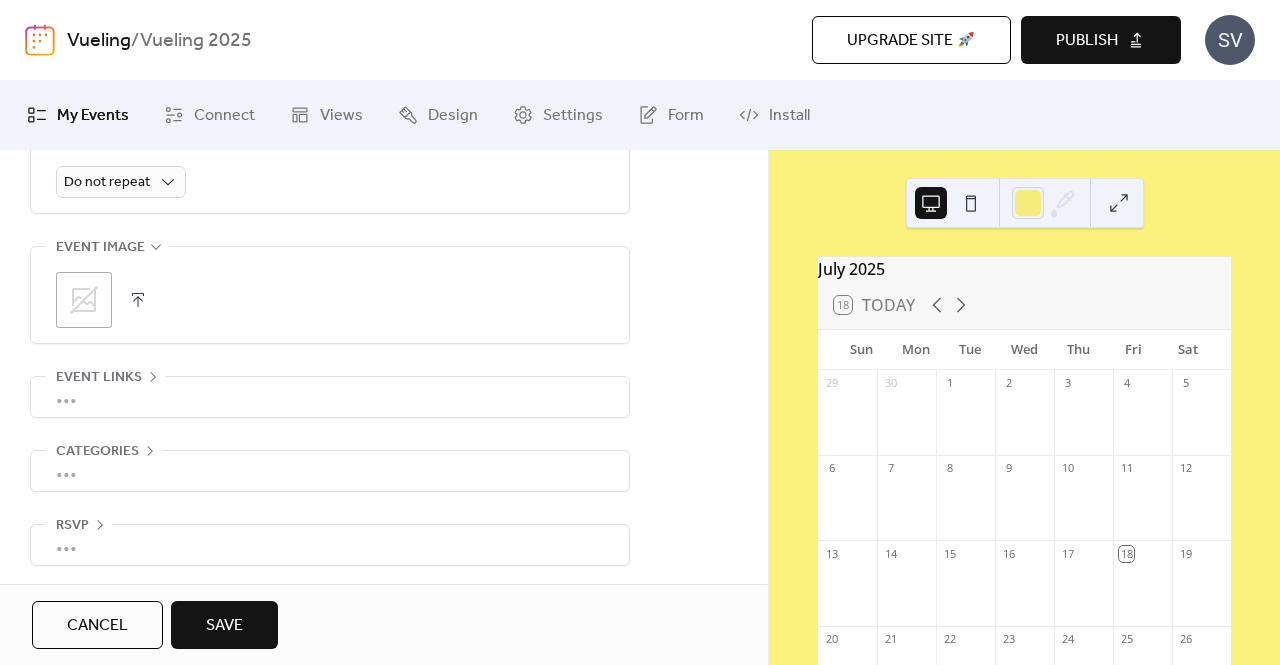 click on "Save" at bounding box center [224, 625] 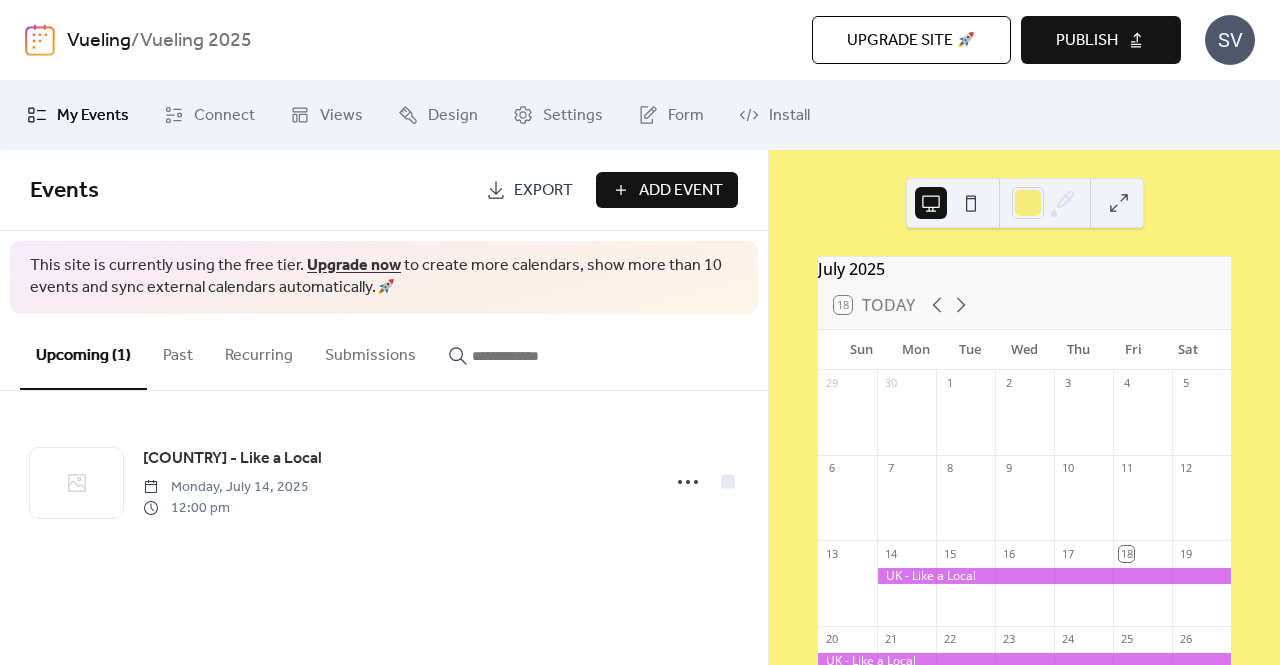 click at bounding box center (1054, 576) 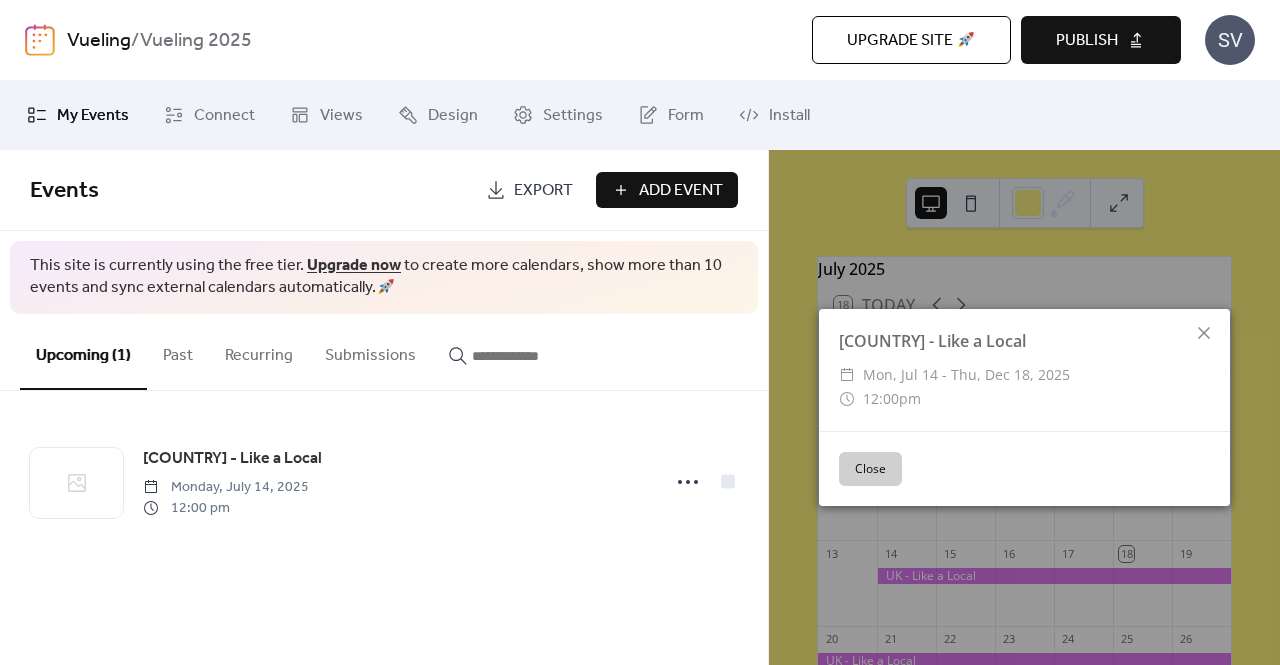 click on "Close" at bounding box center [870, 469] 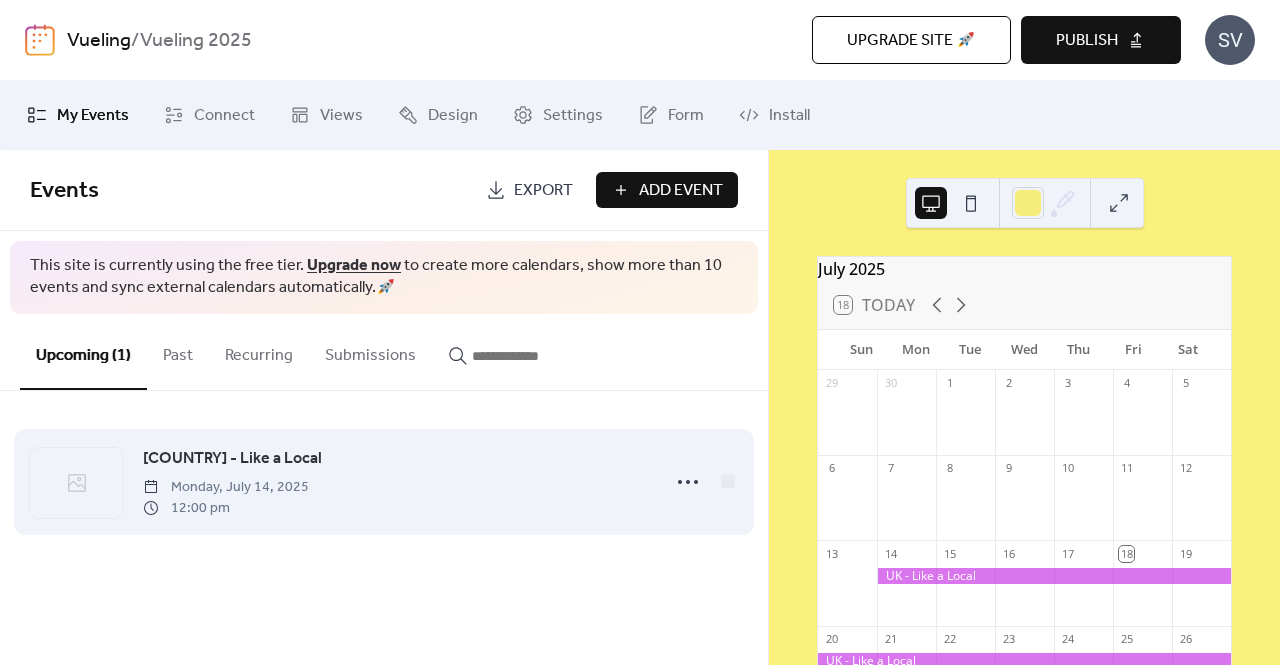click on "[COUNTRY] - Like a Local Monday, July 14, 2025 12:00 pm" at bounding box center (384, 482) 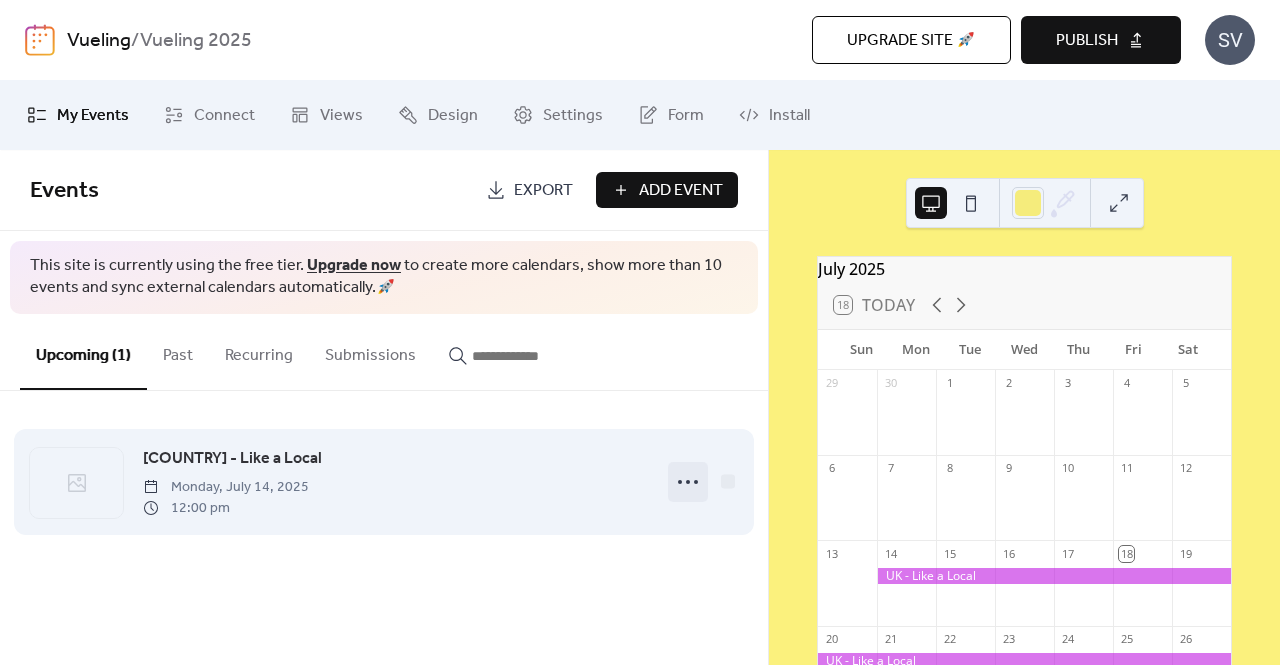 click 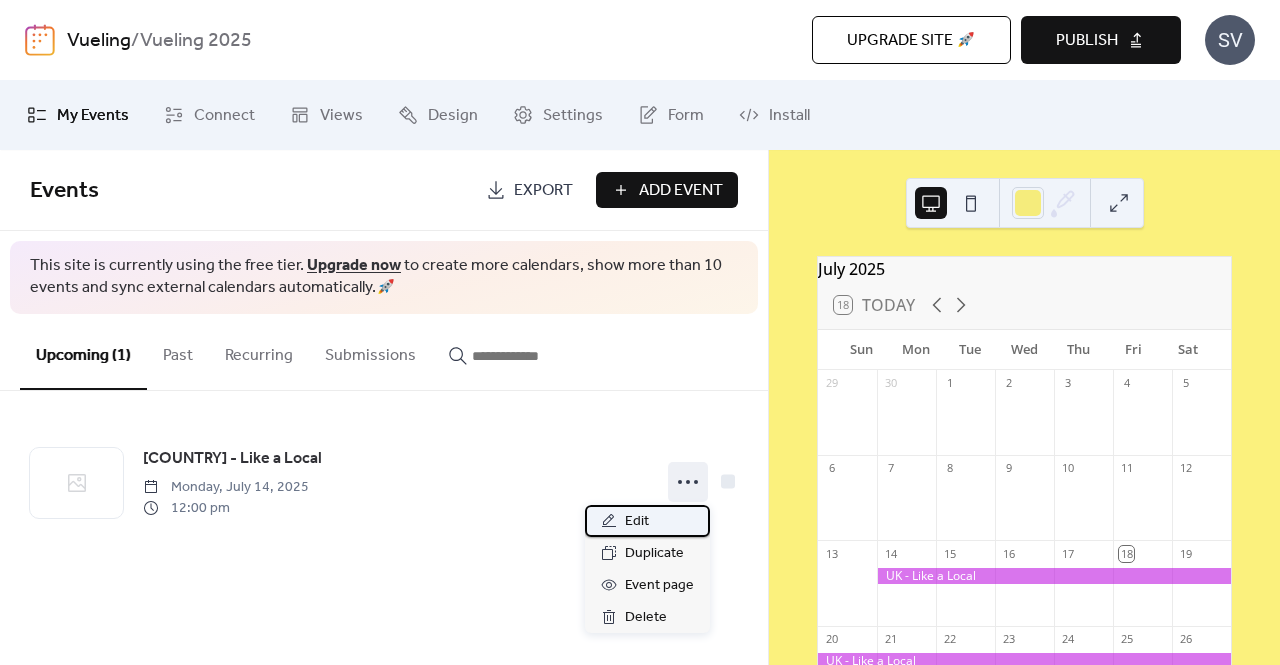 click on "Edit" at bounding box center [647, 521] 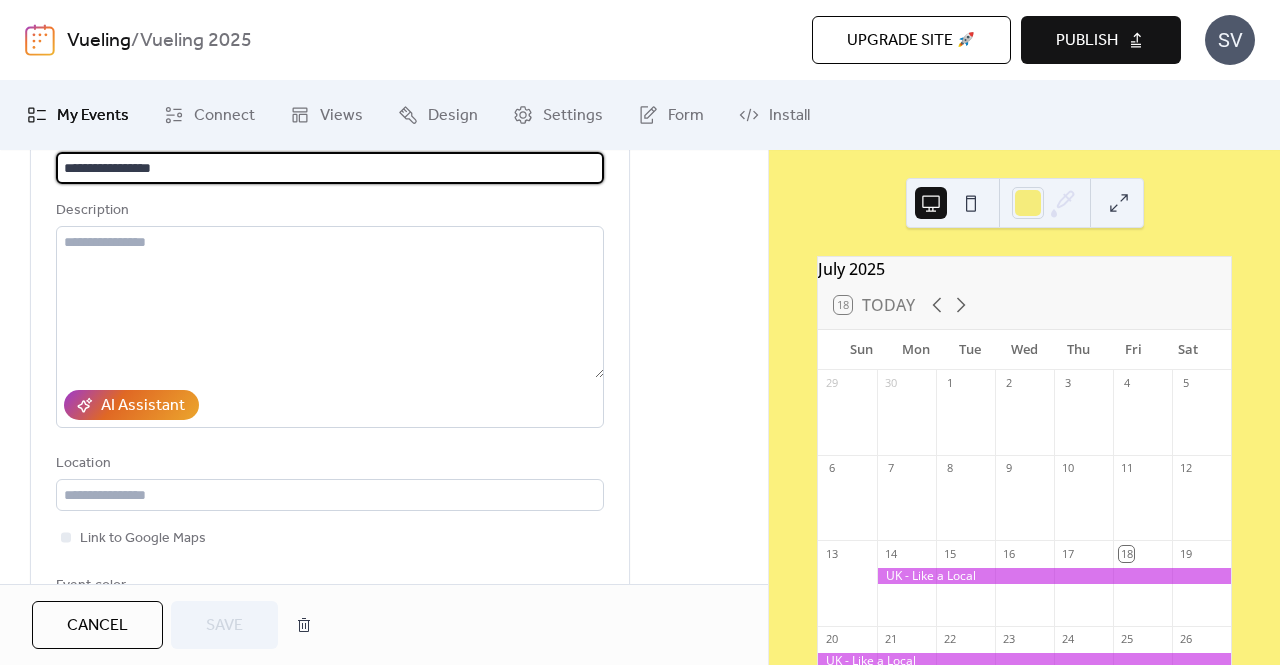 scroll, scrollTop: 500, scrollLeft: 0, axis: vertical 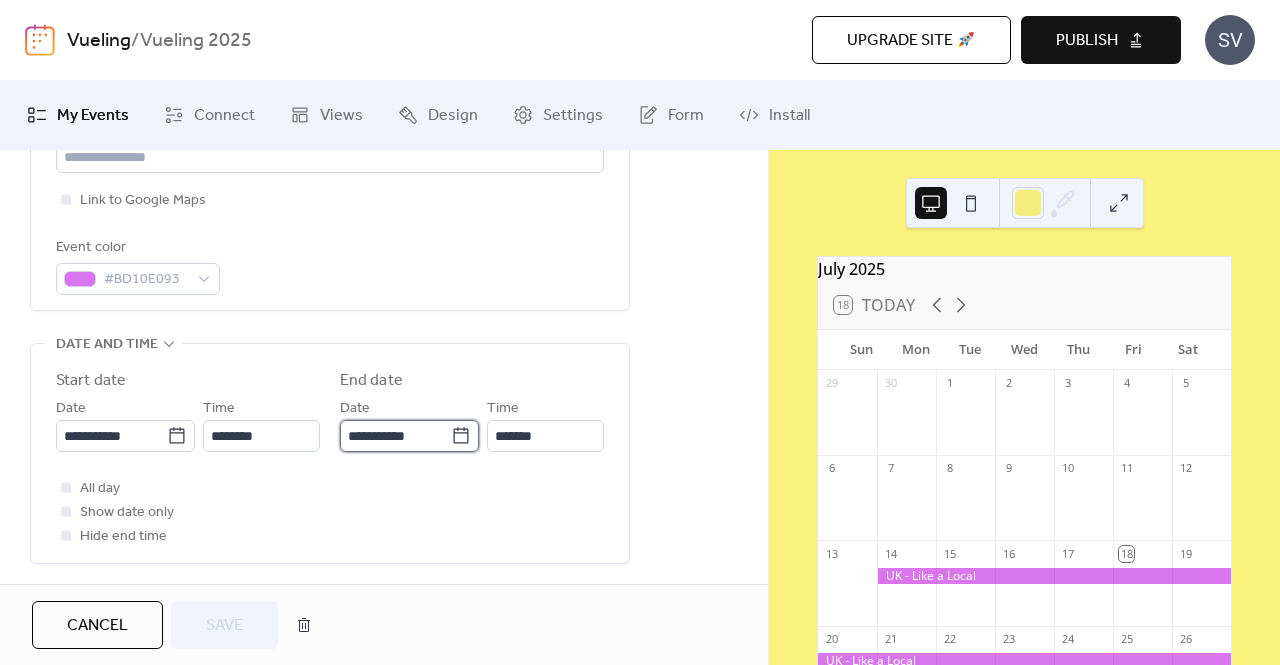click on "**********" at bounding box center [395, 436] 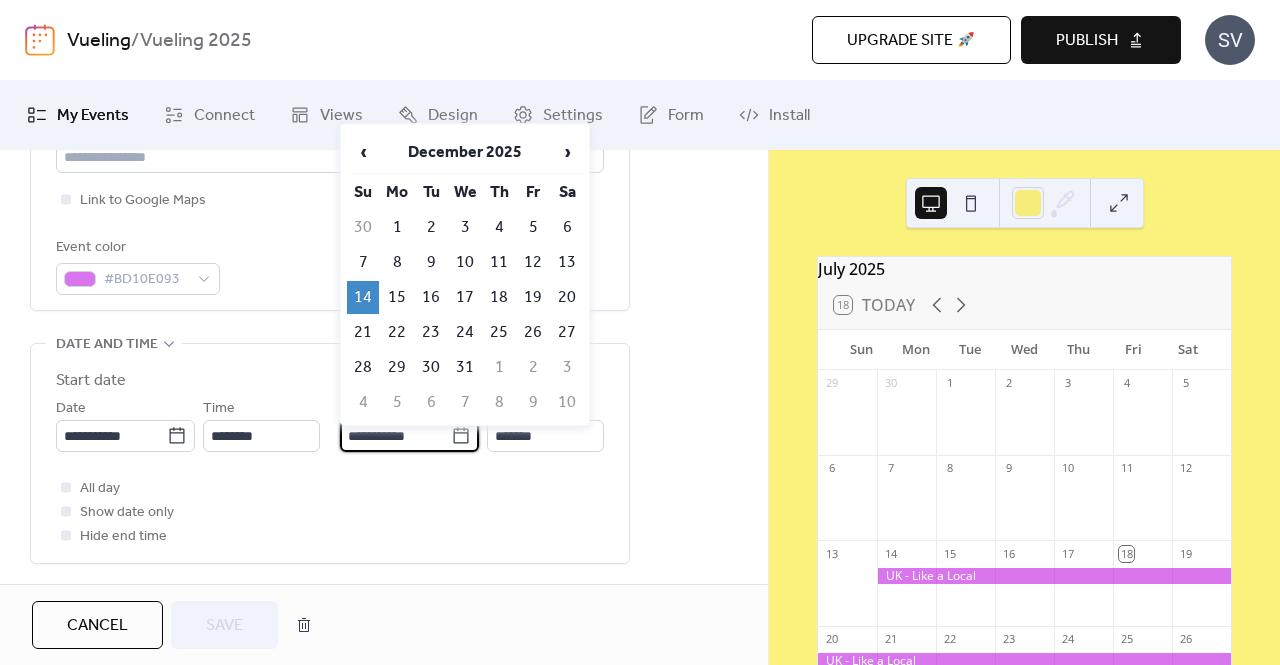 click on "**********" at bounding box center (395, 436) 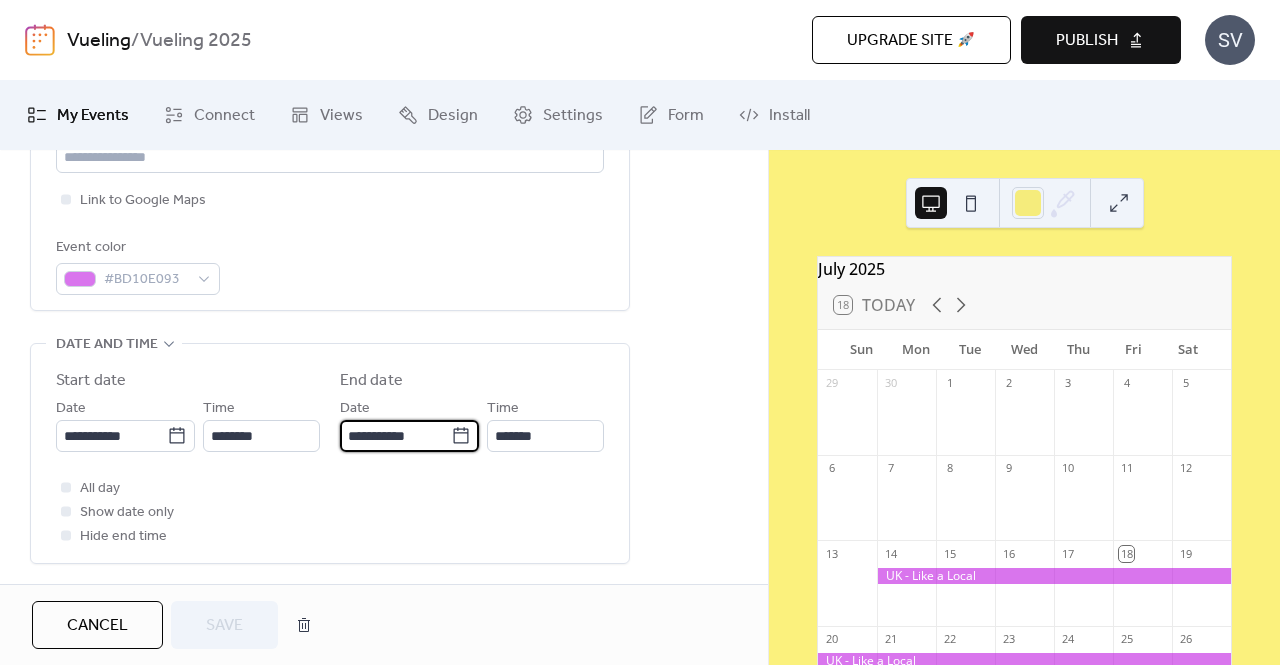 click on "**********" at bounding box center (395, 436) 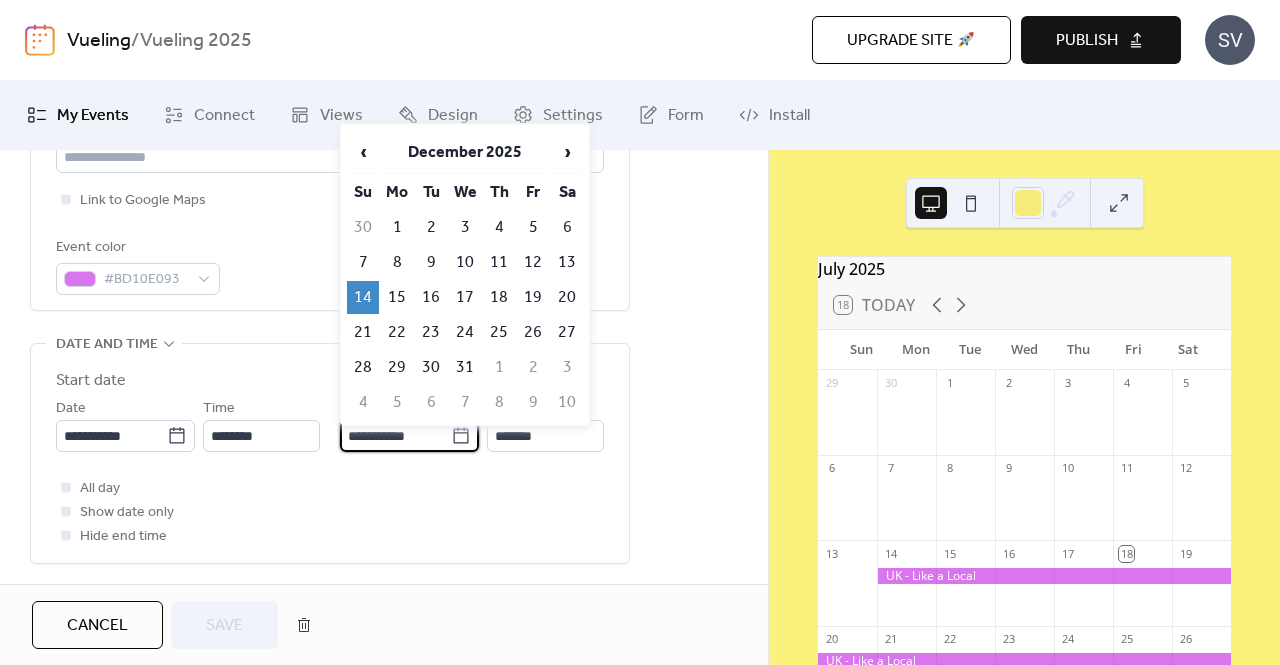 click on "**********" at bounding box center [395, 436] 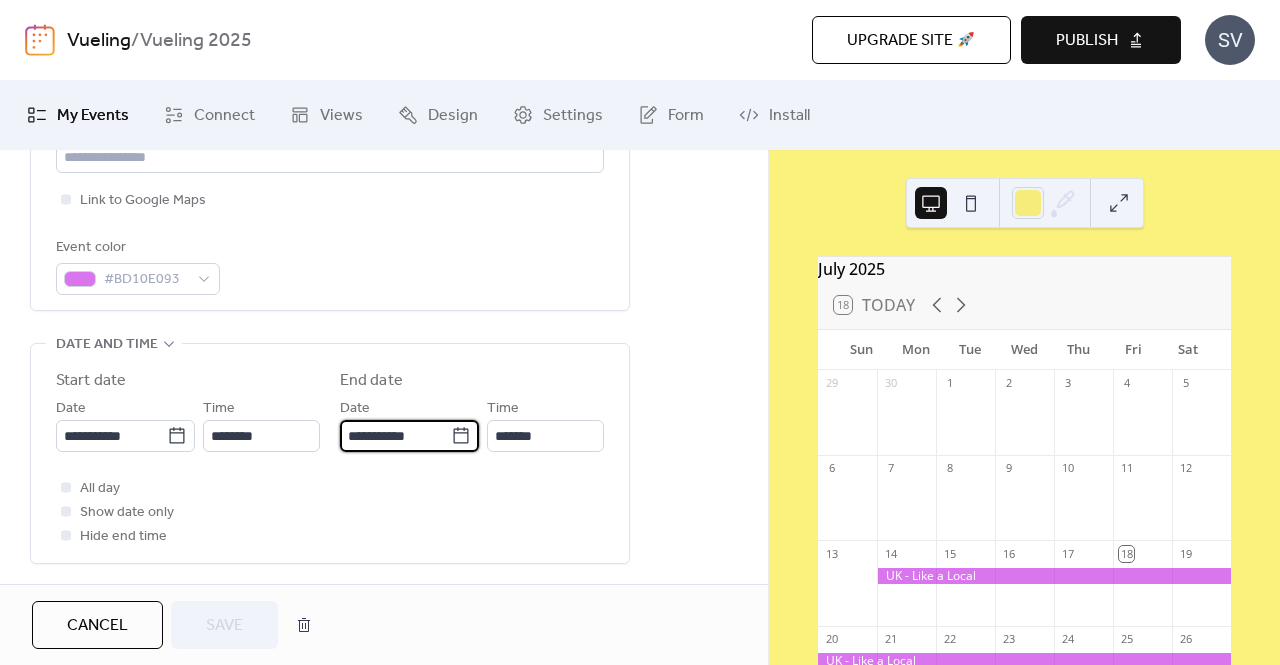 click on "**********" at bounding box center [395, 436] 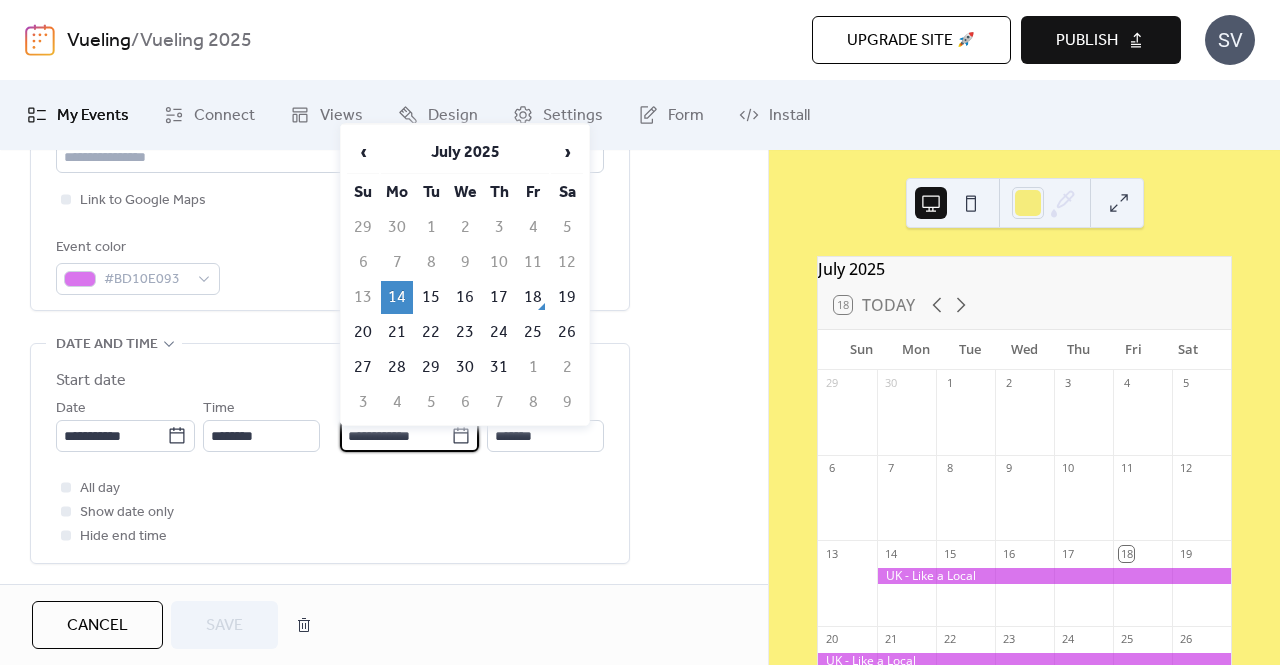type on "**********" 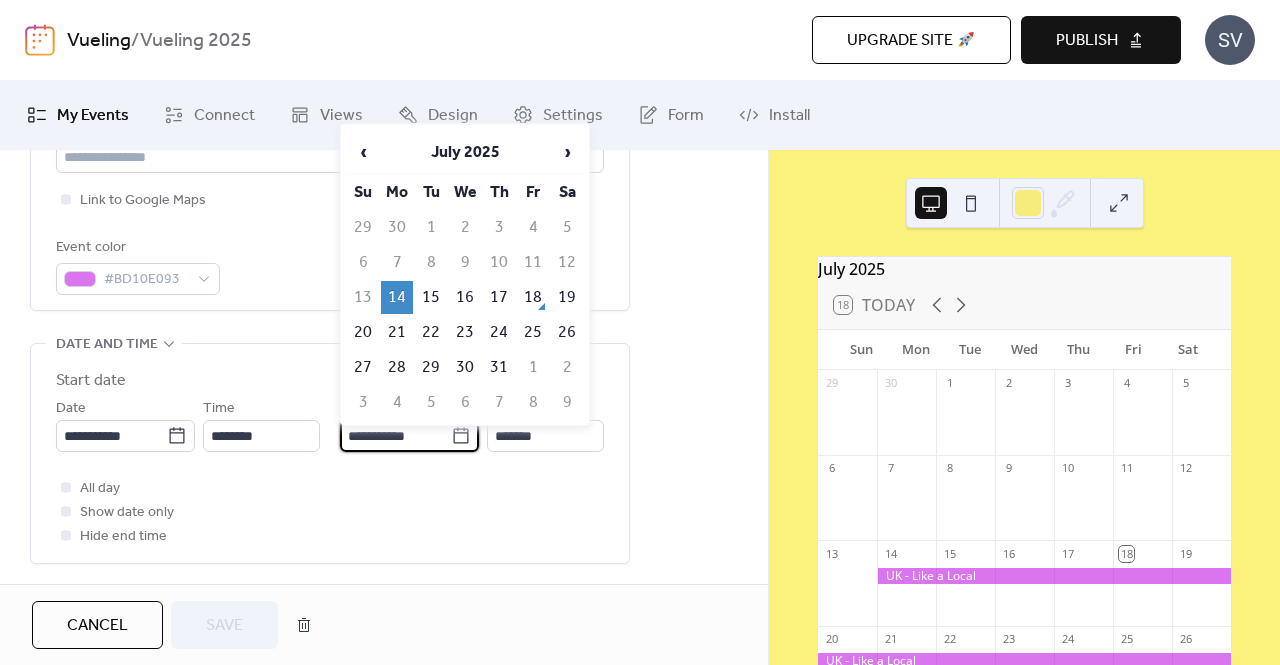 click on "All day Show date only Hide end time" at bounding box center [330, 512] 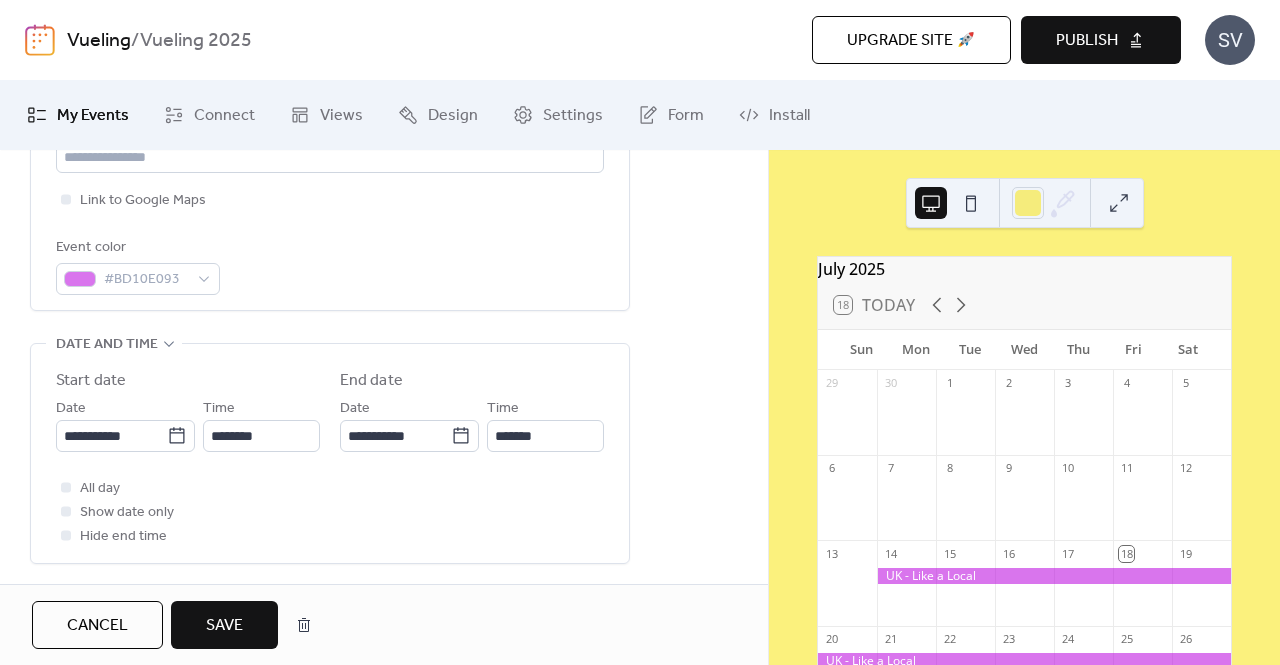 click on "Save" at bounding box center [224, 626] 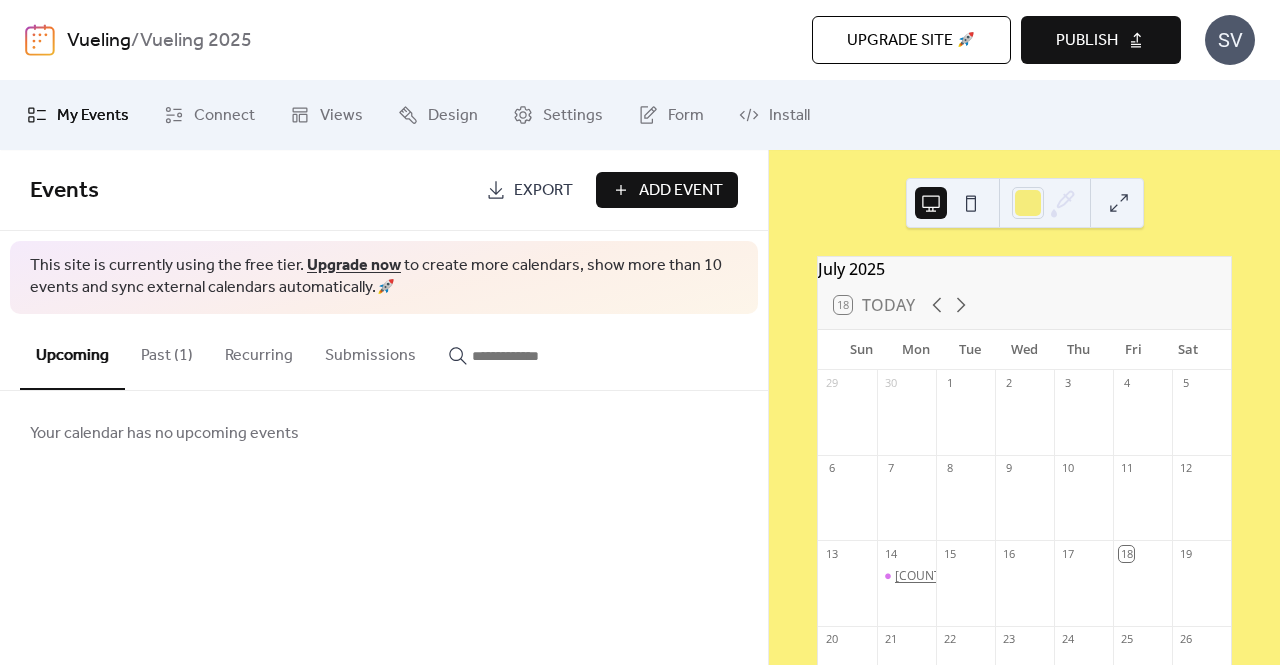 click on "[COUNTRY] - Like a Local" at bounding box center [964, 576] 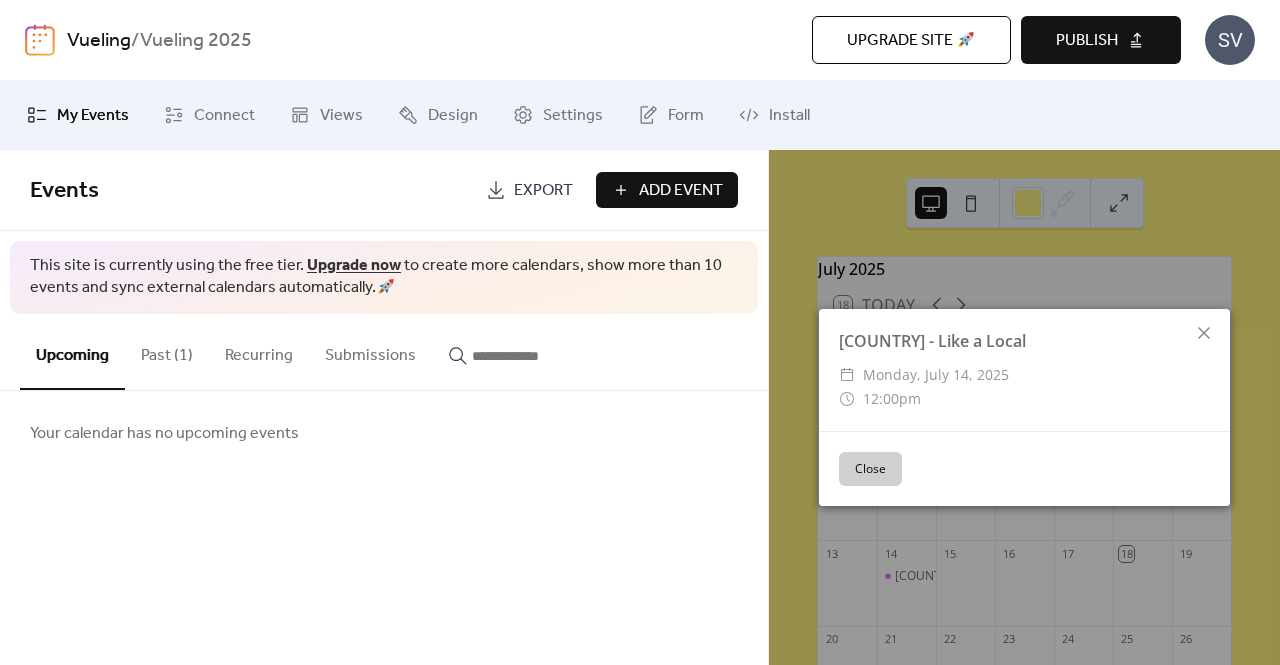 click 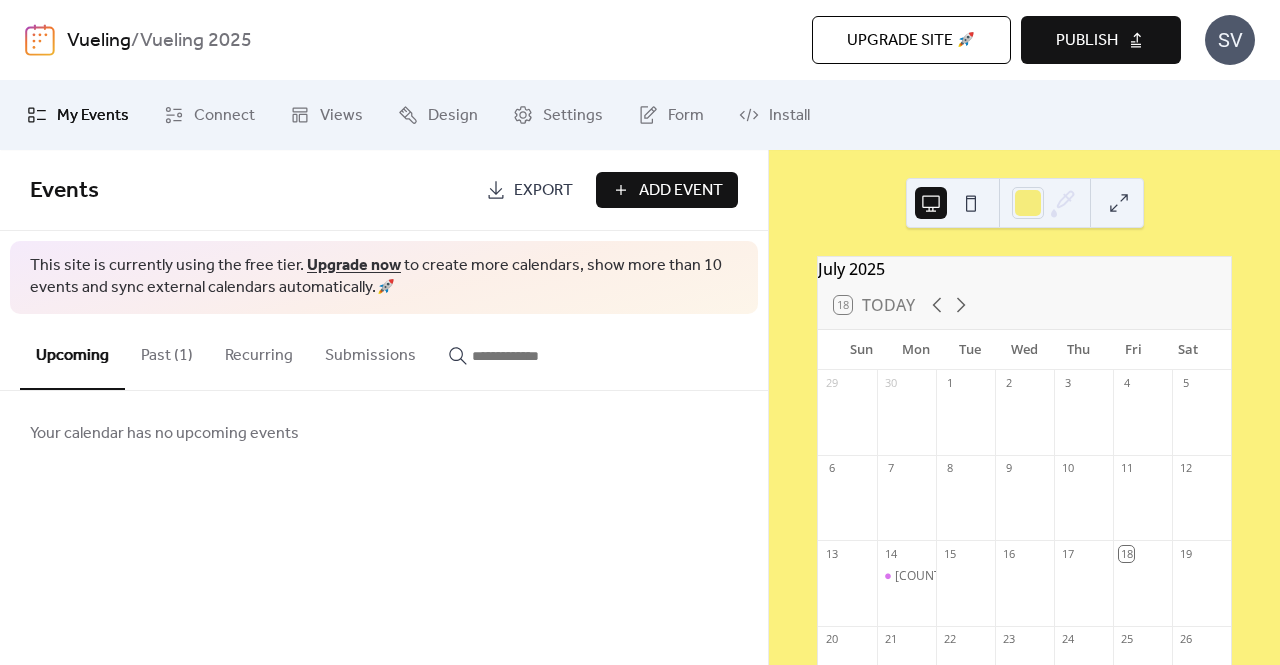 click at bounding box center [1119, 203] 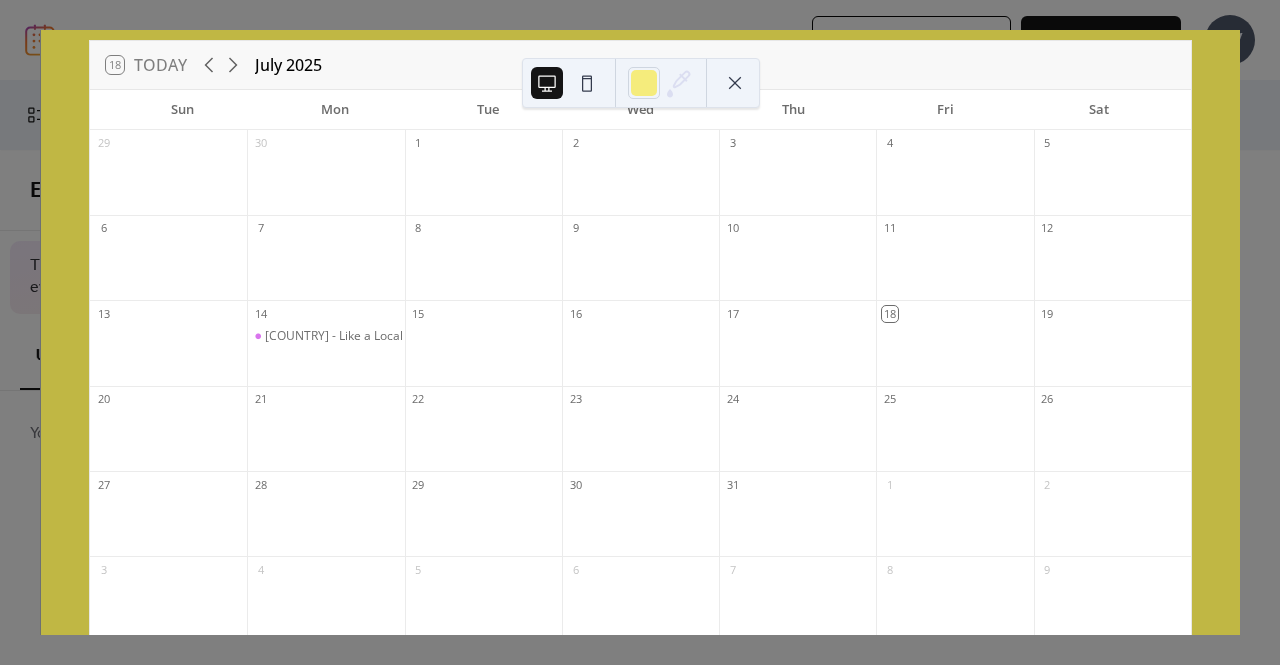 scroll, scrollTop: 0, scrollLeft: 0, axis: both 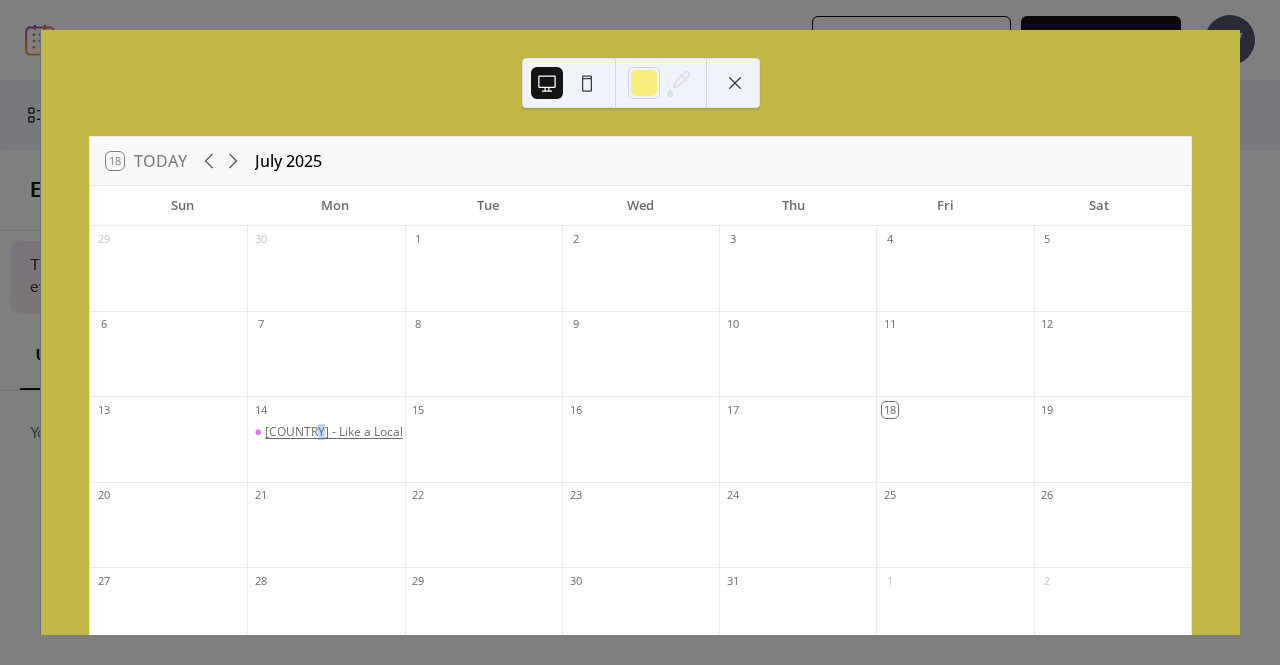 click on "[COUNTRY] - Like a Local" at bounding box center (334, 432) 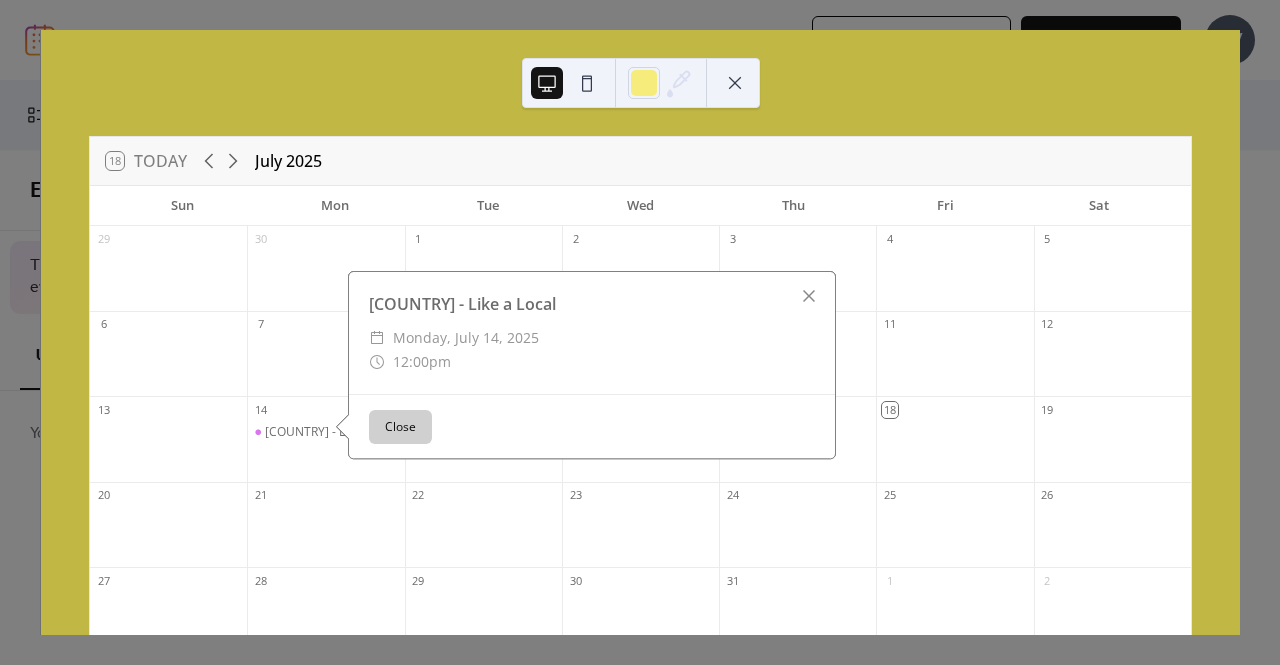 click on "[COUNTRY] - Like a Local" at bounding box center (325, 449) 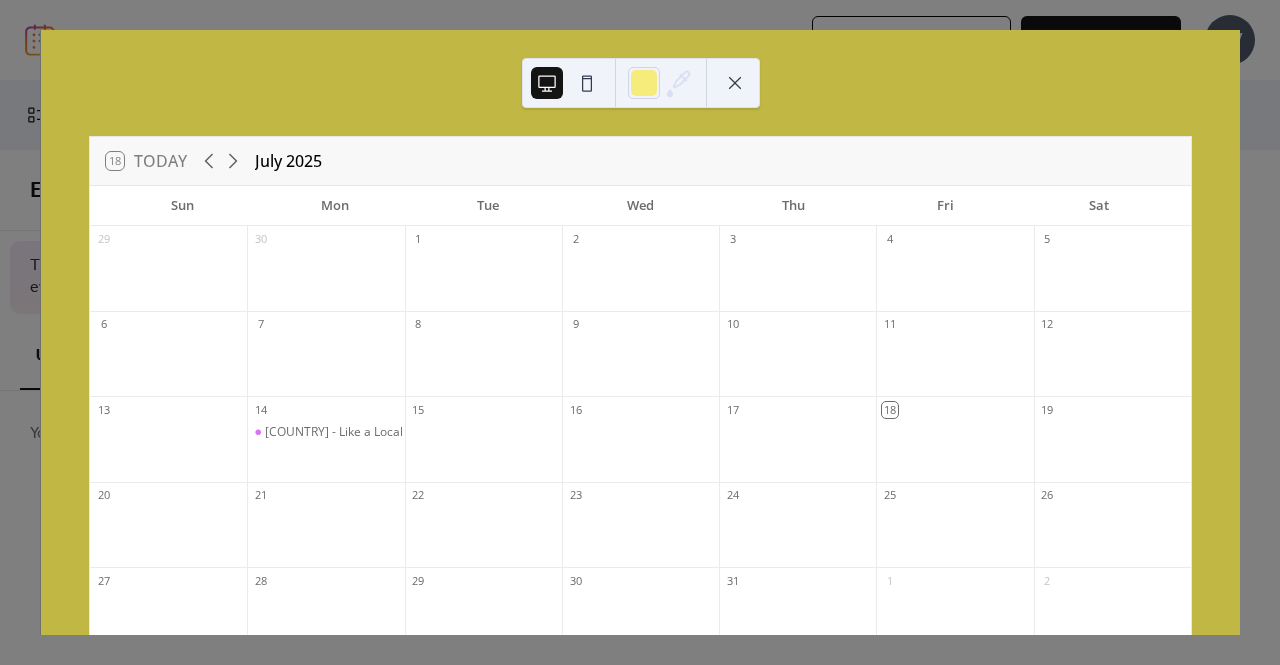 click at bounding box center (587, 83) 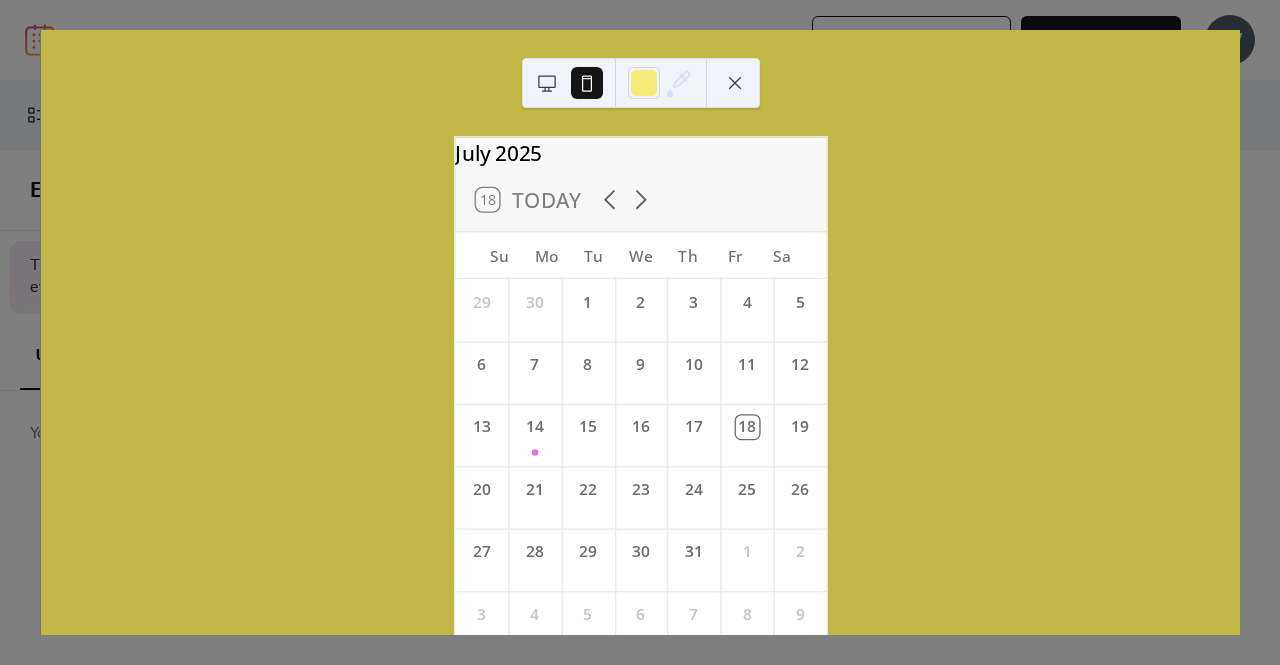 click at bounding box center [547, 83] 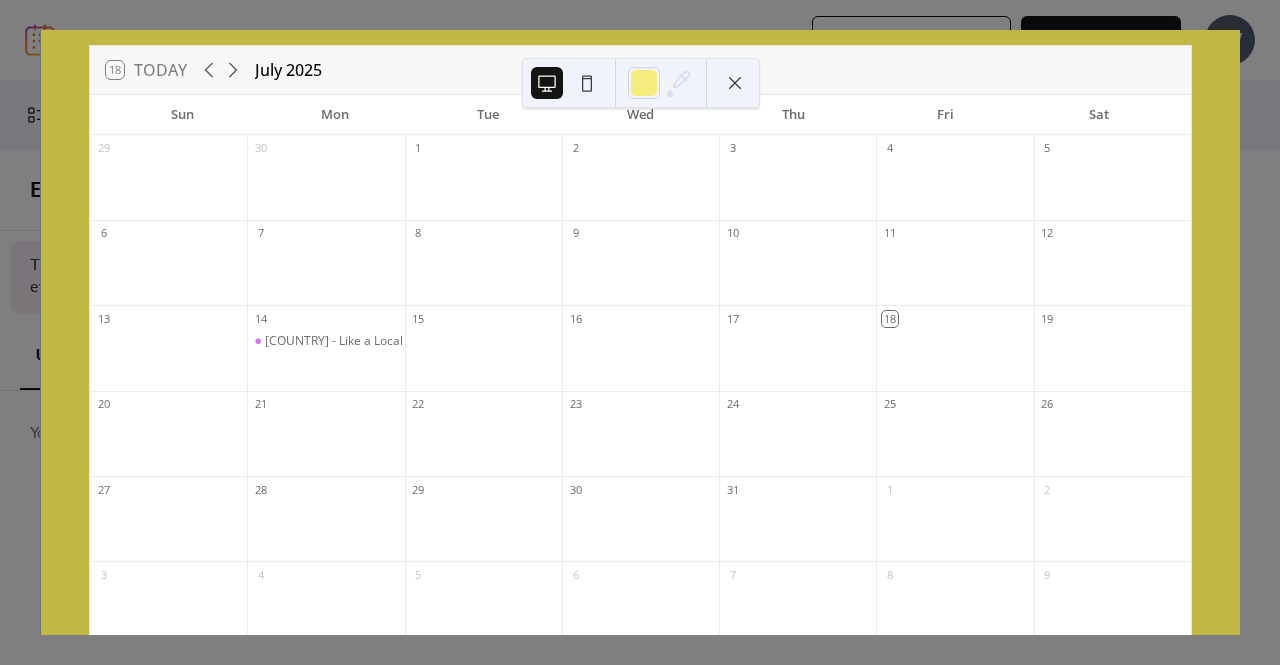 scroll, scrollTop: 0, scrollLeft: 0, axis: both 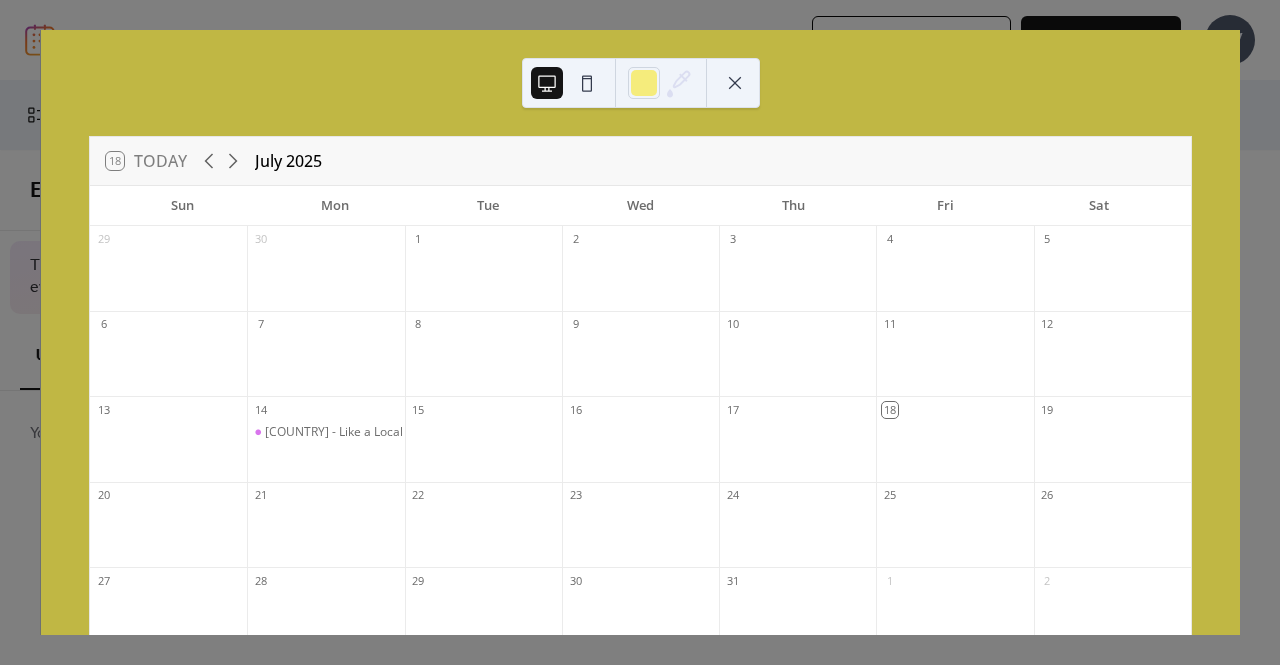 click on "18 Today July 2025 Sun Mon Tue Wed Thu Fri Sat 29 30 1 2 3 4 5 6 7 8 9 10 11 12 13 14 [COUNTRY] - Like a Local 15 16 17 18 19 20 21 22 23 24 25 26 27 28 29 30 31 1 2 3 4 5 6 7 8 9 Powered by   EventsCalendar.co" at bounding box center [640, 332] 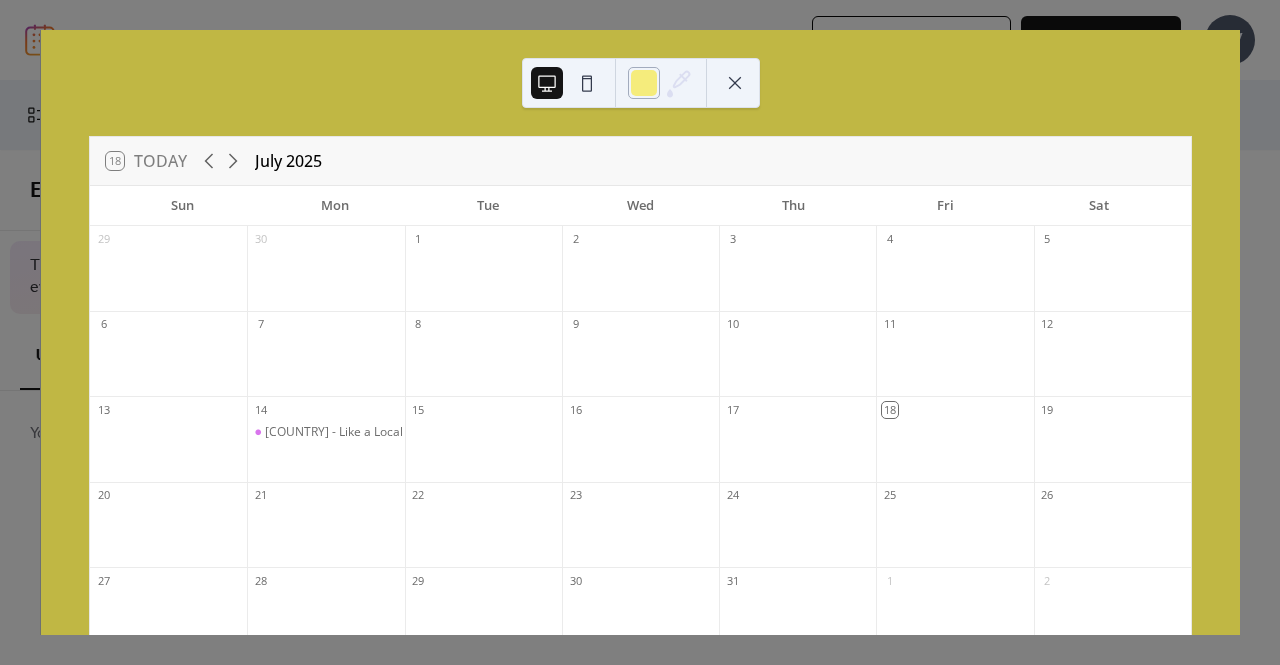 click at bounding box center [644, 83] 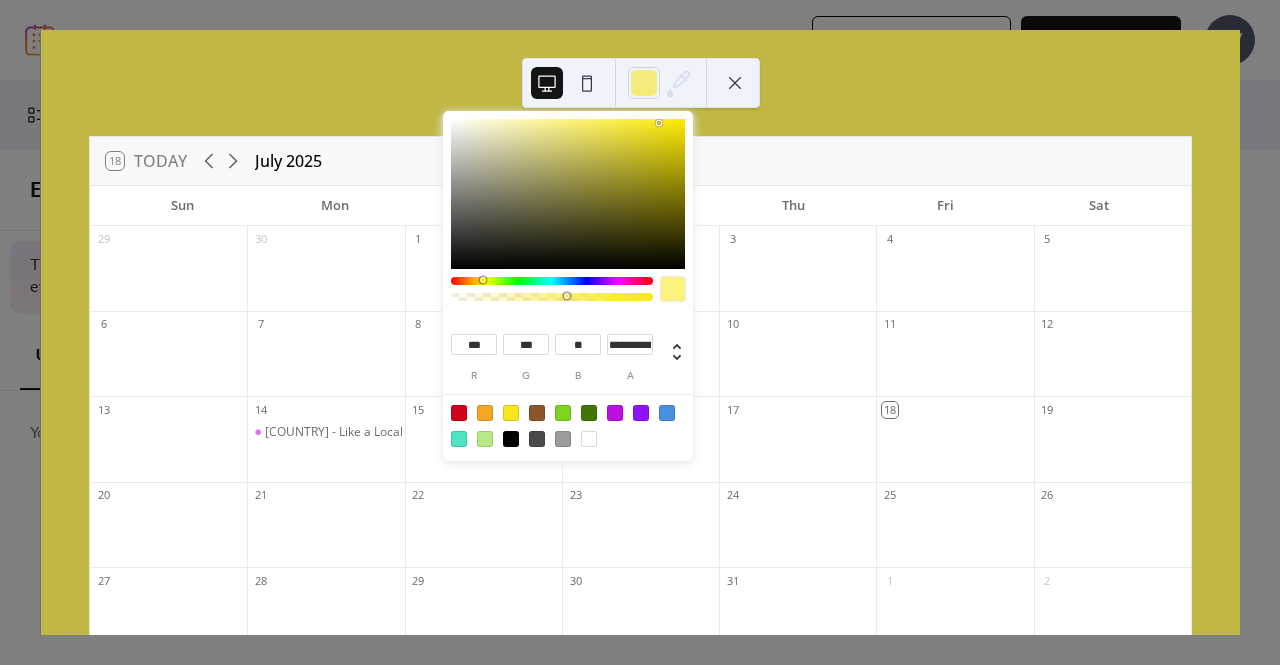 drag, startPoint x: 567, startPoint y: 289, endPoint x: 552, endPoint y: 293, distance: 15.524175 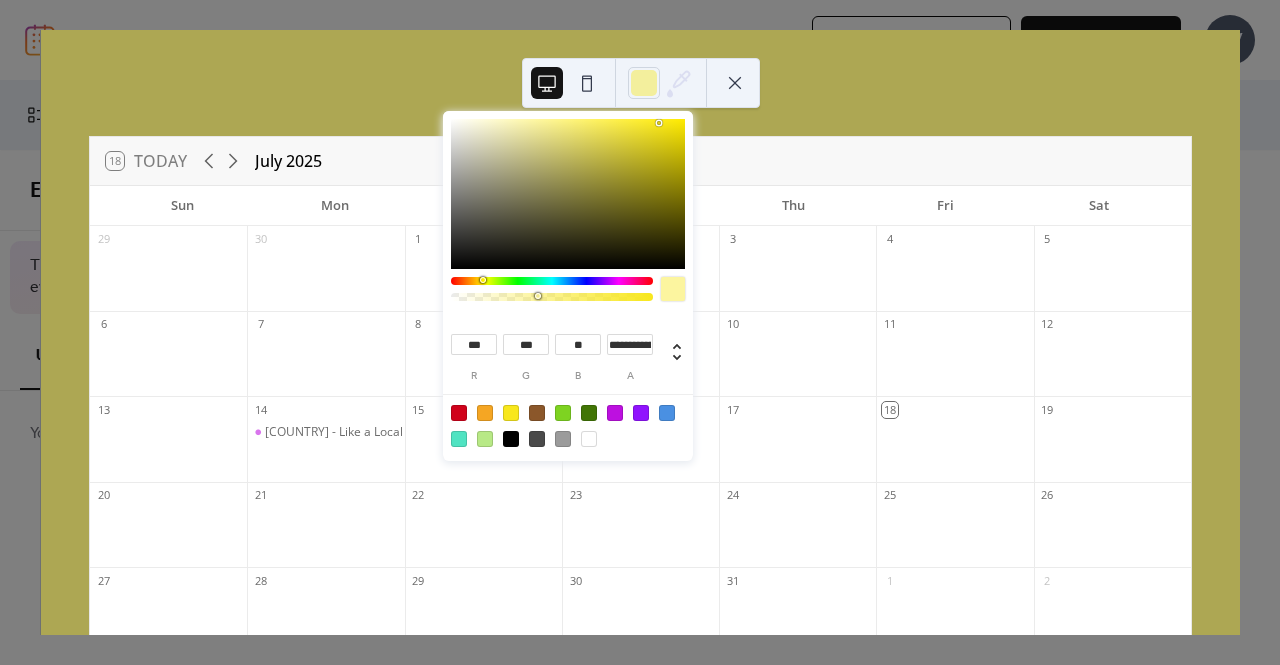 drag, startPoint x: 566, startPoint y: 292, endPoint x: 536, endPoint y: 298, distance: 30.594116 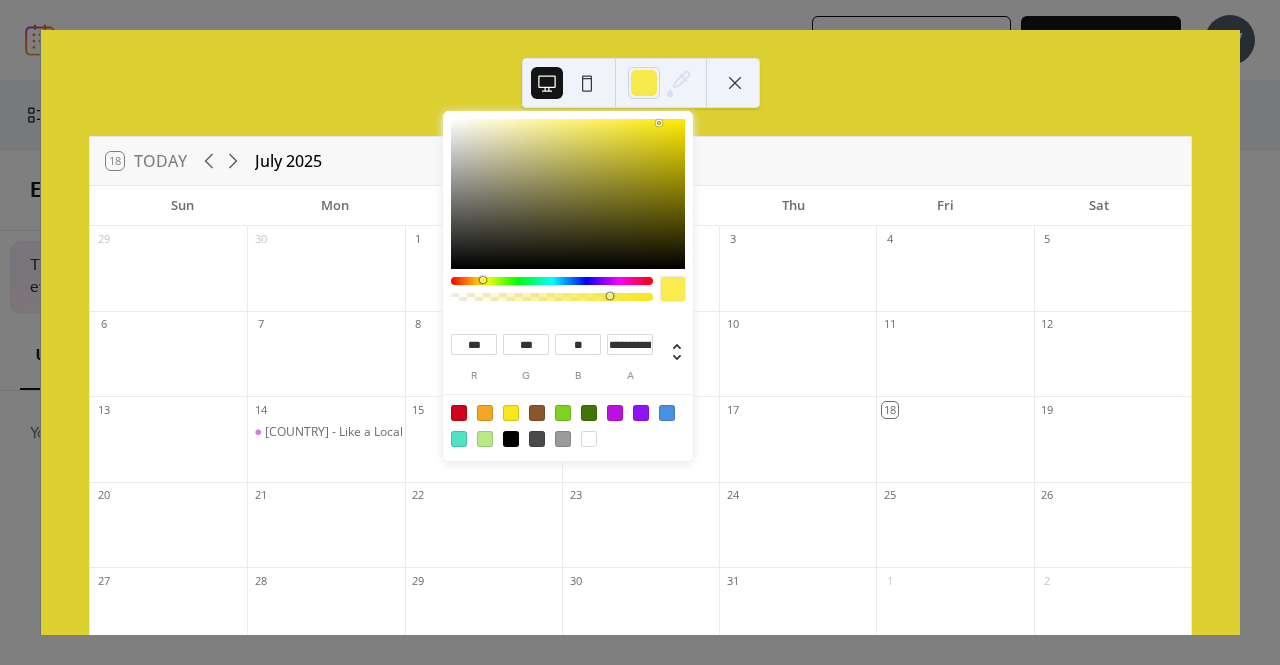 type on "***" 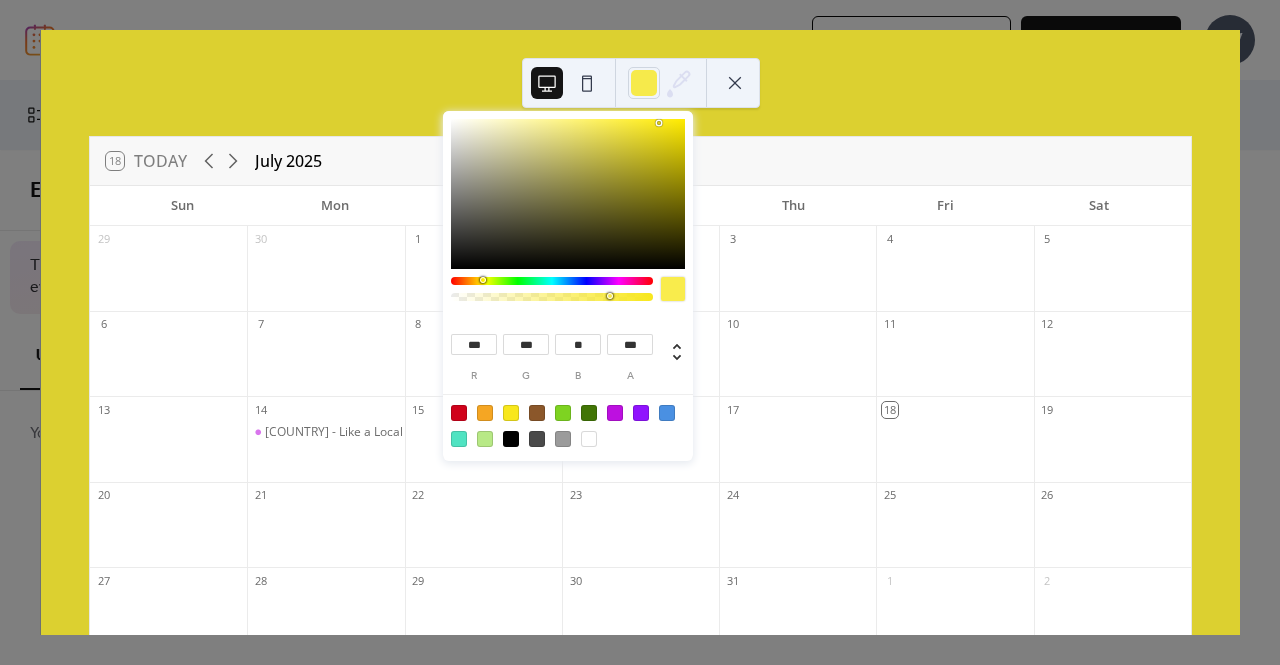 drag, startPoint x: 536, startPoint y: 298, endPoint x: 612, endPoint y: 295, distance: 76.05919 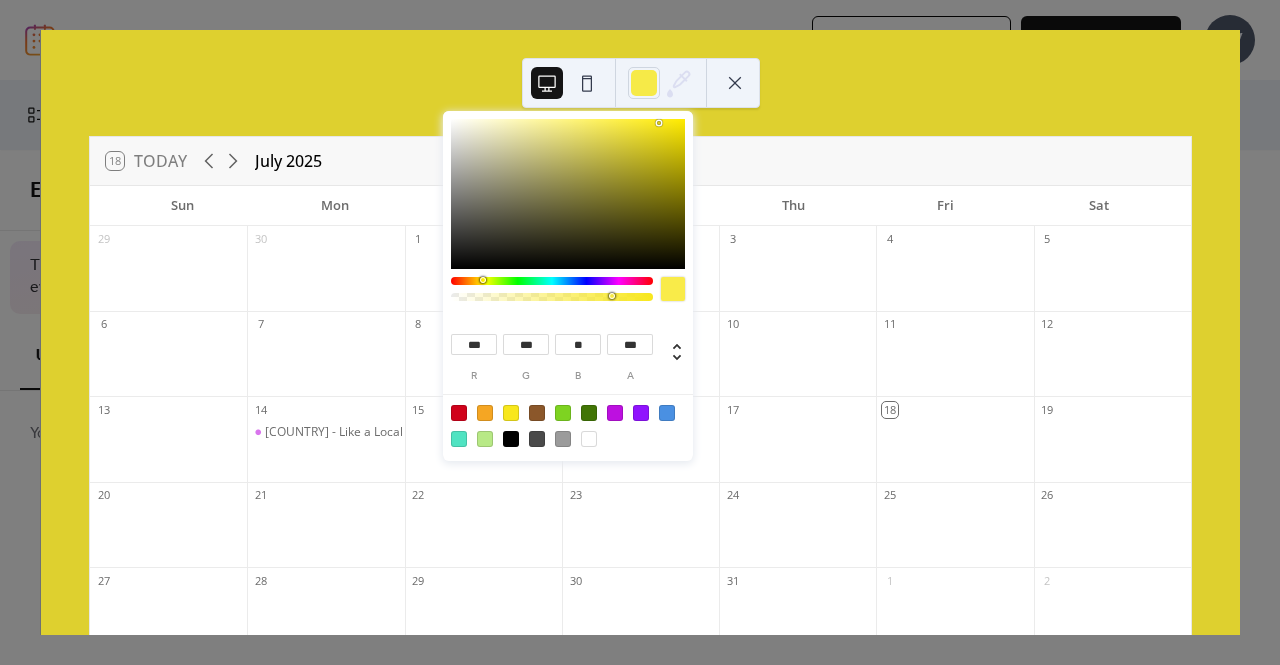type on "***" 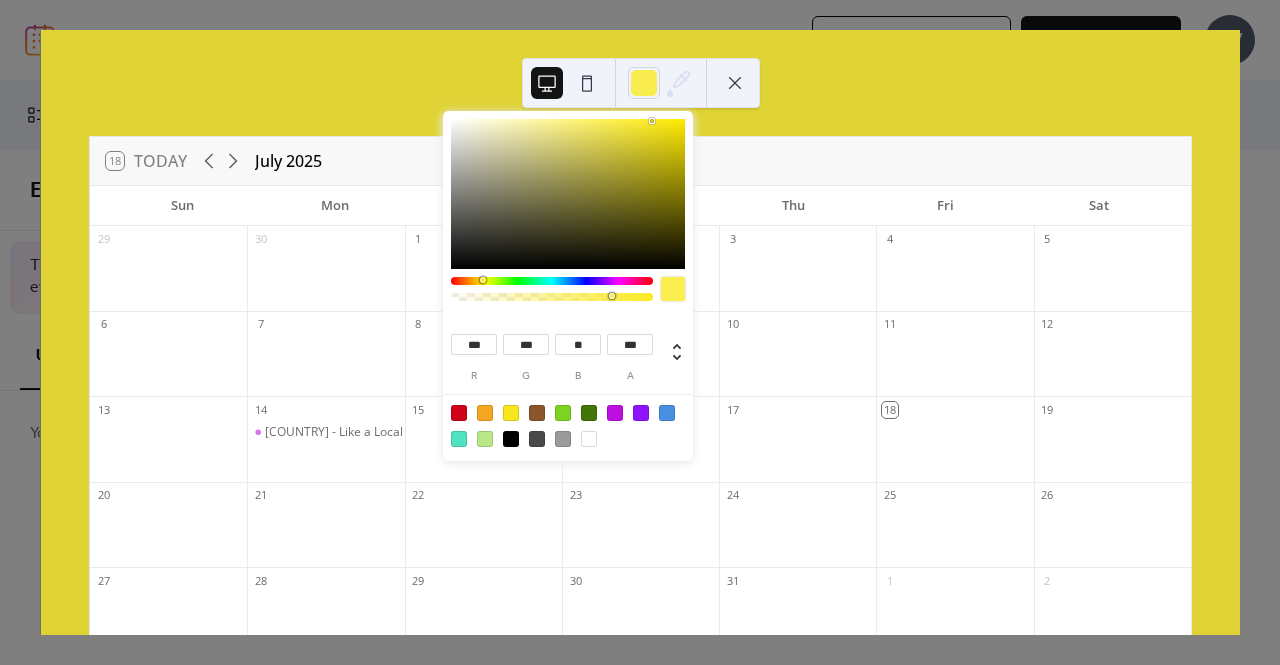 type on "**" 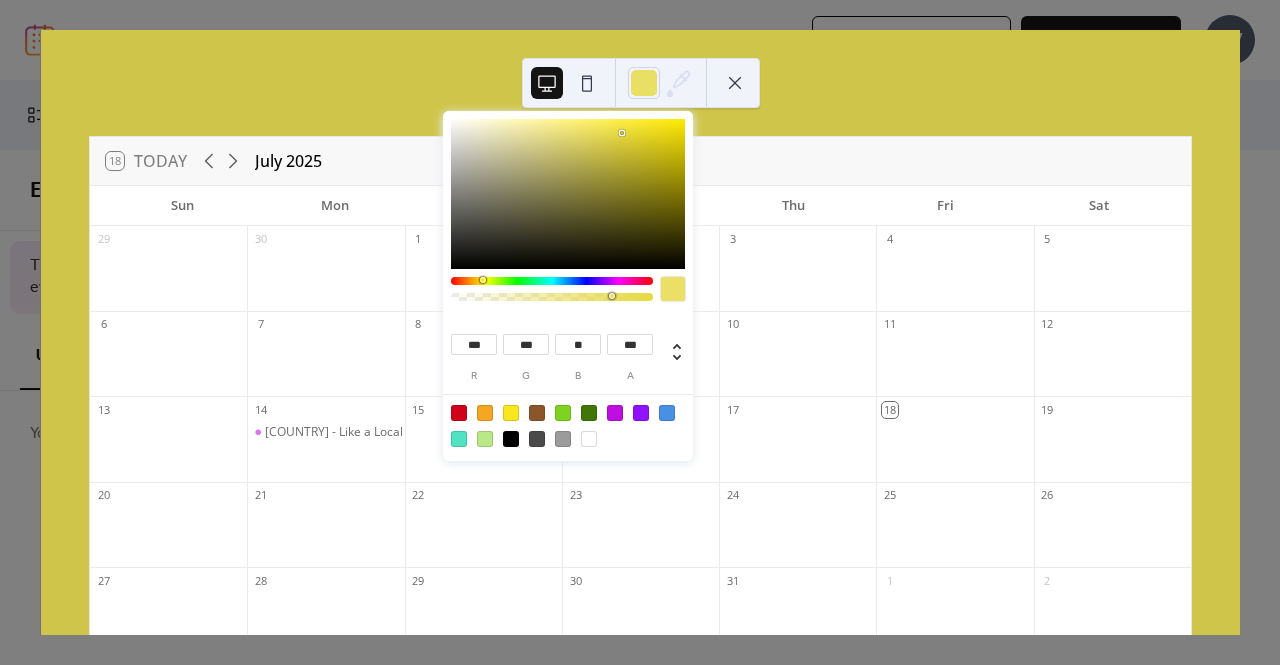 type on "***" 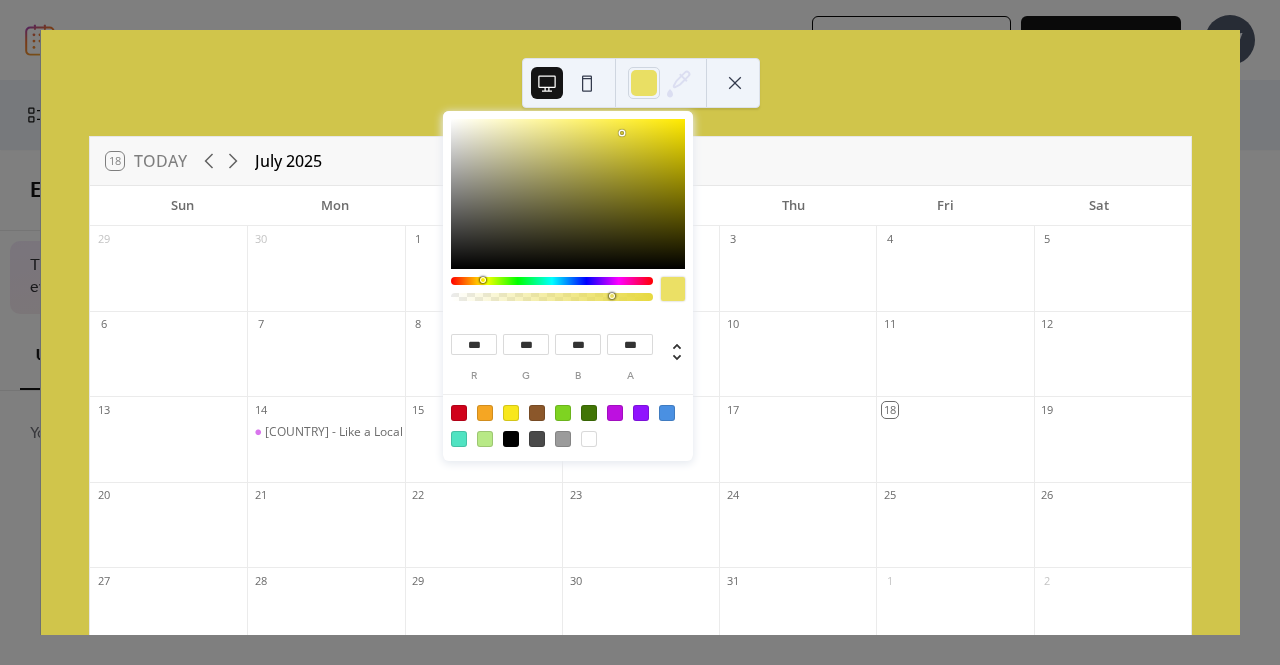 type on "***" 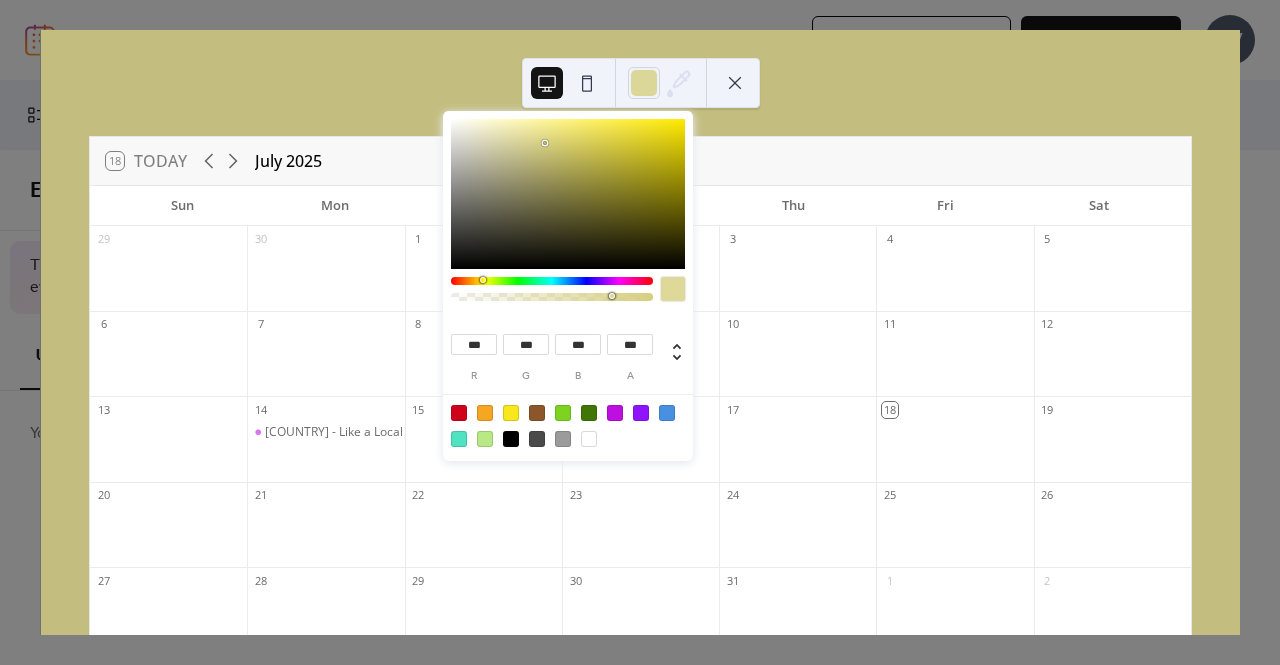 type on "***" 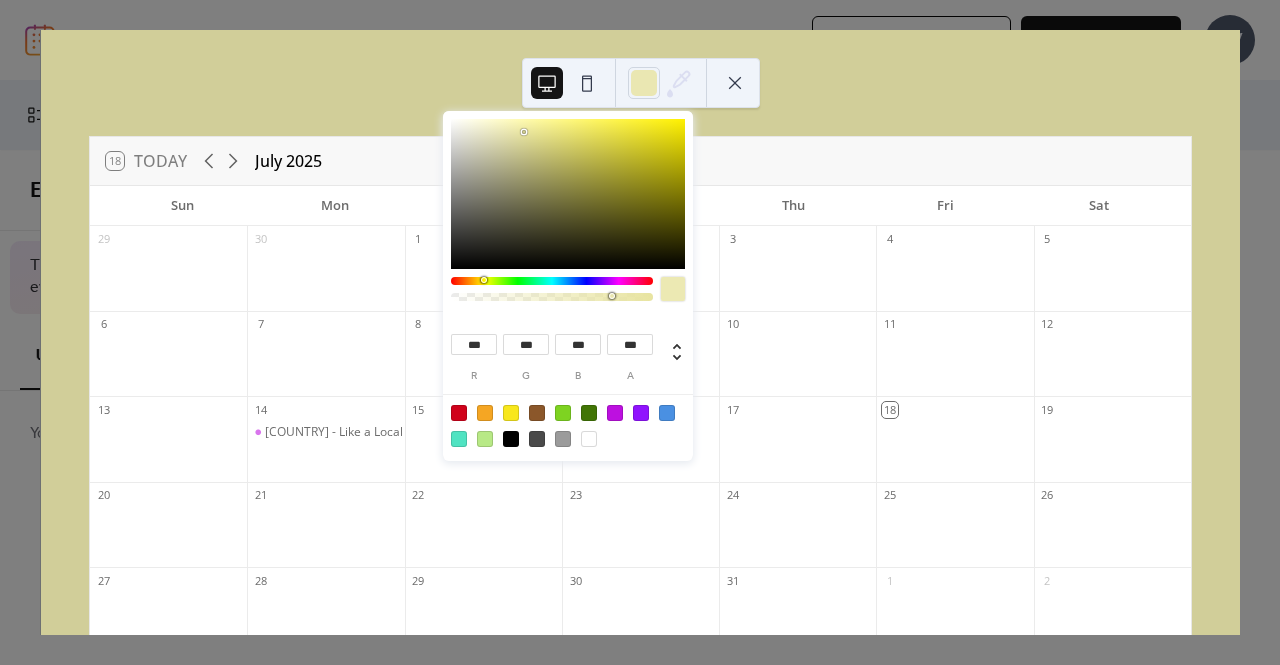 type on "***" 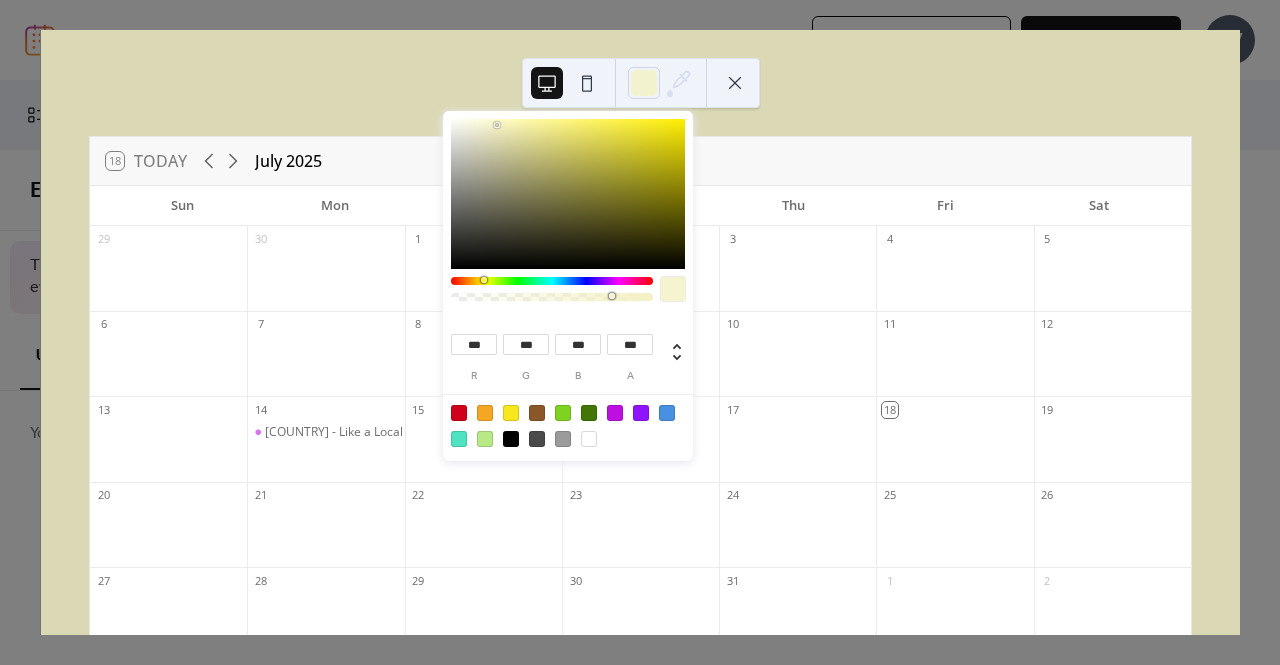 type on "***" 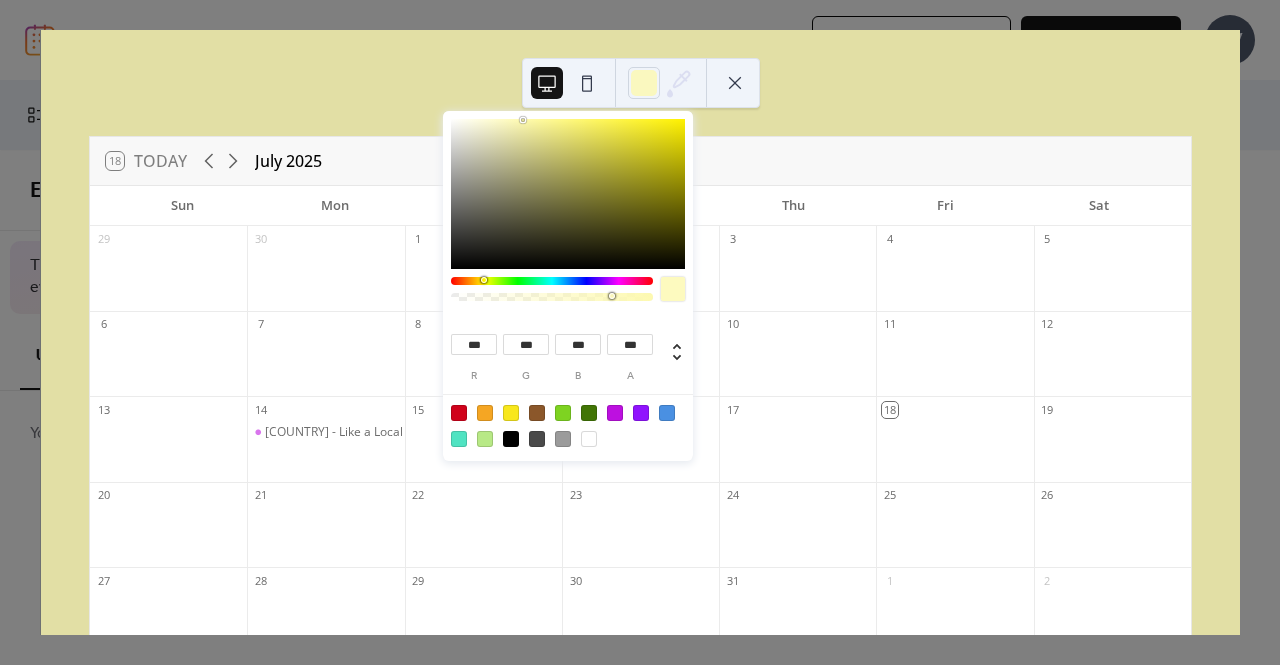 type on "***" 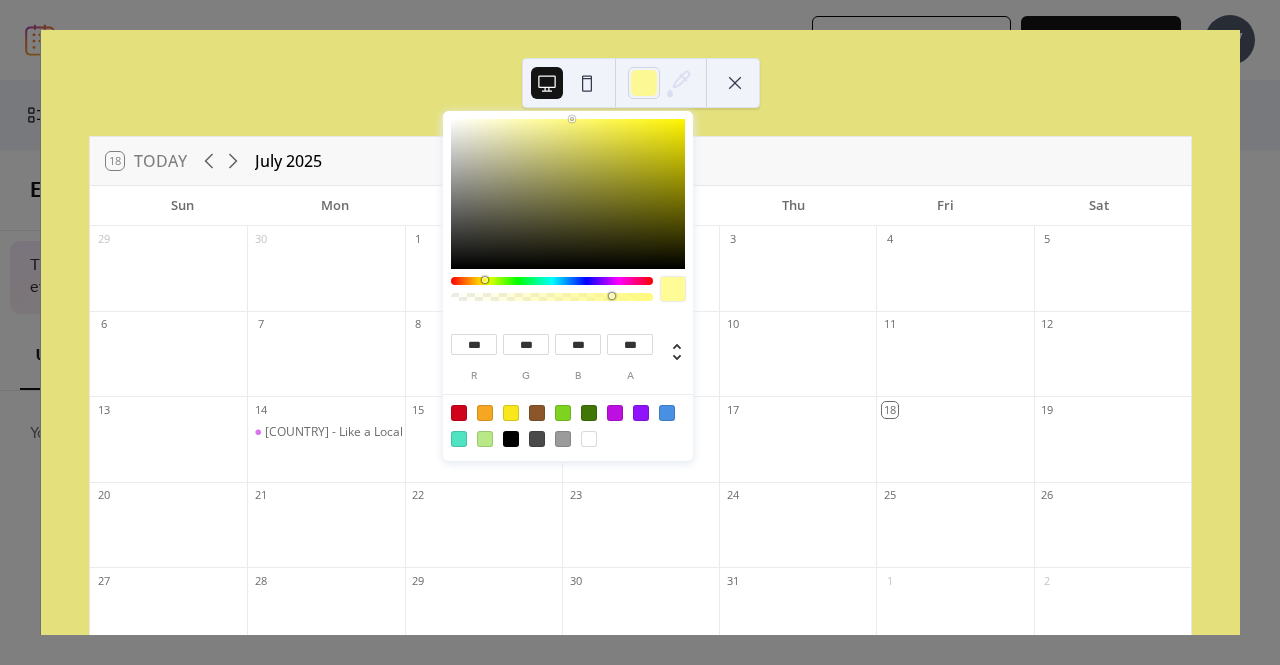 type on "***" 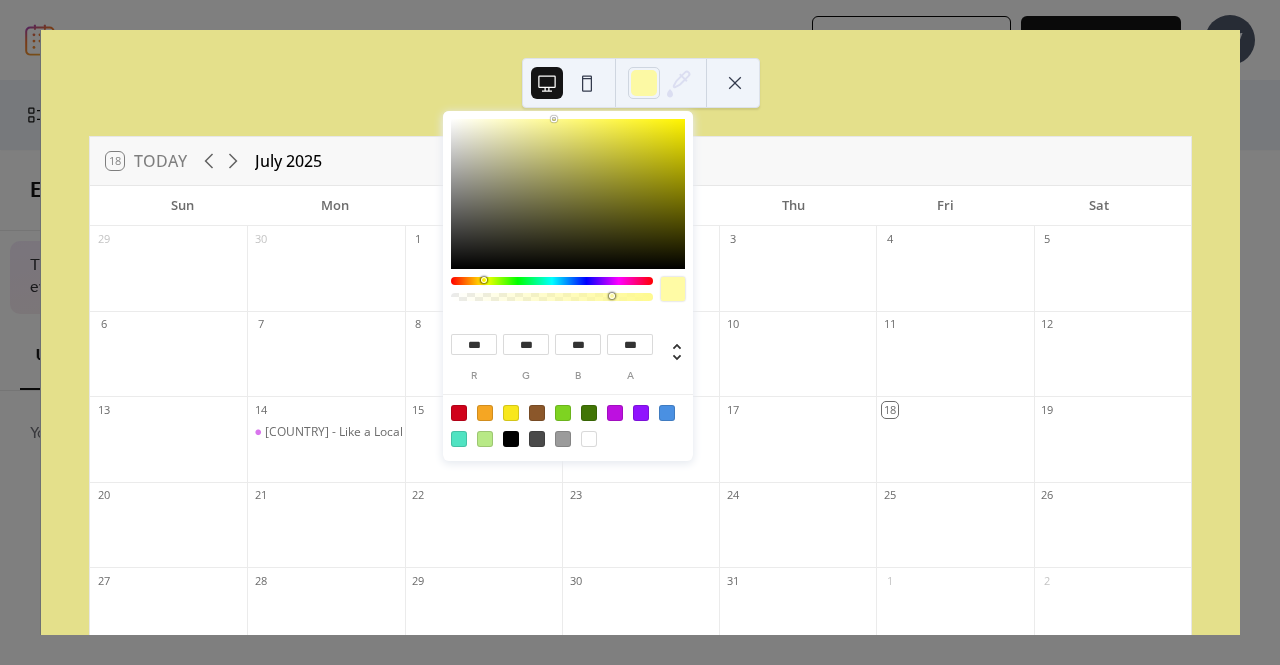 type on "***" 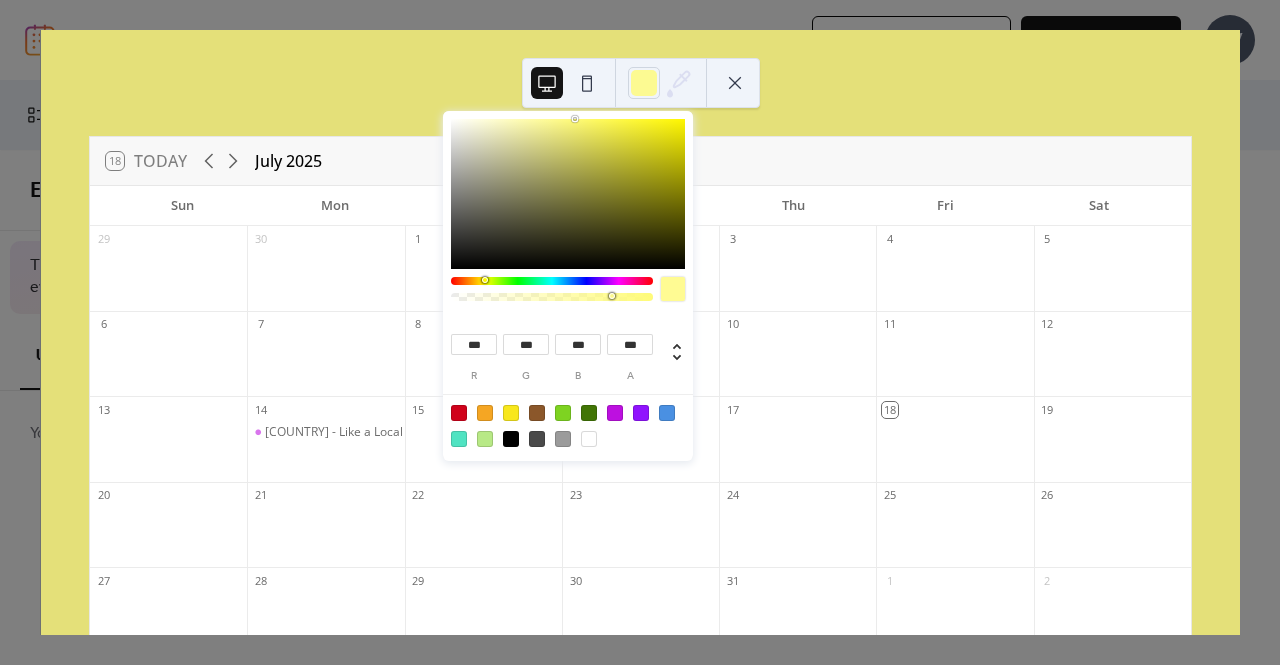 type on "***" 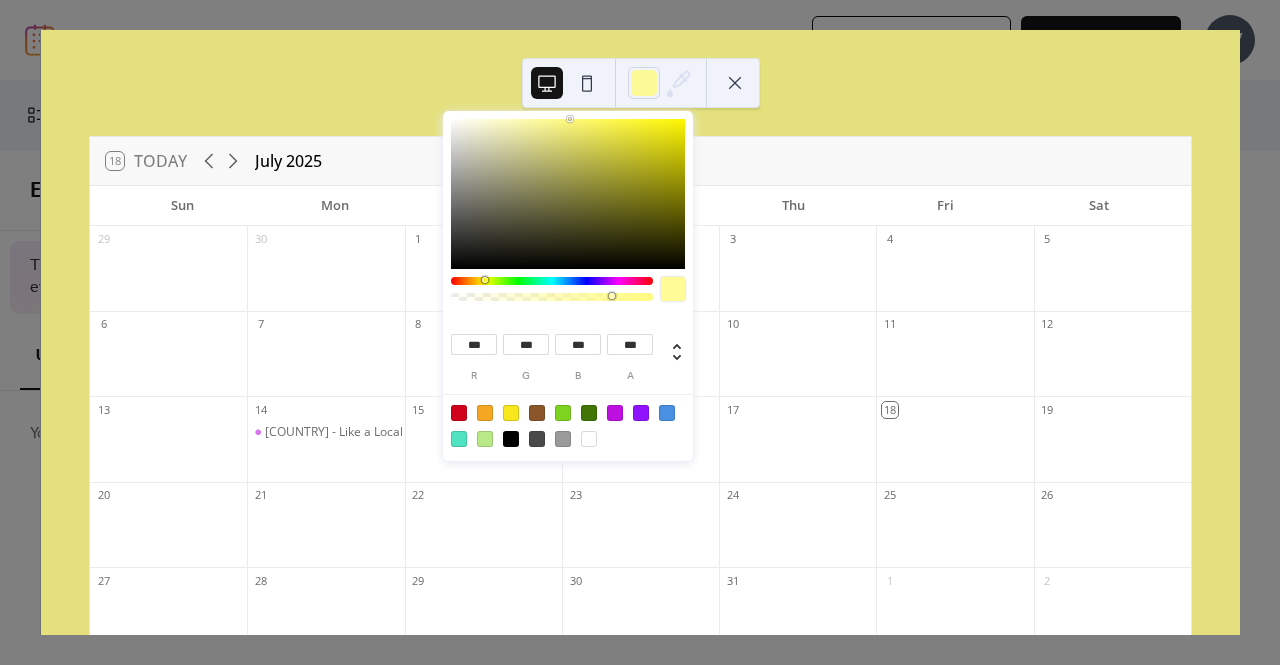 drag, startPoint x: 652, startPoint y: 121, endPoint x: 570, endPoint y: 91, distance: 87.31552 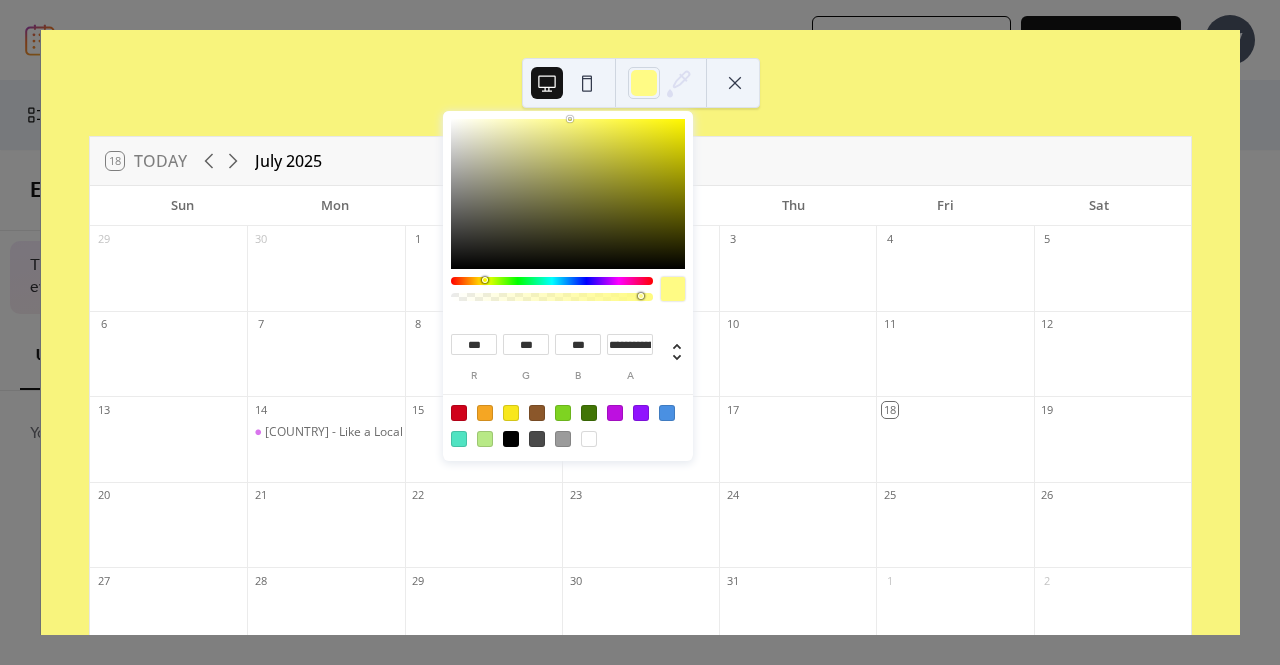 type on "*" 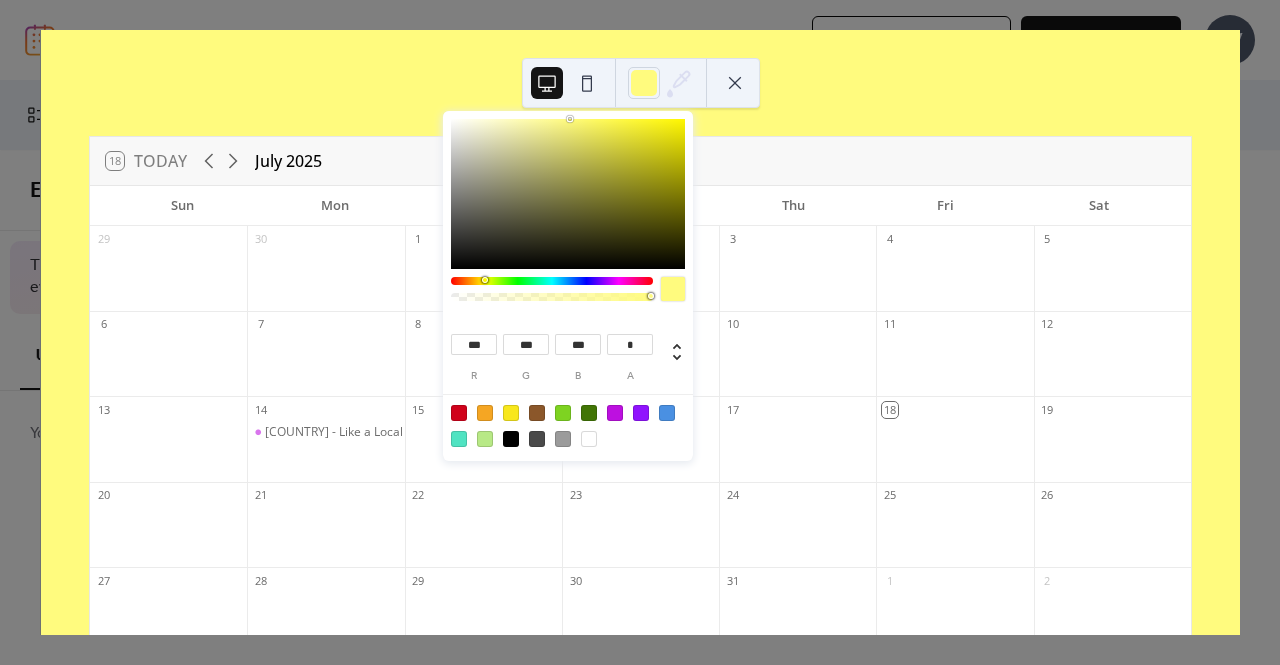 drag, startPoint x: 607, startPoint y: 295, endPoint x: 696, endPoint y: 263, distance: 94.57801 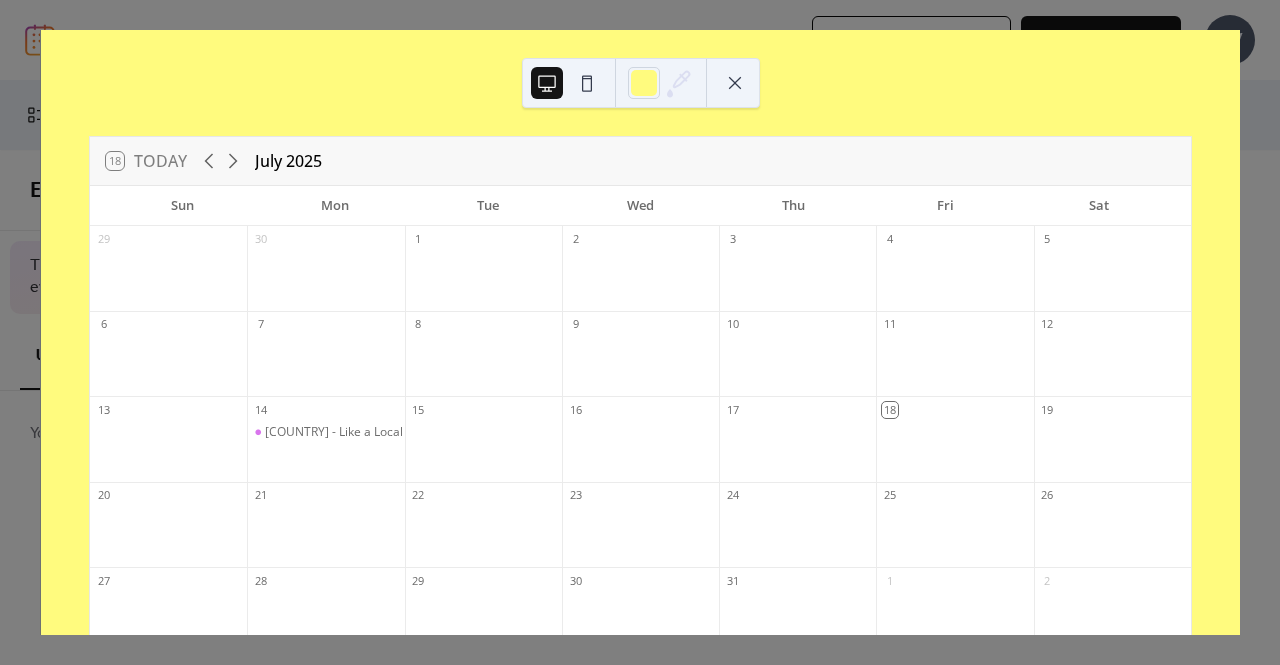 click at bounding box center (797, 278) 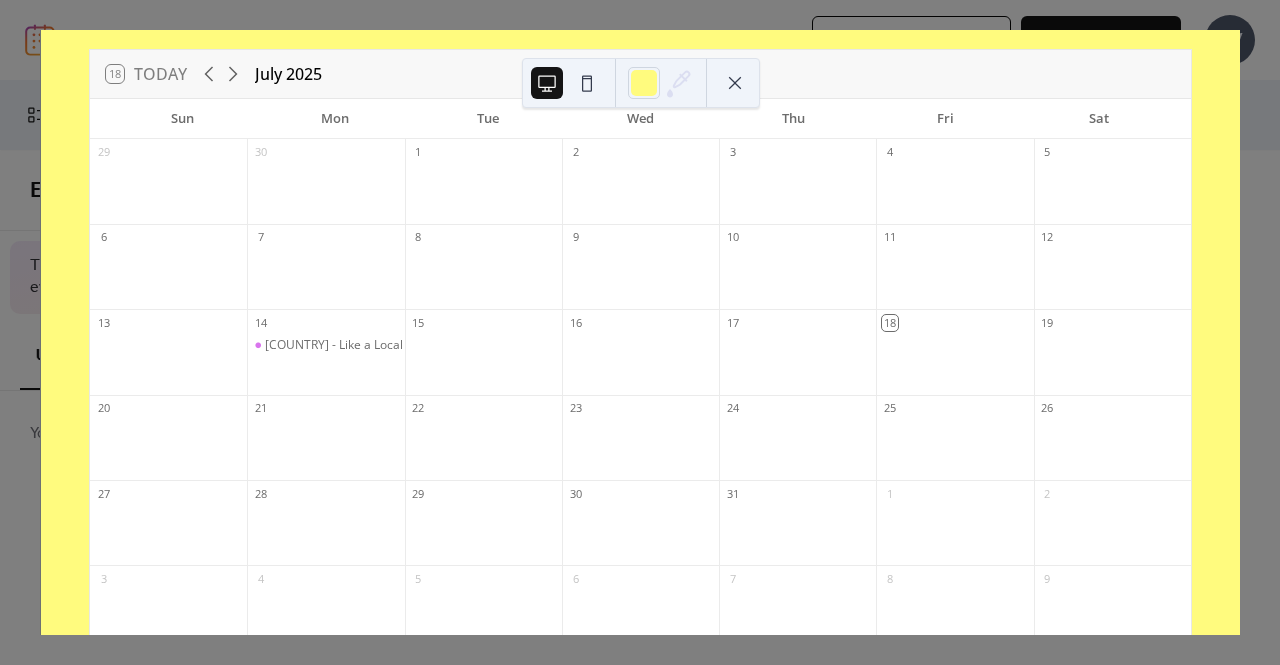 scroll, scrollTop: 194, scrollLeft: 0, axis: vertical 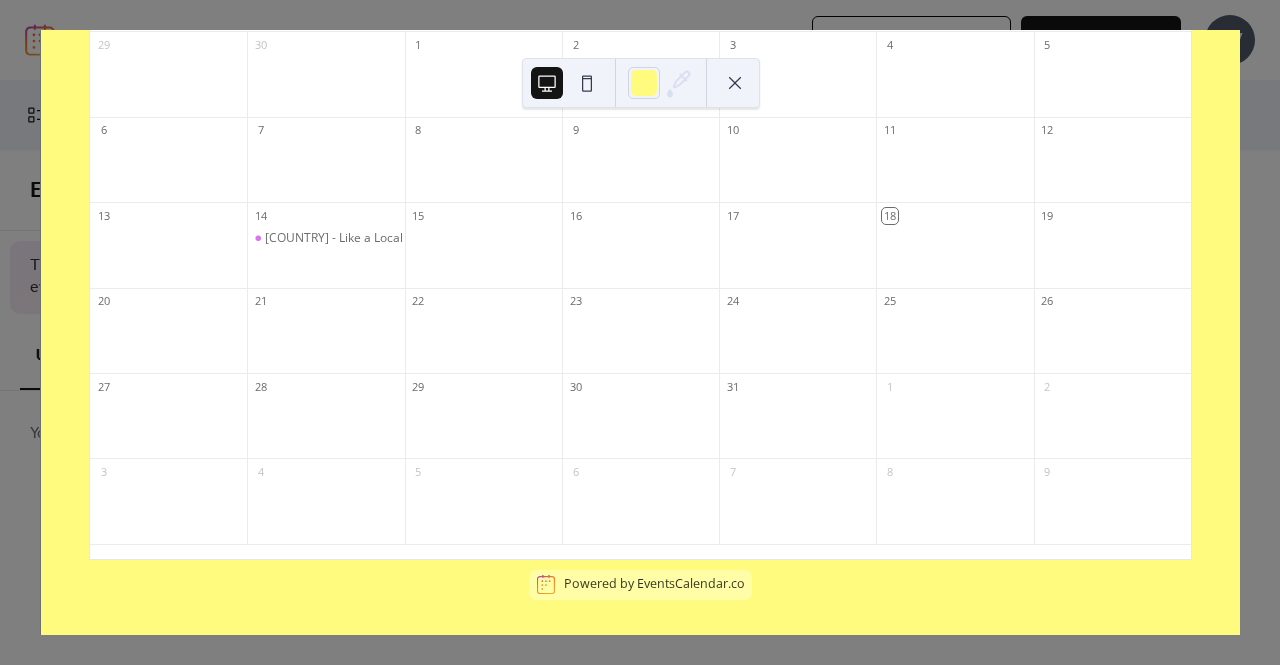 click at bounding box center (735, 83) 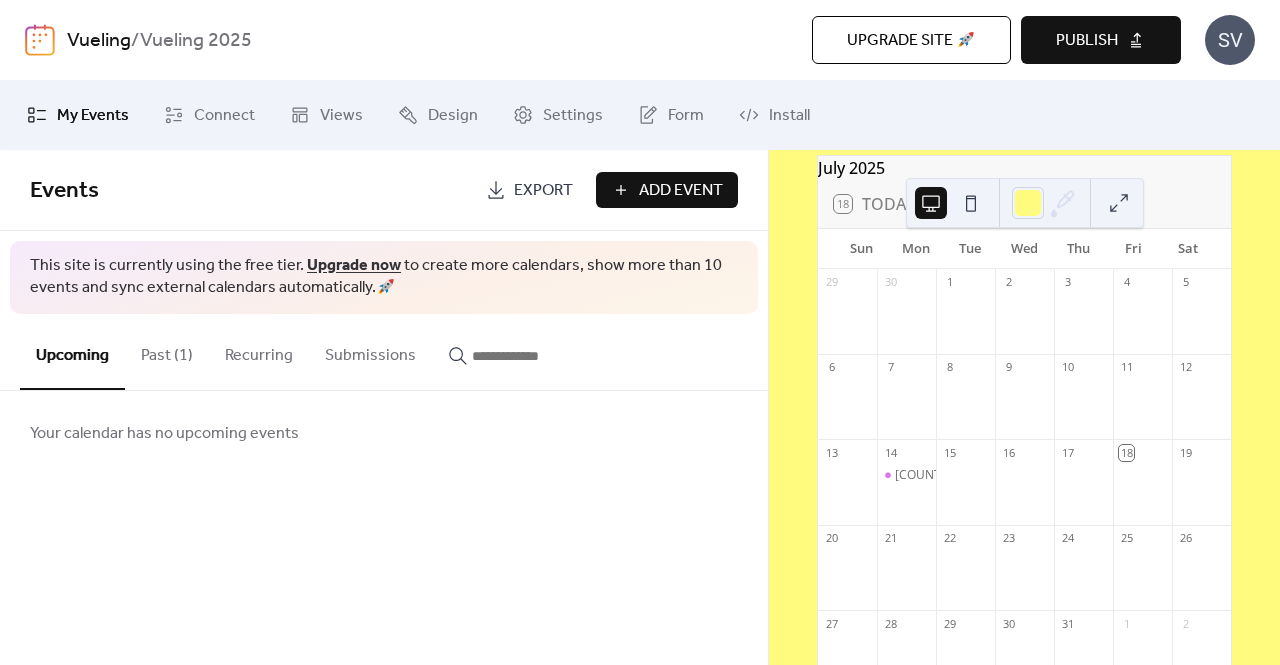 scroll, scrollTop: 200, scrollLeft: 0, axis: vertical 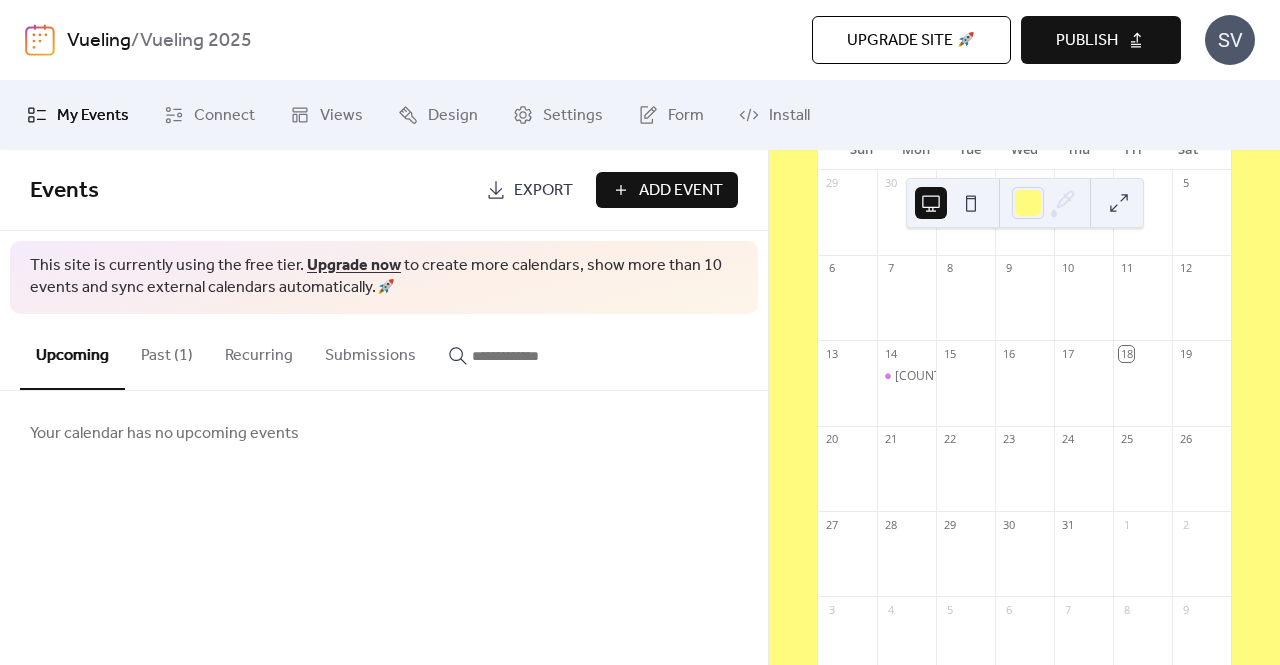 click on "Your calendar has no upcoming events" at bounding box center [384, 433] 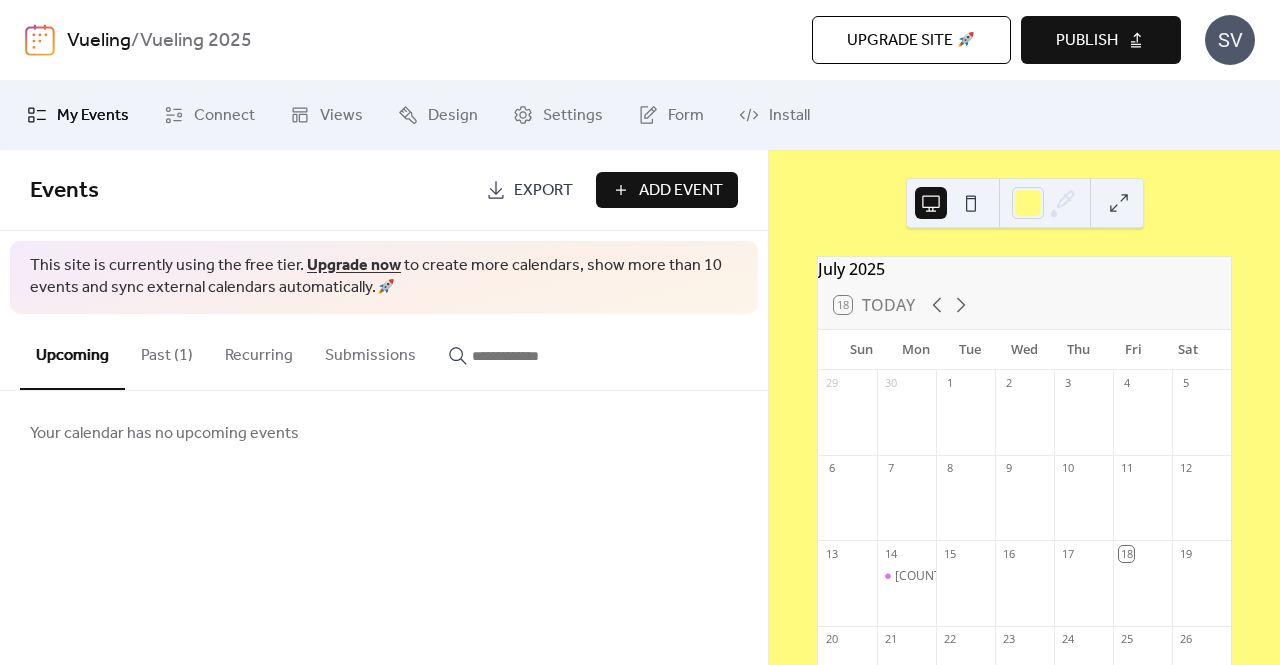 scroll, scrollTop: 100, scrollLeft: 0, axis: vertical 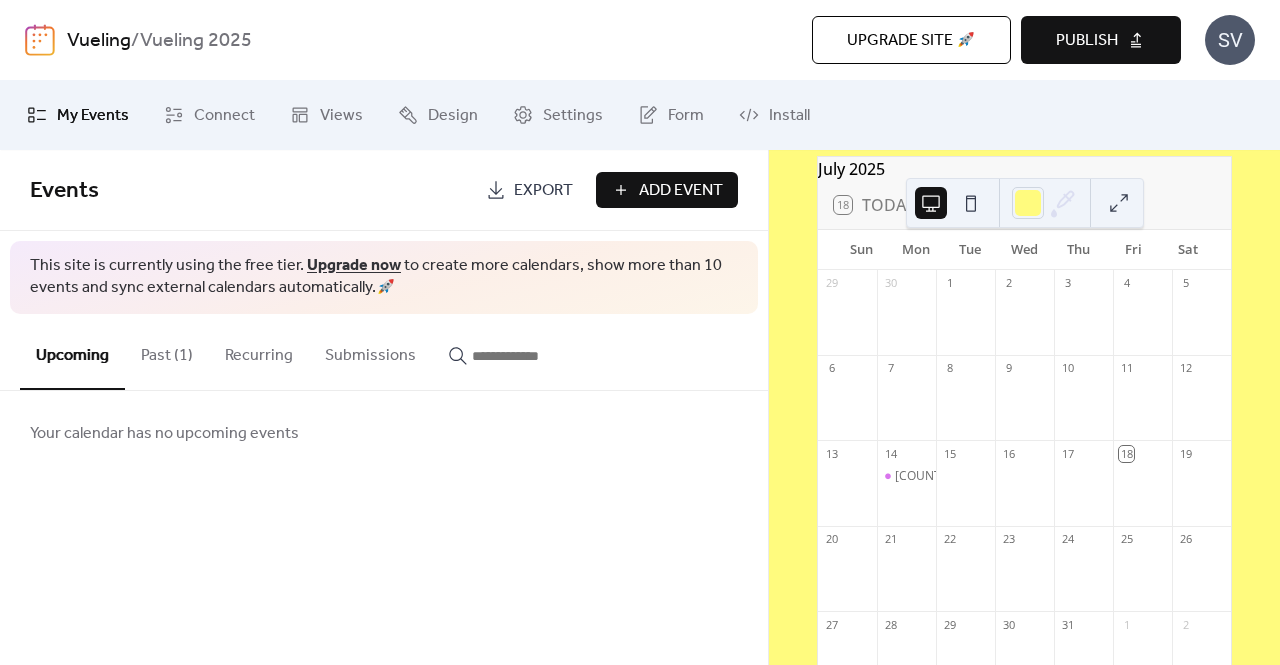 click on "My Events" at bounding box center [93, 116] 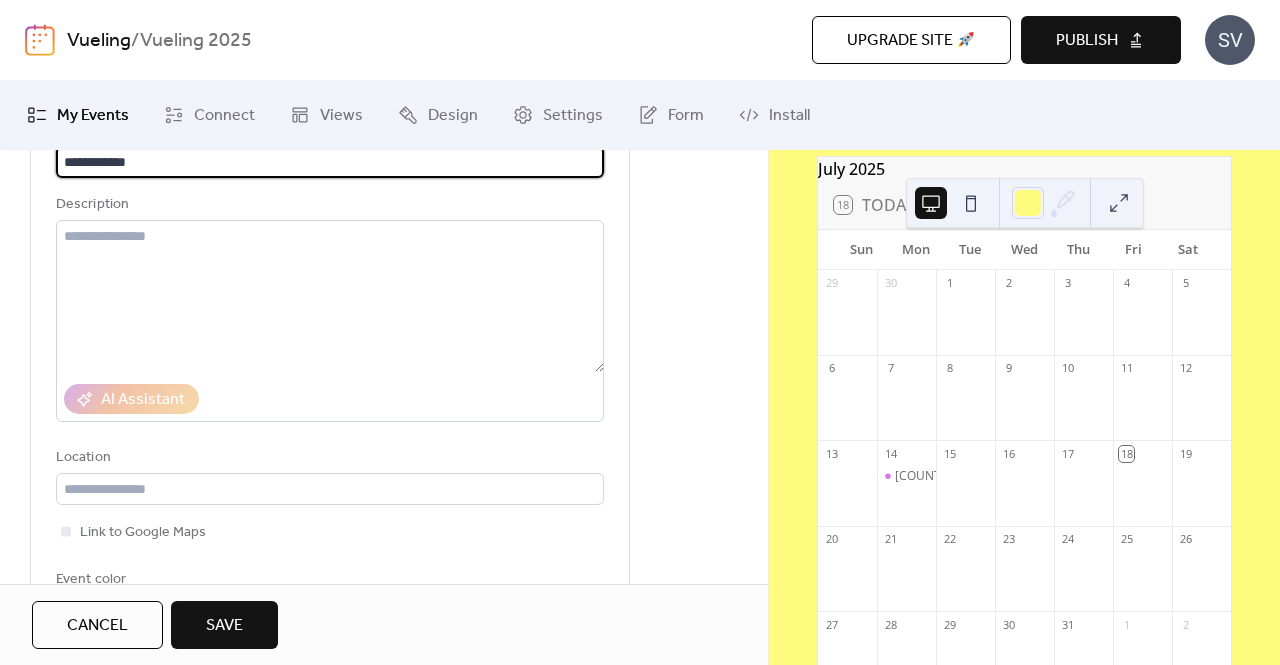 scroll, scrollTop: 200, scrollLeft: 0, axis: vertical 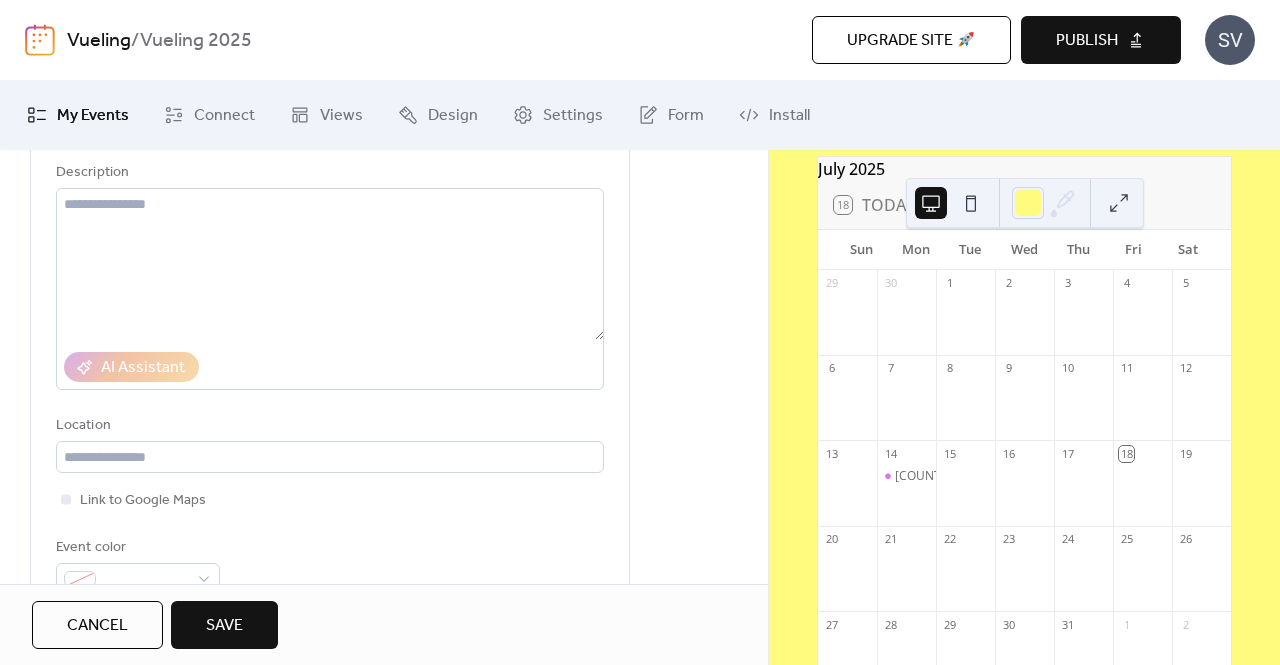 type on "**********" 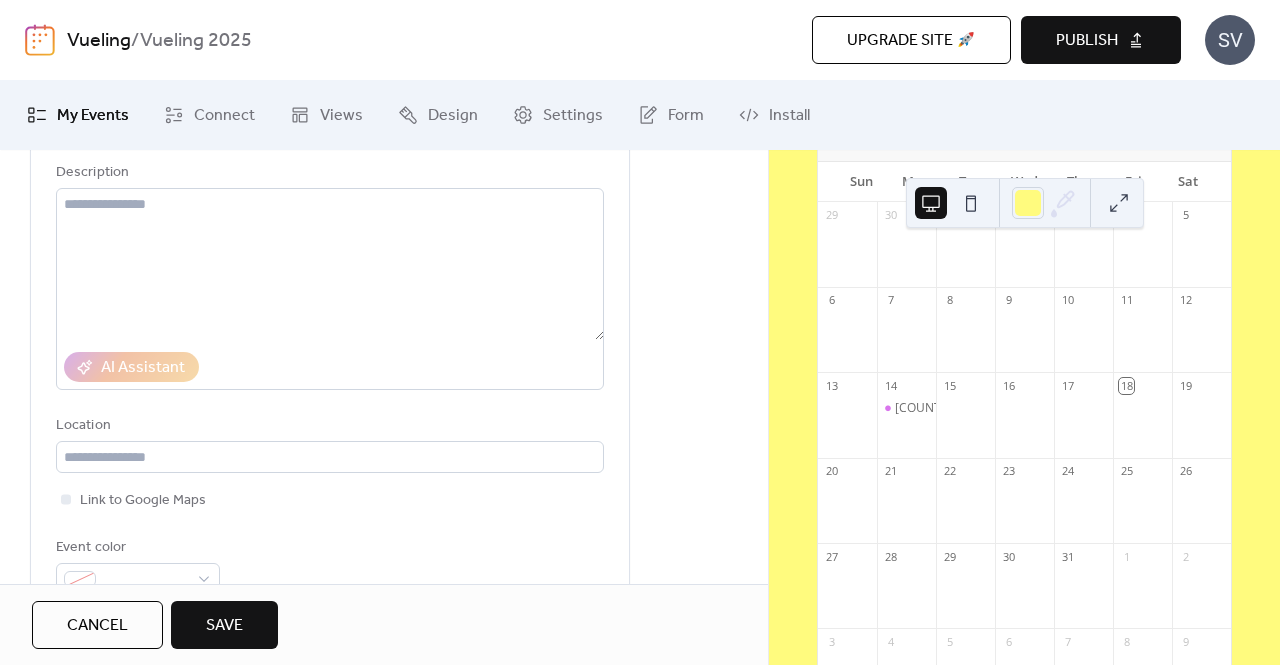 scroll, scrollTop: 200, scrollLeft: 0, axis: vertical 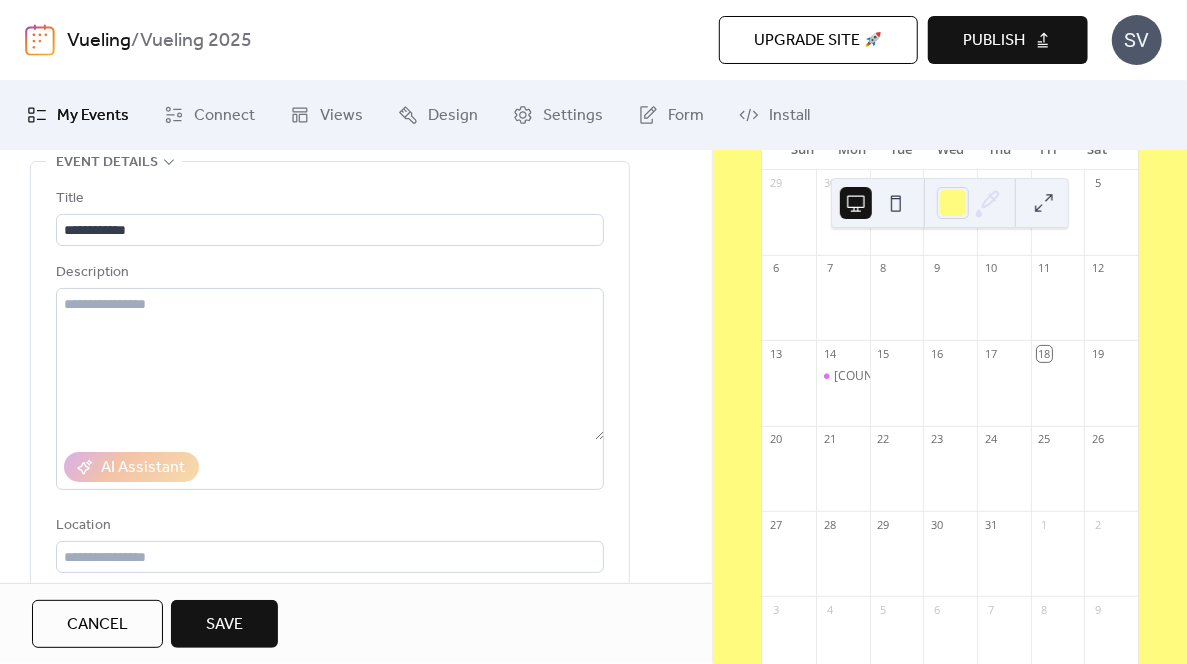 click on "**********" at bounding box center [330, 436] 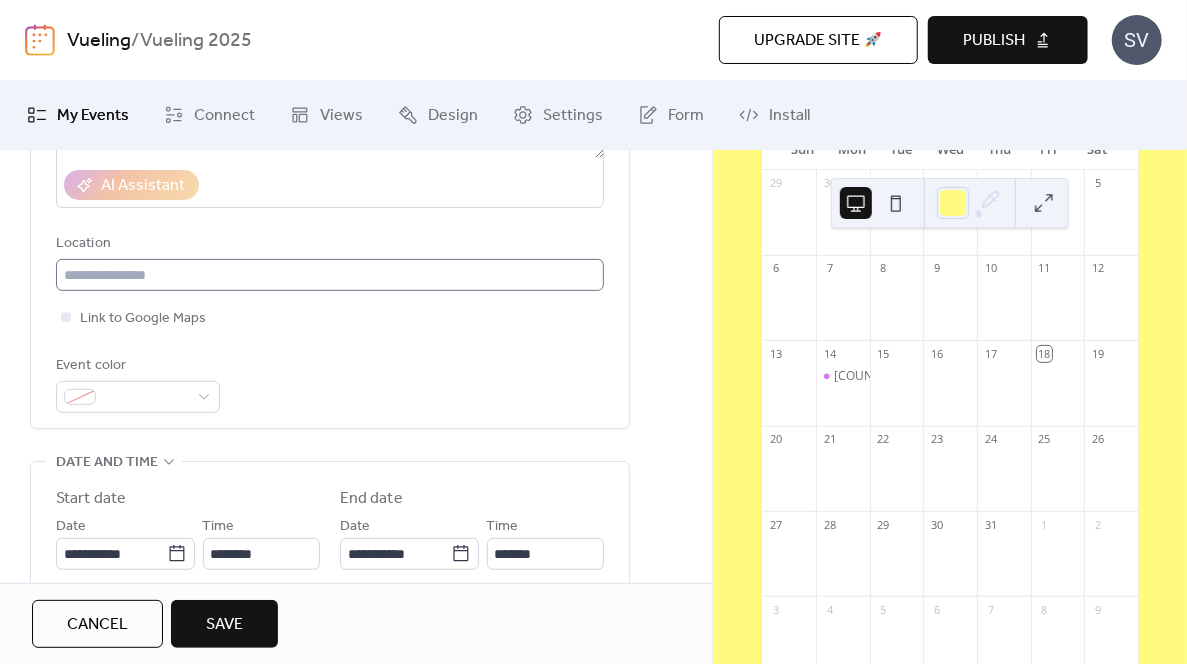 scroll, scrollTop: 400, scrollLeft: 0, axis: vertical 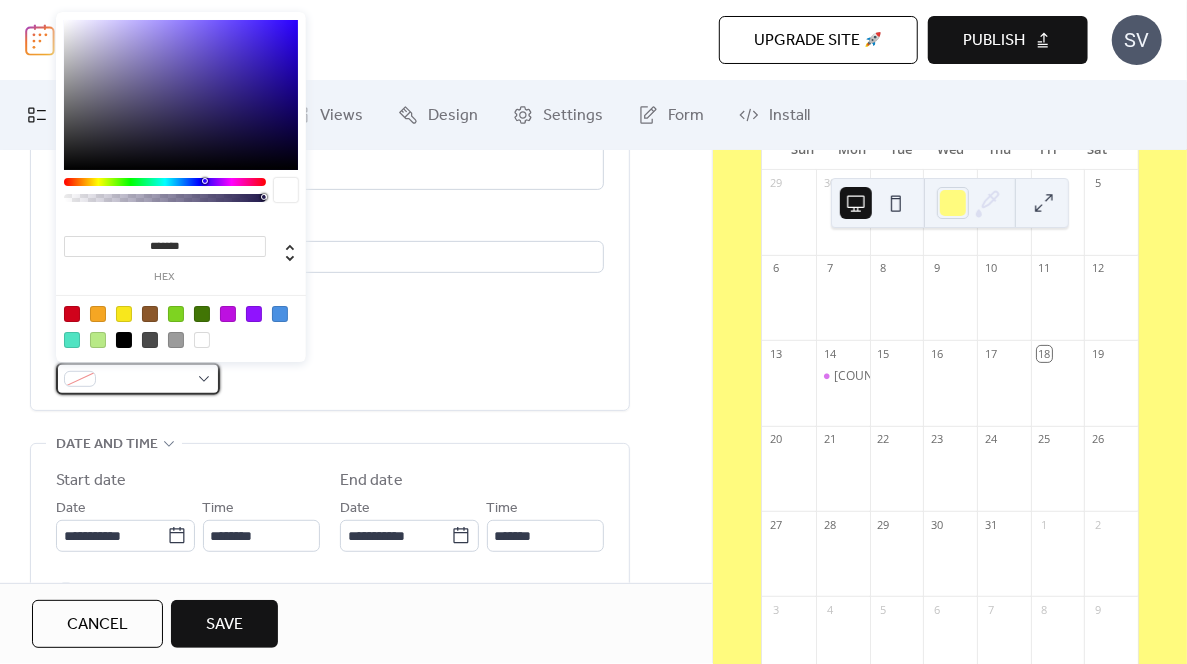 click at bounding box center (138, 379) 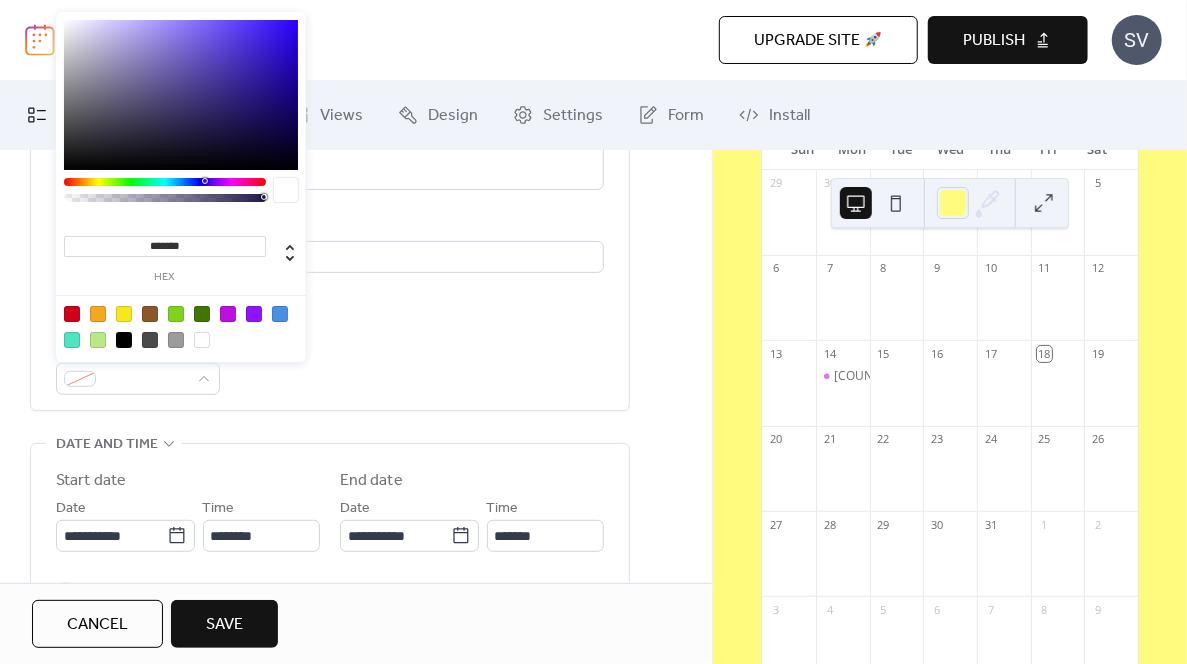 click at bounding box center [280, 314] 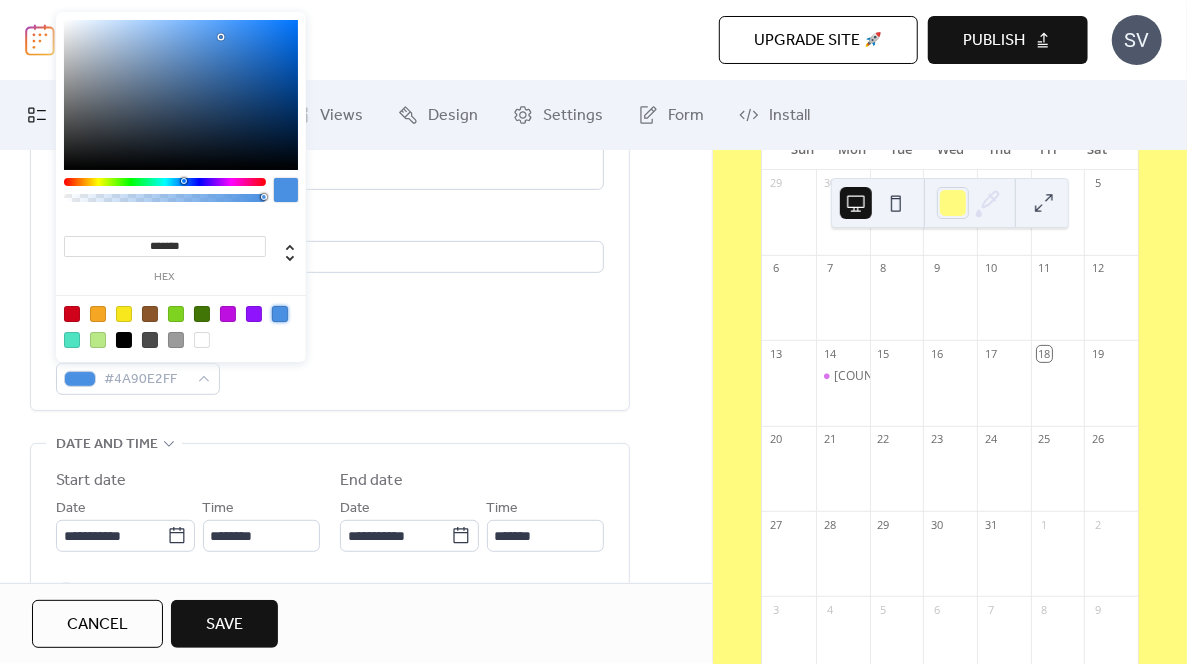 type on "**" 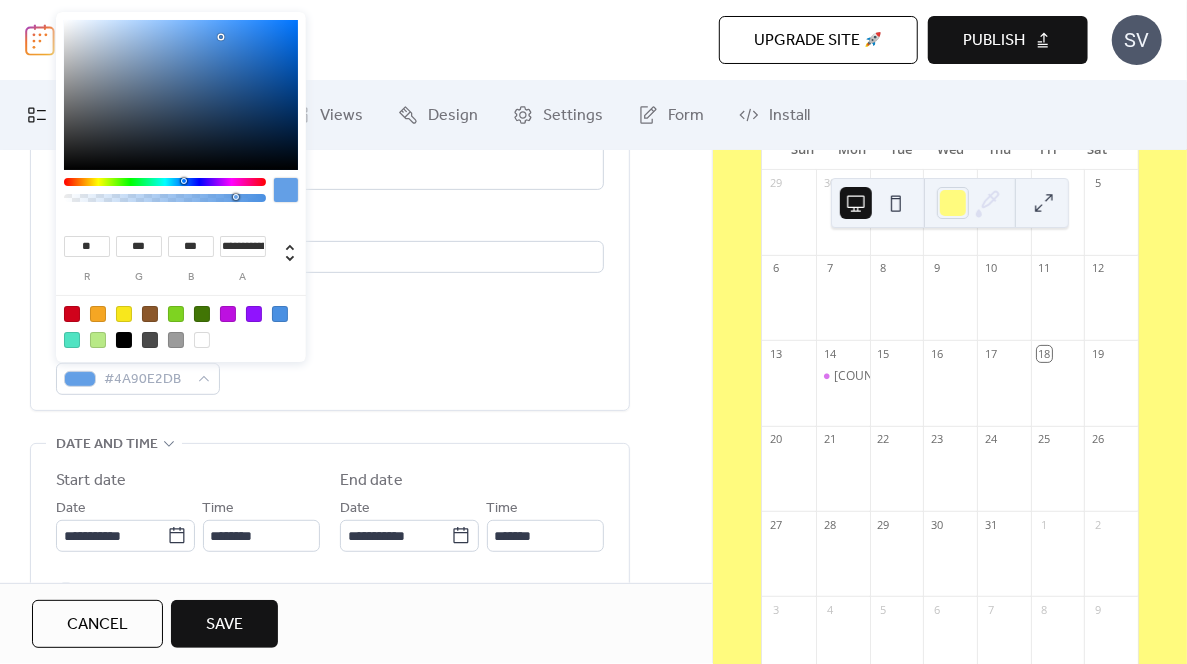 type on "**********" 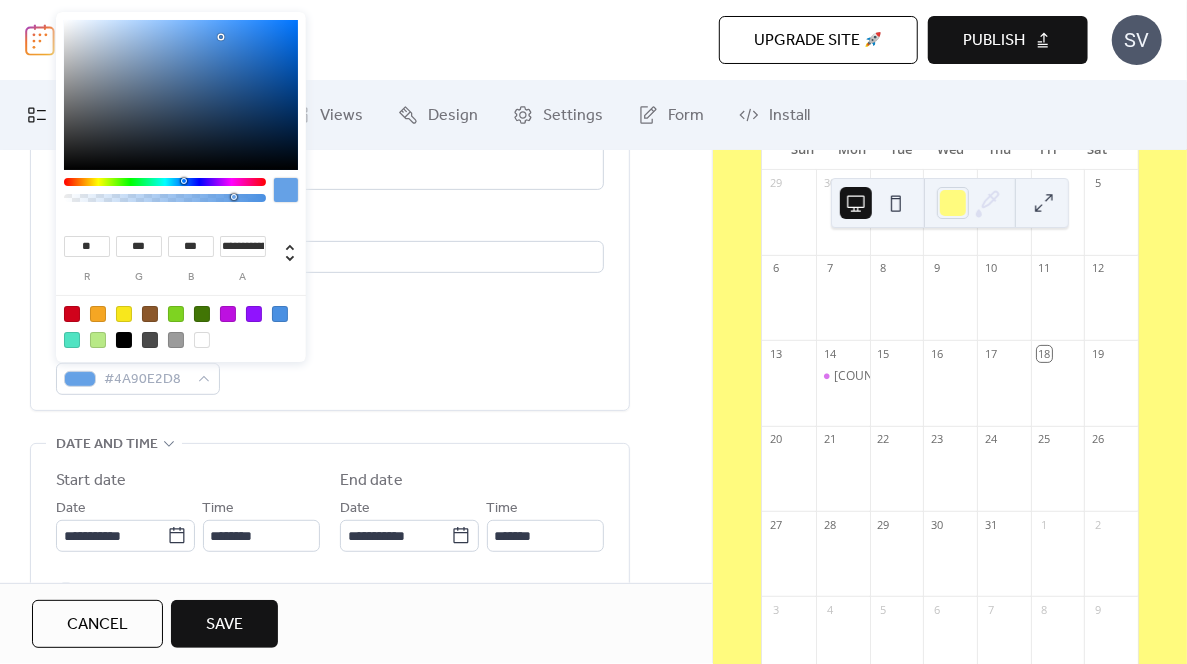 drag, startPoint x: 258, startPoint y: 198, endPoint x: 233, endPoint y: 202, distance: 25.317978 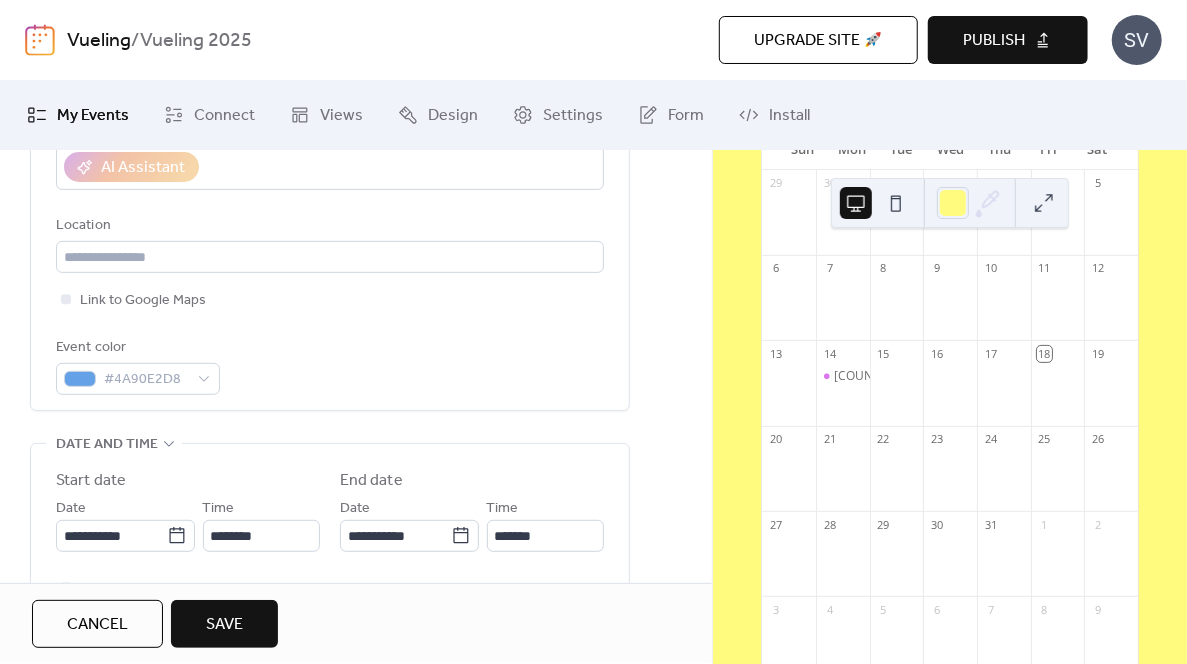click on "Link to Google Maps" at bounding box center (330, 300) 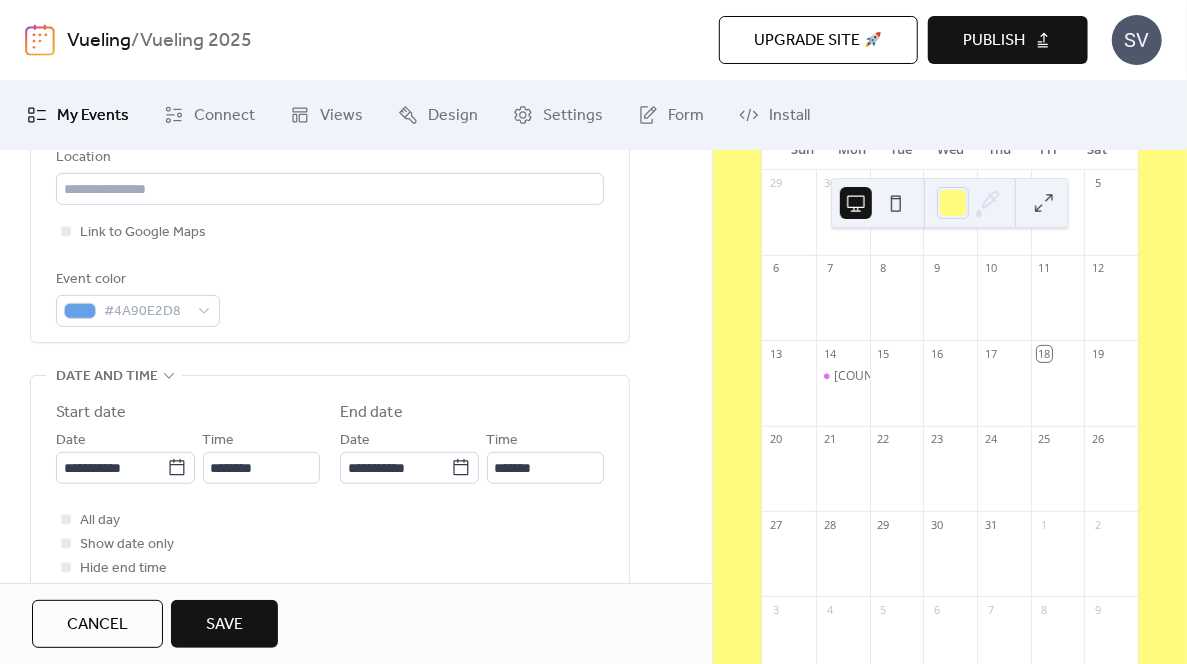 scroll, scrollTop: 500, scrollLeft: 0, axis: vertical 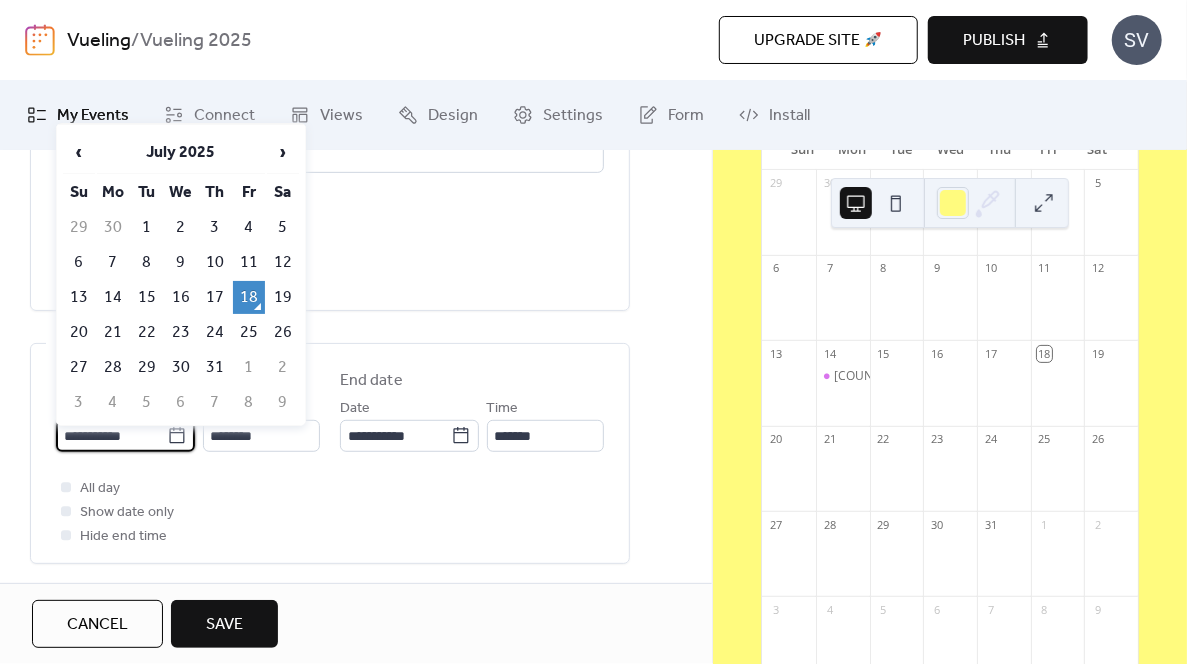 click on "**********" at bounding box center [111, 436] 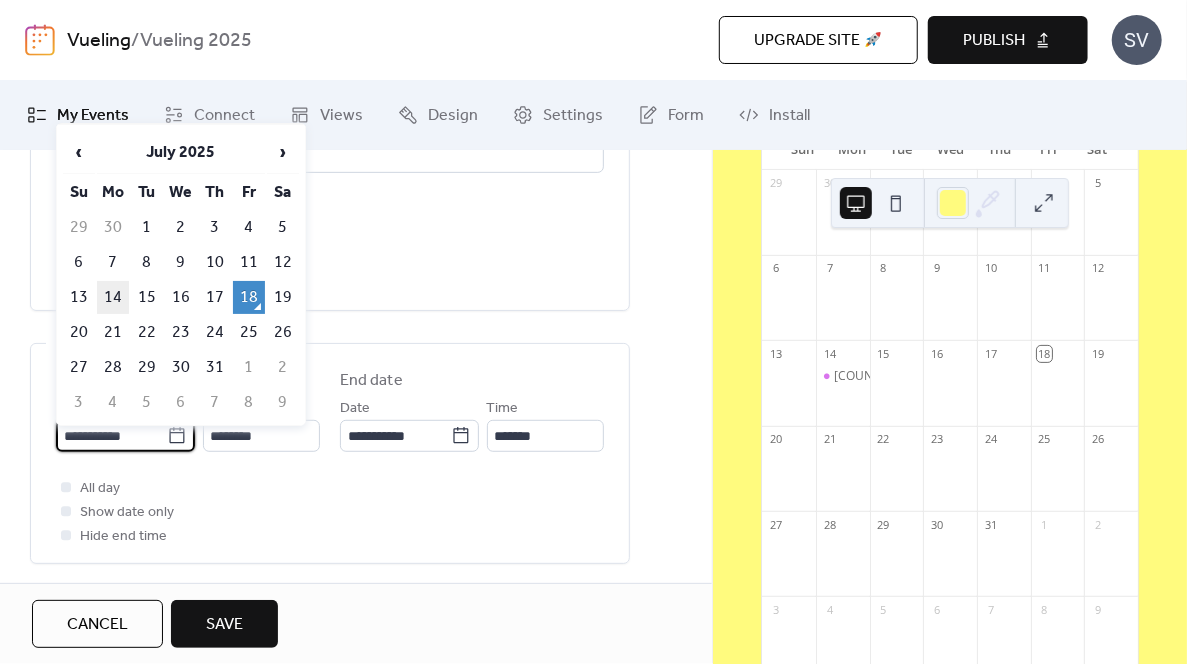 click on "14" at bounding box center [113, 297] 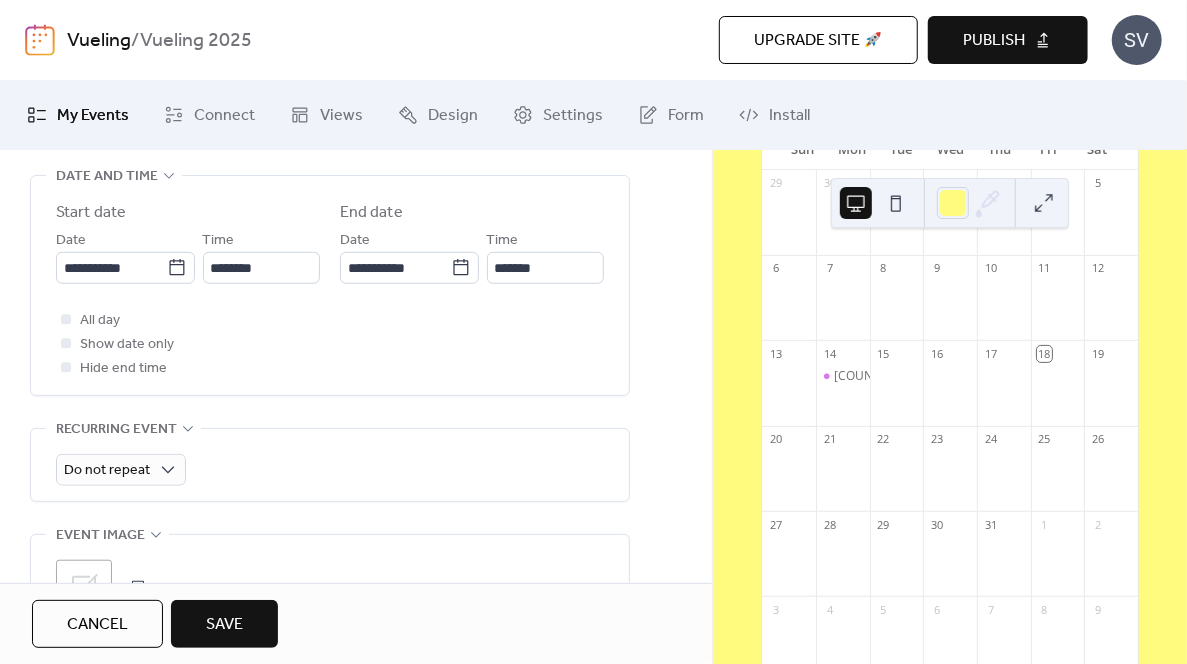scroll, scrollTop: 700, scrollLeft: 0, axis: vertical 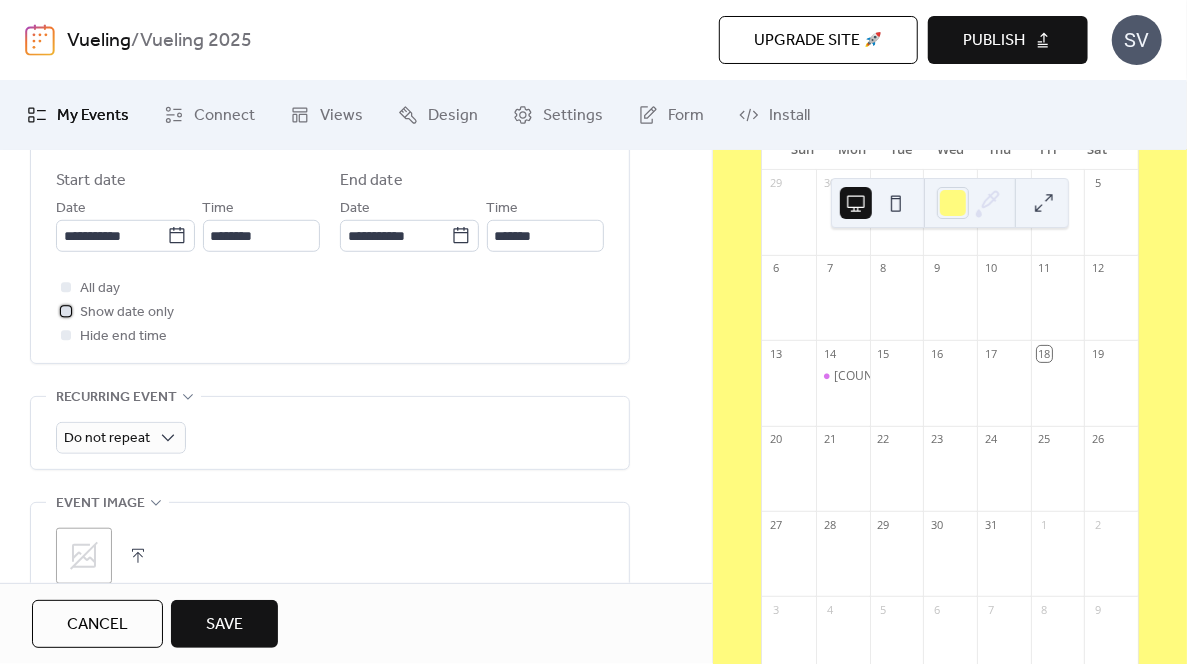 click at bounding box center [66, 311] 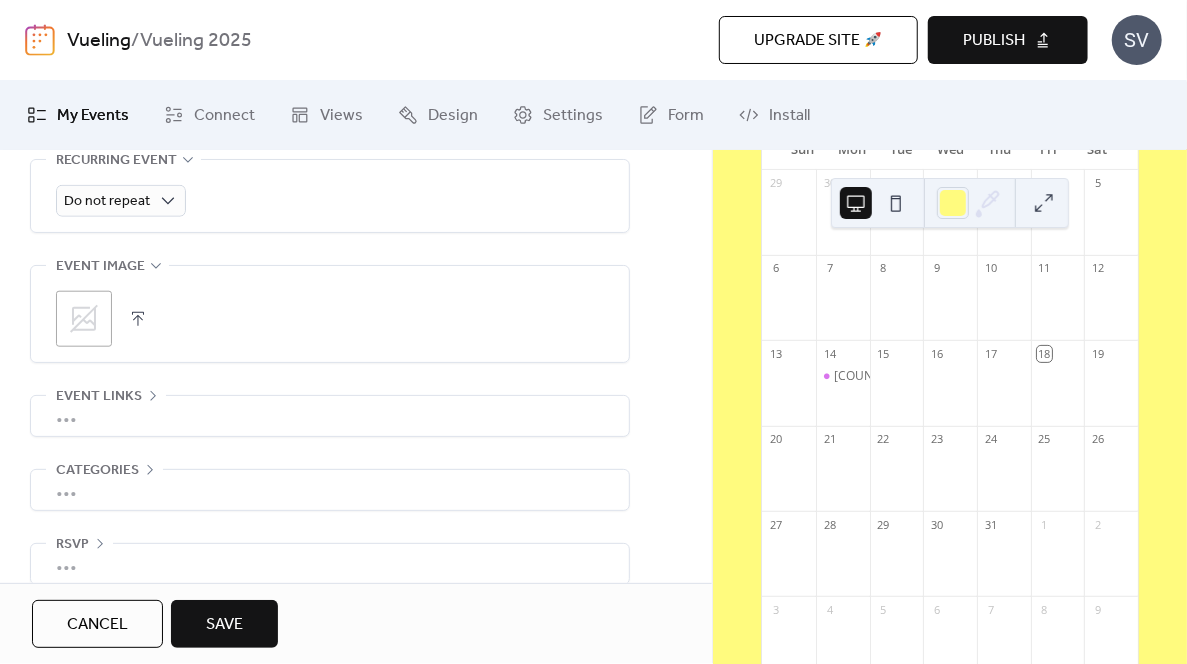 scroll, scrollTop: 958, scrollLeft: 0, axis: vertical 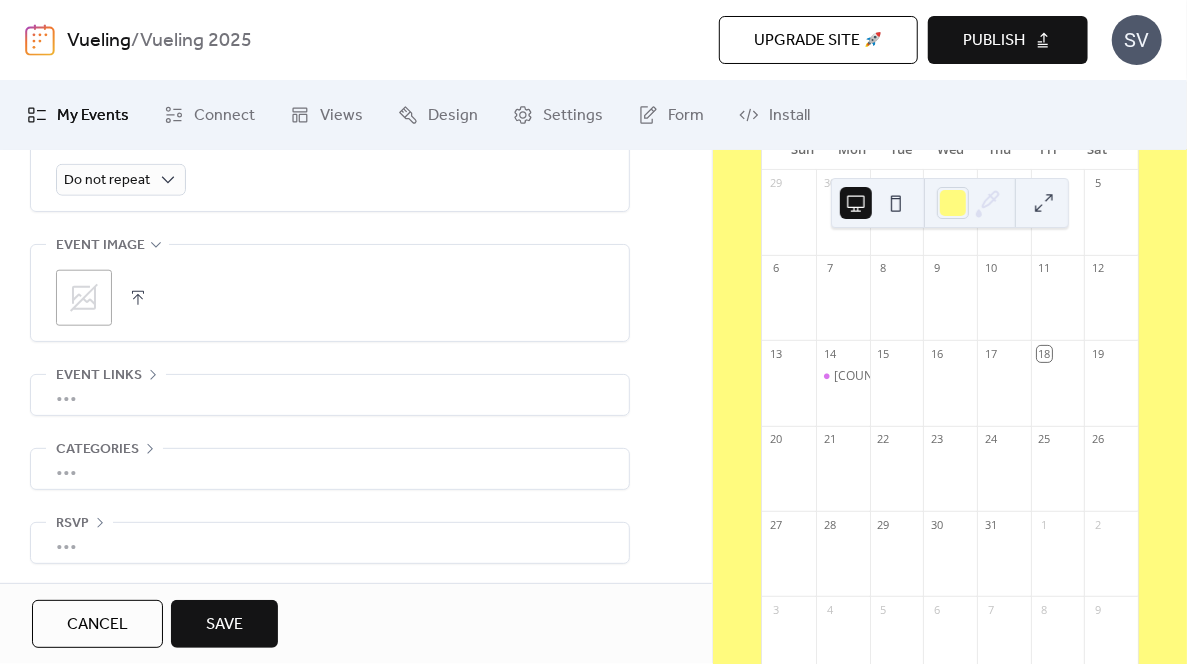 click on "Save" at bounding box center (224, 625) 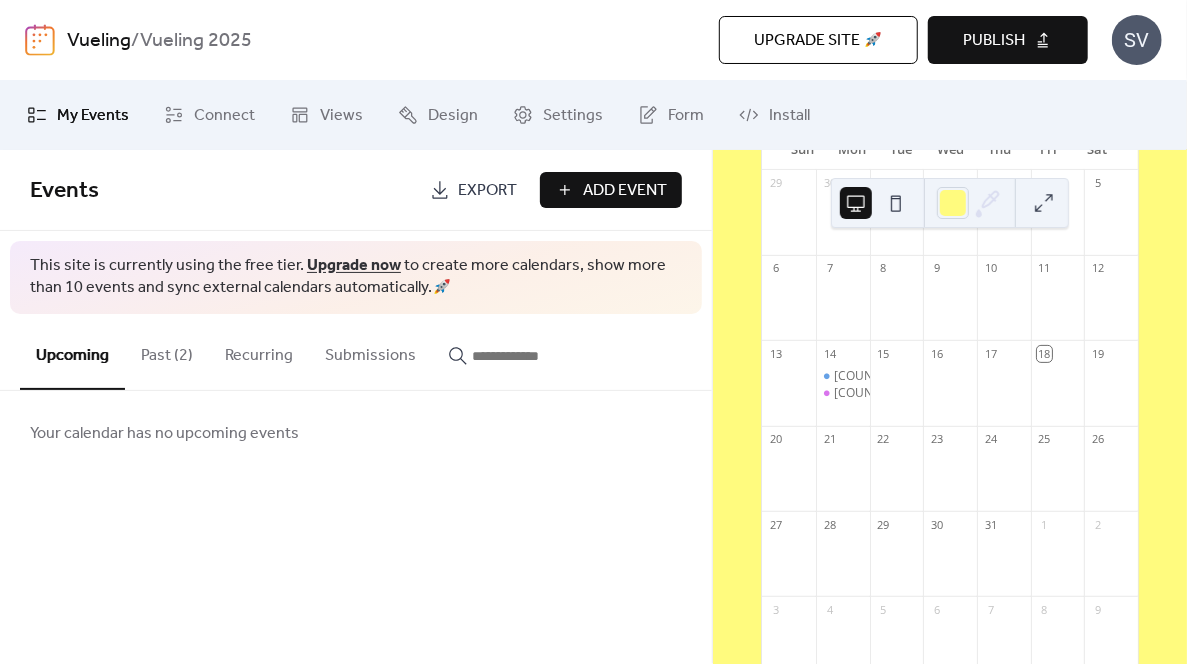 click on "Add Event" at bounding box center (625, 191) 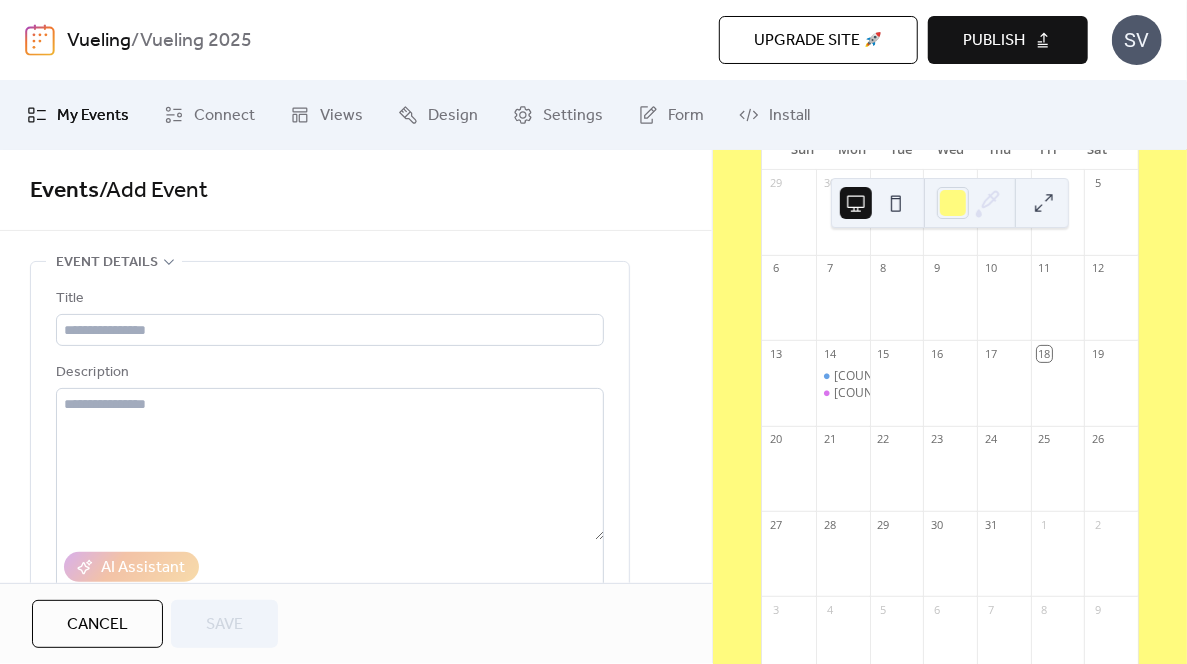 click on "**********" at bounding box center (356, 366) 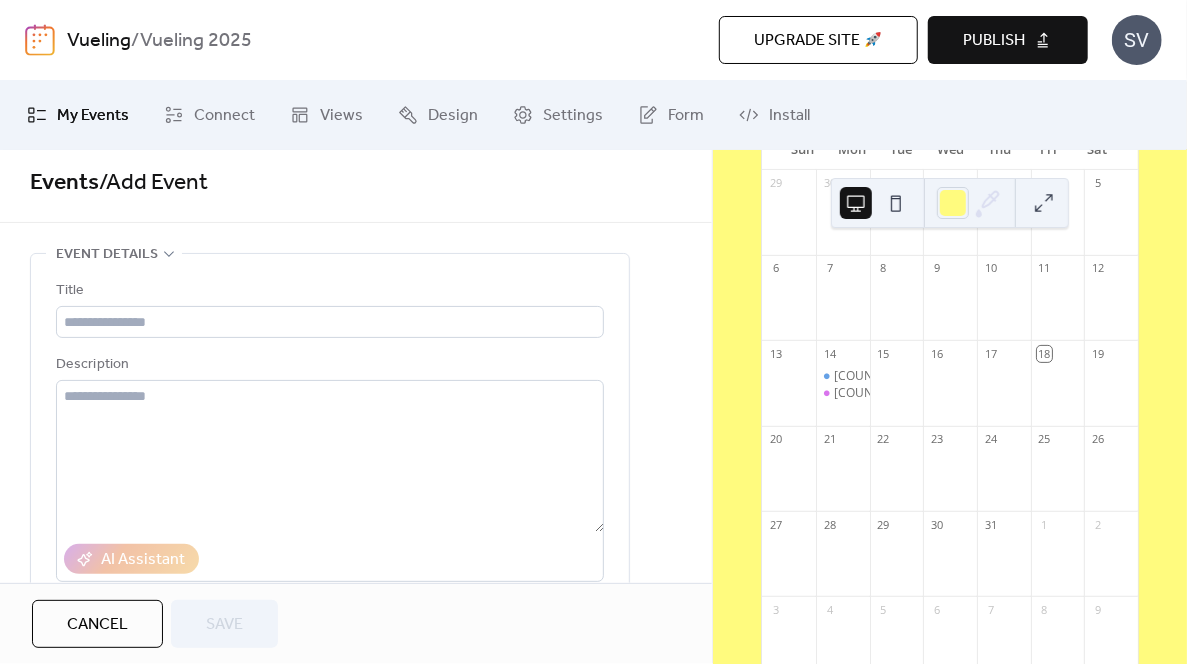 scroll, scrollTop: 0, scrollLeft: 0, axis: both 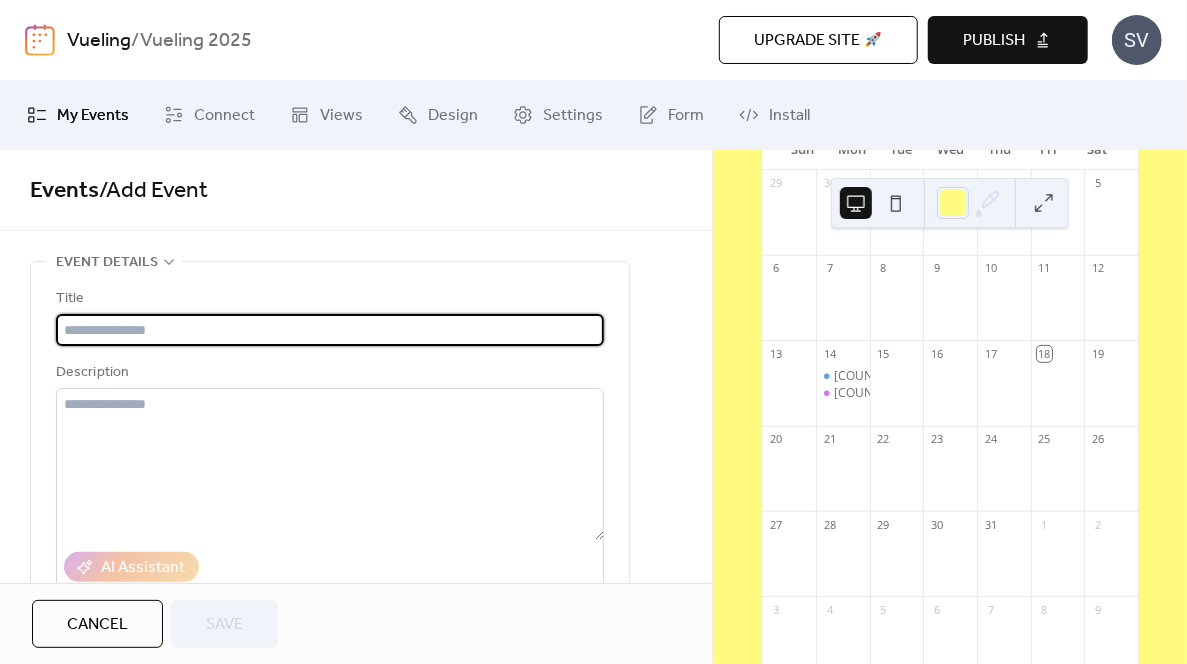 click at bounding box center (330, 330) 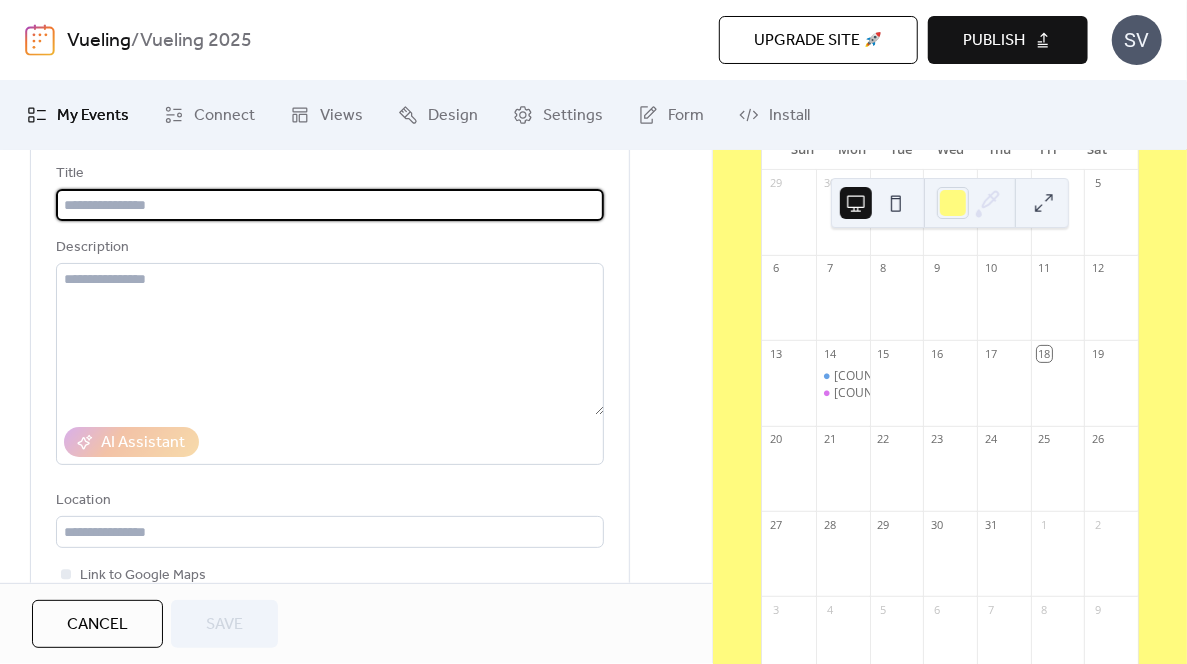 scroll, scrollTop: 0, scrollLeft: 0, axis: both 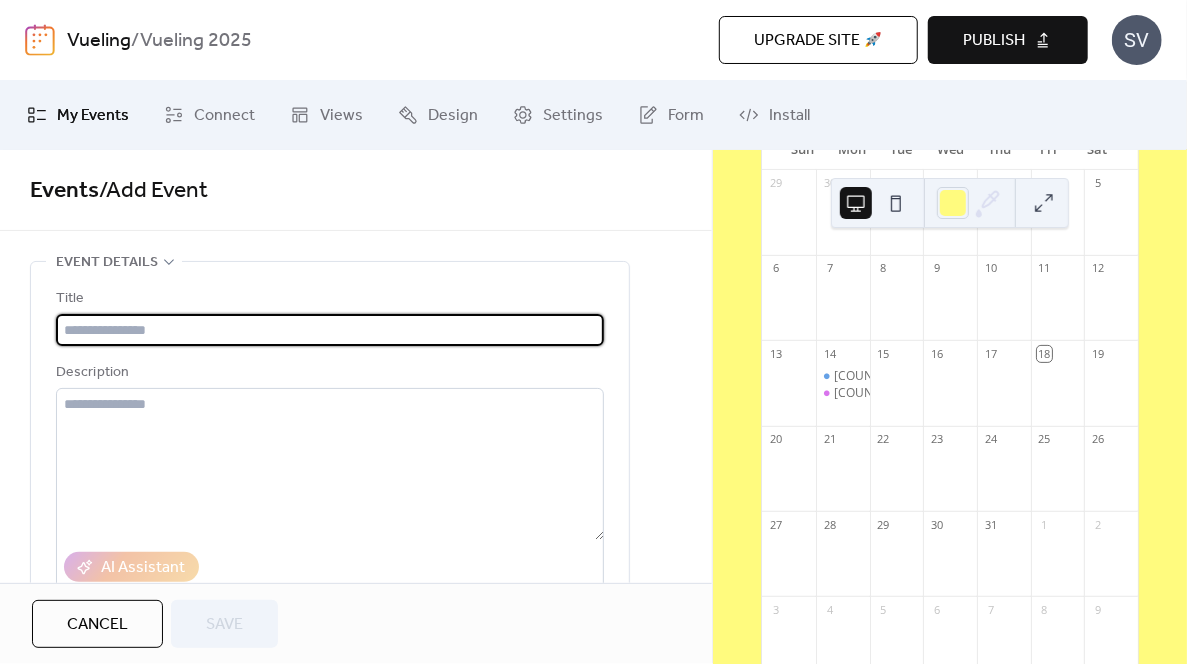 paste on "**********" 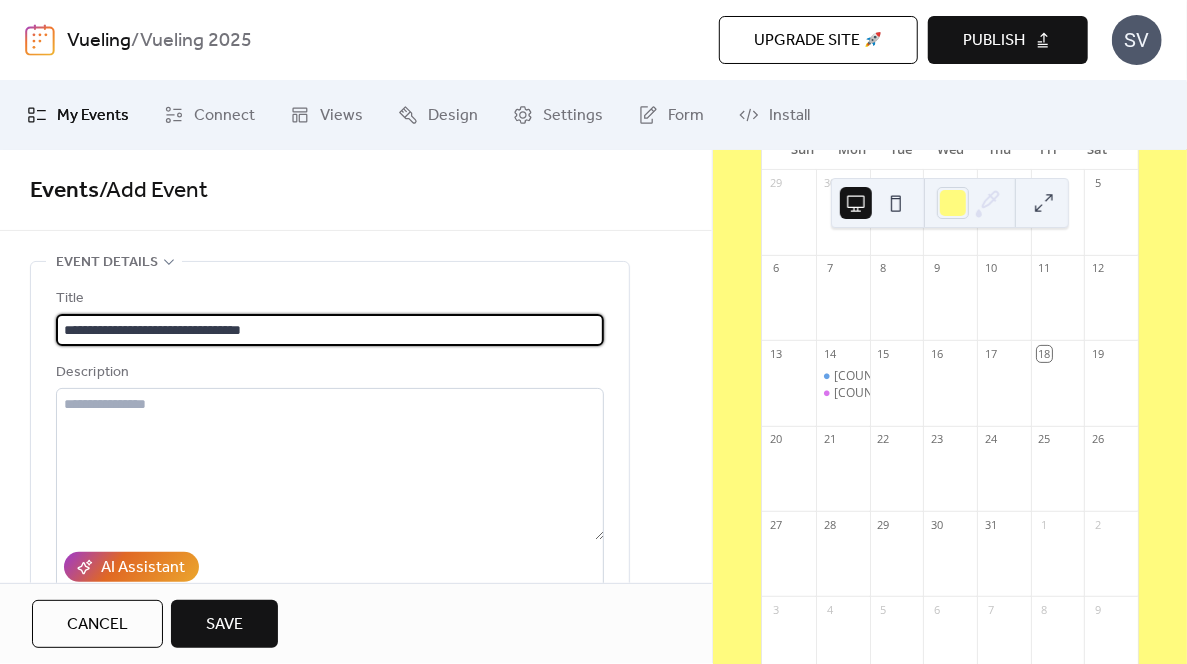 click on "**********" at bounding box center [330, 330] 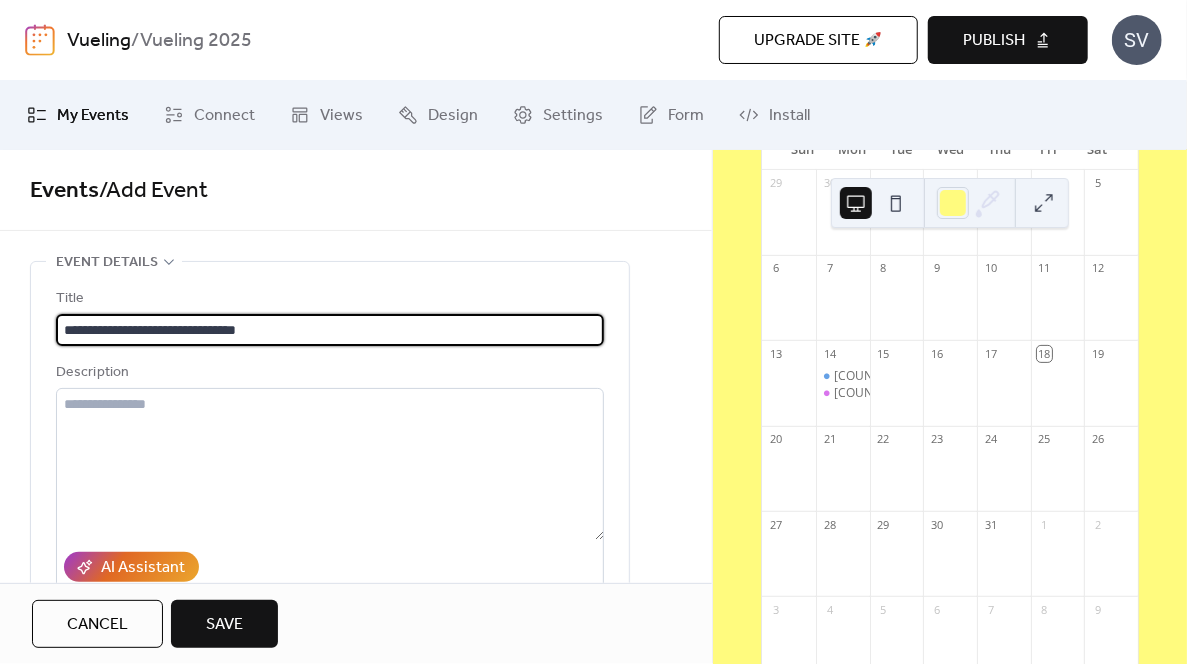 click on "**********" at bounding box center (330, 330) 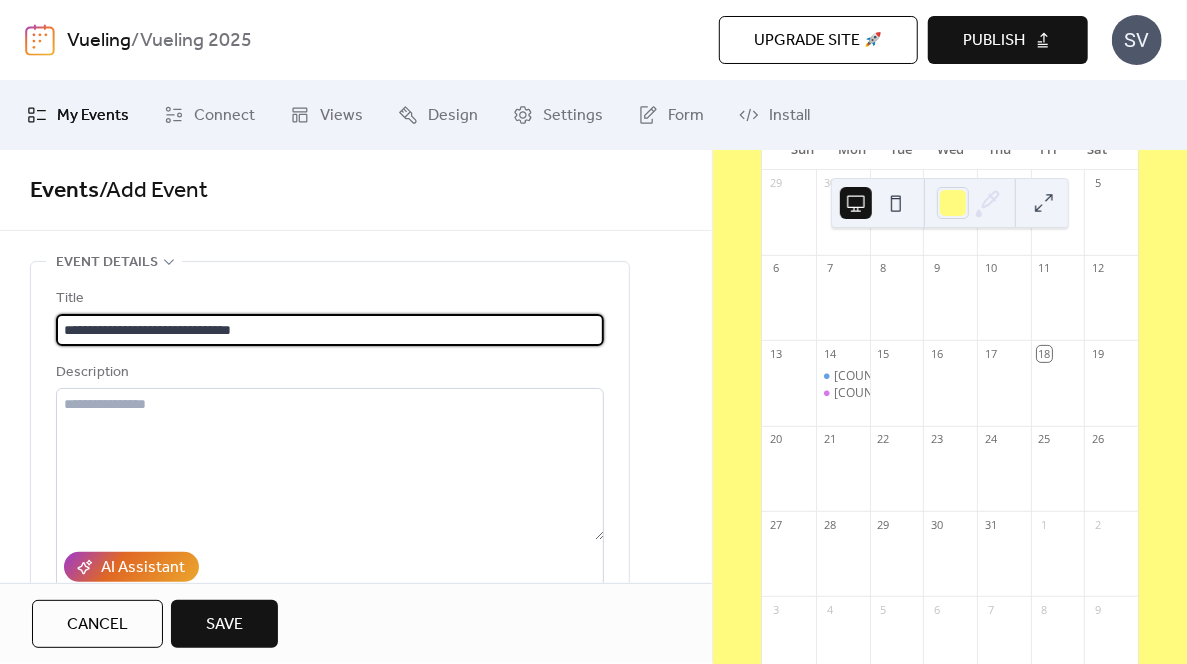 click on "**********" at bounding box center [330, 330] 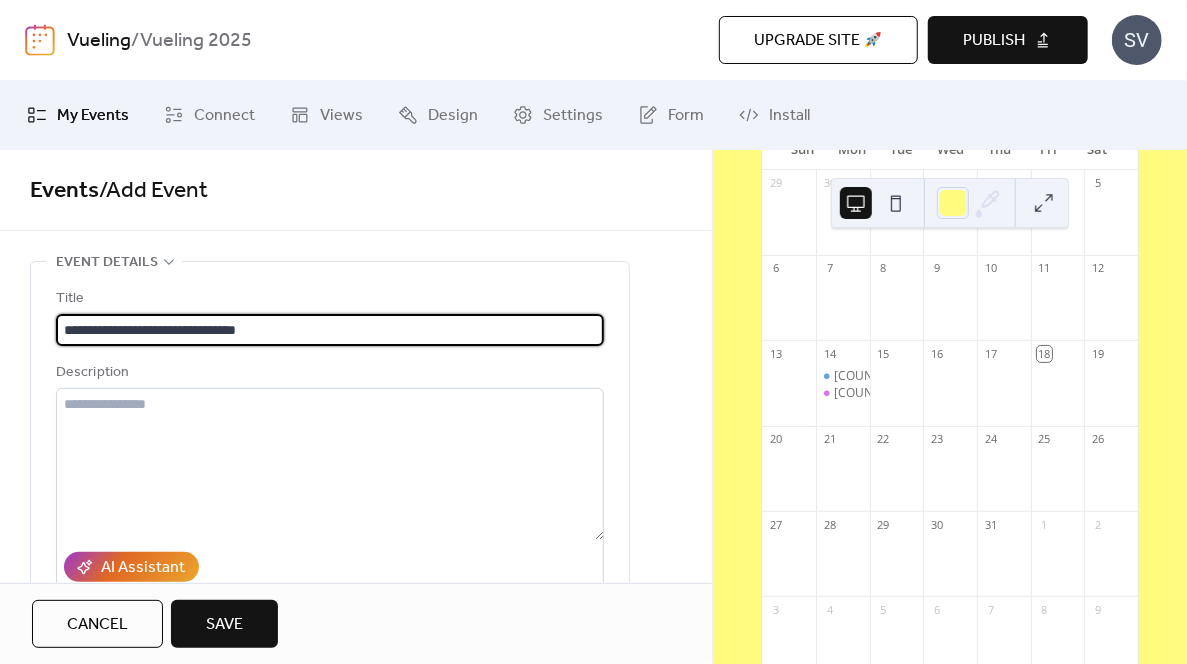 click on "**********" at bounding box center (330, 330) 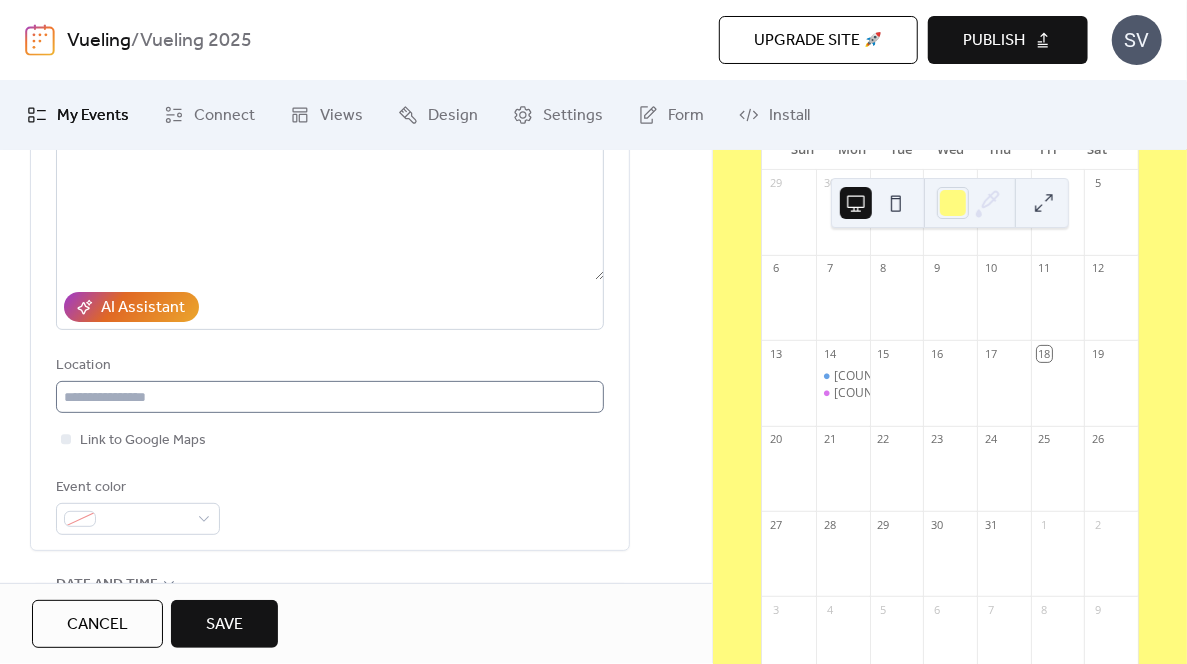 scroll, scrollTop: 400, scrollLeft: 0, axis: vertical 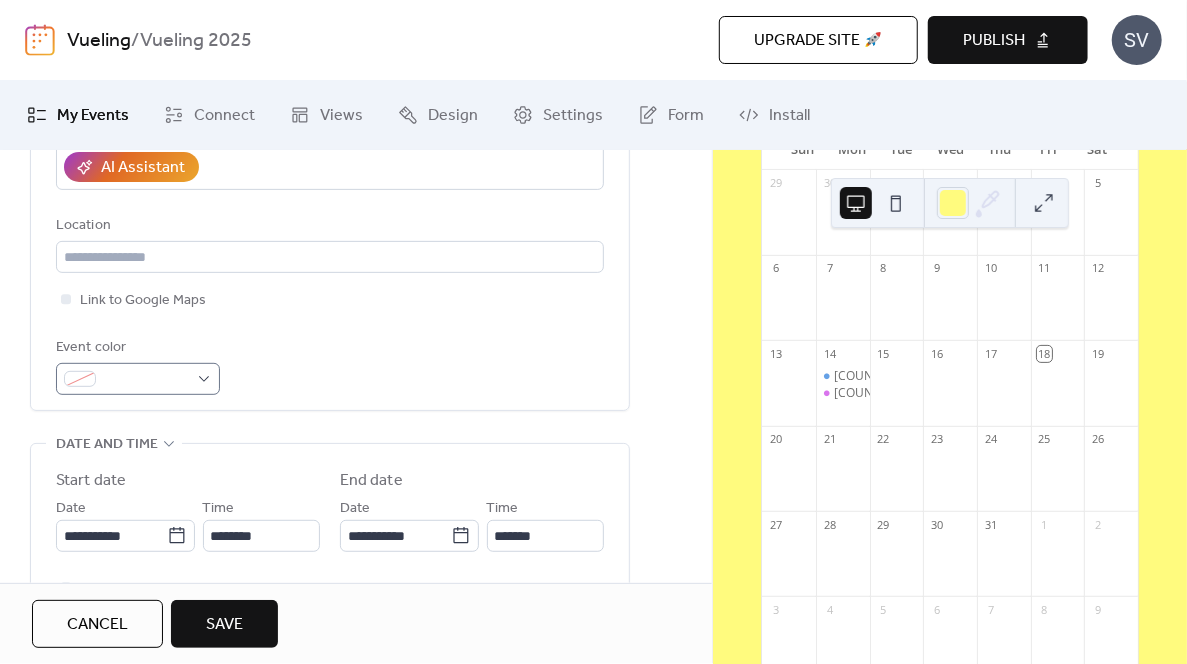 type on "**********" 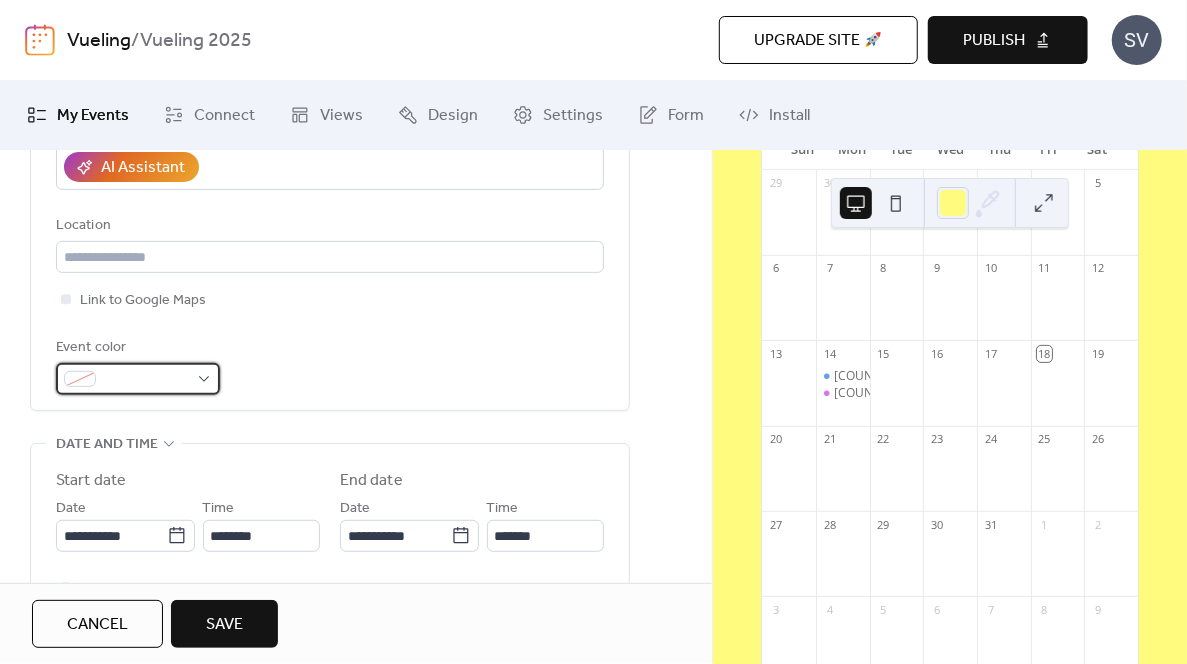 click at bounding box center [146, 380] 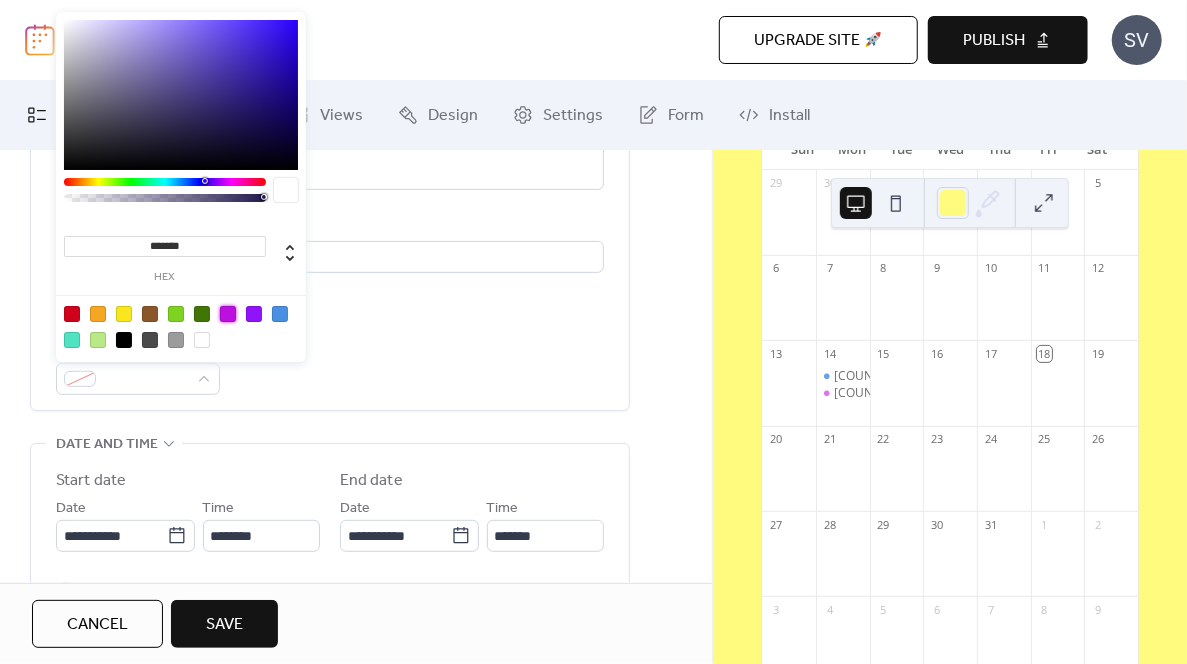 click at bounding box center [228, 314] 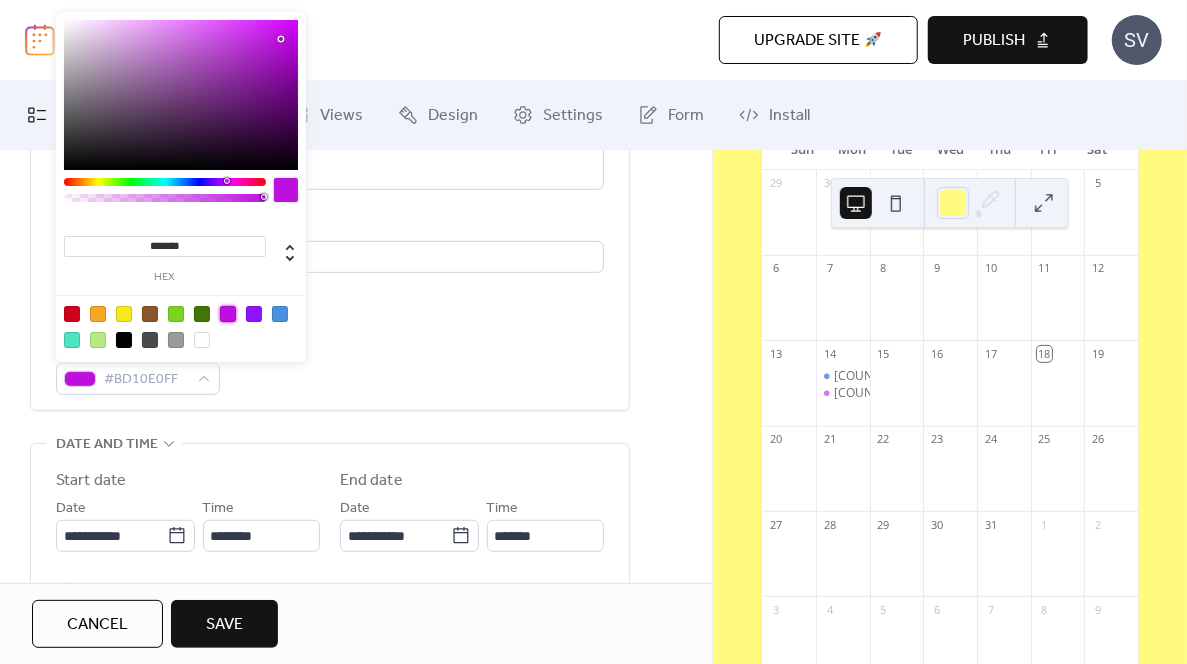 type on "***" 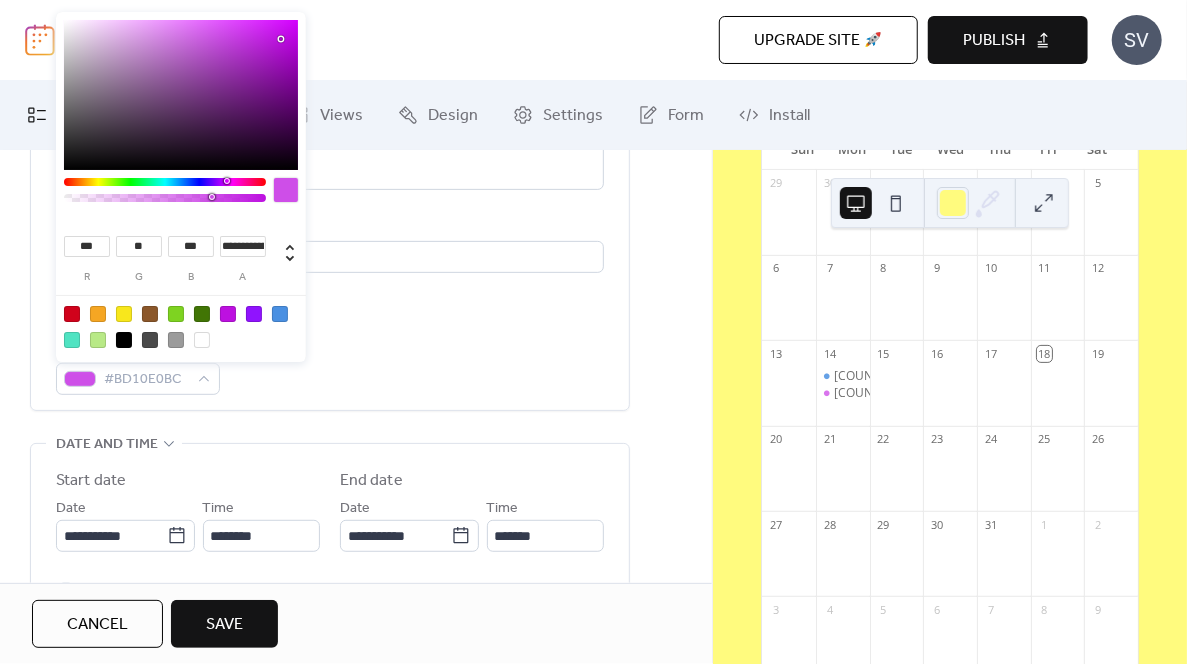 type on "**********" 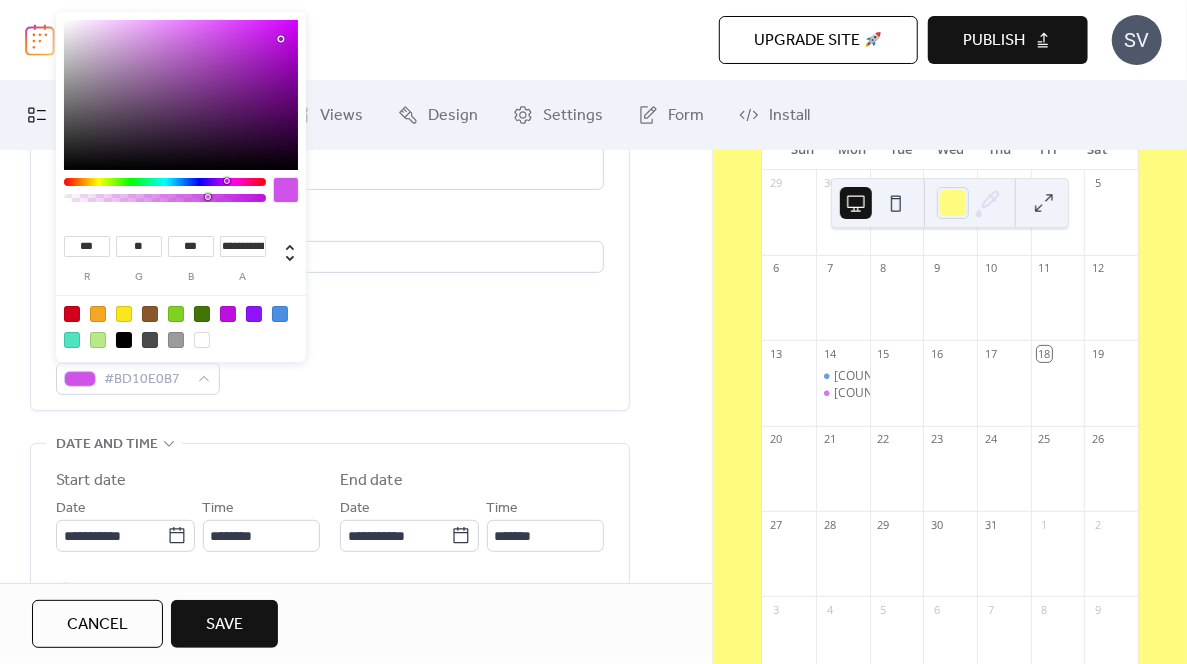 drag, startPoint x: 262, startPoint y: 195, endPoint x: 207, endPoint y: 205, distance: 55.9017 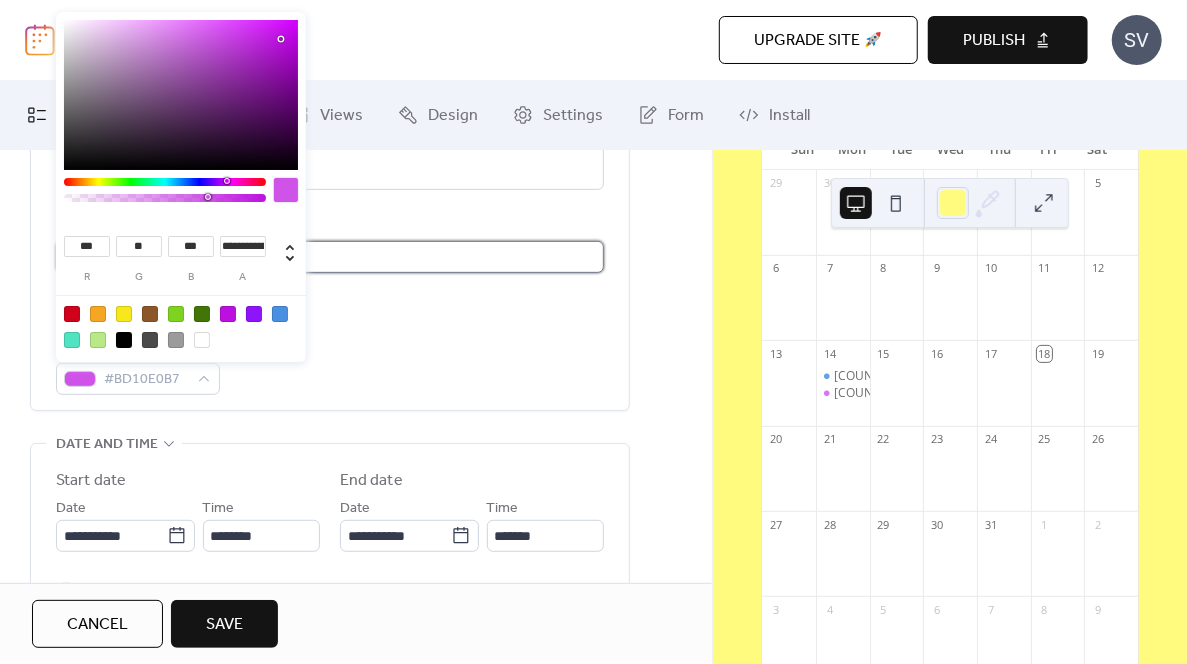 click at bounding box center (330, 257) 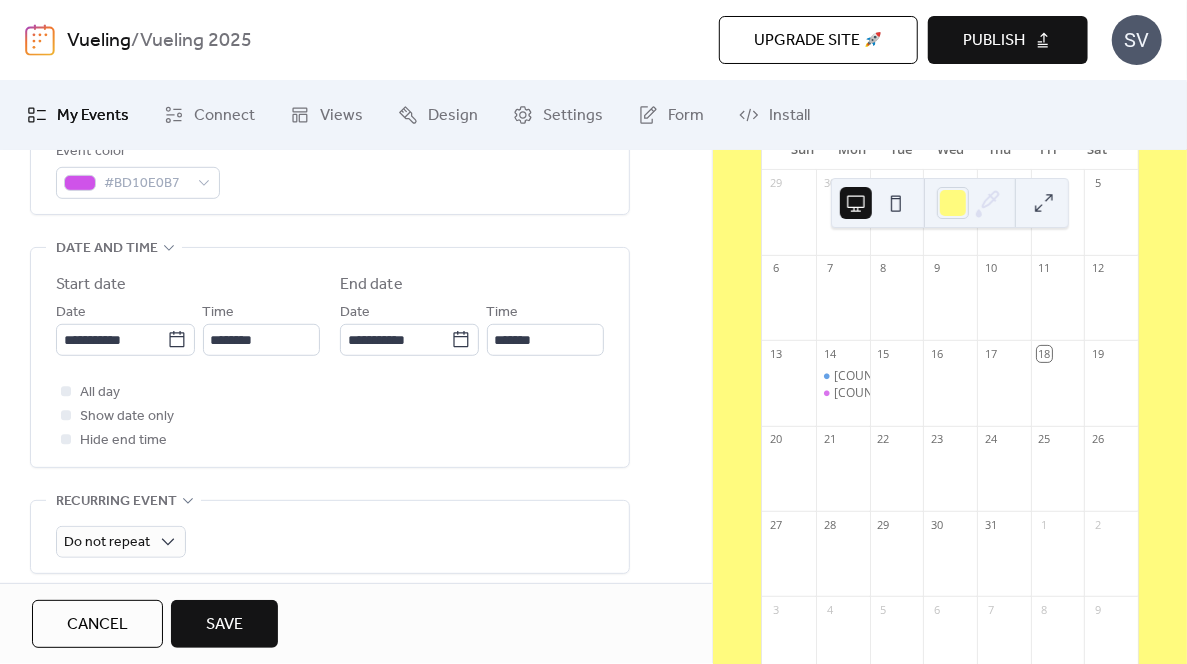 scroll, scrollTop: 600, scrollLeft: 0, axis: vertical 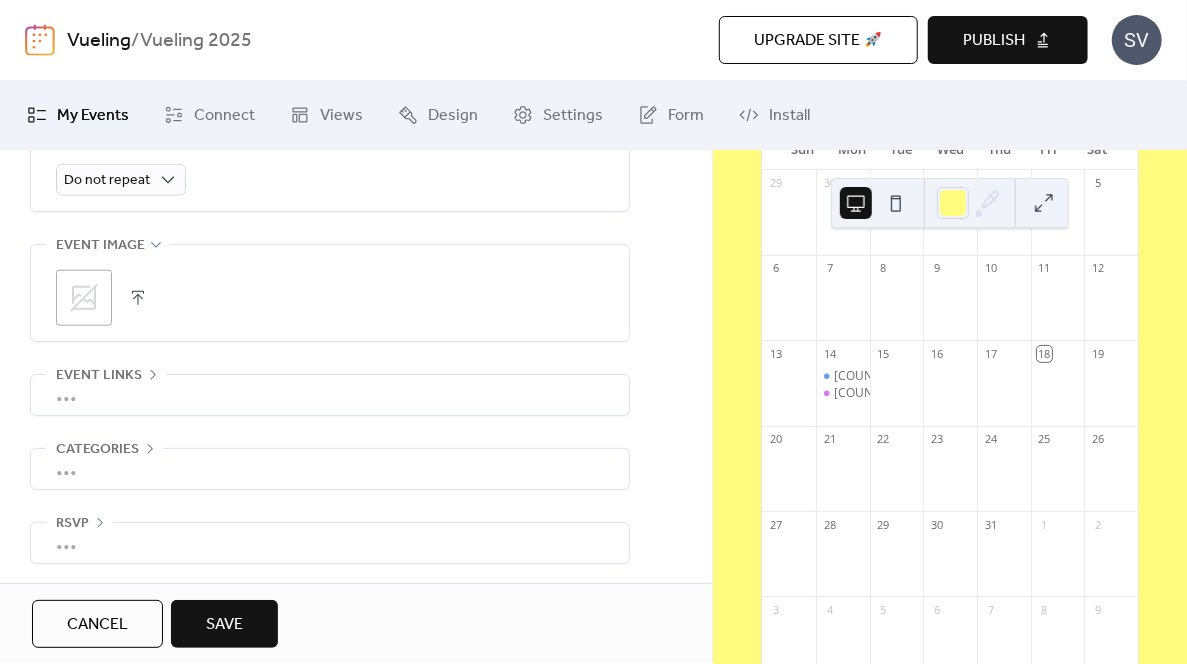 click on "Save" at bounding box center (224, 624) 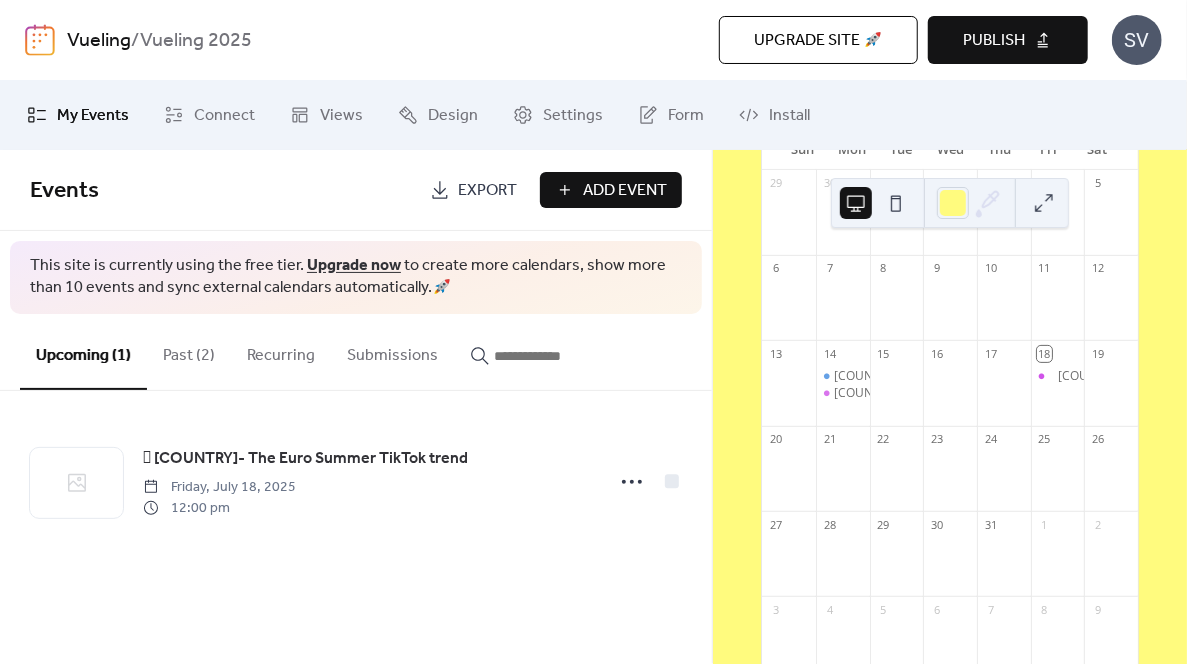 click on "Add Event" at bounding box center [625, 191] 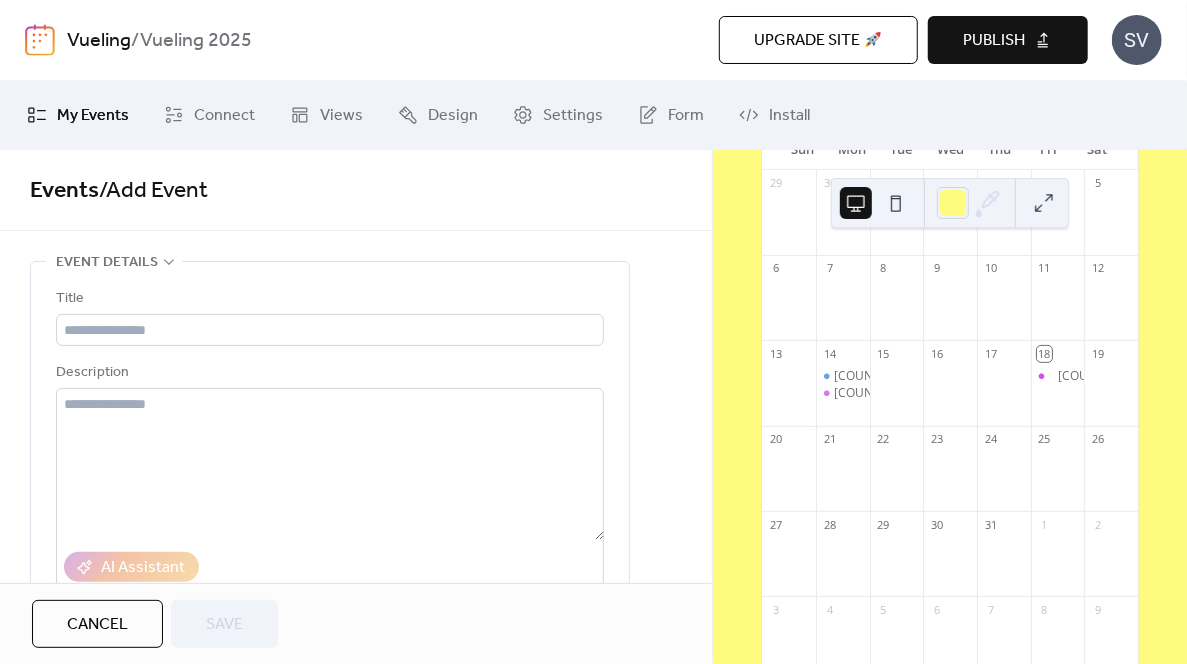 drag, startPoint x: 620, startPoint y: 281, endPoint x: 573, endPoint y: 275, distance: 47.38143 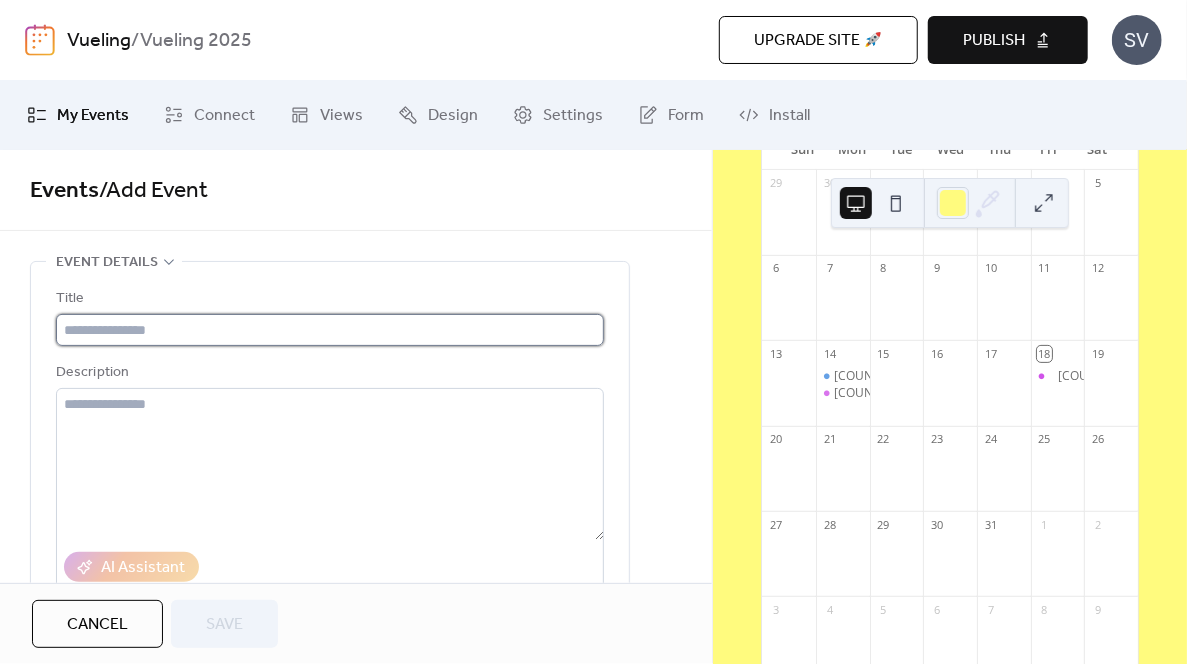 drag, startPoint x: 256, startPoint y: 331, endPoint x: 268, endPoint y: 343, distance: 16.970562 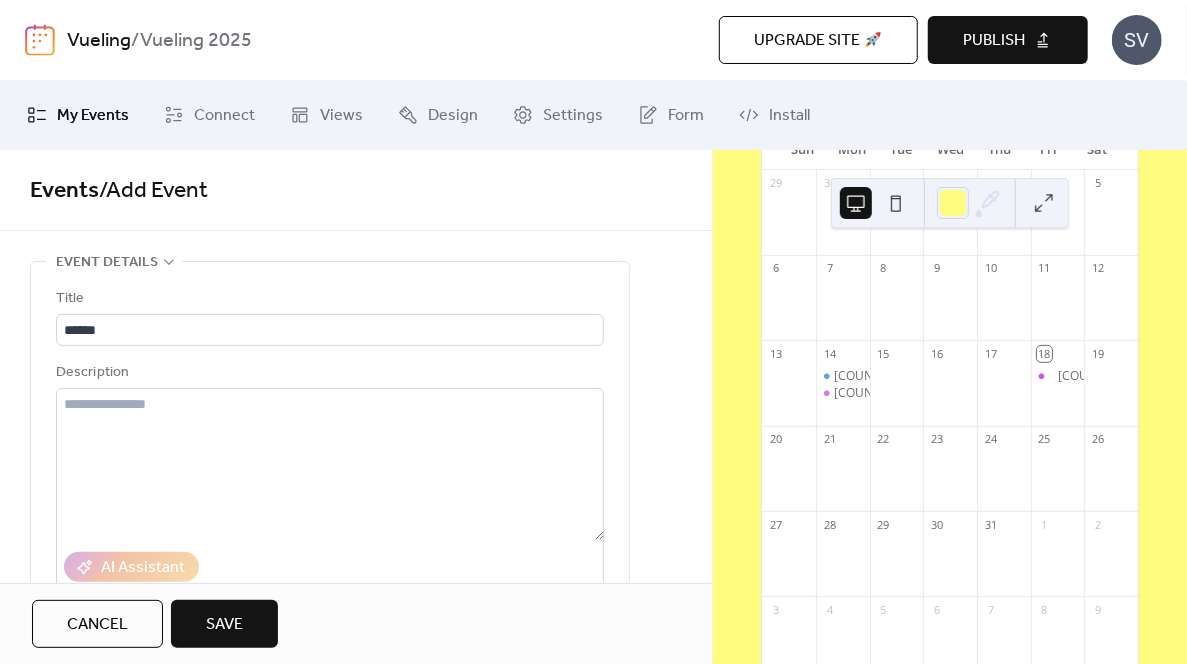click on "**********" at bounding box center [356, 902] 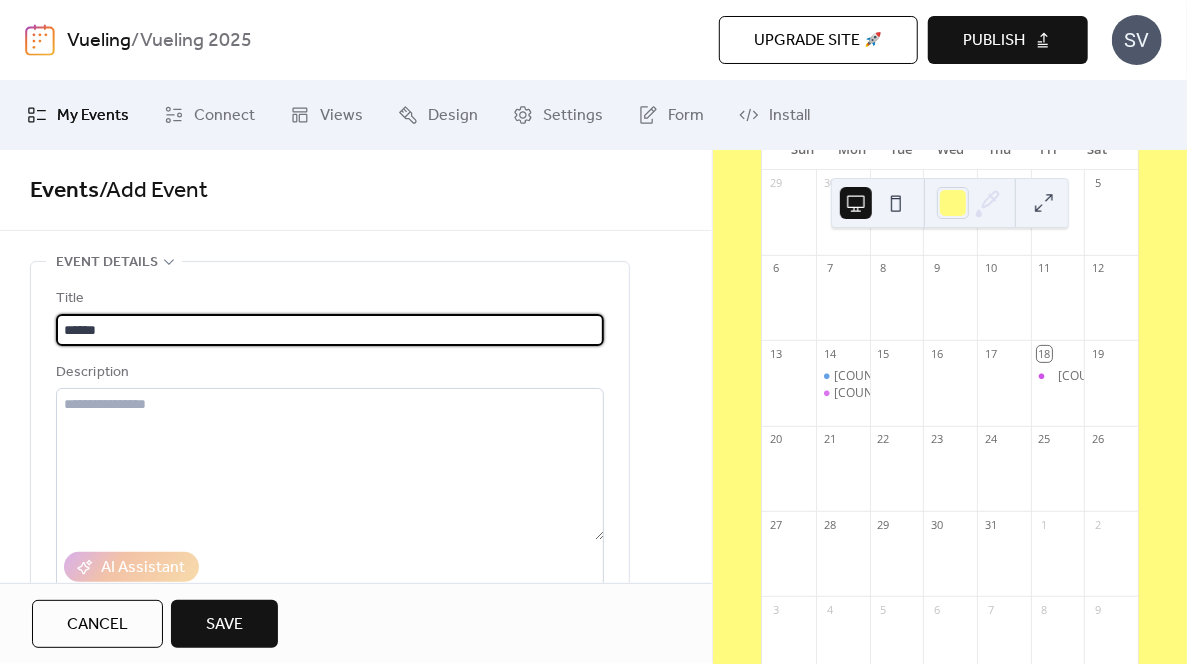 click on "*****" at bounding box center [330, 330] 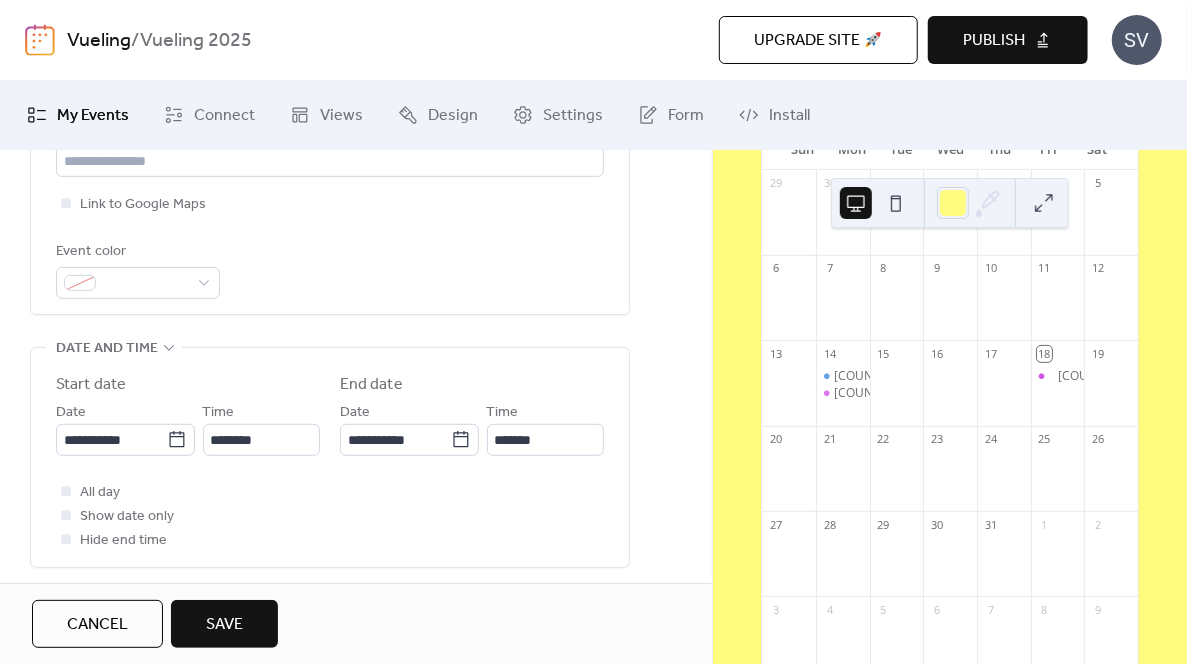 scroll, scrollTop: 500, scrollLeft: 0, axis: vertical 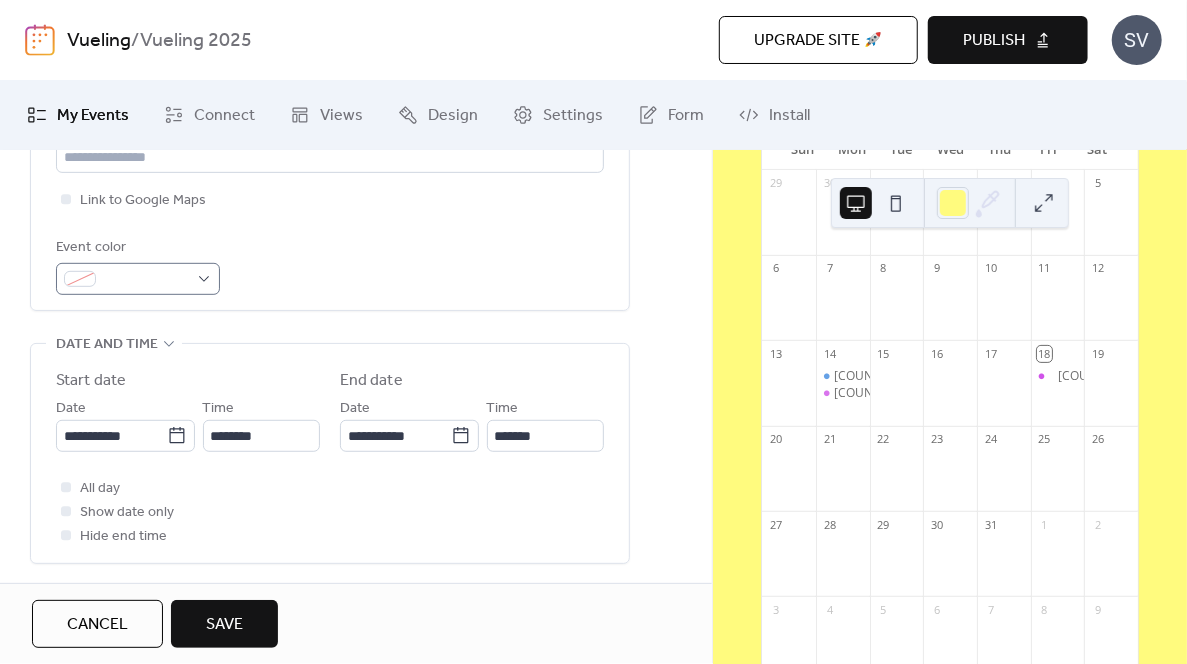 type on "**********" 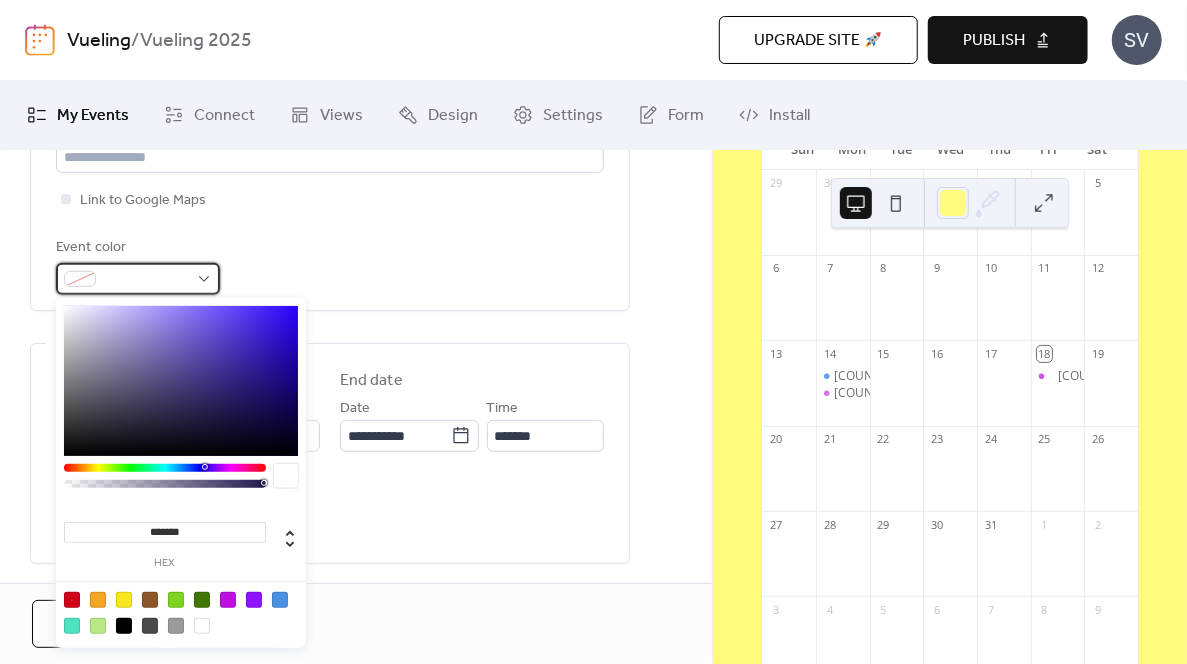 click at bounding box center [146, 280] 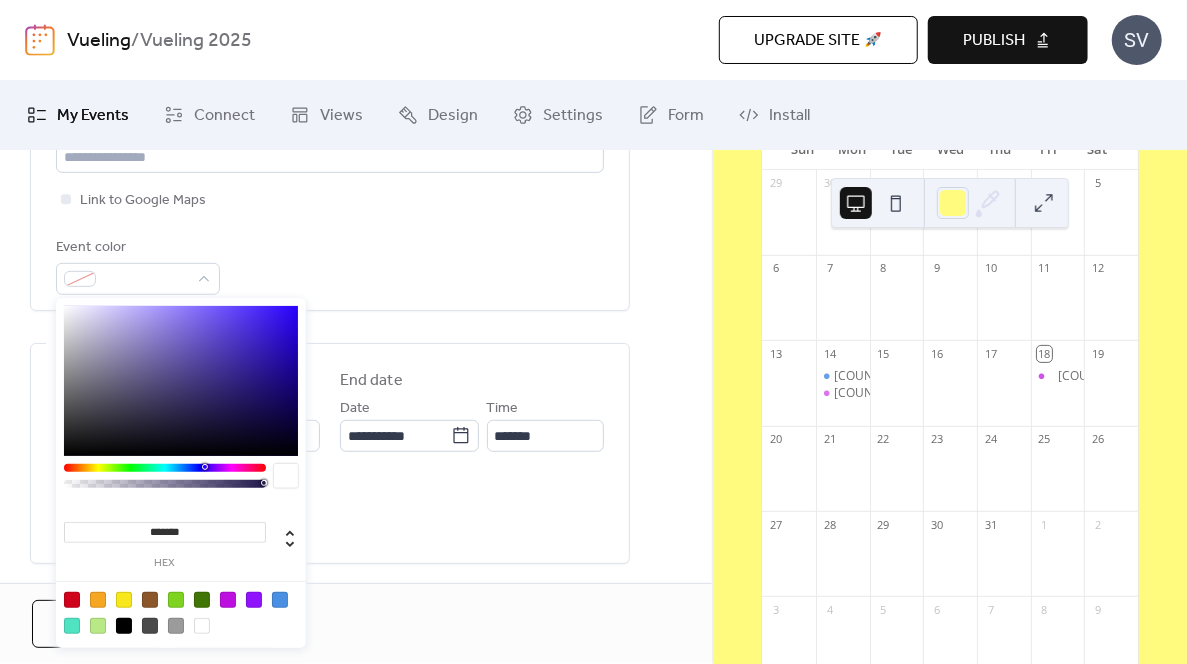 click at bounding box center (181, 612) 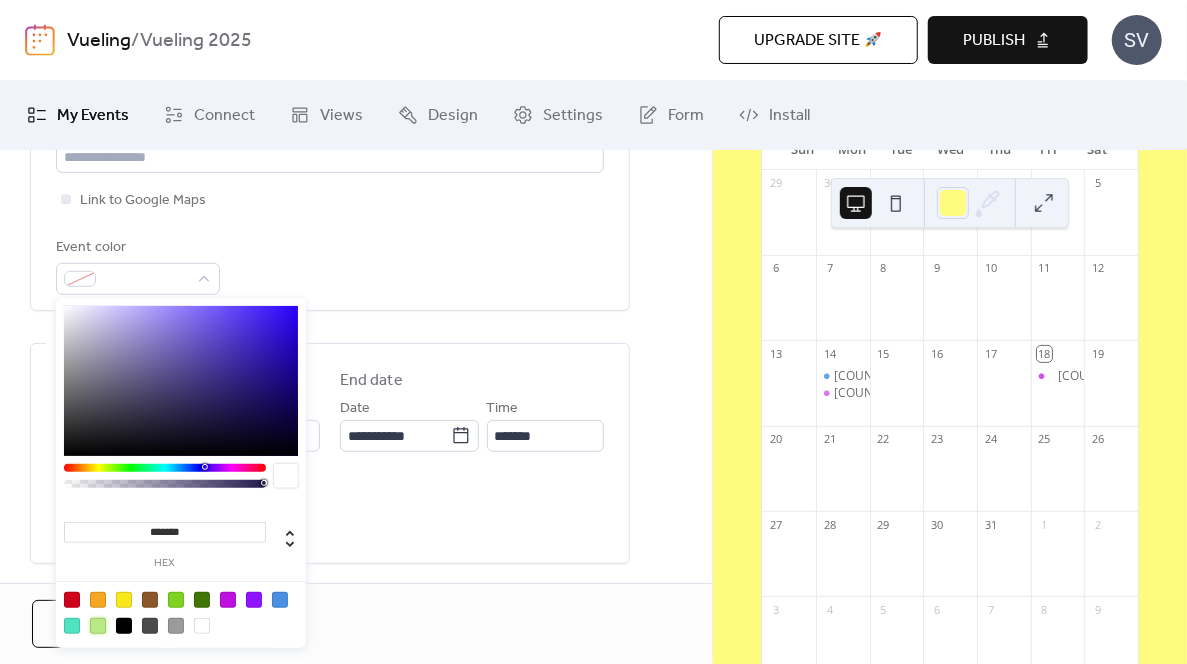click at bounding box center (98, 626) 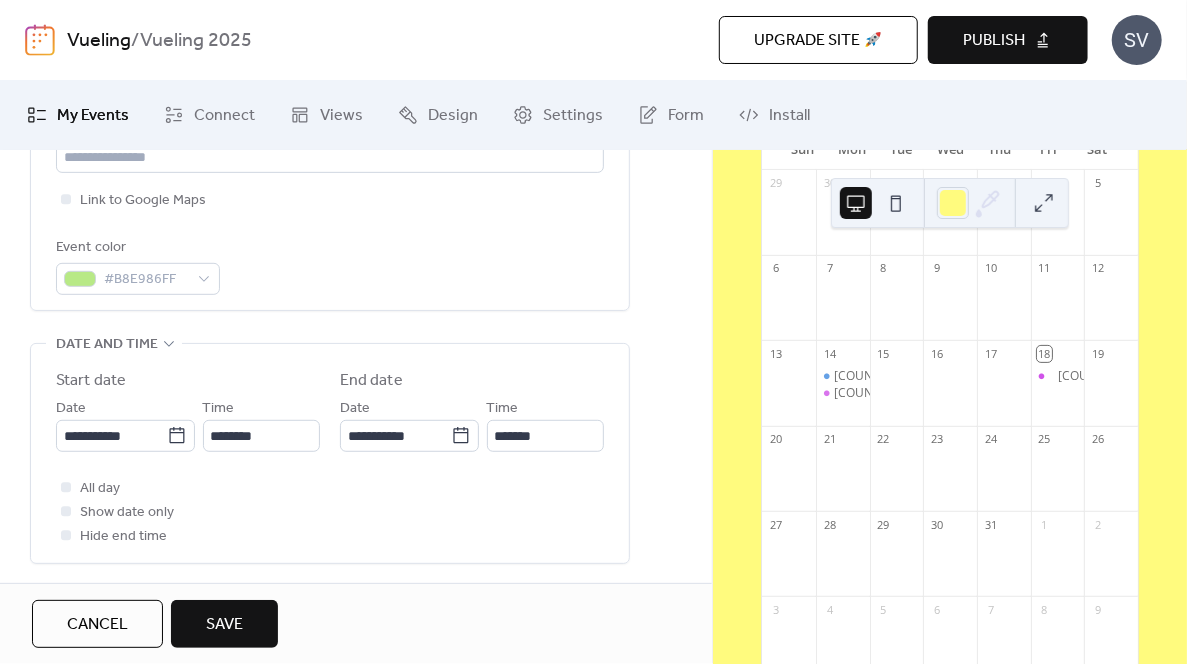 click on "**********" at bounding box center [330, 453] 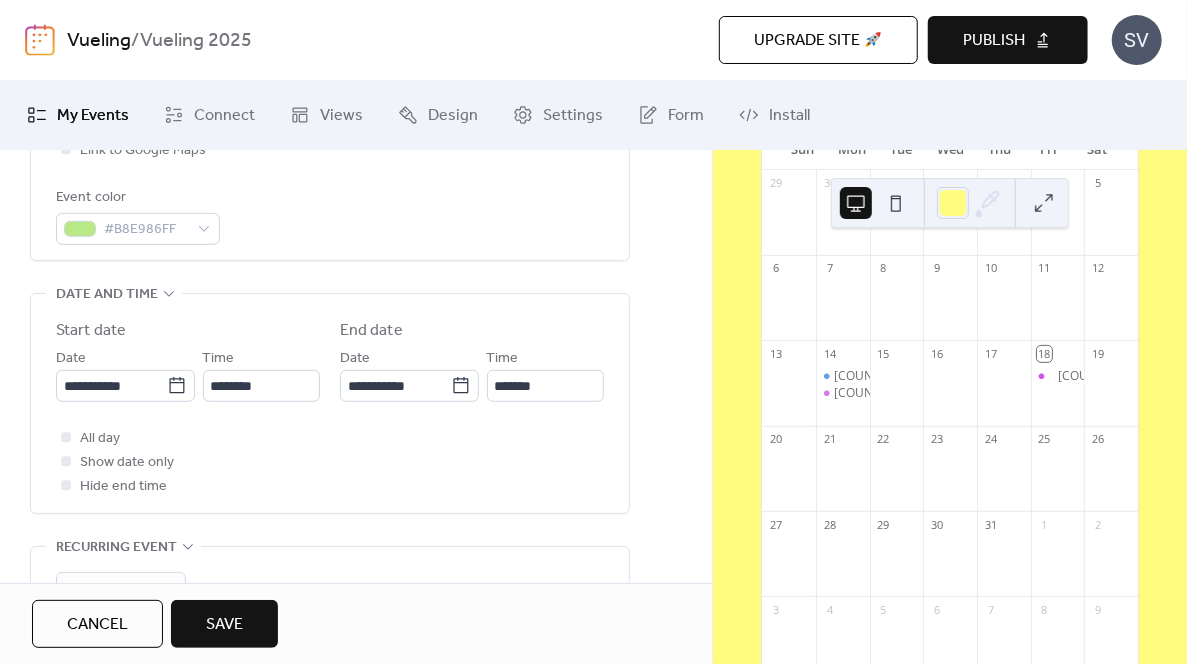 scroll, scrollTop: 600, scrollLeft: 0, axis: vertical 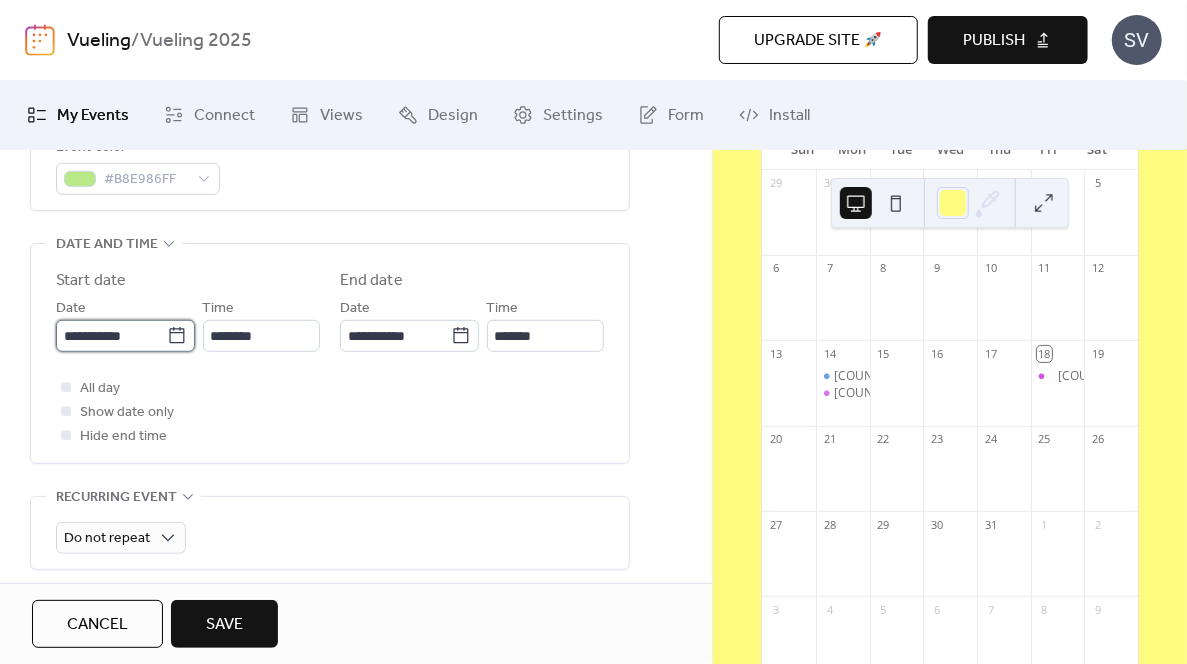 click on "**********" at bounding box center (111, 336) 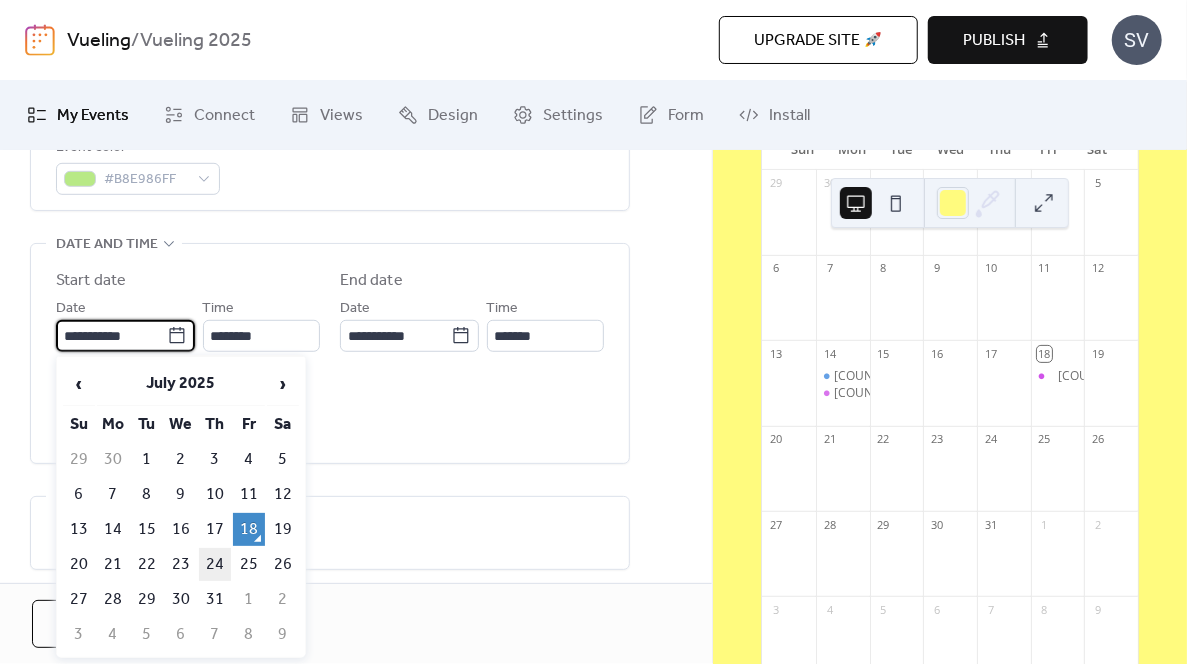 click on "24" at bounding box center (215, 564) 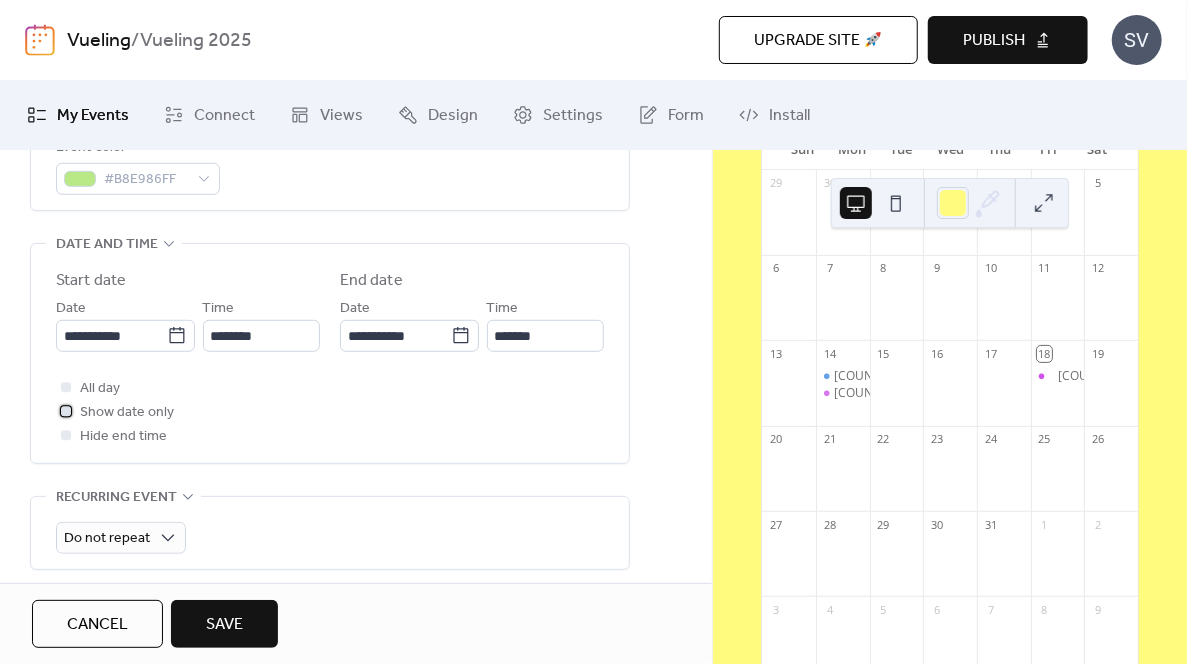 click at bounding box center [66, 411] 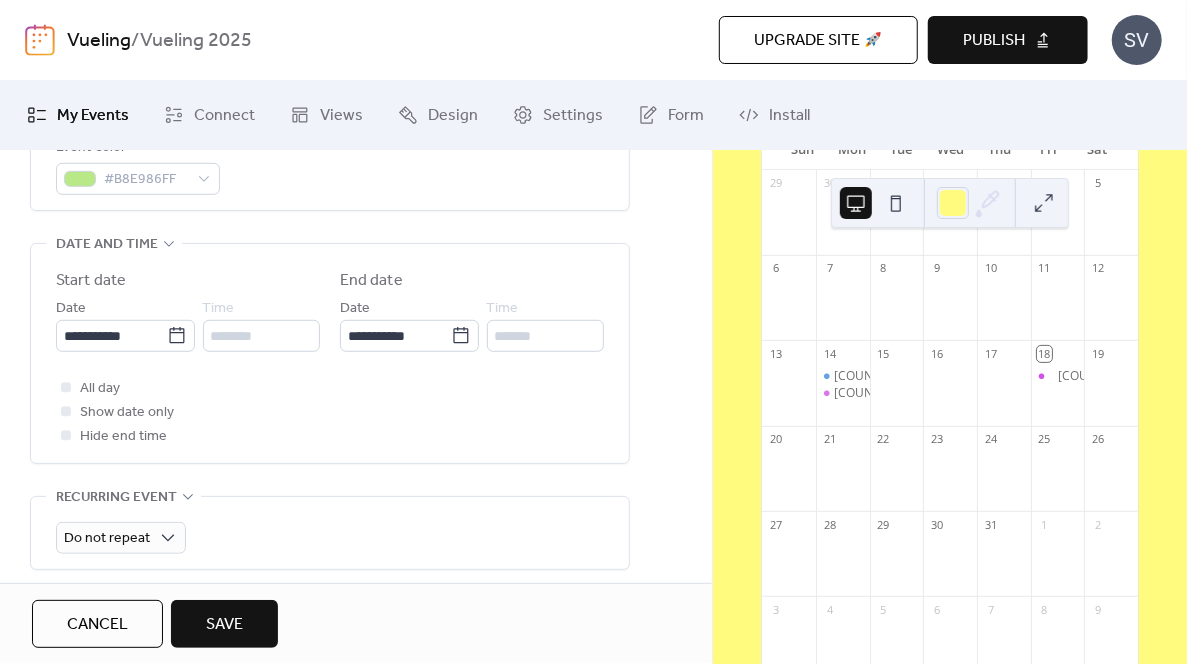 click on "**********" at bounding box center (356, 302) 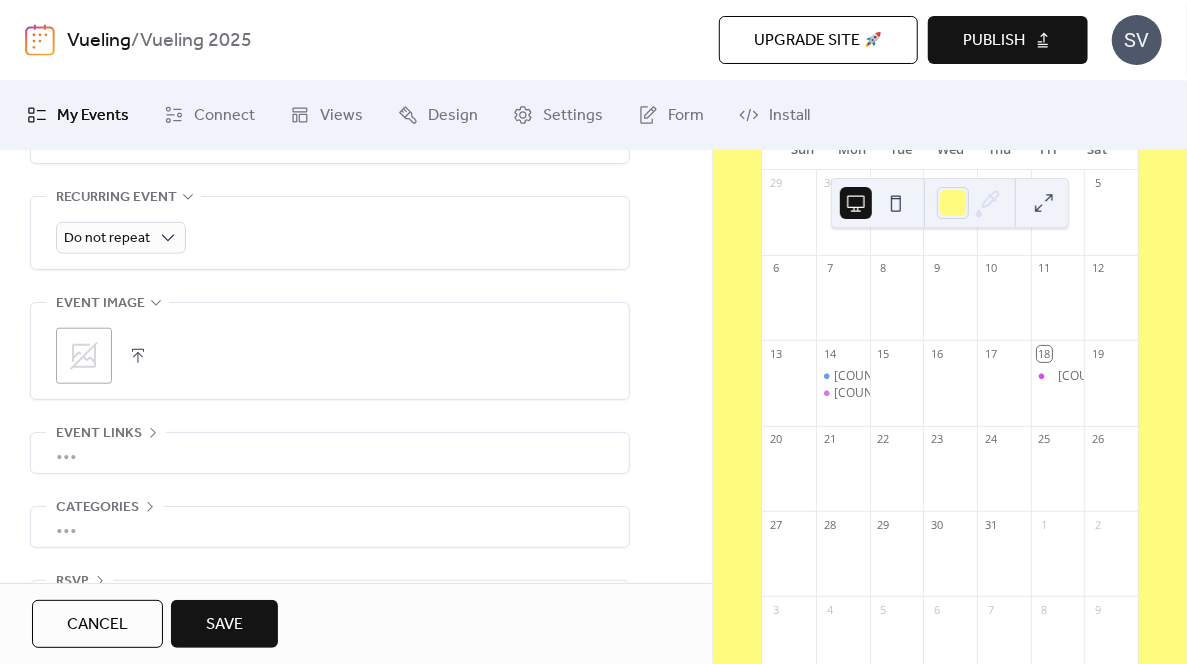 scroll, scrollTop: 958, scrollLeft: 0, axis: vertical 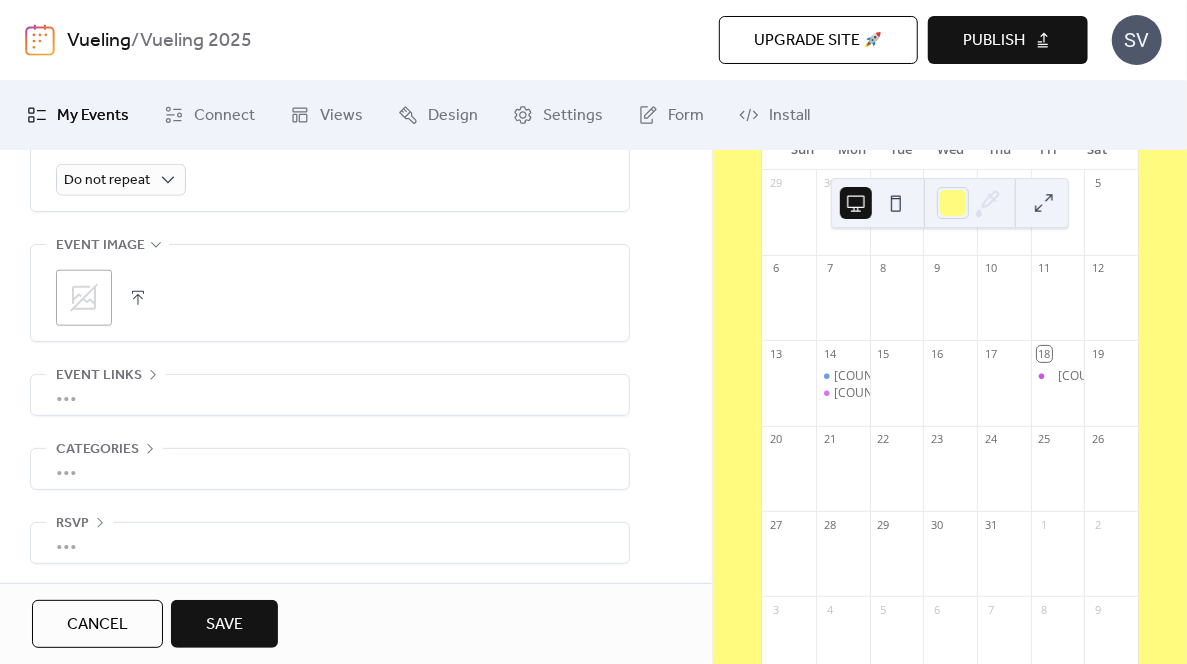 click on "Save" at bounding box center [224, 624] 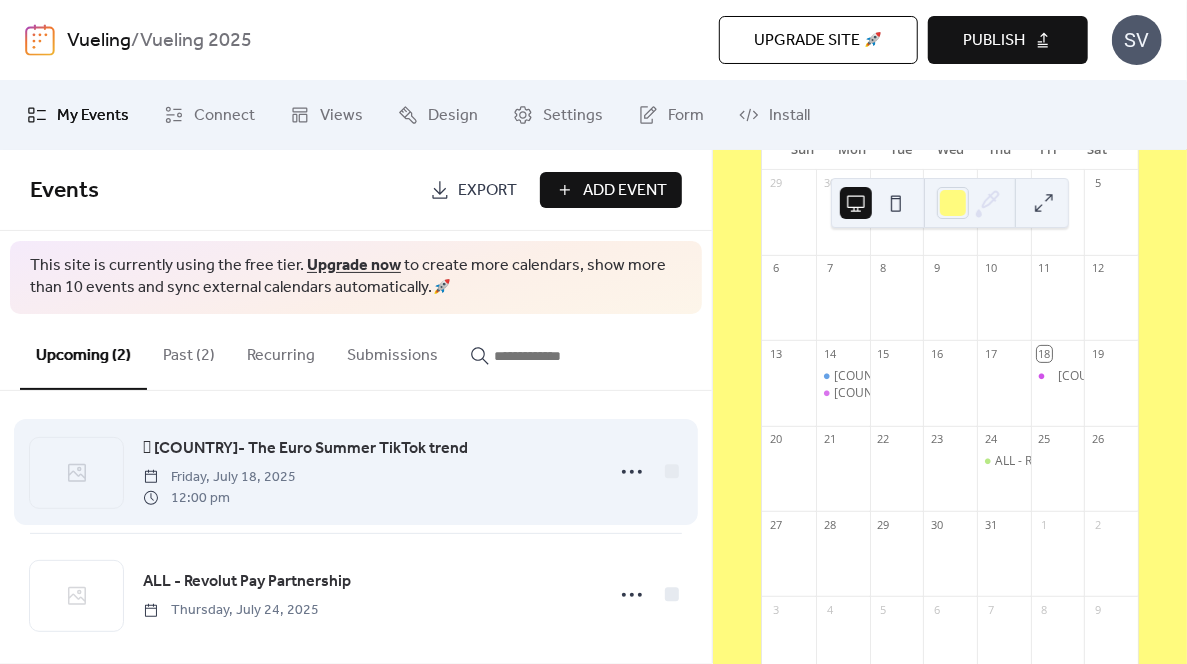 scroll, scrollTop: 0, scrollLeft: 0, axis: both 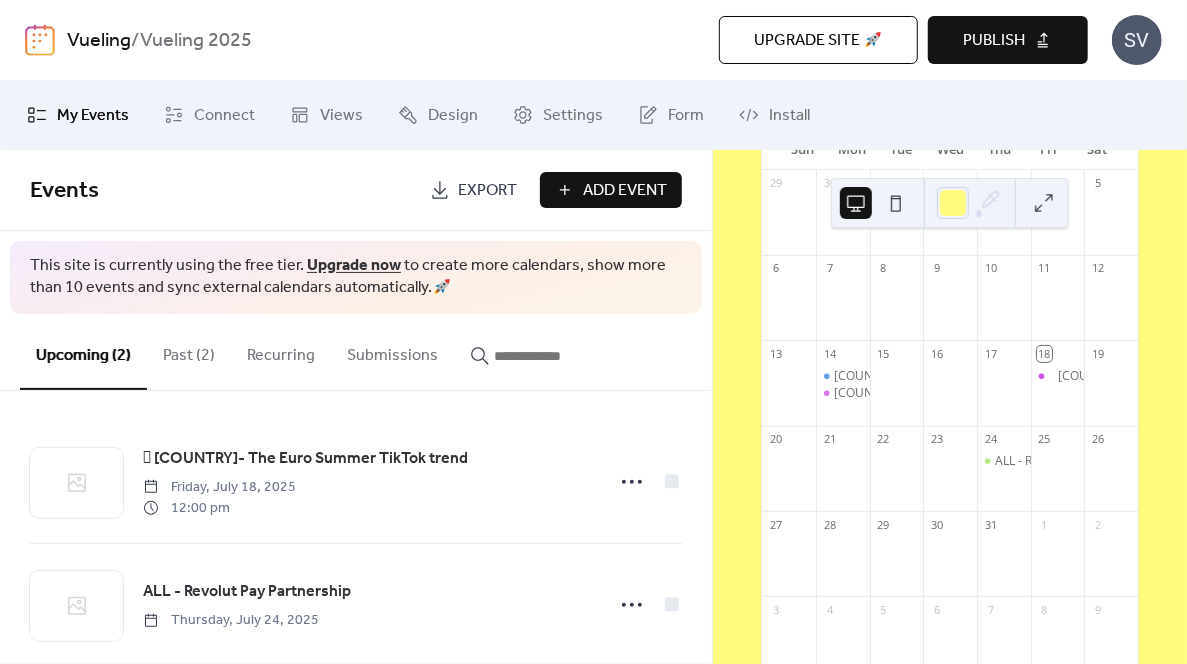 click on "Add Event" at bounding box center (625, 191) 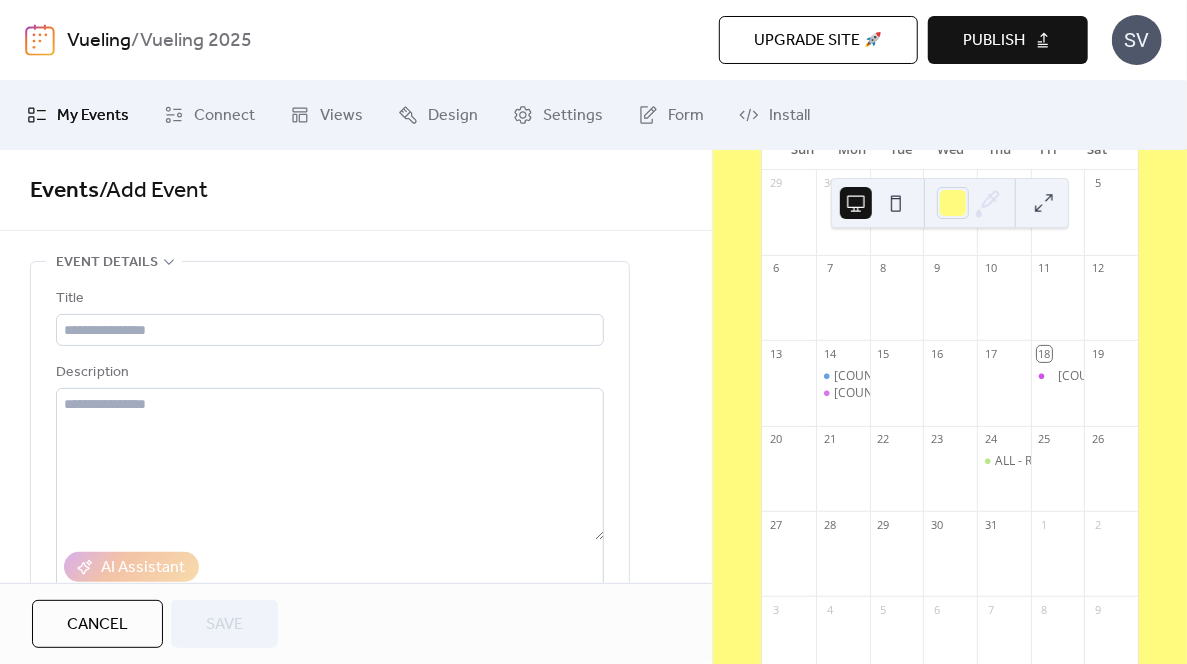 click on "Title Description AI Assistant Location Link to Google Maps Event color" at bounding box center [330, 536] 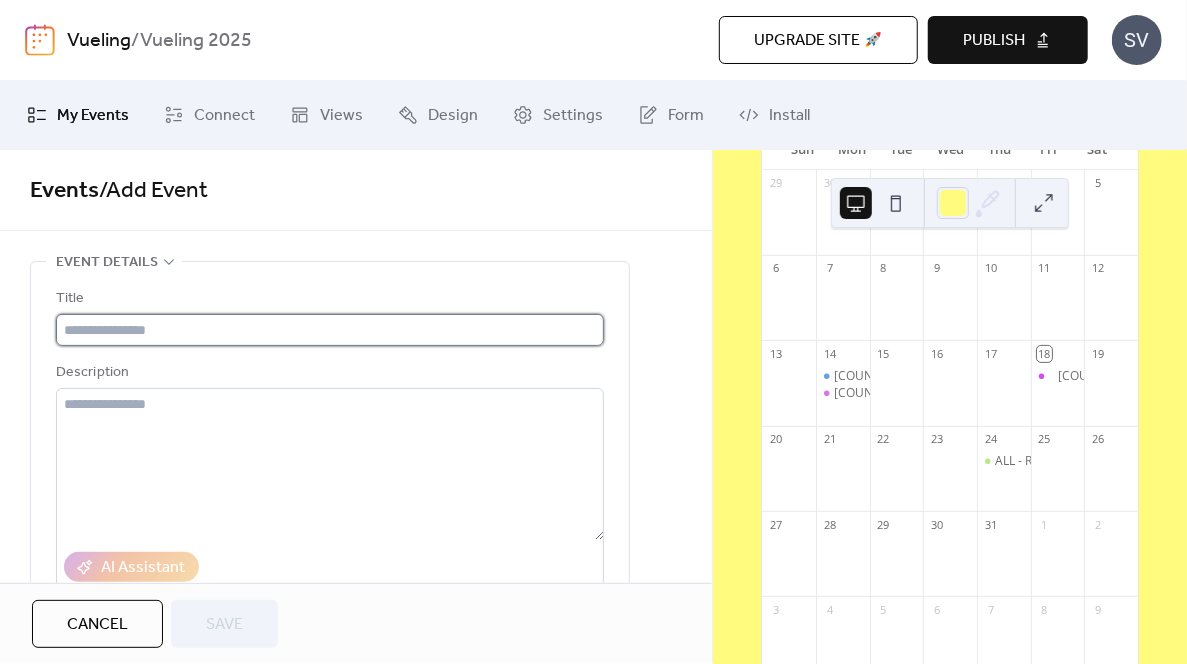 click at bounding box center (330, 330) 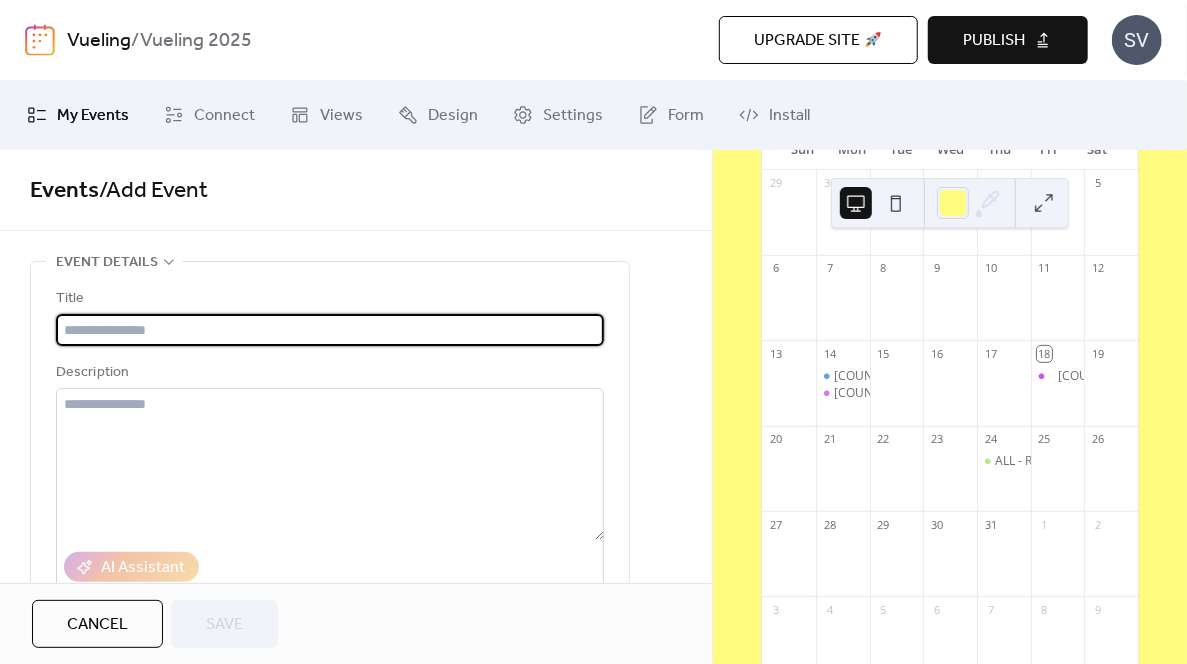 paste on "**********" 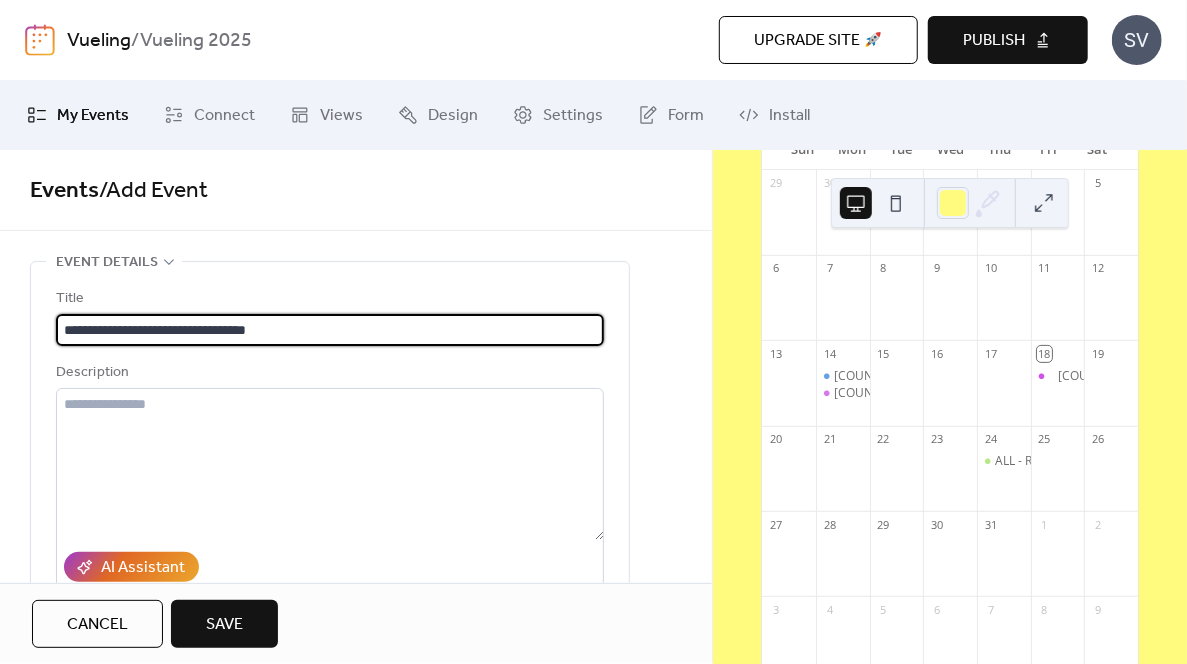 click on "**********" at bounding box center (330, 330) 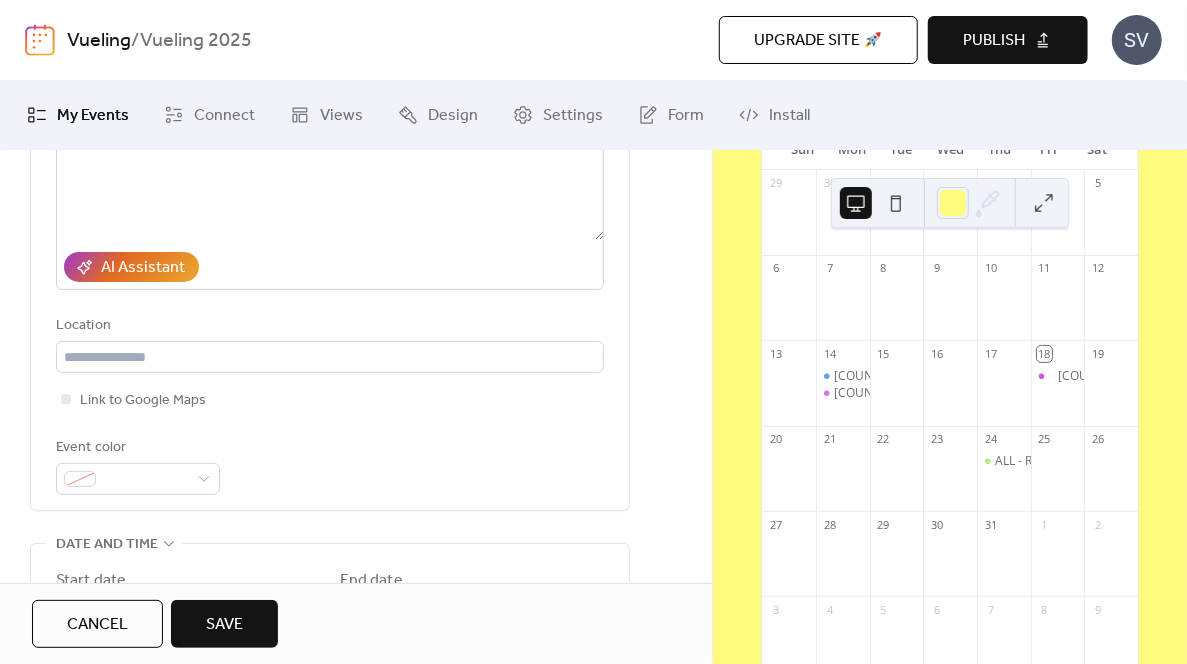 scroll, scrollTop: 400, scrollLeft: 0, axis: vertical 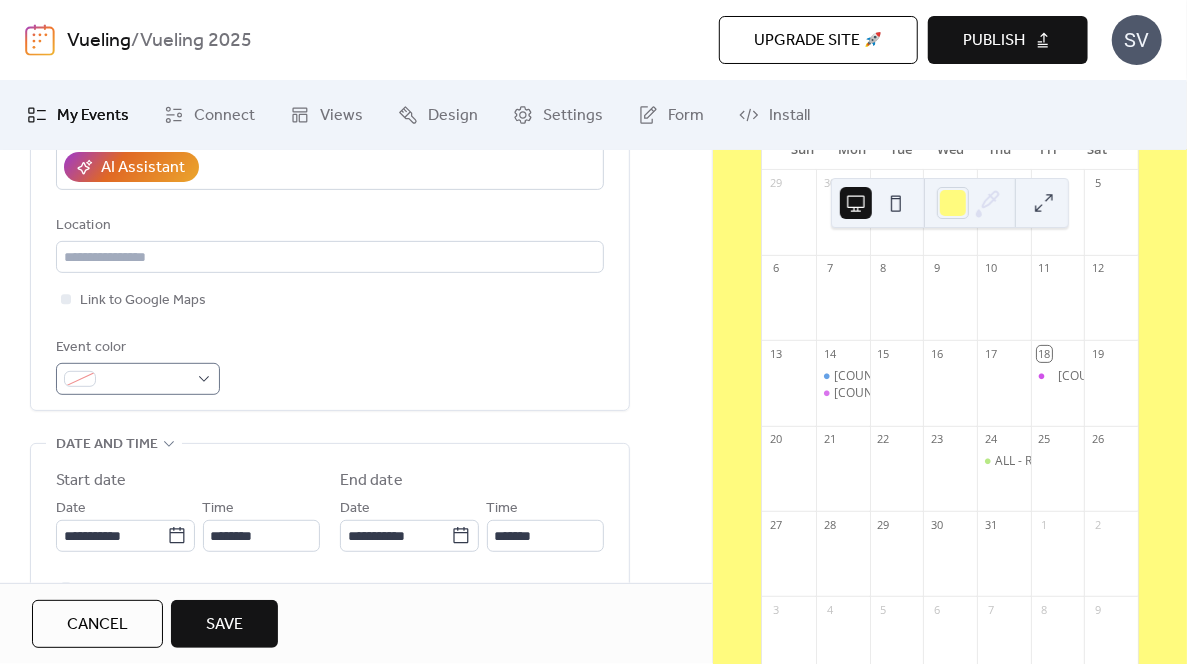 type on "**********" 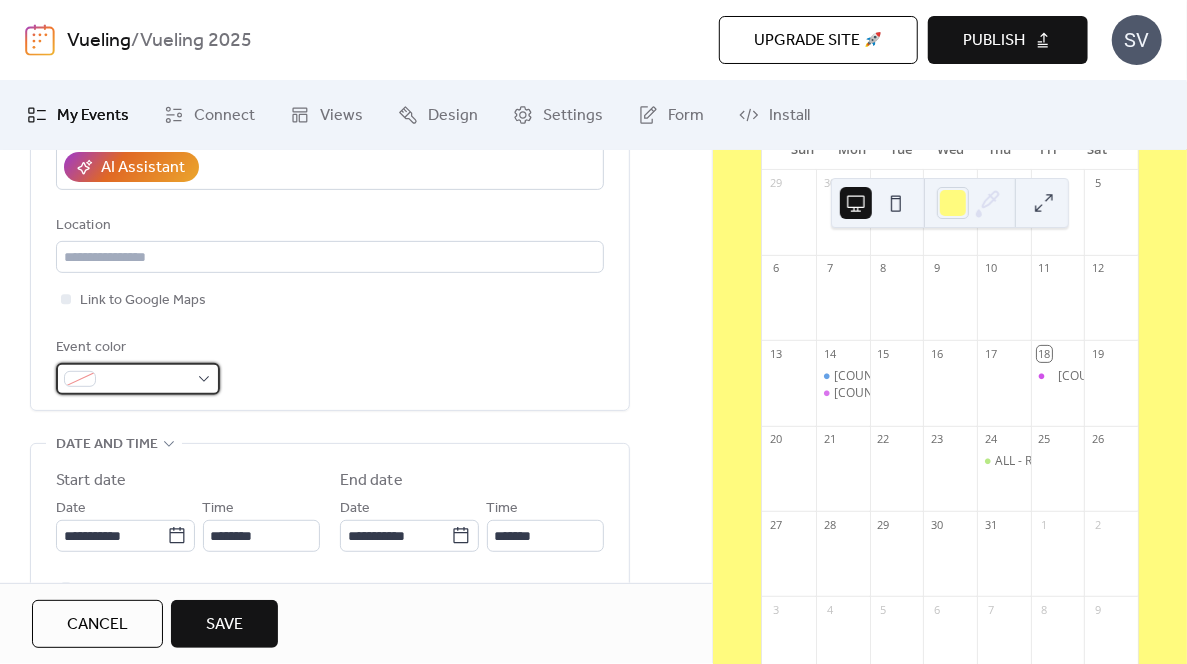 click at bounding box center [146, 380] 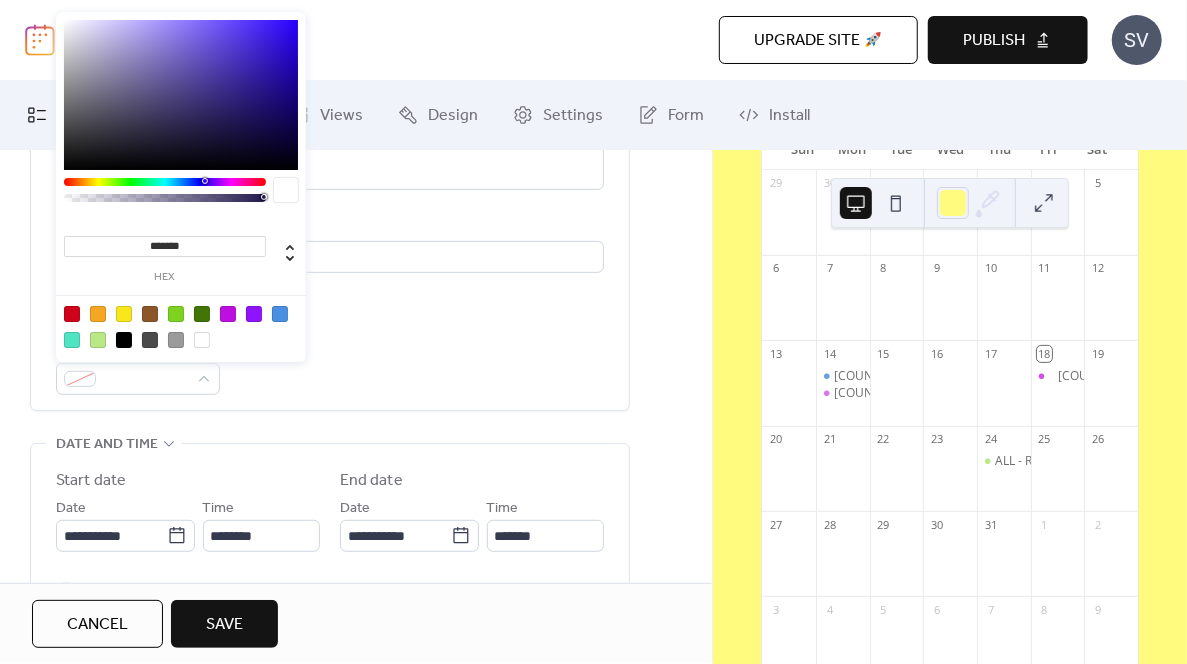 click at bounding box center (280, 314) 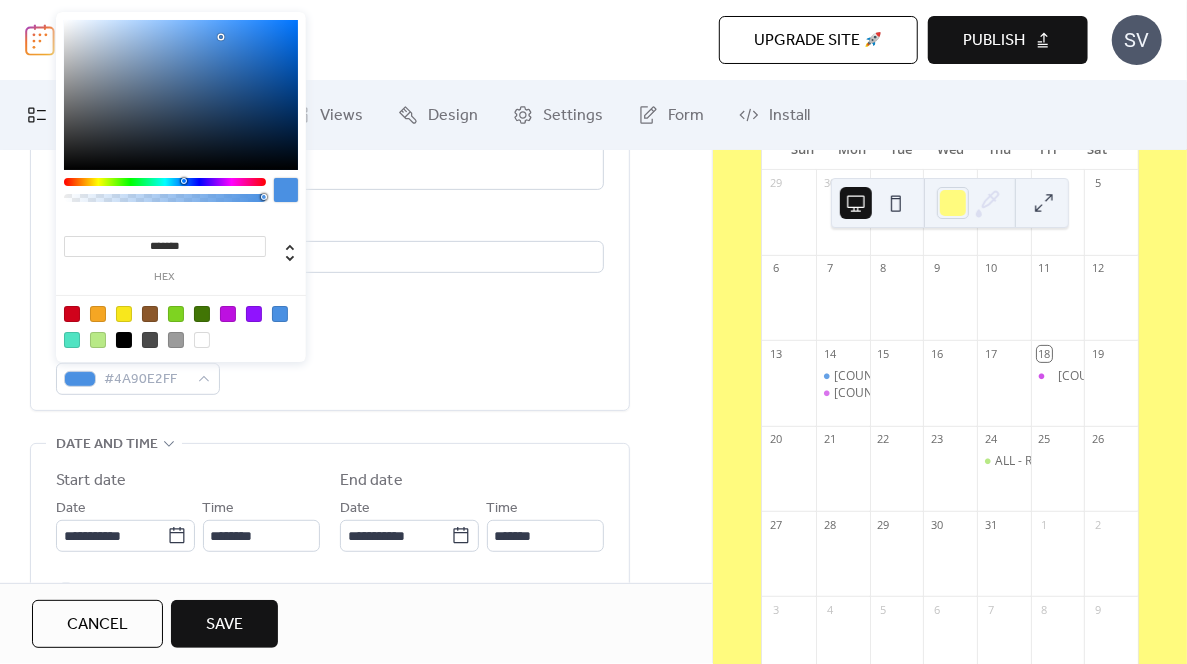 type on "**" 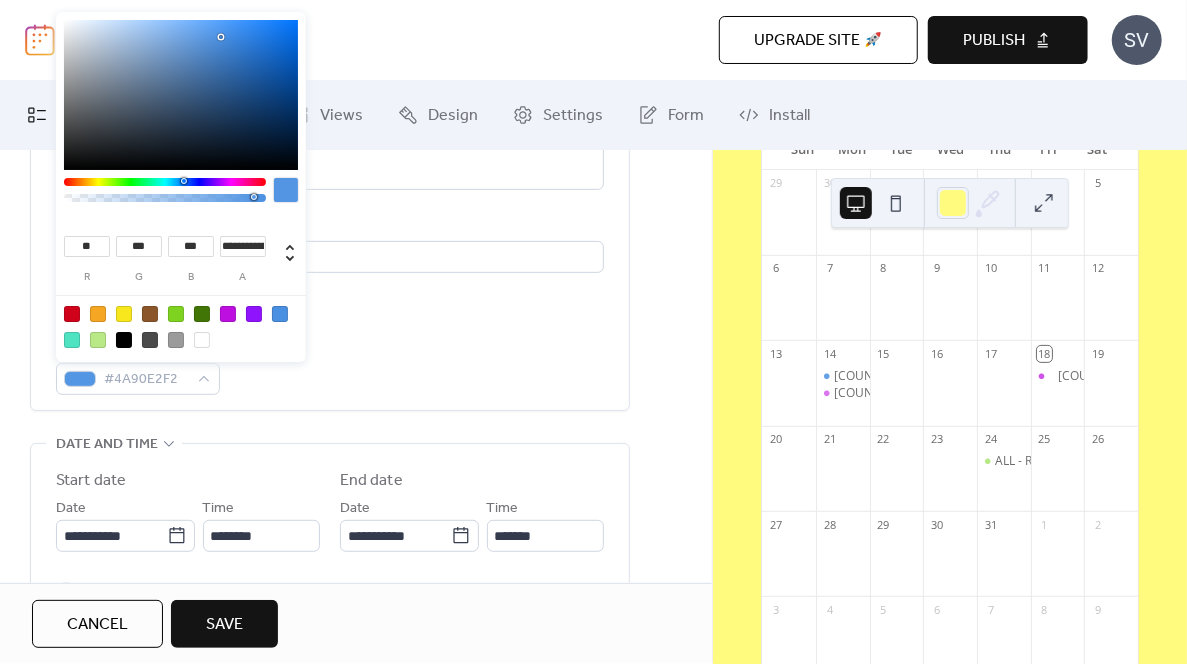 type on "**********" 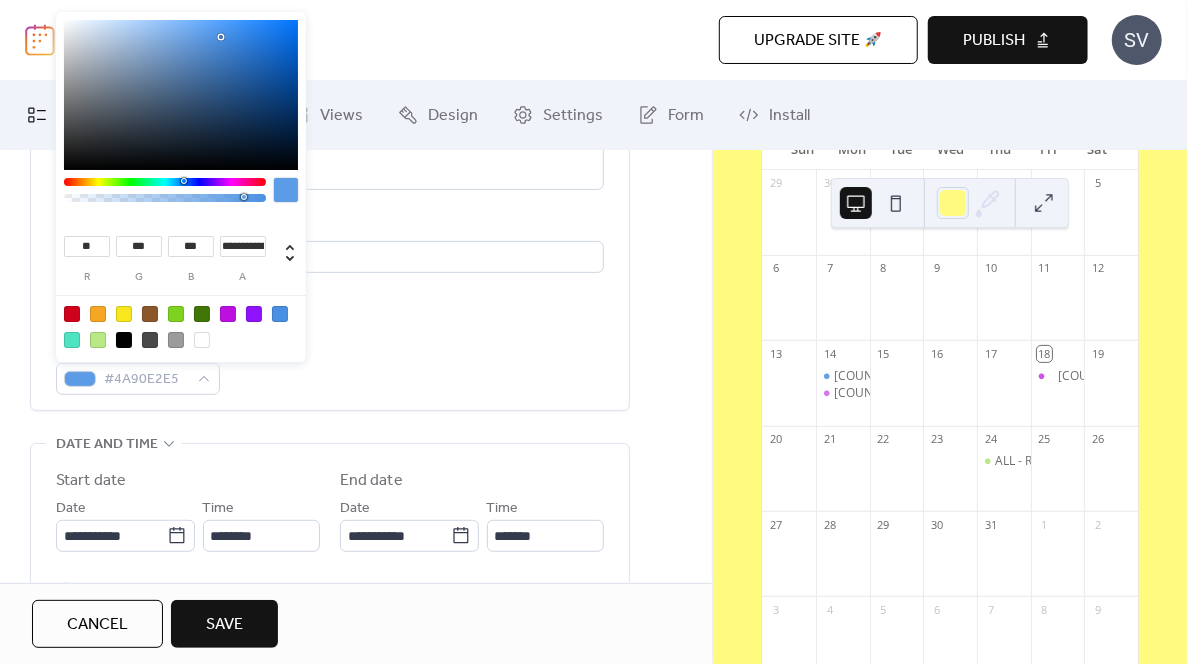 drag, startPoint x: 263, startPoint y: 195, endPoint x: 243, endPoint y: 193, distance: 20.09975 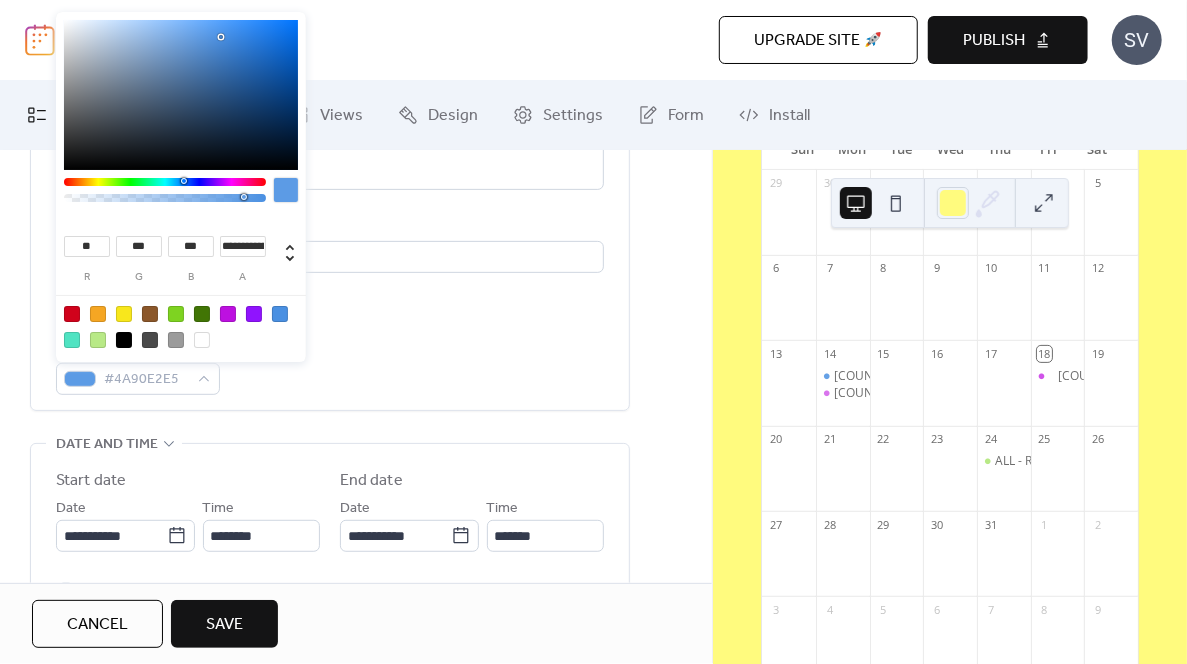 click on "Link to Google Maps" at bounding box center (330, 300) 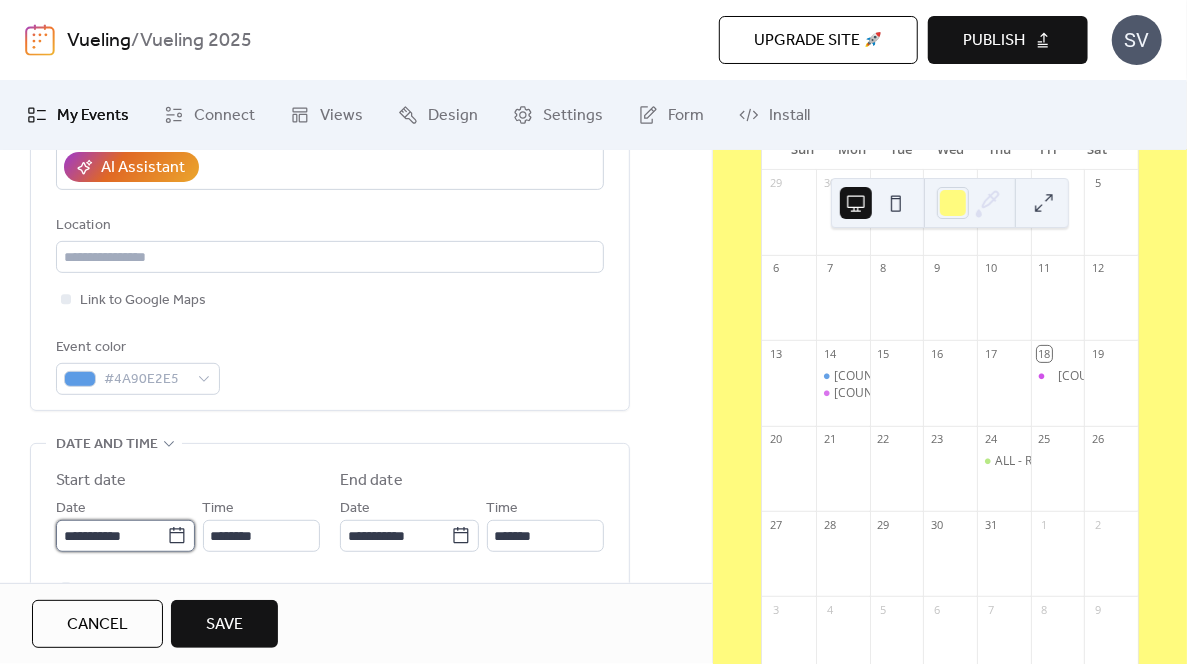click on "**********" at bounding box center (111, 536) 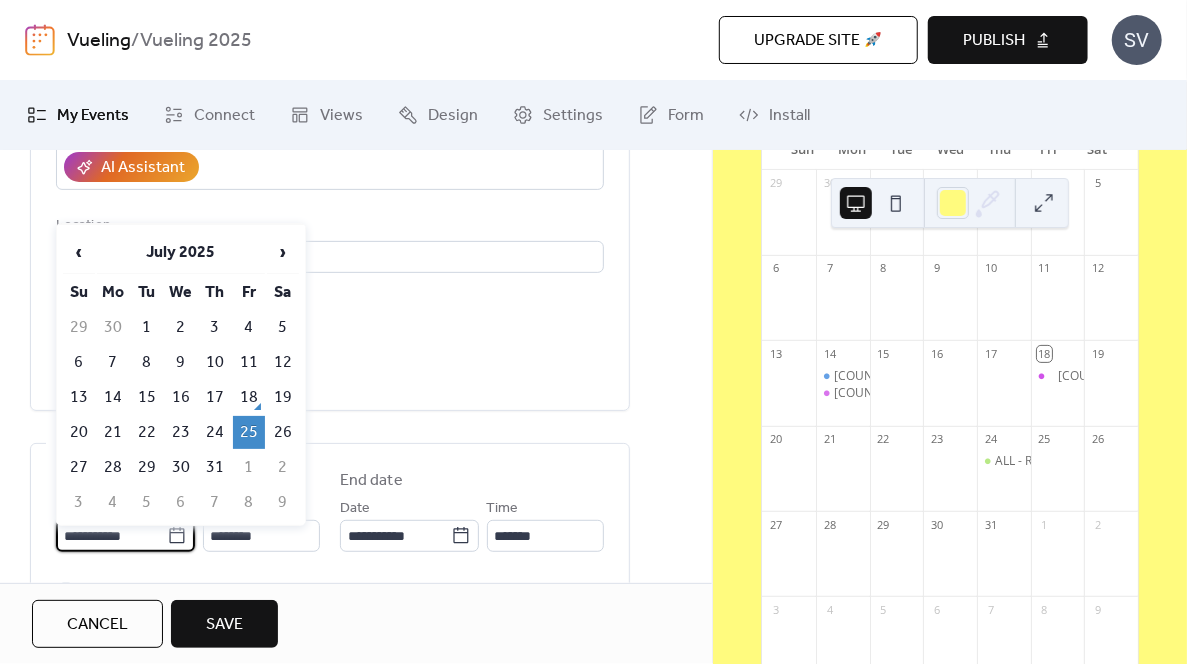 type on "**********" 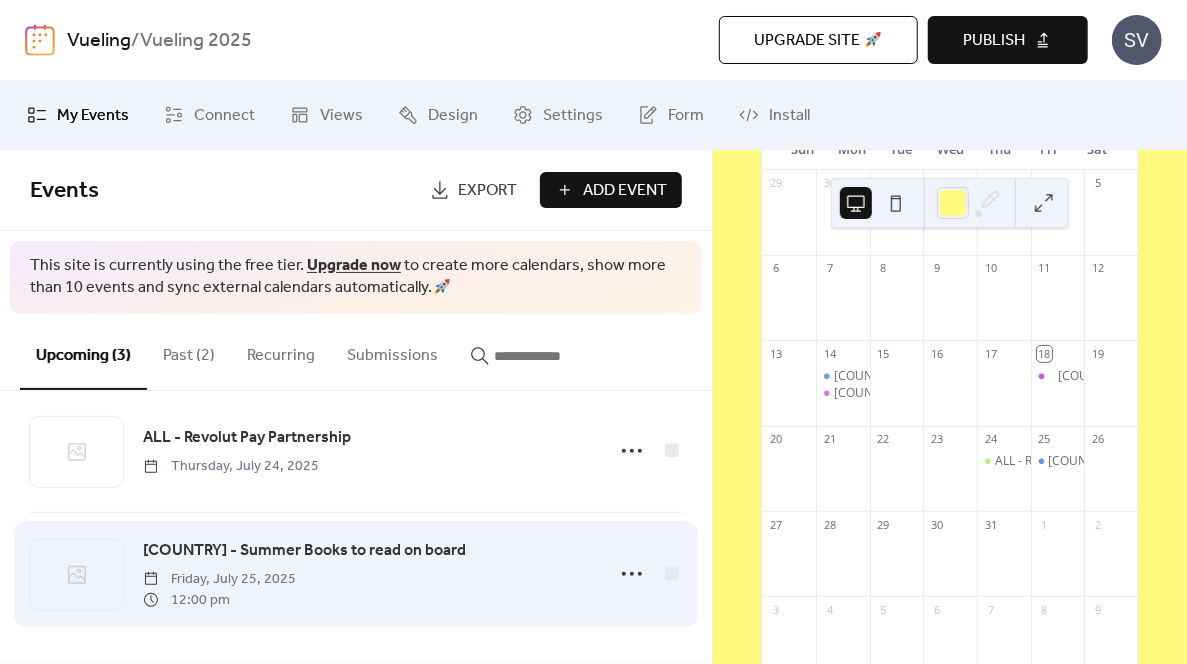 scroll, scrollTop: 0, scrollLeft: 0, axis: both 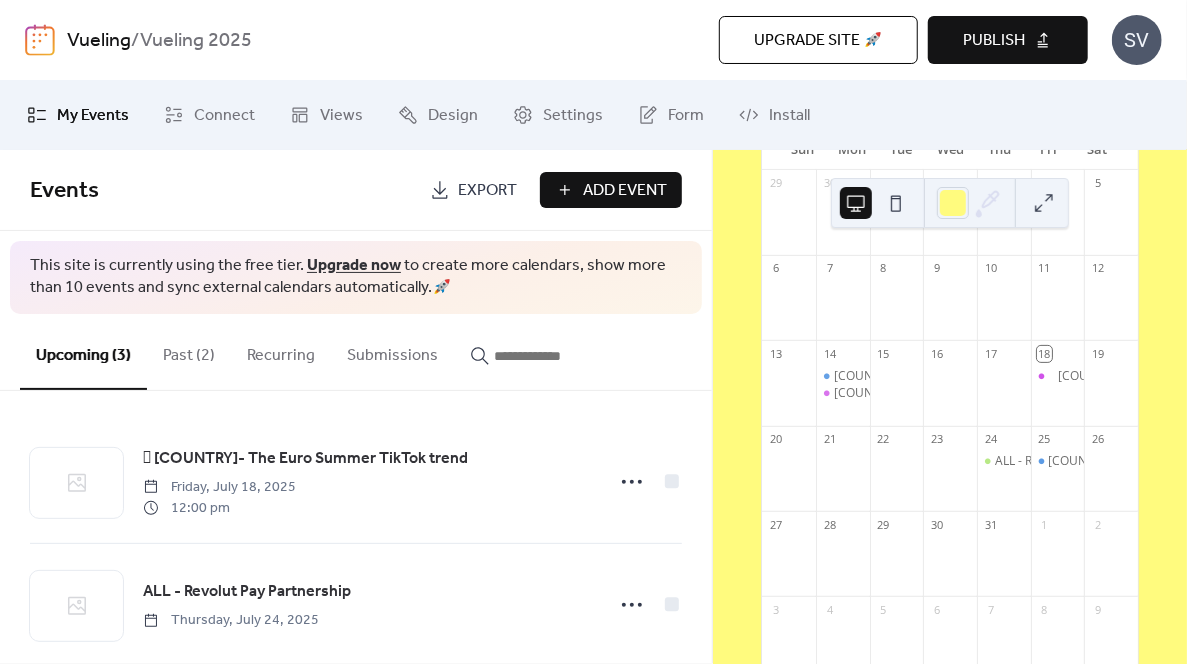 click on "Upcoming (3) Past (2) Recurring Submissions" at bounding box center (356, 352) 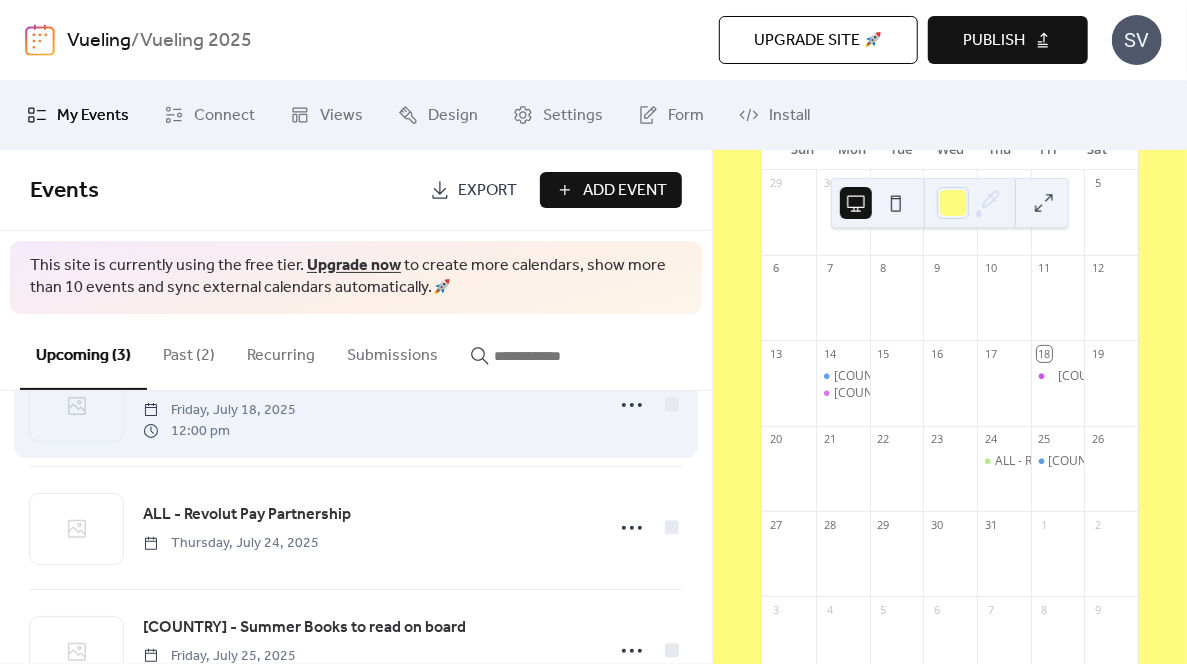 scroll, scrollTop: 0, scrollLeft: 0, axis: both 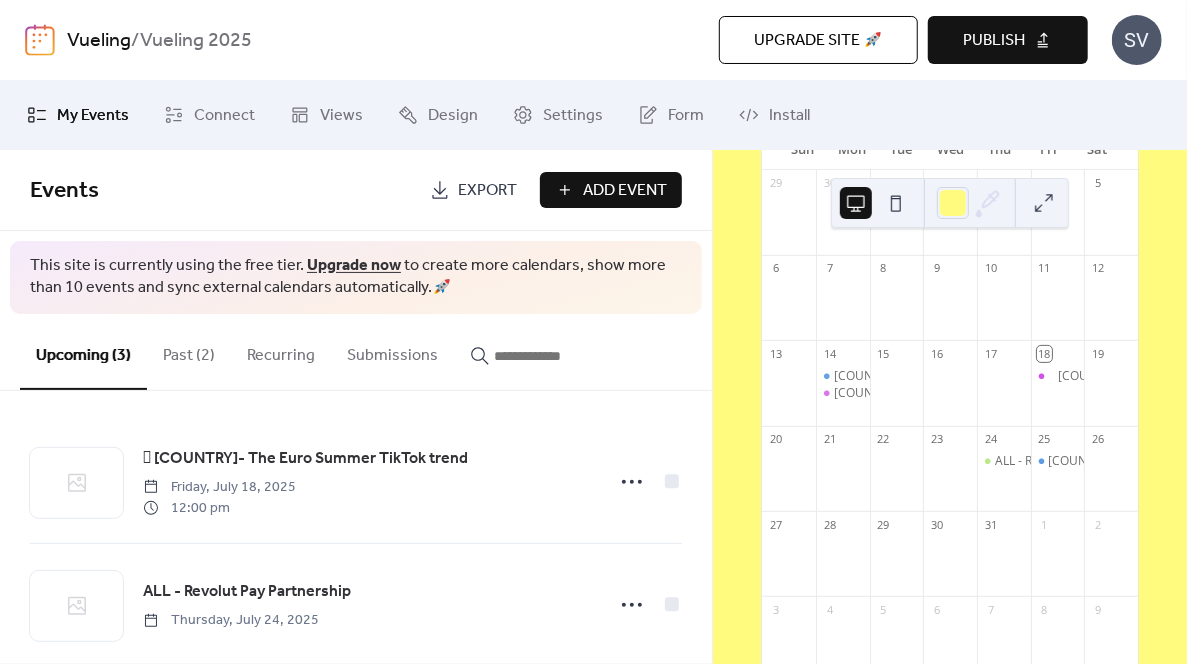 click on "Add Event" at bounding box center (625, 191) 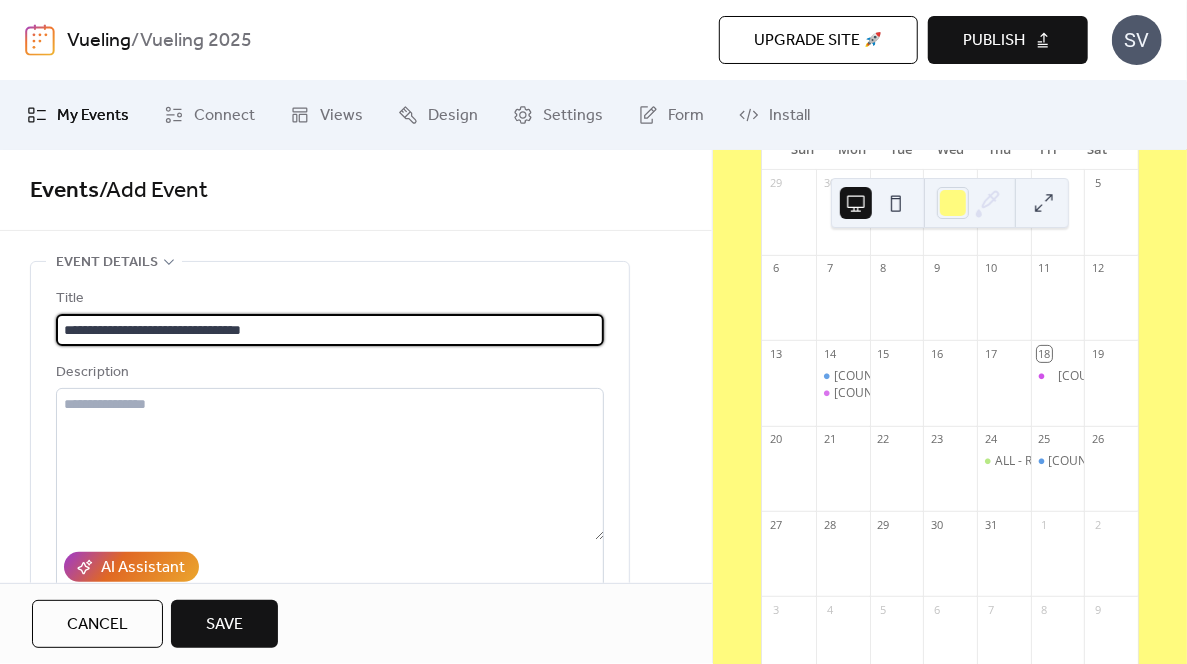 click on "**********" at bounding box center (330, 330) 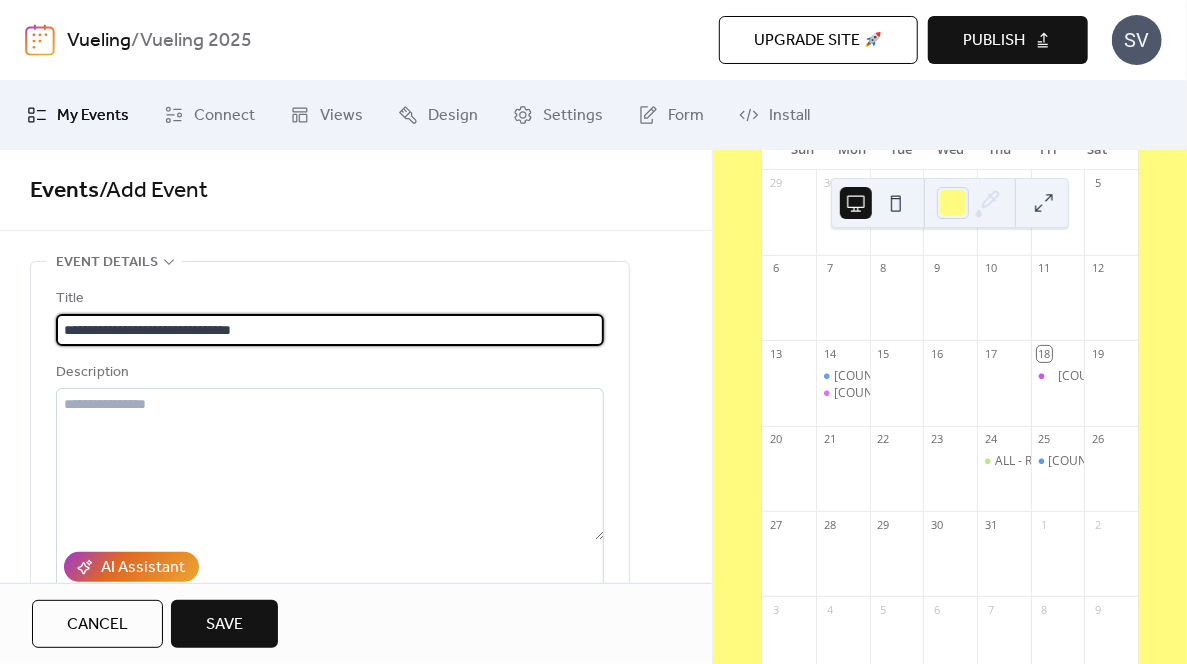 click on "**********" at bounding box center (330, 330) 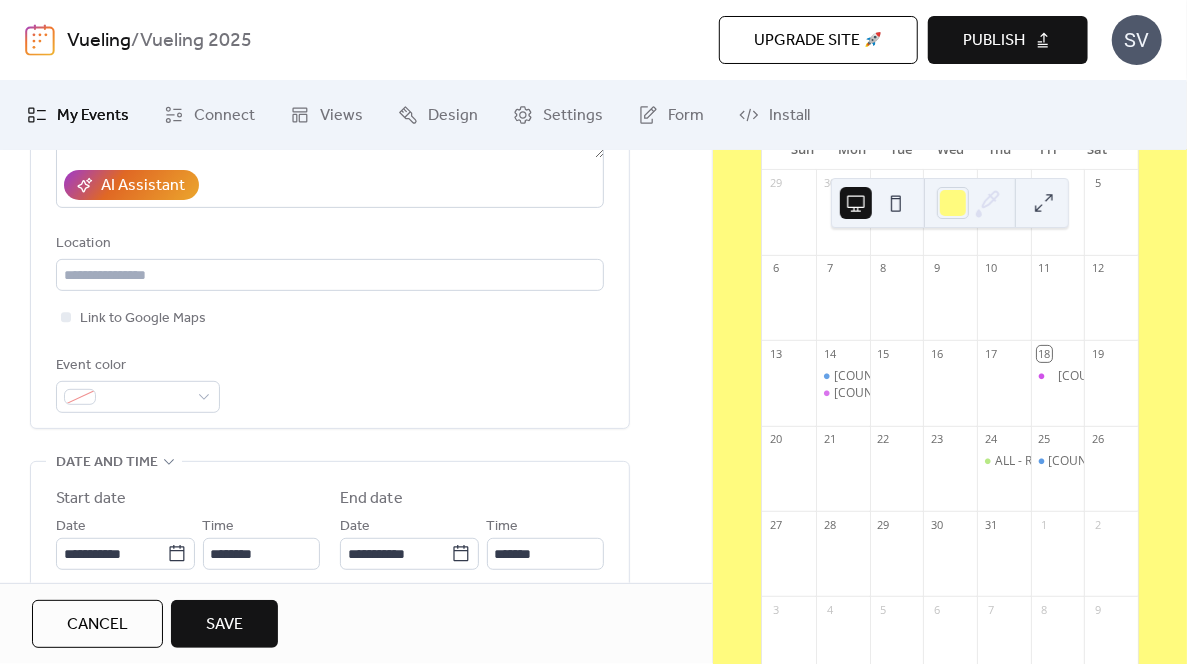 scroll, scrollTop: 400, scrollLeft: 0, axis: vertical 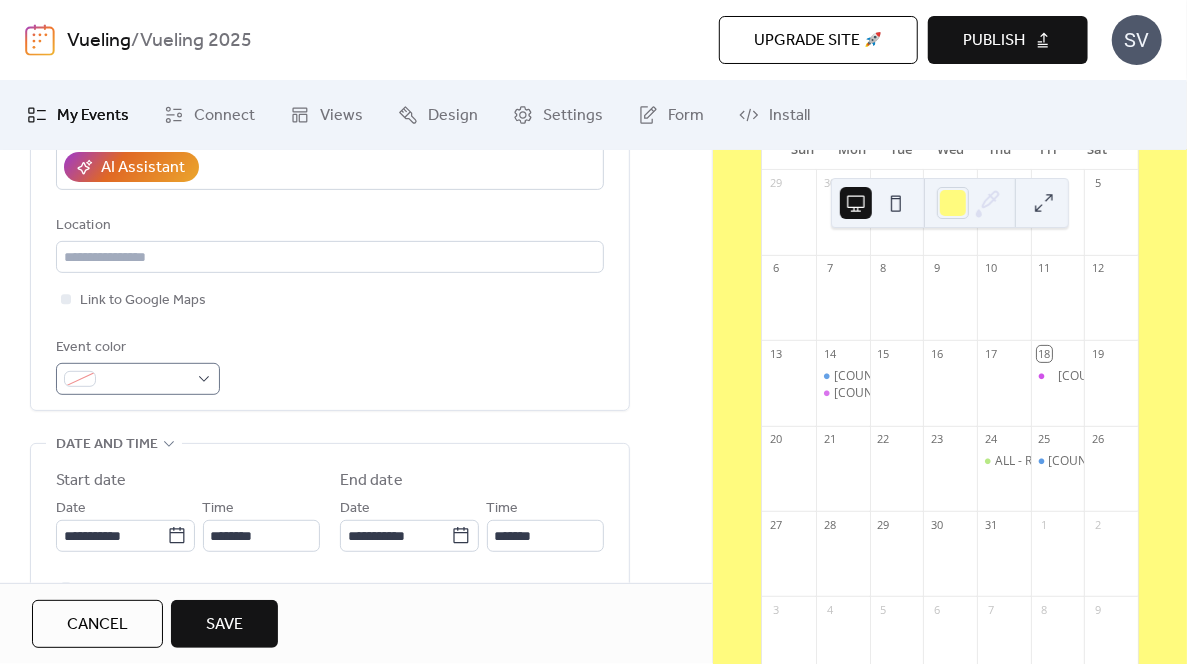 type on "**********" 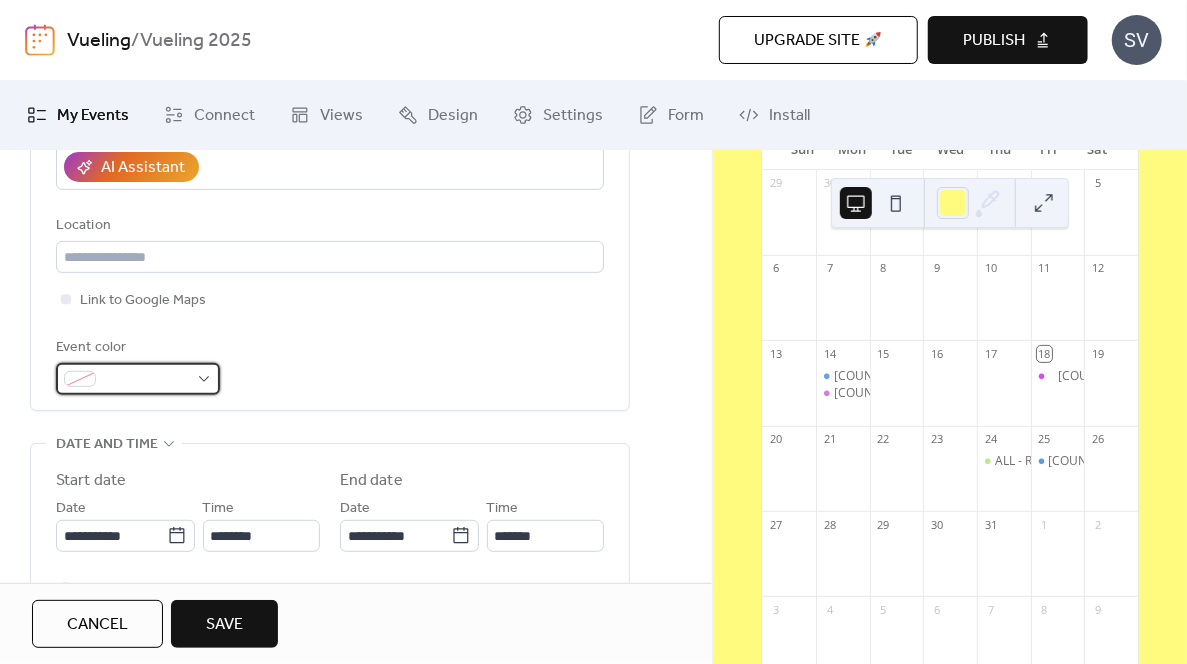 click at bounding box center (146, 380) 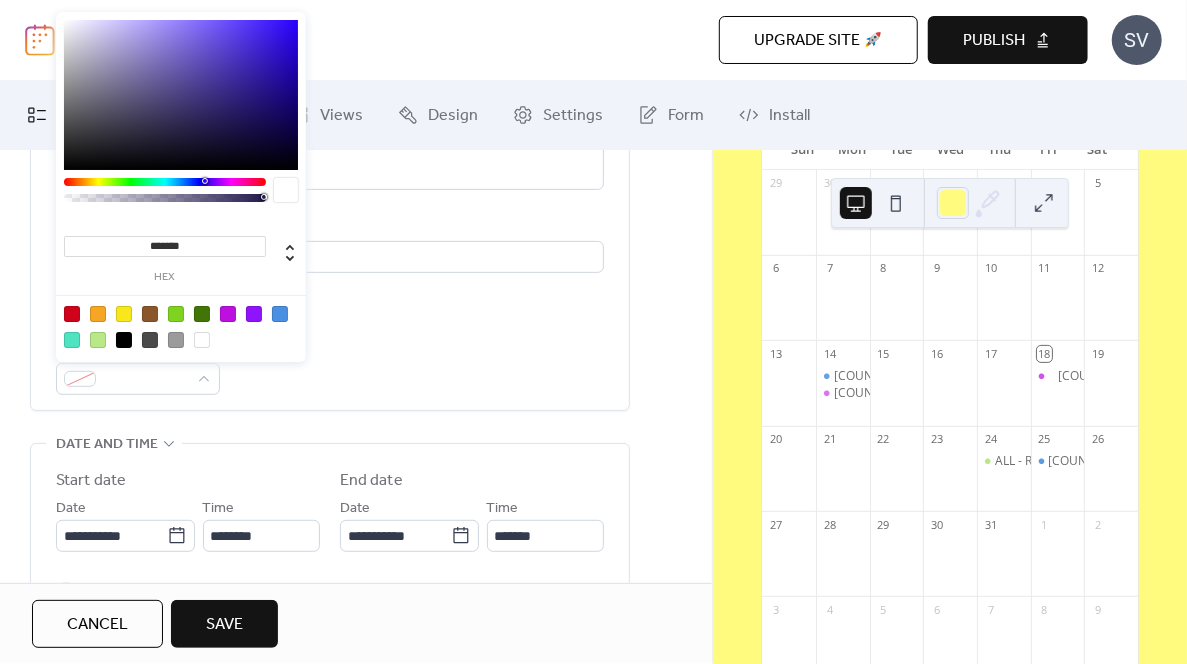 click at bounding box center [72, 314] 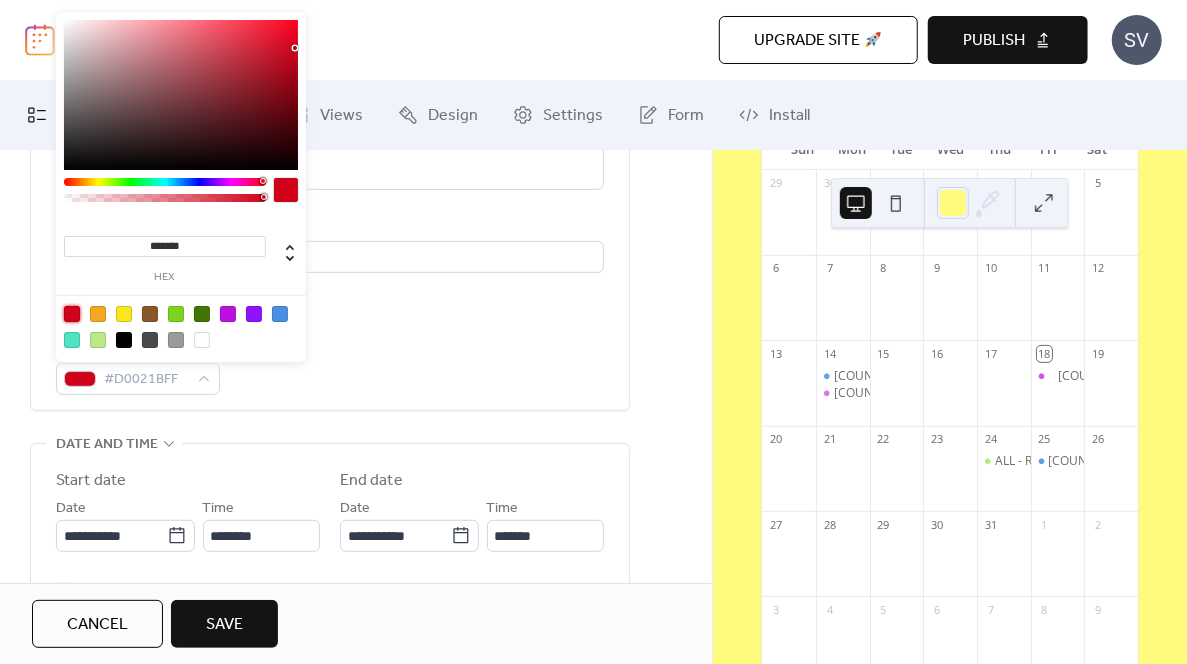 type on "***" 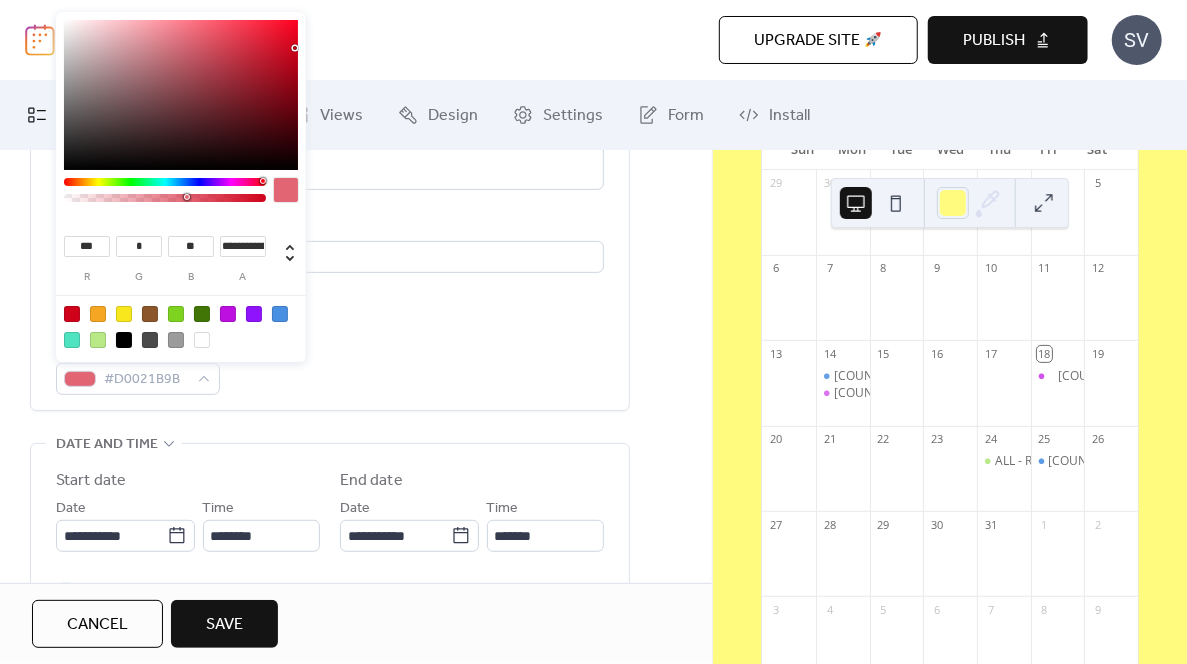 type on "**********" 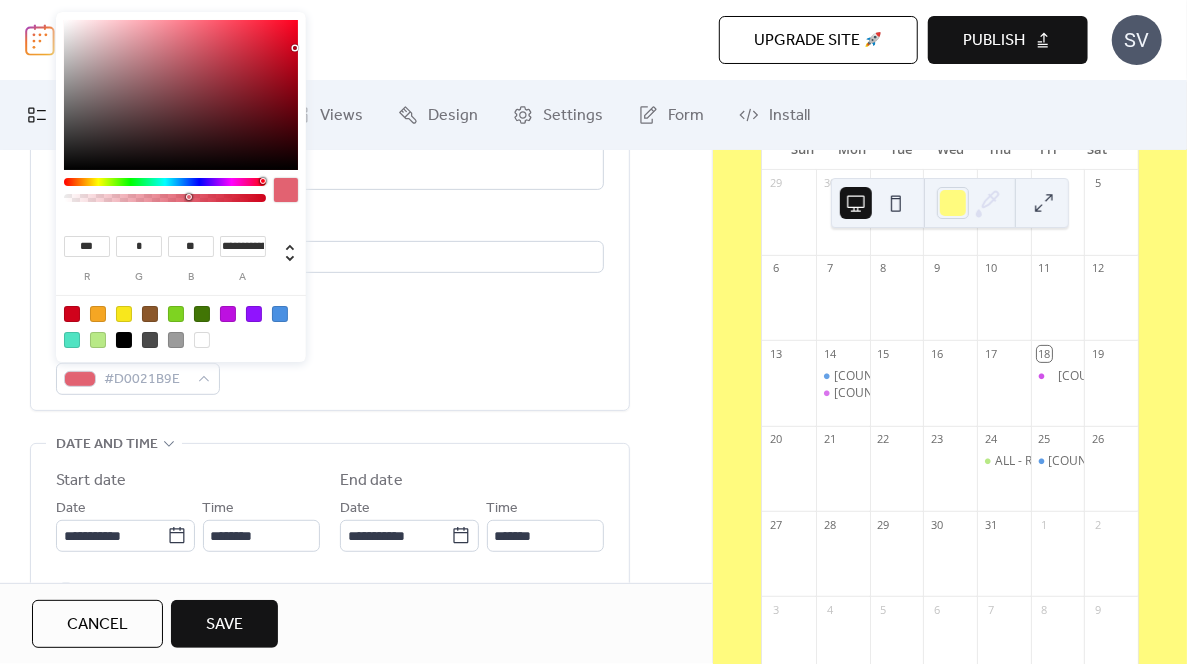 drag, startPoint x: 256, startPoint y: 195, endPoint x: 188, endPoint y: 205, distance: 68.73136 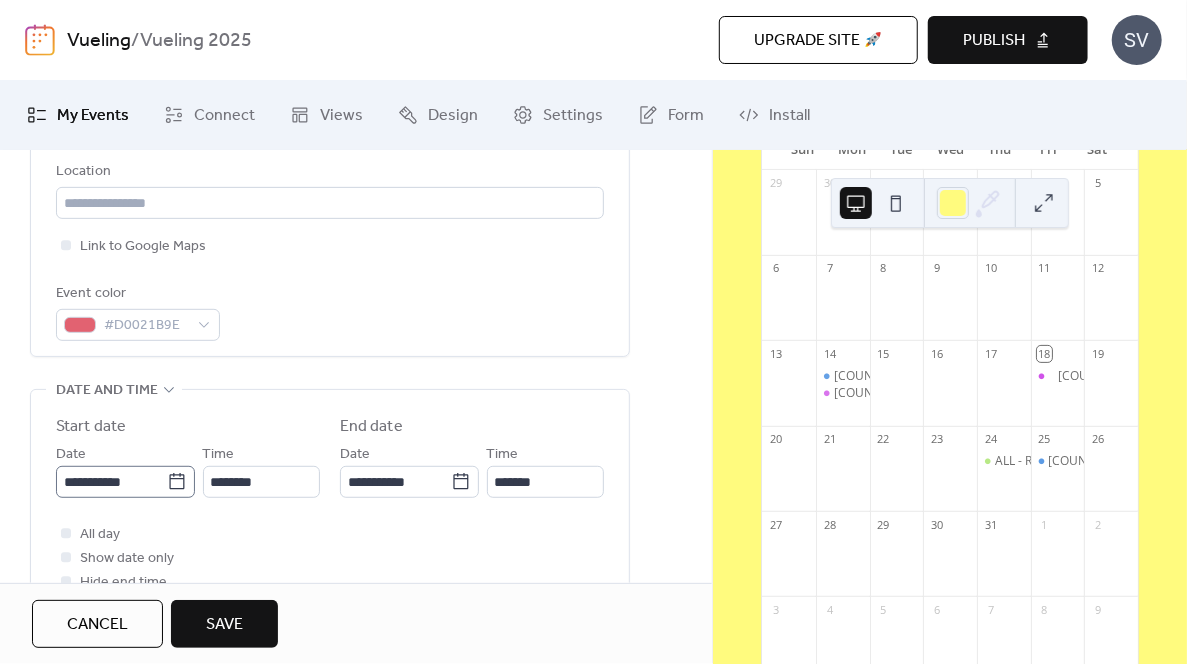 scroll, scrollTop: 500, scrollLeft: 0, axis: vertical 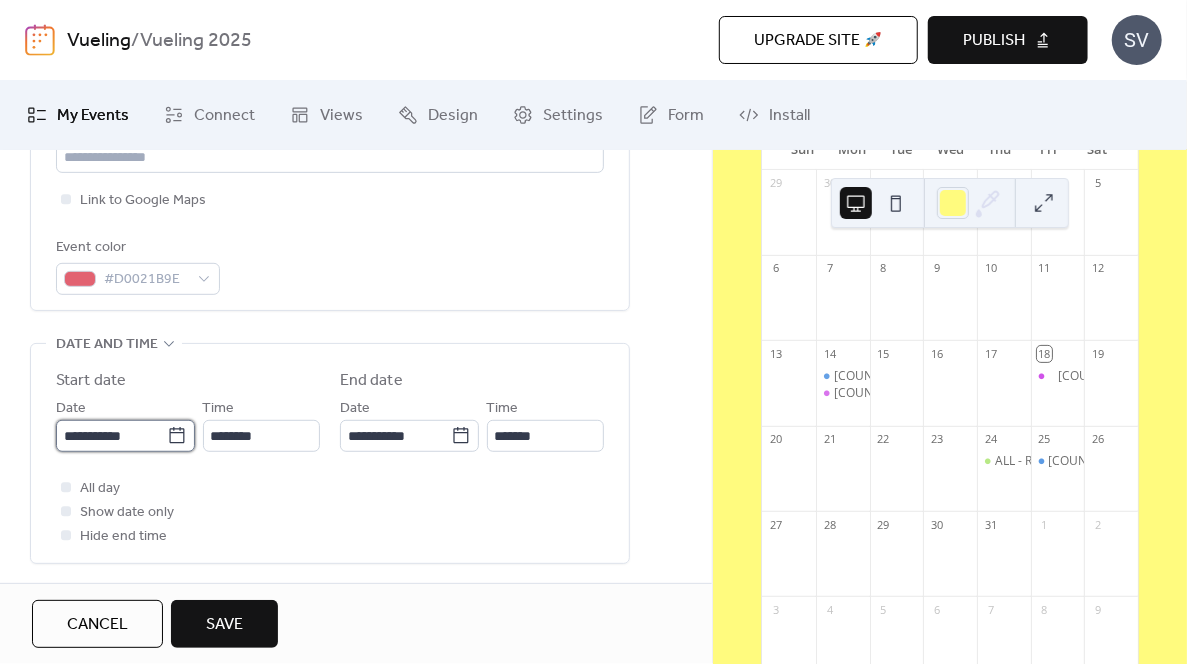 click on "**********" at bounding box center (111, 436) 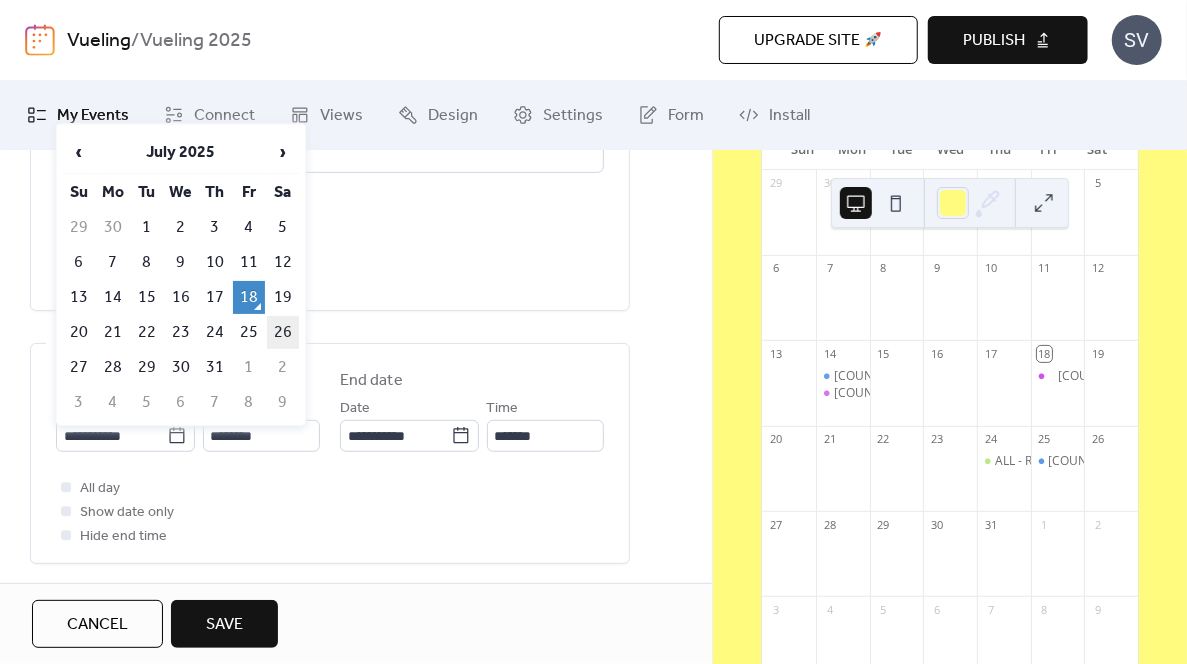 click on "26" at bounding box center (283, 332) 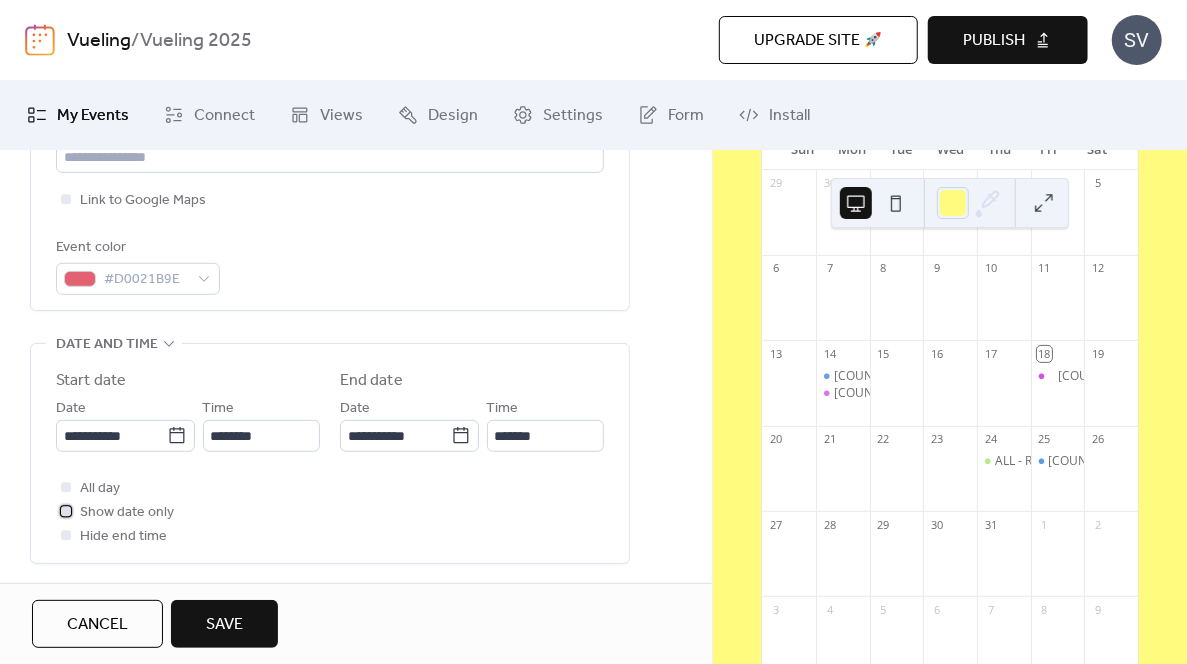 click at bounding box center (66, 511) 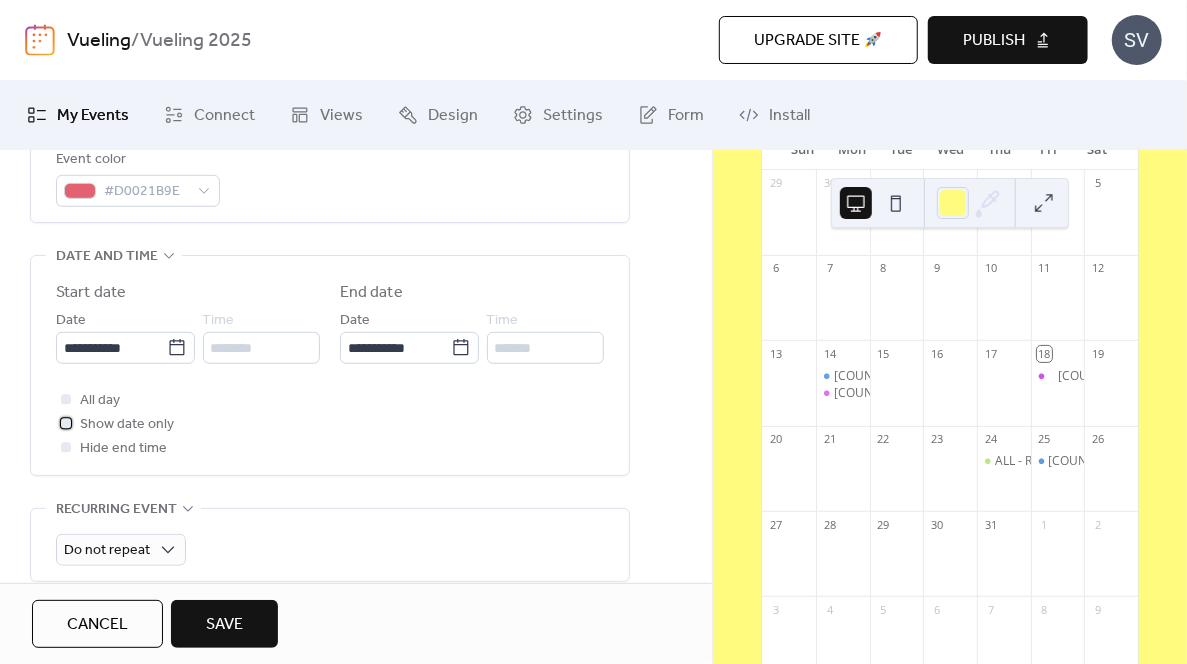 scroll, scrollTop: 700, scrollLeft: 0, axis: vertical 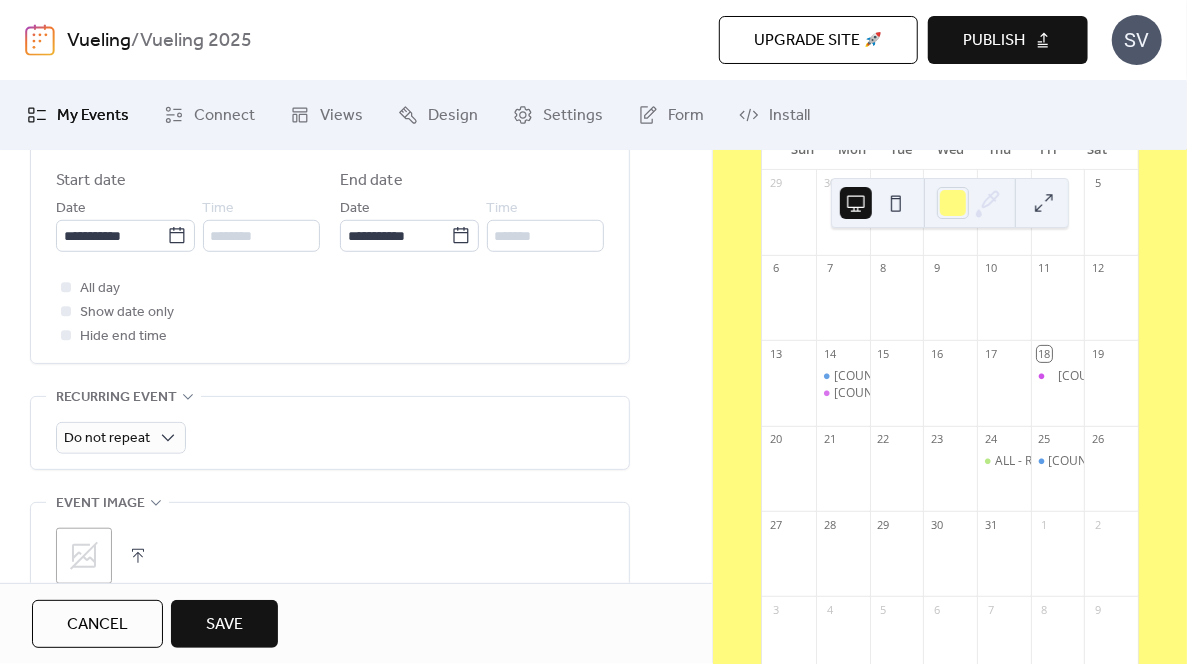 click on "Save" at bounding box center (224, 625) 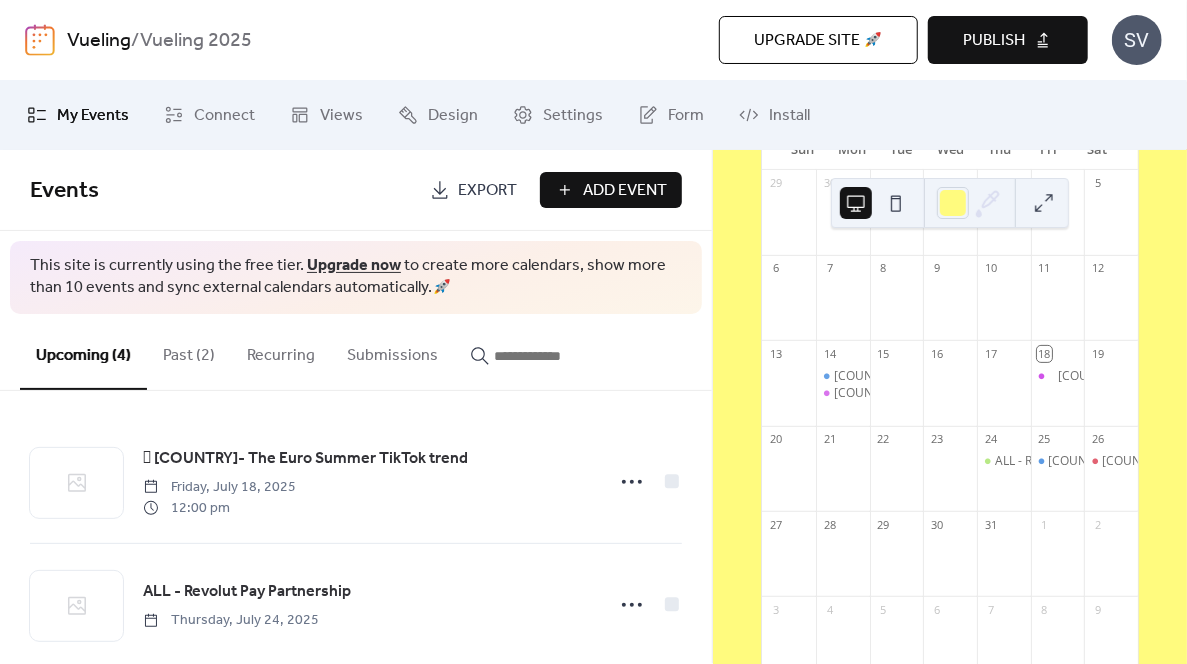 click at bounding box center (1044, 203) 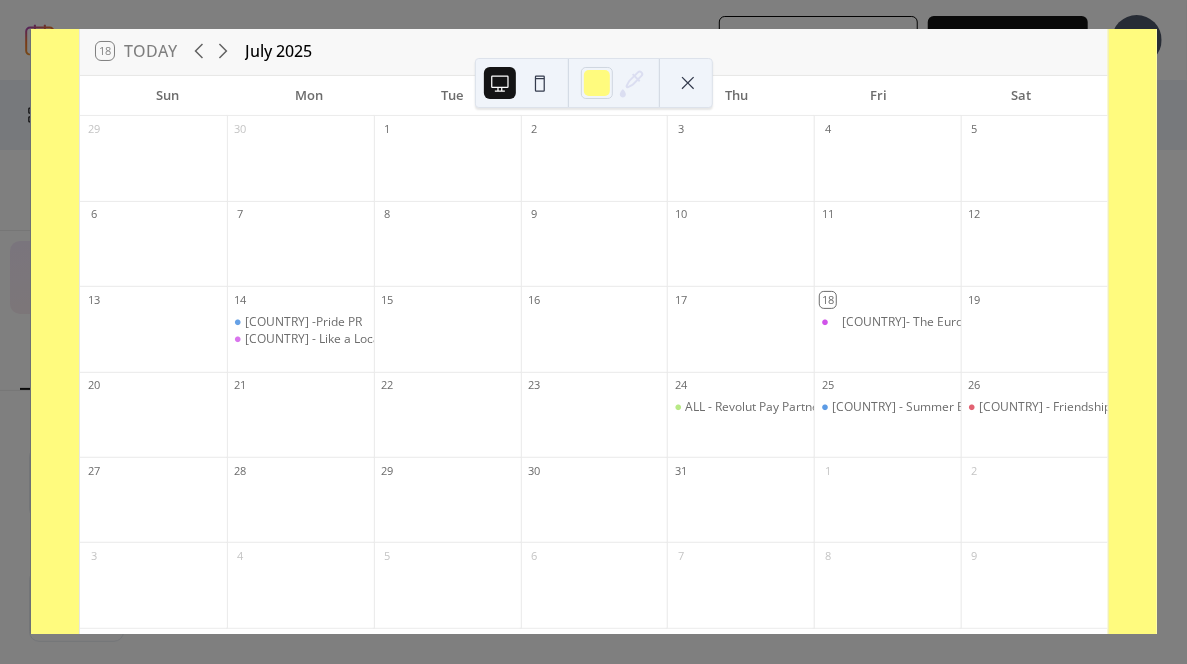 scroll, scrollTop: 0, scrollLeft: 0, axis: both 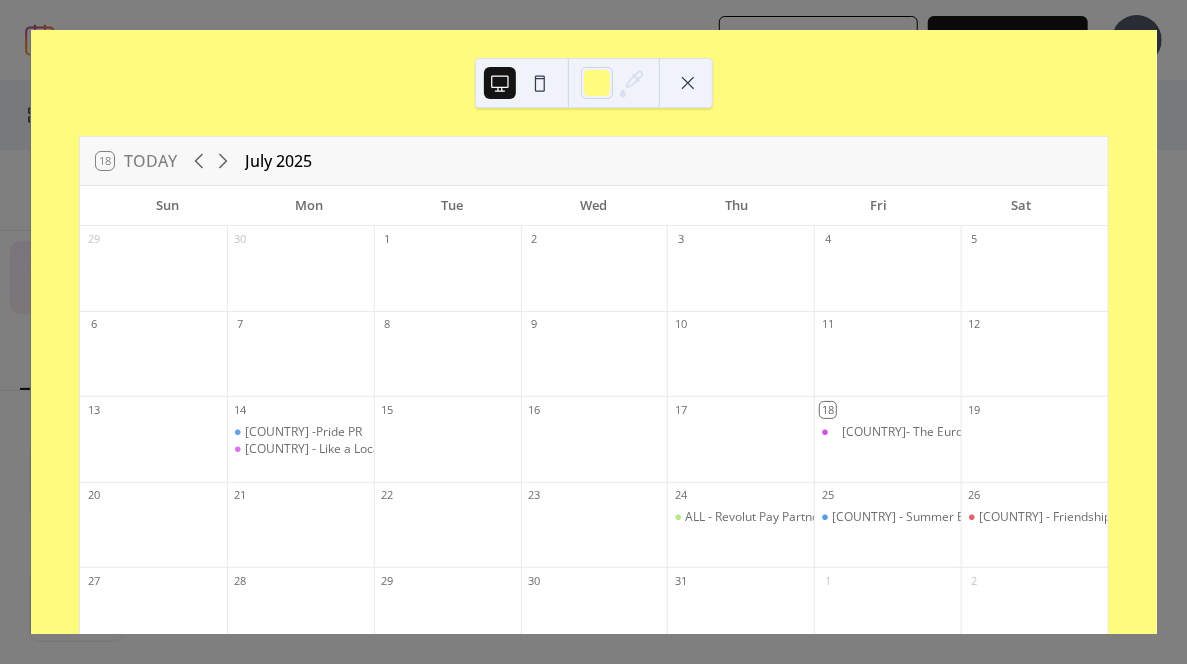 drag, startPoint x: 148, startPoint y: 161, endPoint x: 168, endPoint y: 173, distance: 23.323807 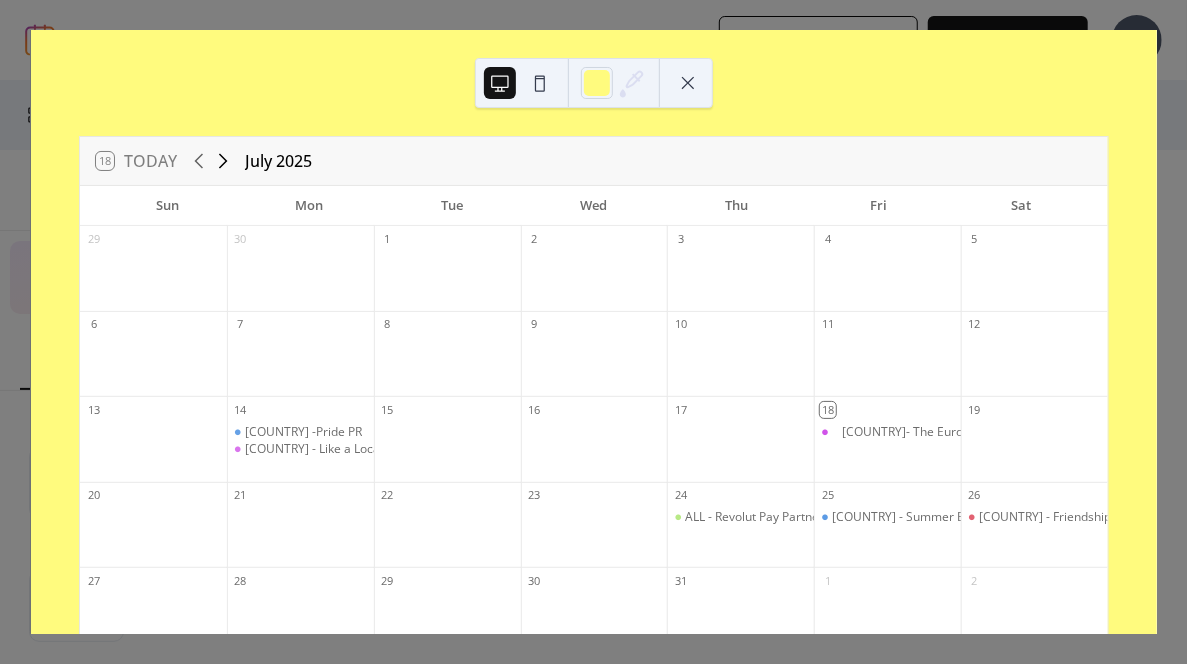 click 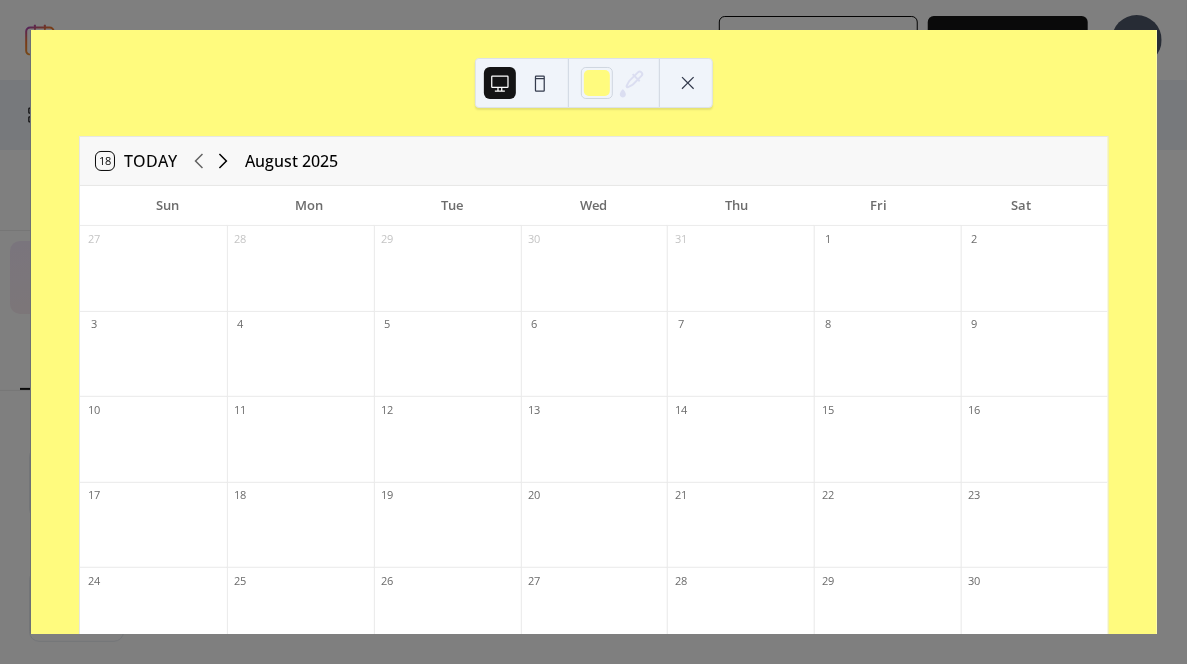 click 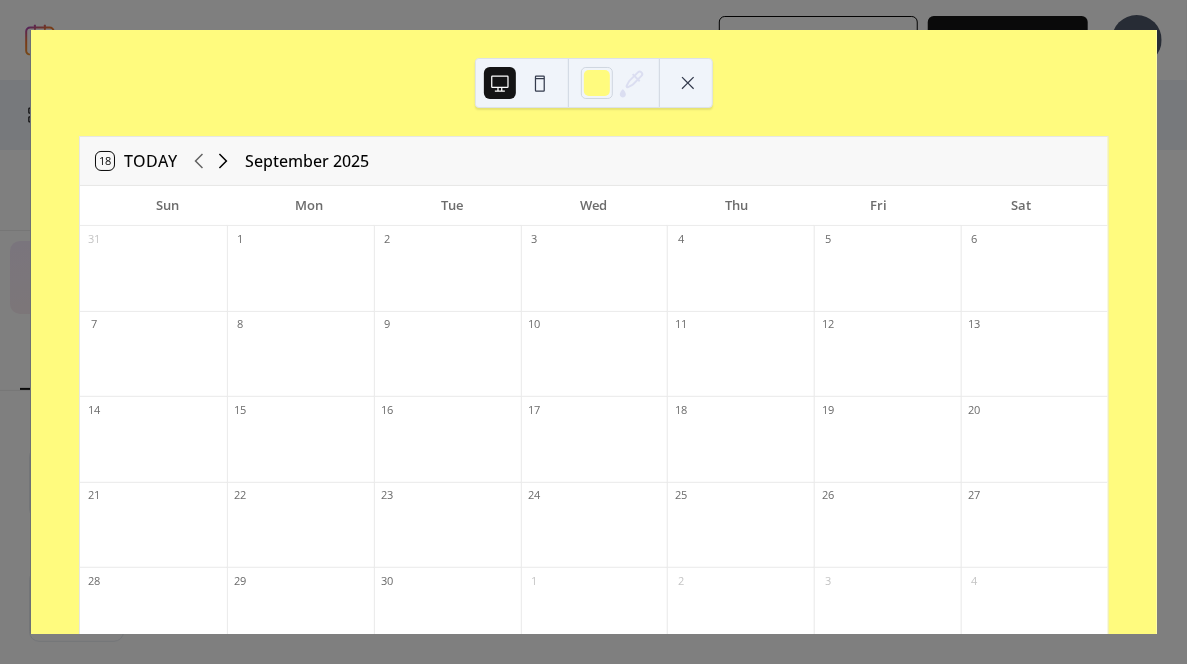 click 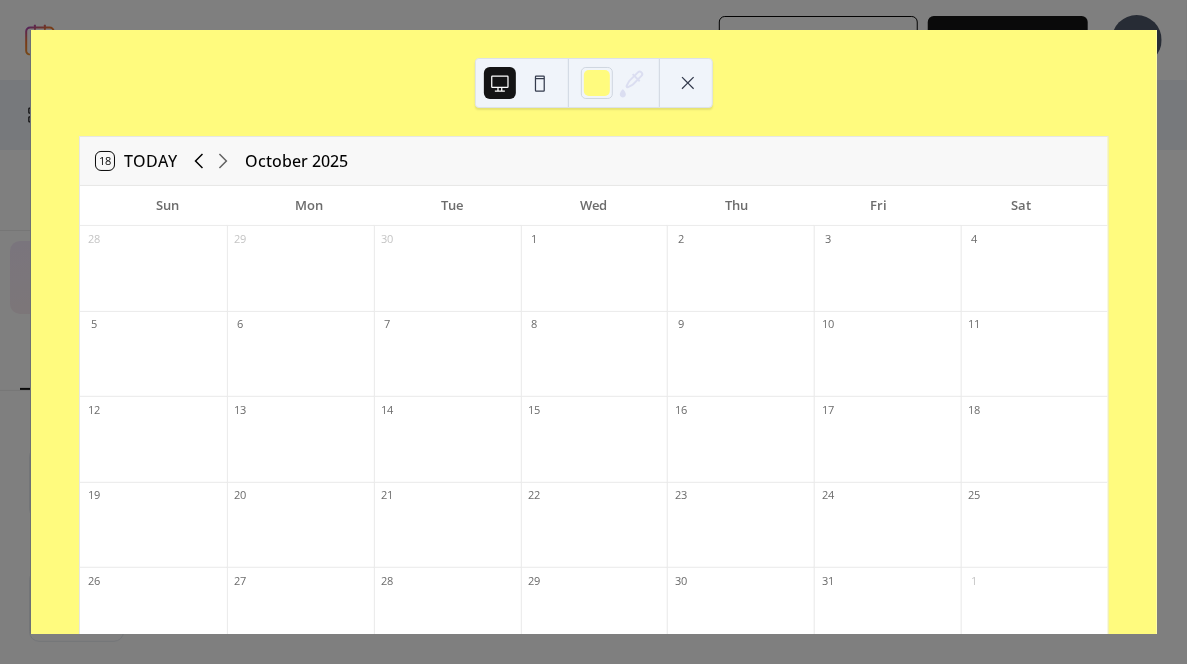 click 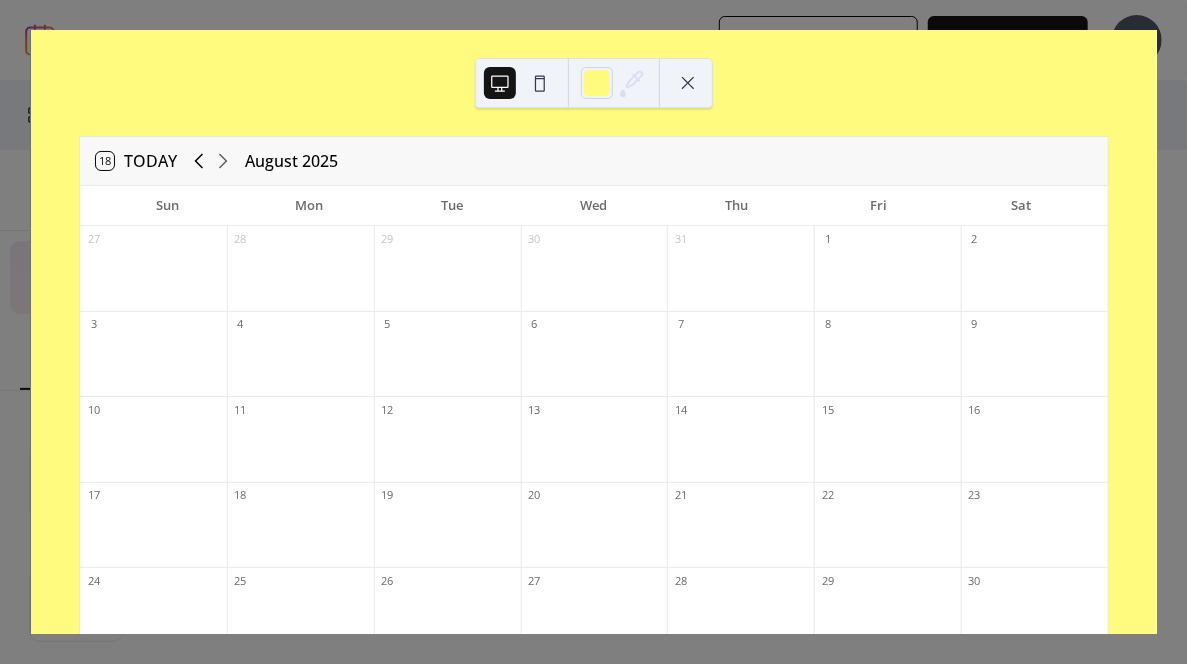 click 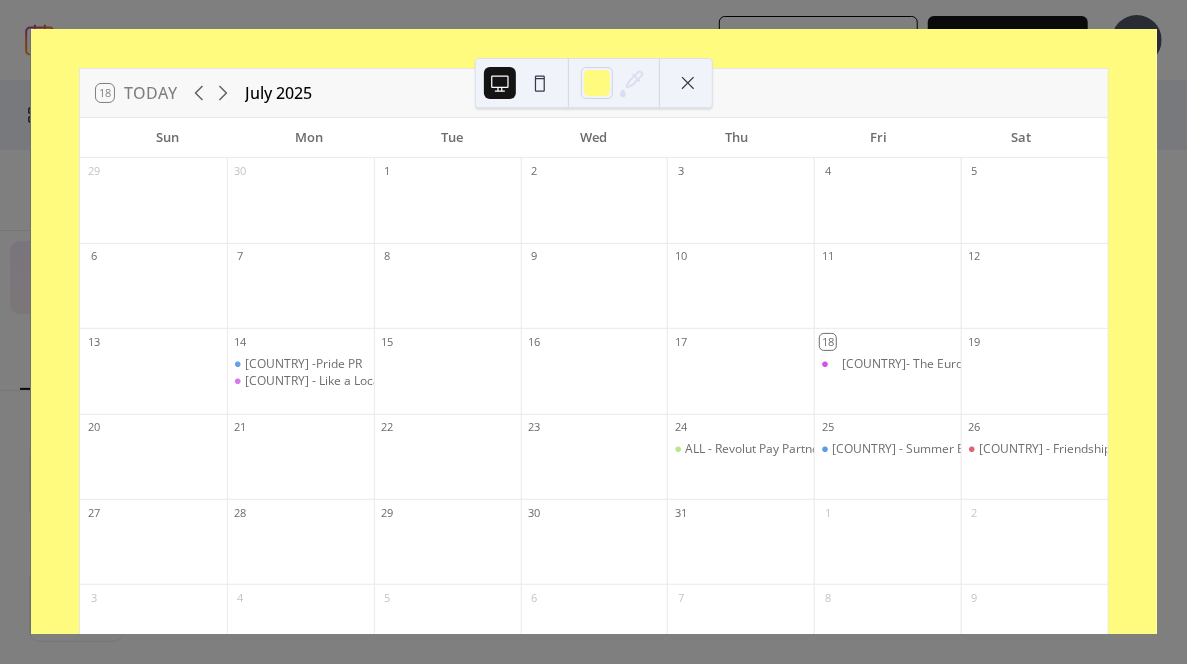 scroll, scrollTop: 100, scrollLeft: 0, axis: vertical 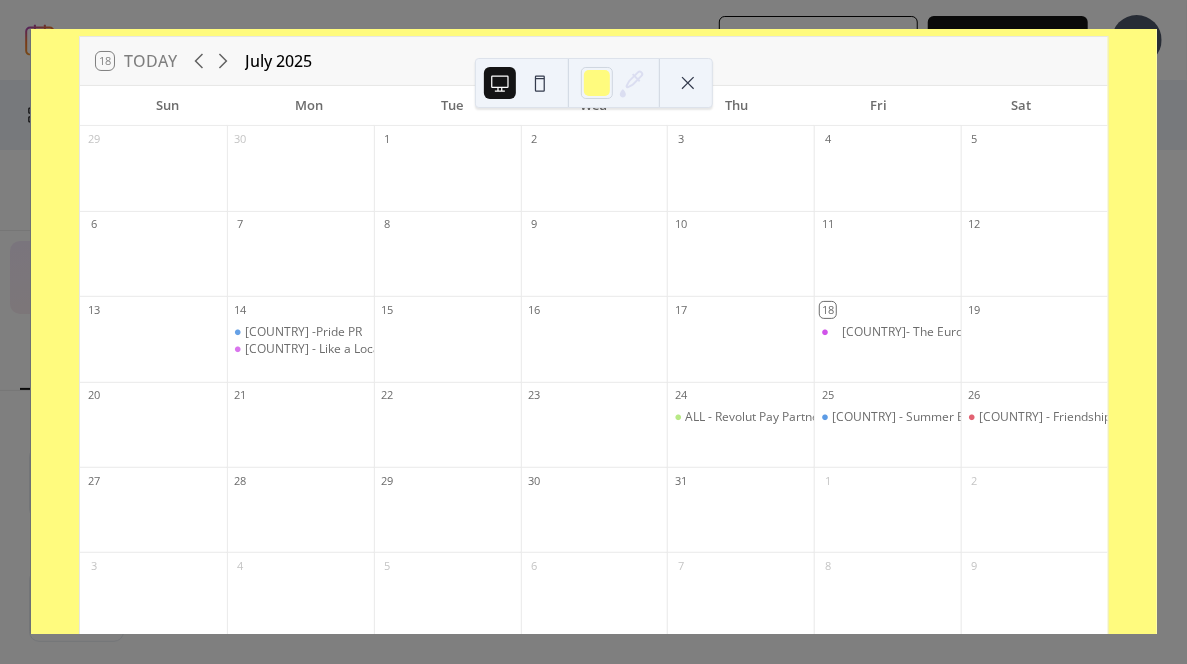 click on "18 Today July 2025 Sun Mon Tue Wed Thu Fri Sat 29 30 1 2 3 4 5 6 7 8 9 10 11 12 13 14 [COUNTRY] -Pride PR [COUNTRY] - Like a Local 15 16 17 18 	[COUNTRY]- The Euro Summer TikTok trend 19 20 21 22 23 24 ALL - Revolut Pay Partnership 25 [COUNTRY] - Summer Books to read on board 26 [COUNTRY] - Friendship Day Destinations  27 28 29 30 31 1 2 3 4 5 6 7 8 9 Powered by   EventsCalendar.co" at bounding box center [593, 332] 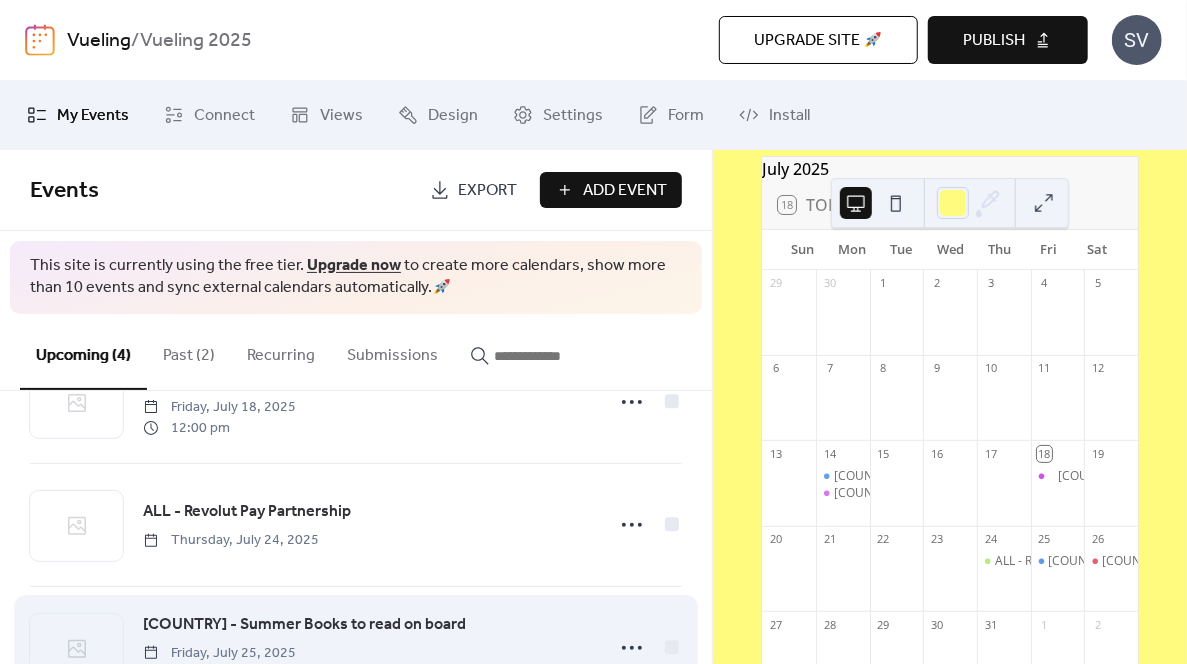 scroll, scrollTop: 277, scrollLeft: 0, axis: vertical 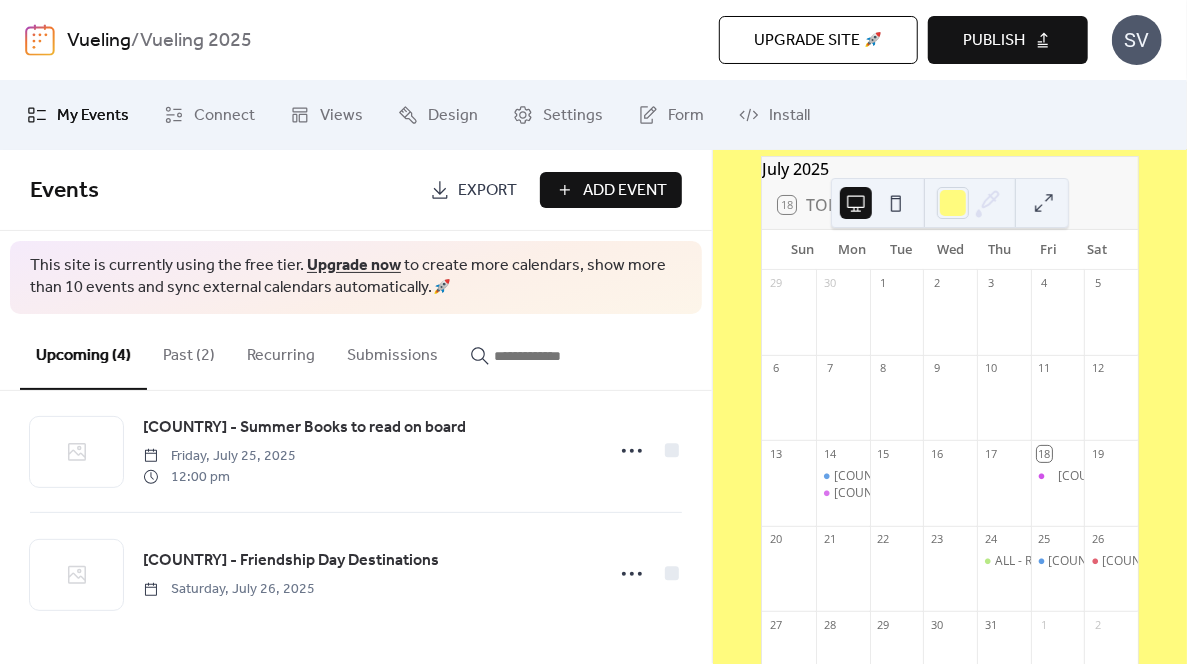 drag, startPoint x: 674, startPoint y: 492, endPoint x: 694, endPoint y: 474, distance: 26.907248 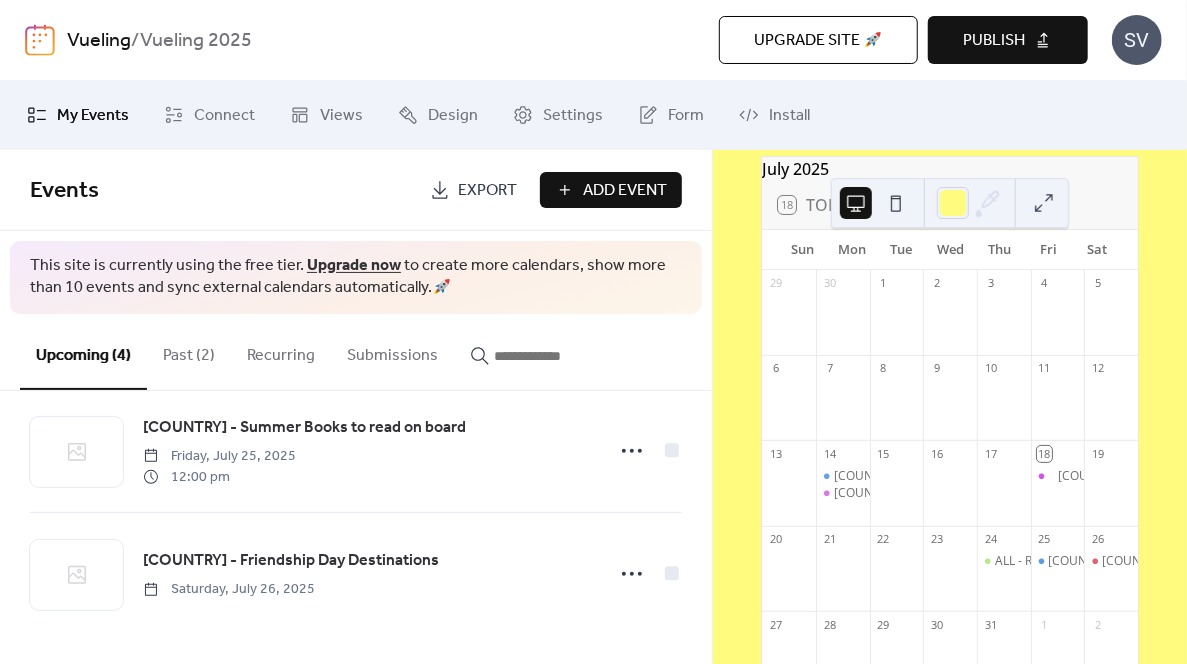 click on "Add Event" at bounding box center [625, 191] 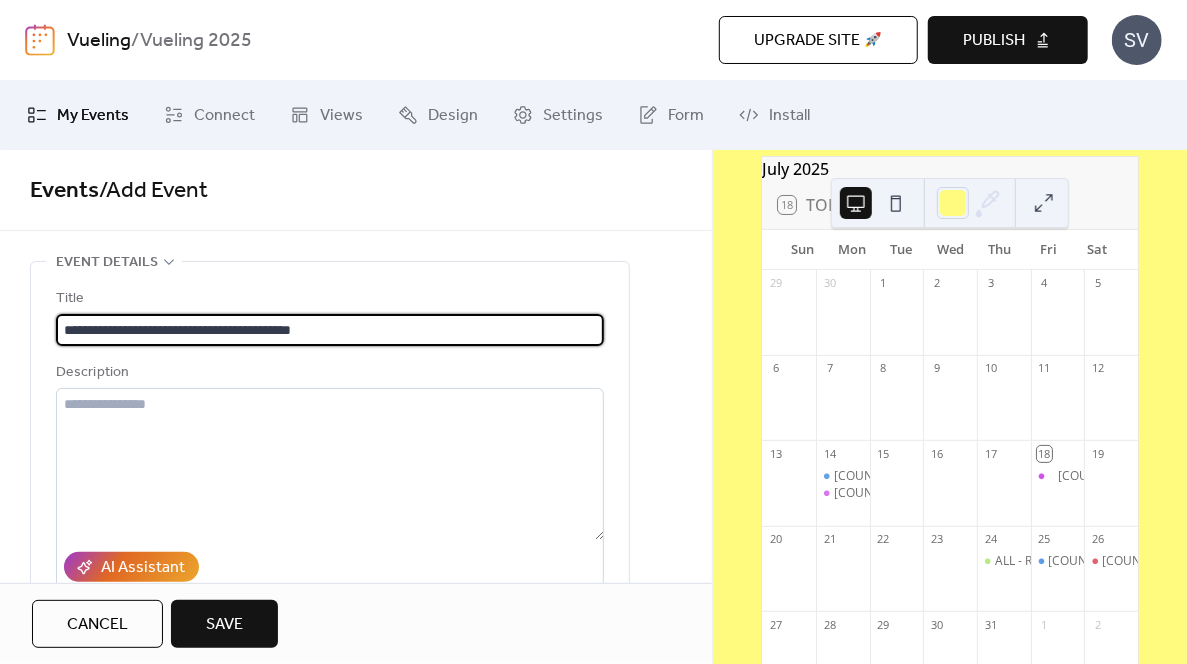 scroll, scrollTop: 1, scrollLeft: 0, axis: vertical 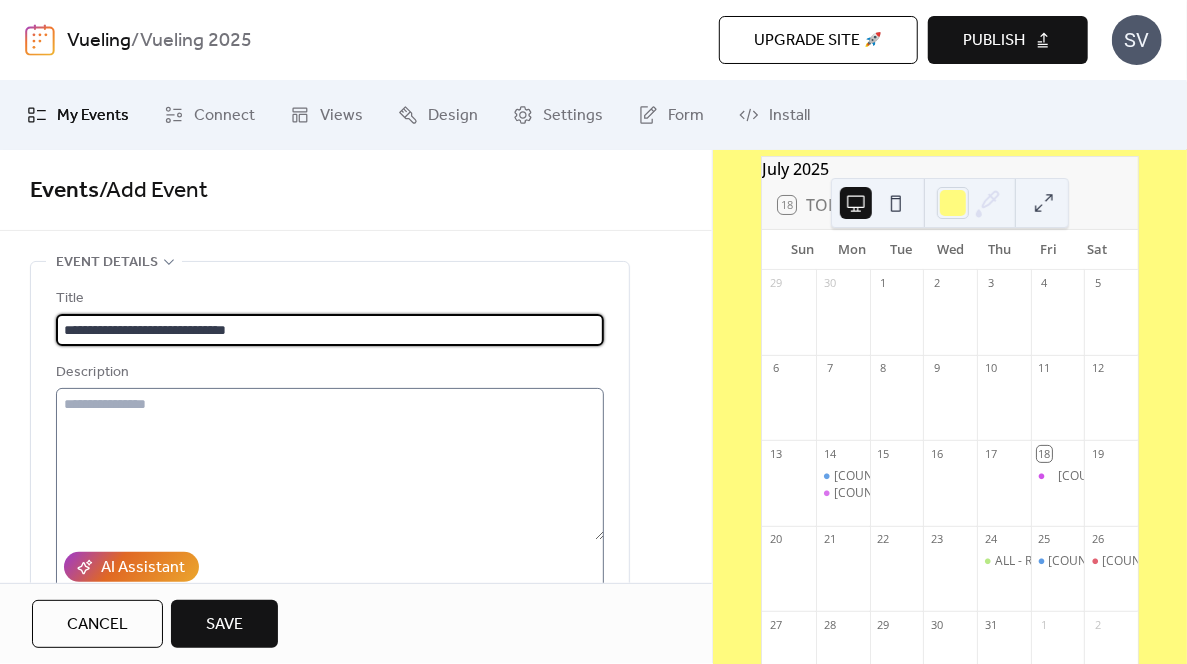 type on "**********" 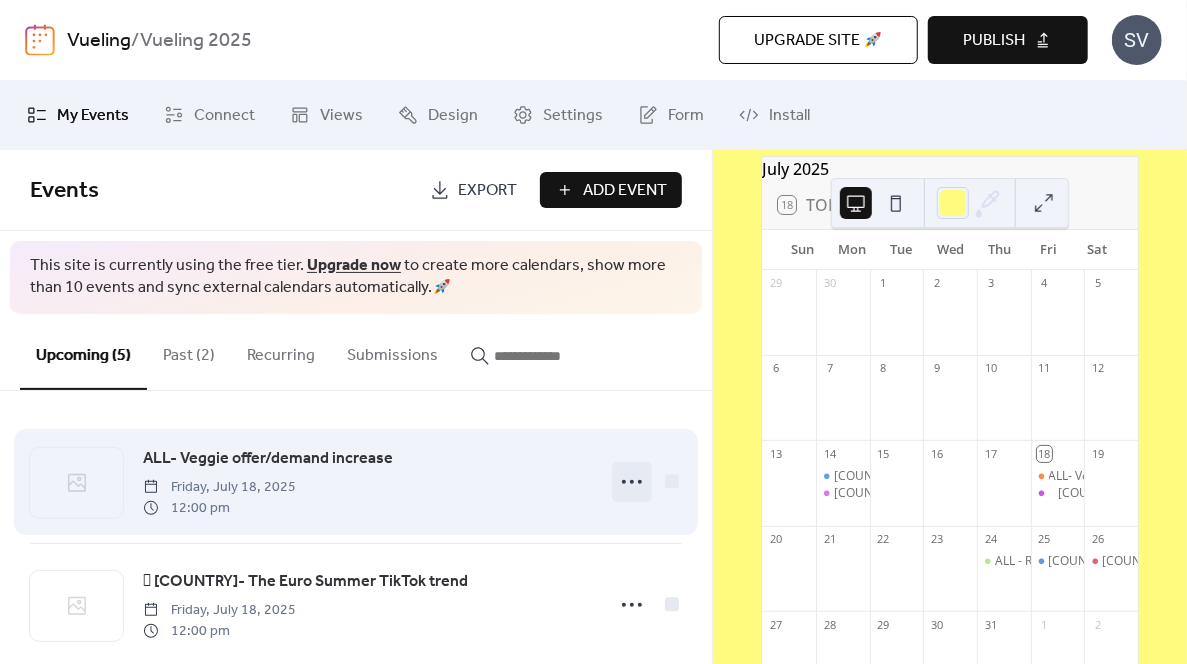 click 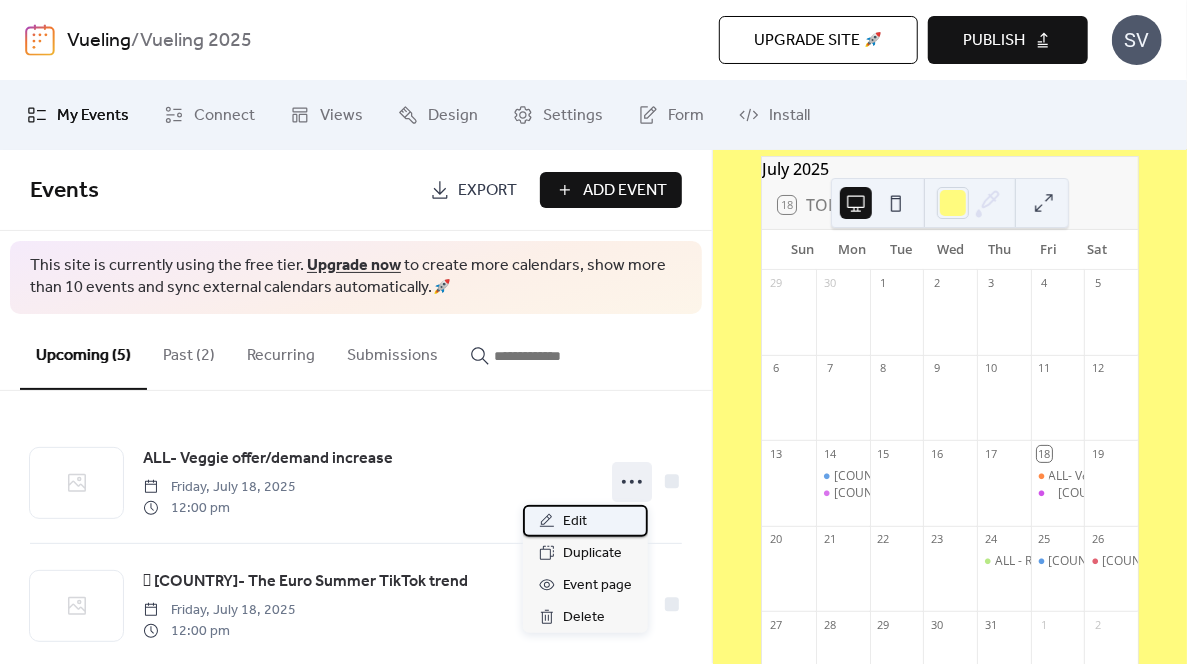 click on "Edit" at bounding box center [575, 522] 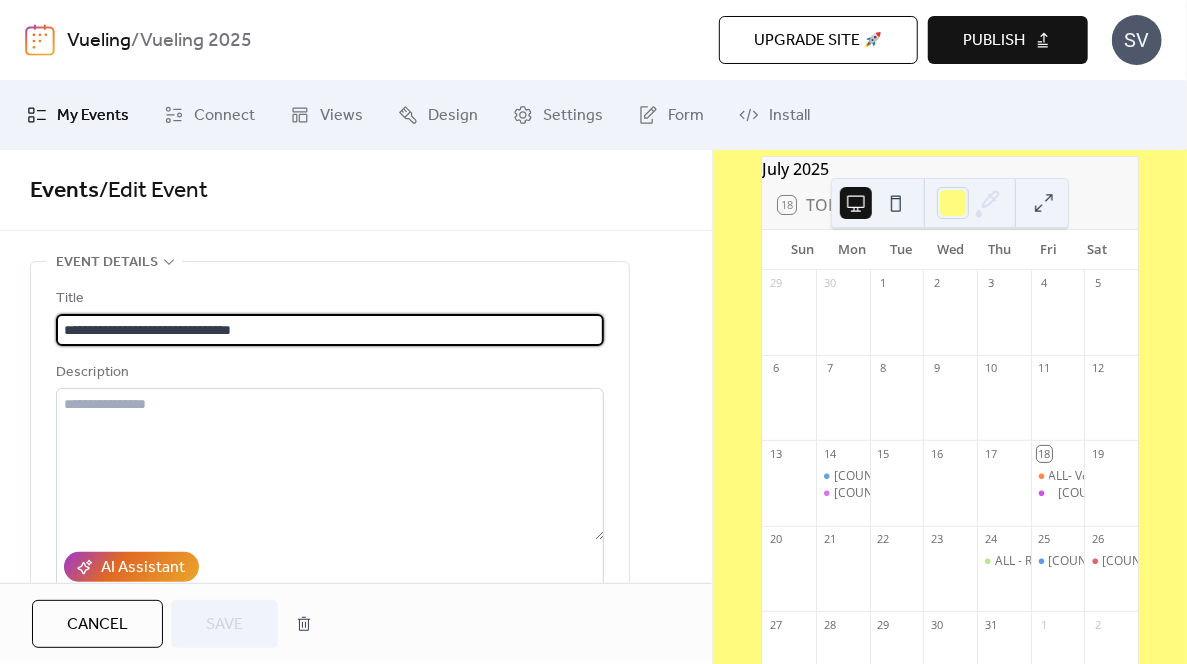 click on "**********" at bounding box center (330, 330) 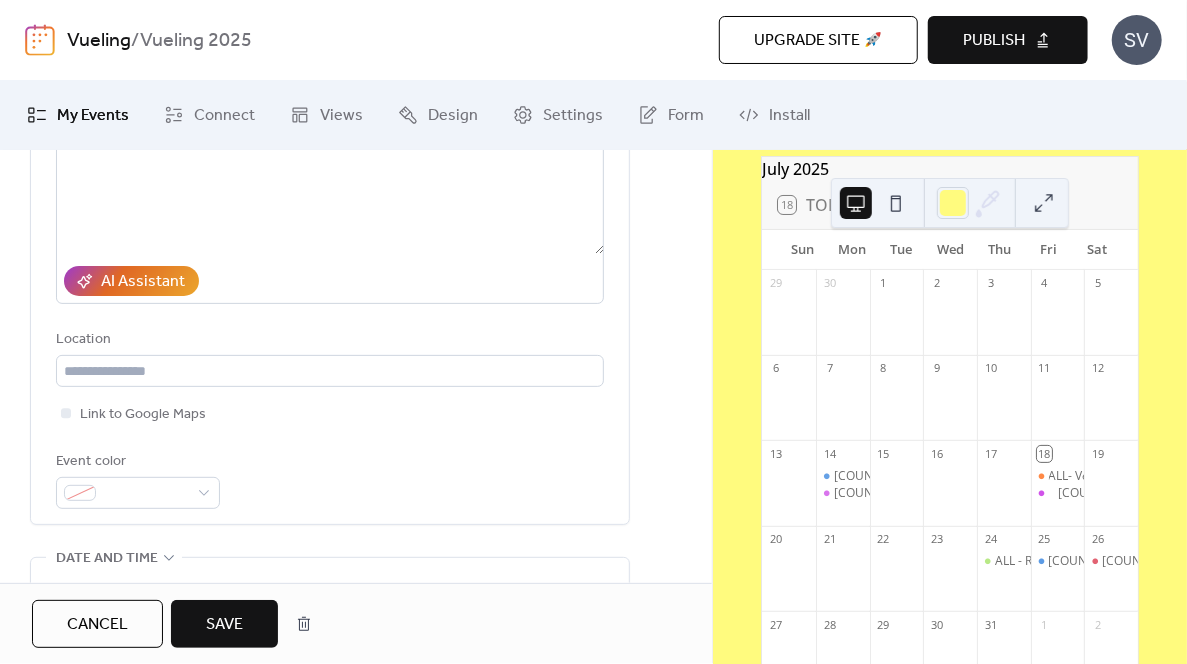 scroll, scrollTop: 300, scrollLeft: 0, axis: vertical 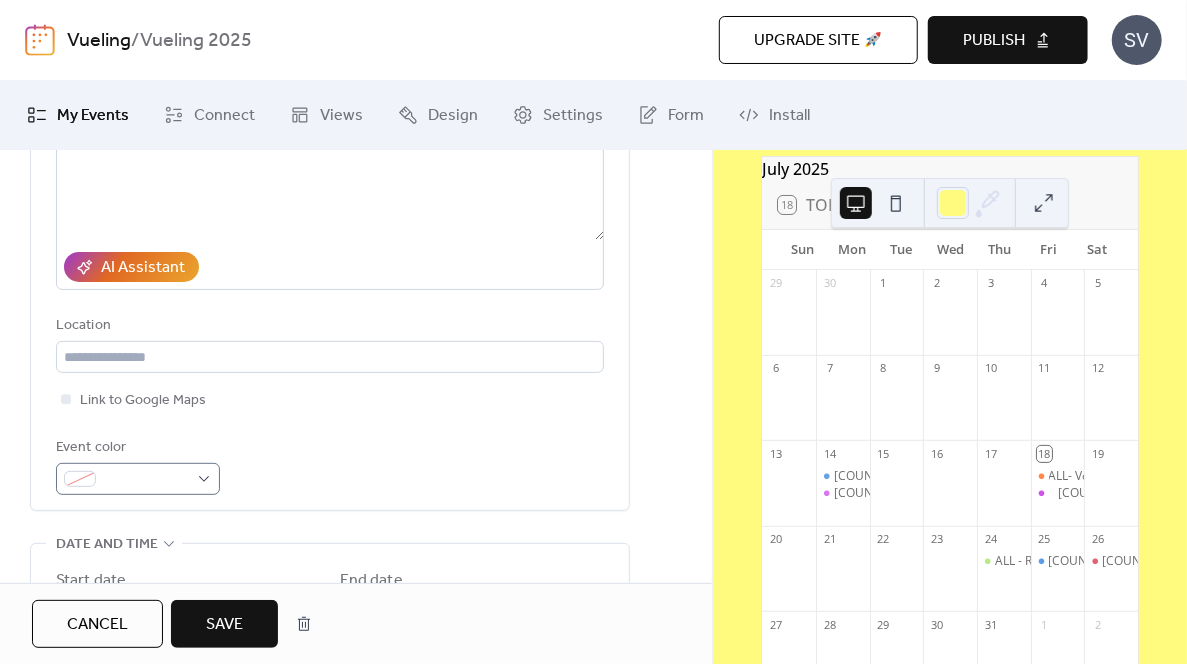 type on "**********" 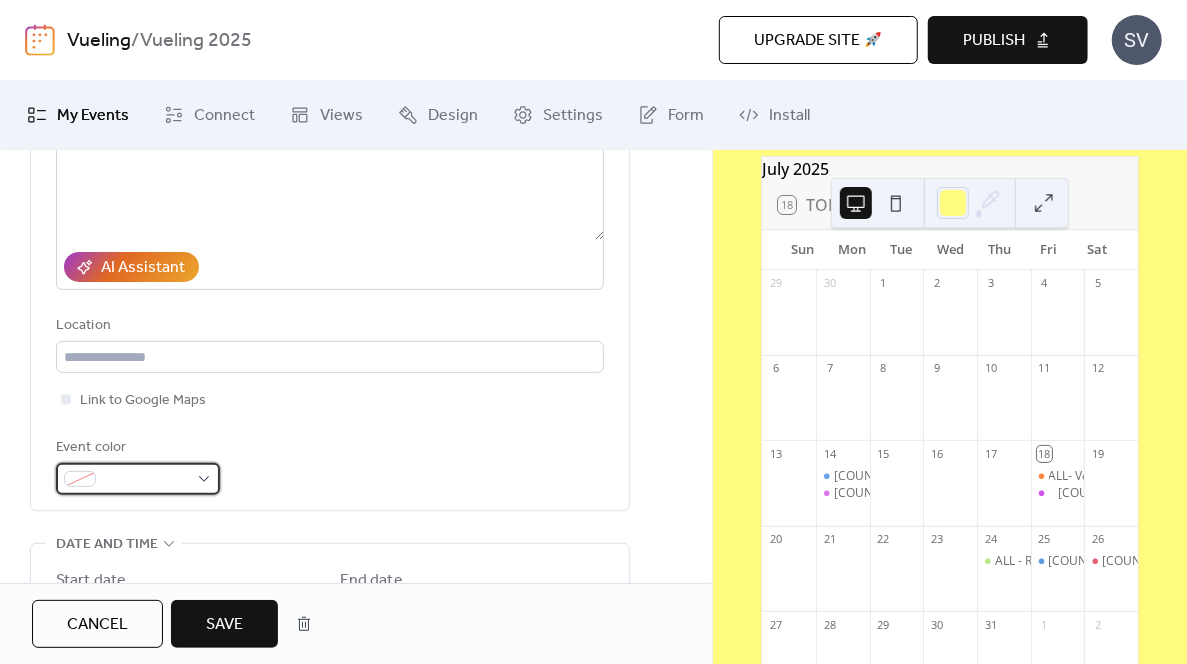 click at bounding box center (146, 480) 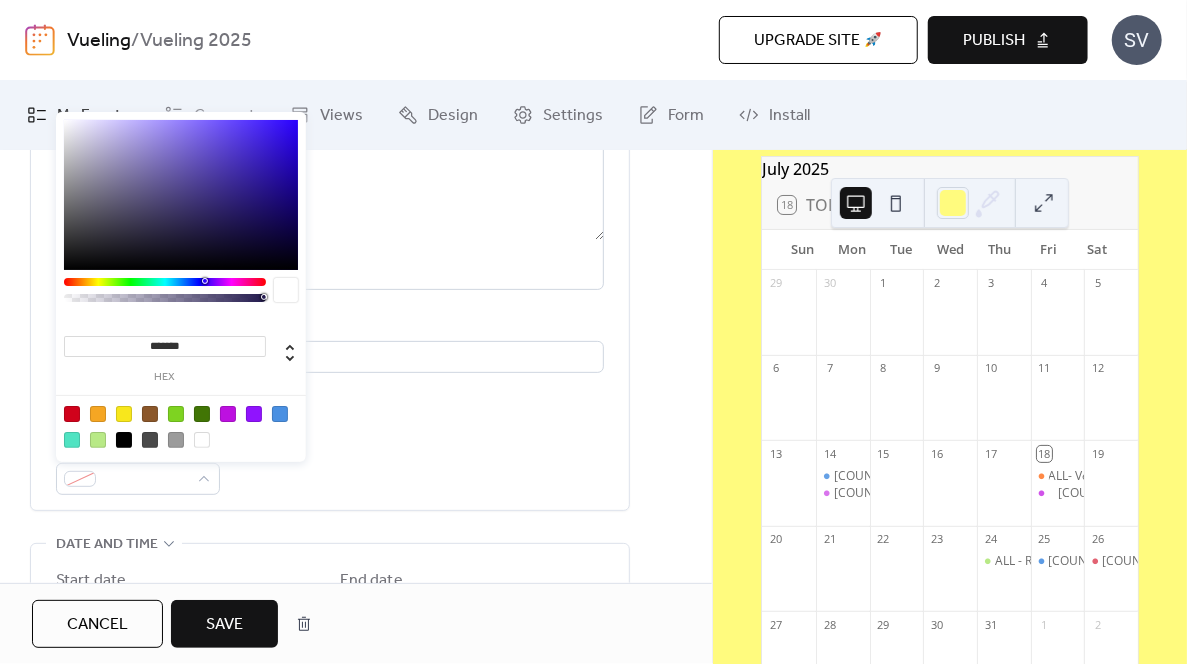 click at bounding box center (98, 440) 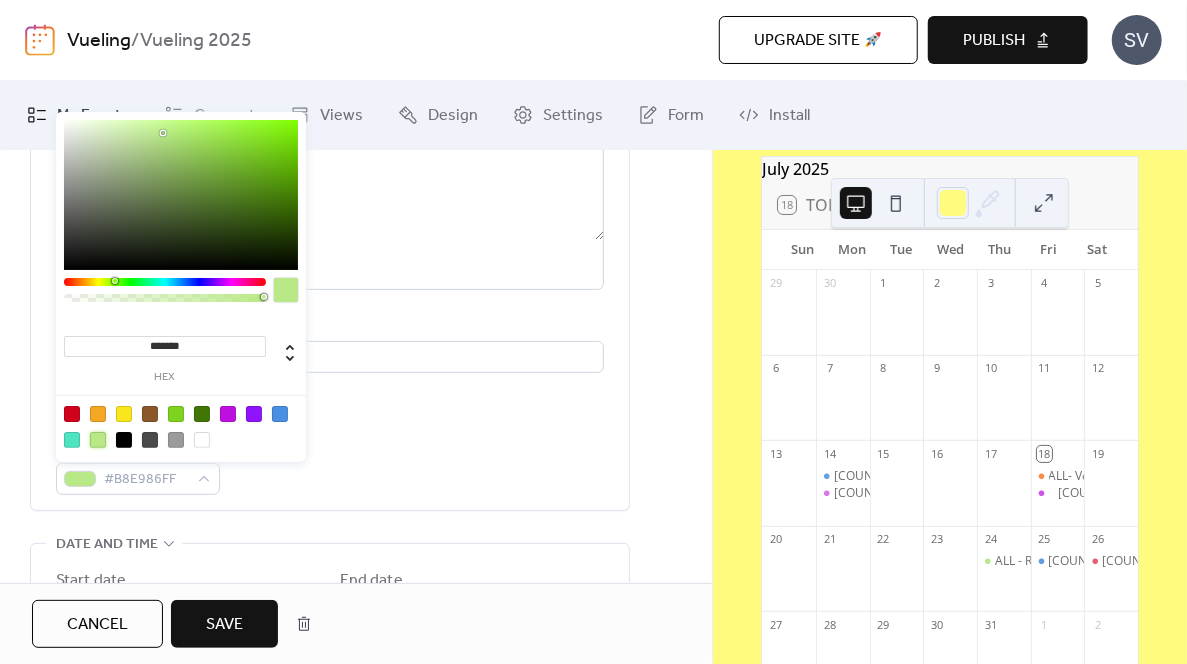 type on "***" 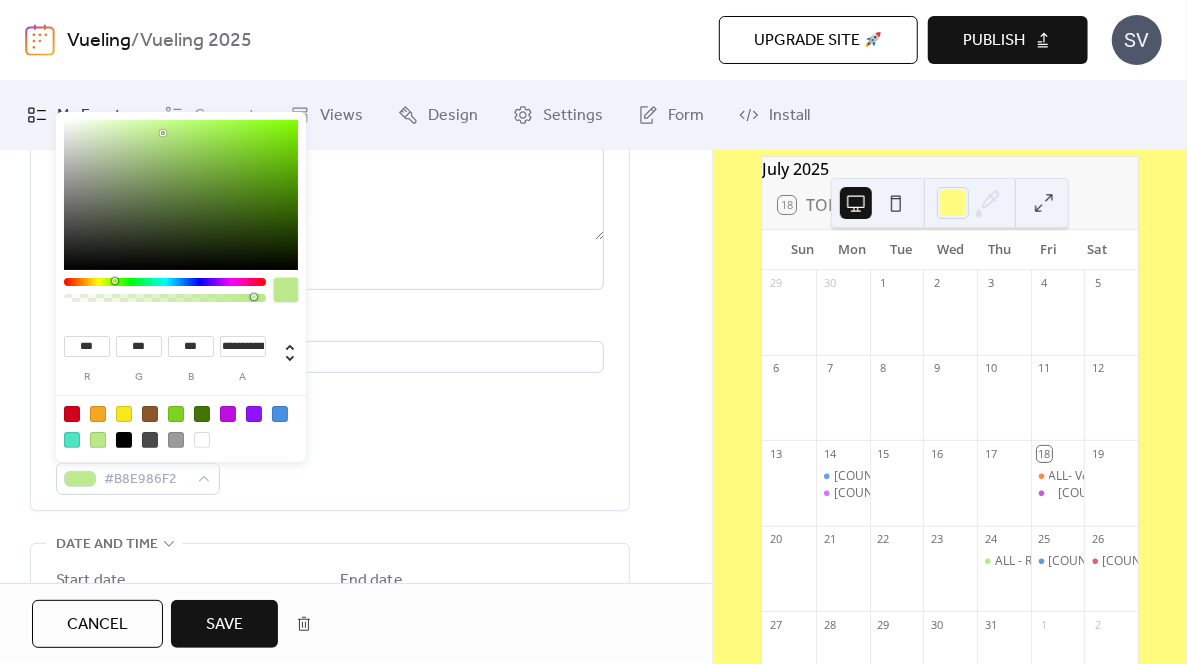 type on "**********" 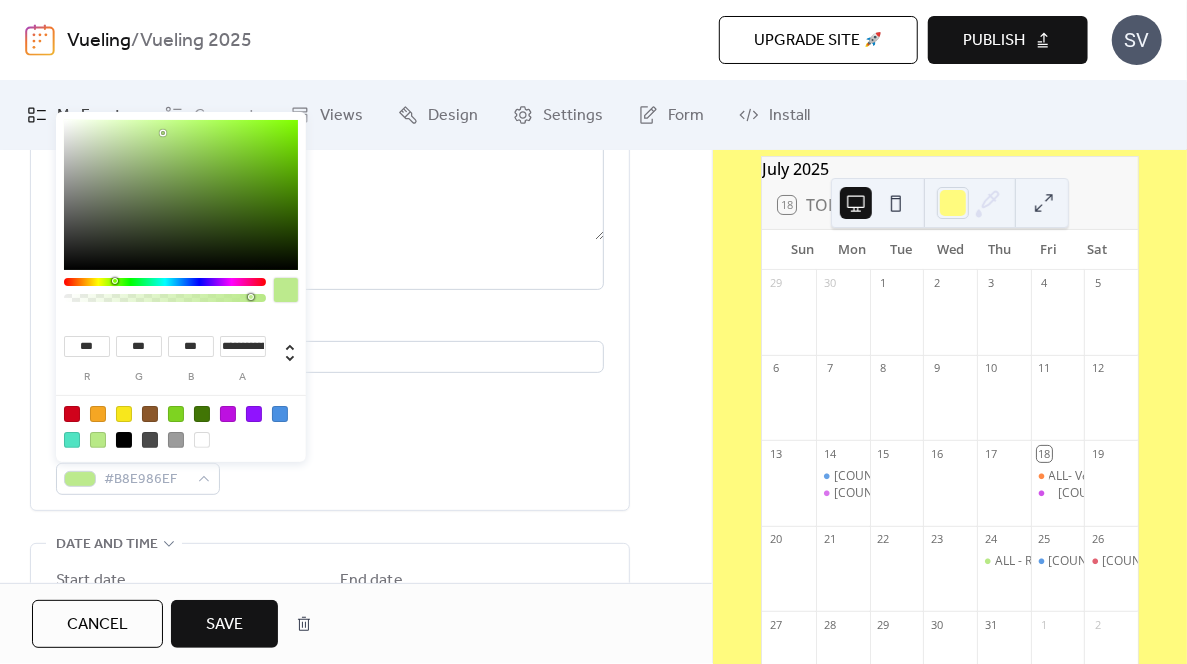 drag, startPoint x: 264, startPoint y: 295, endPoint x: 250, endPoint y: 297, distance: 14.142136 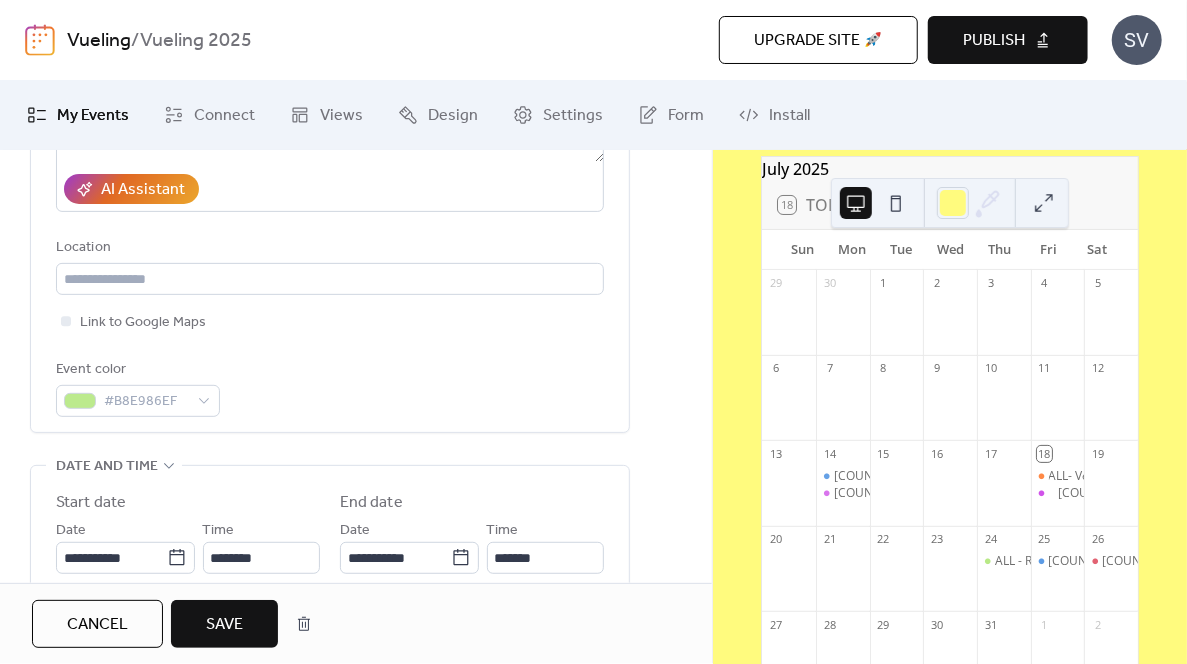 scroll, scrollTop: 500, scrollLeft: 0, axis: vertical 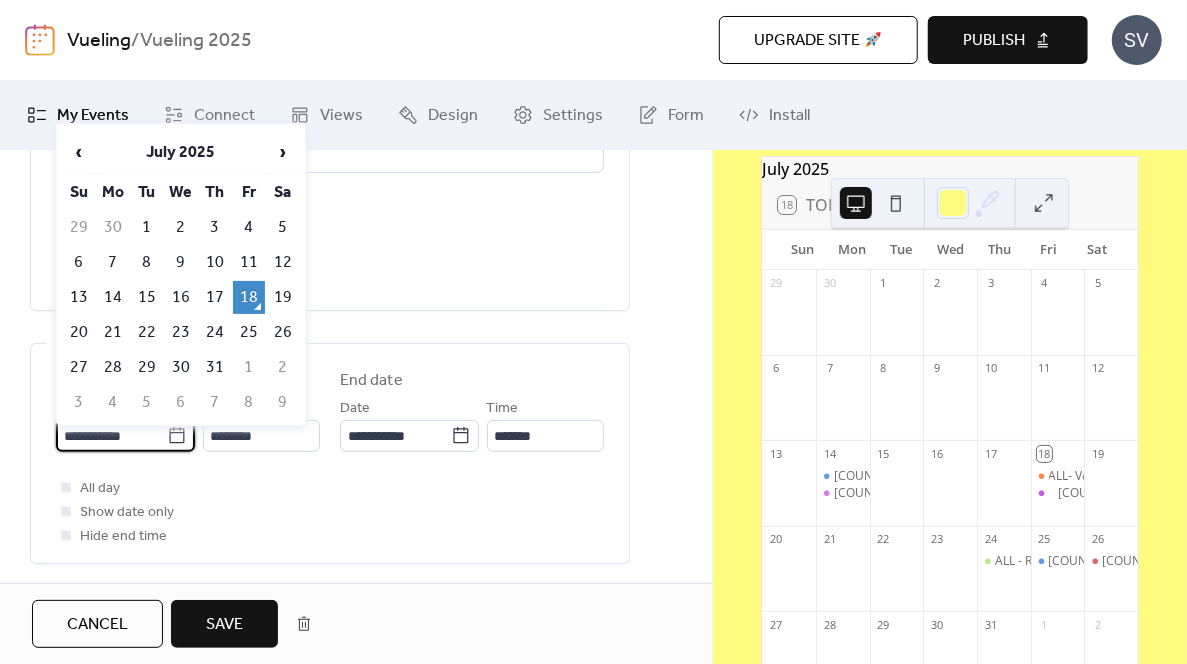 click on "**********" at bounding box center [111, 436] 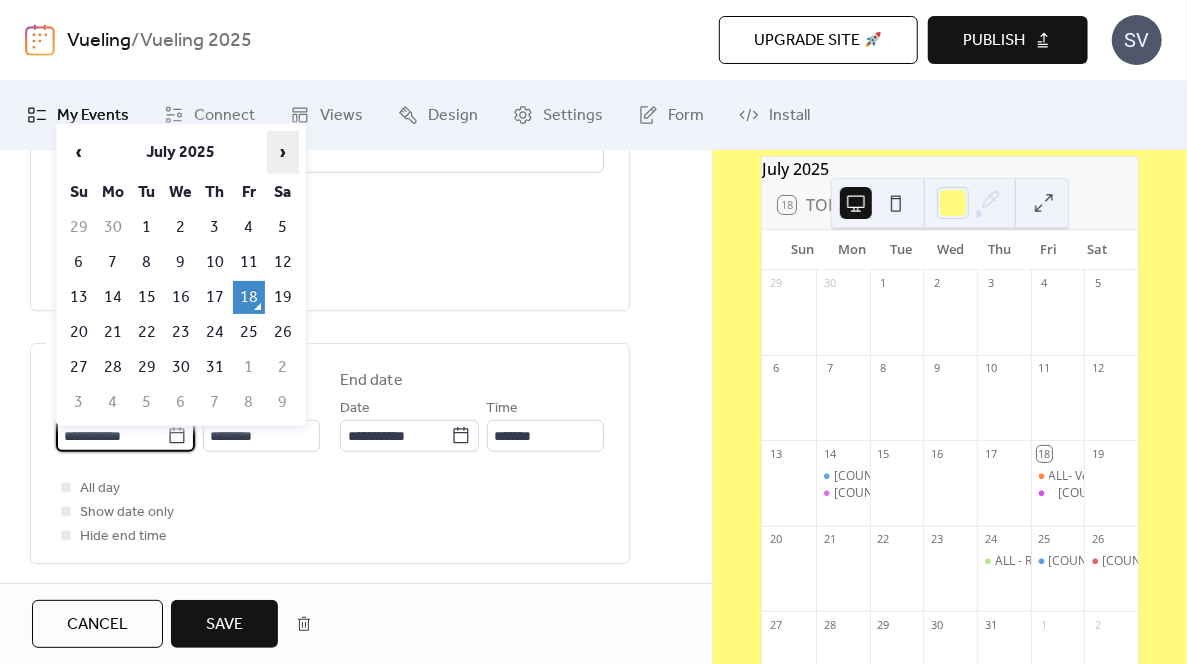 drag, startPoint x: 287, startPoint y: 165, endPoint x: 269, endPoint y: 166, distance: 18.027756 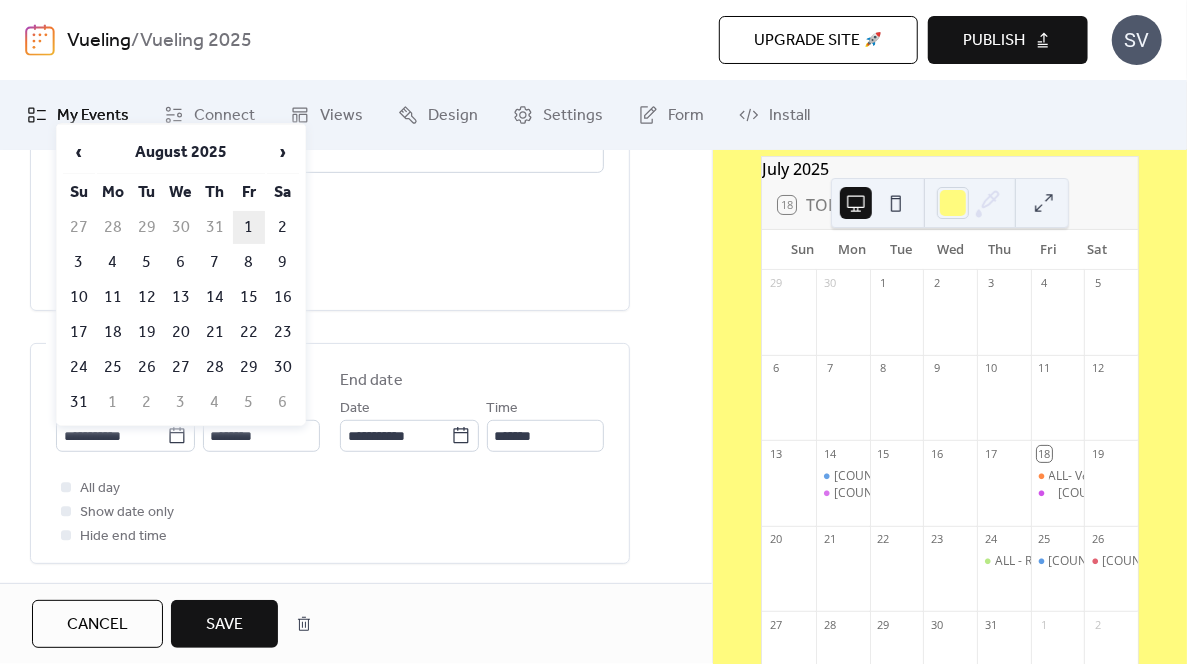 click on "1" at bounding box center [249, 227] 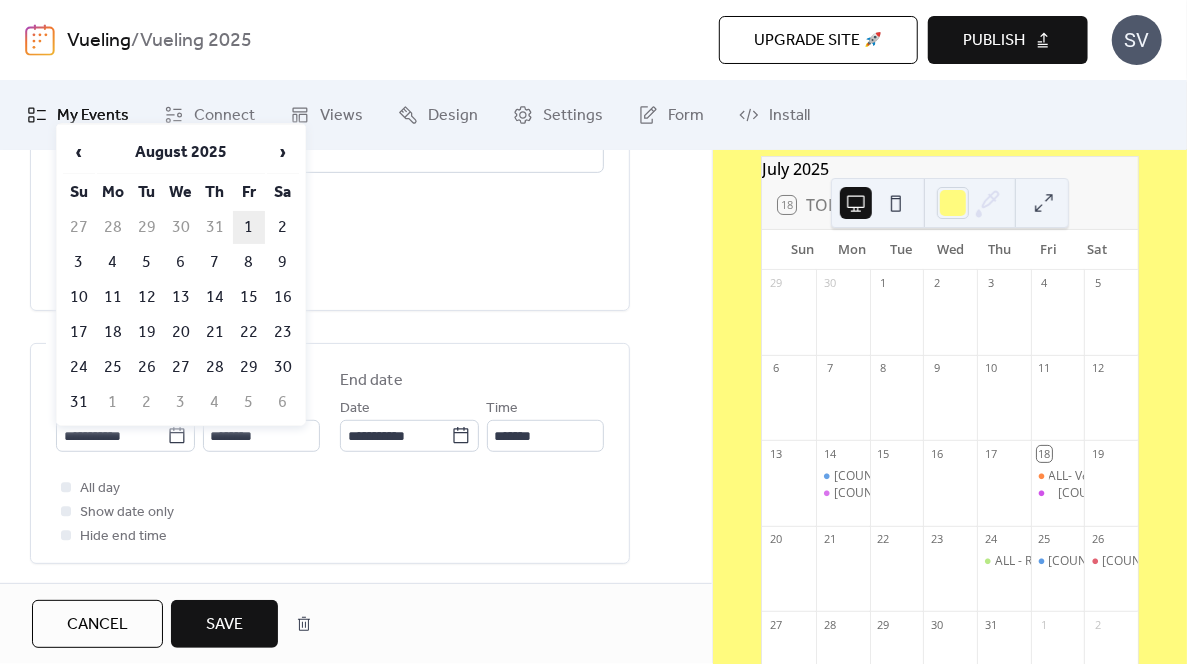 type on "**********" 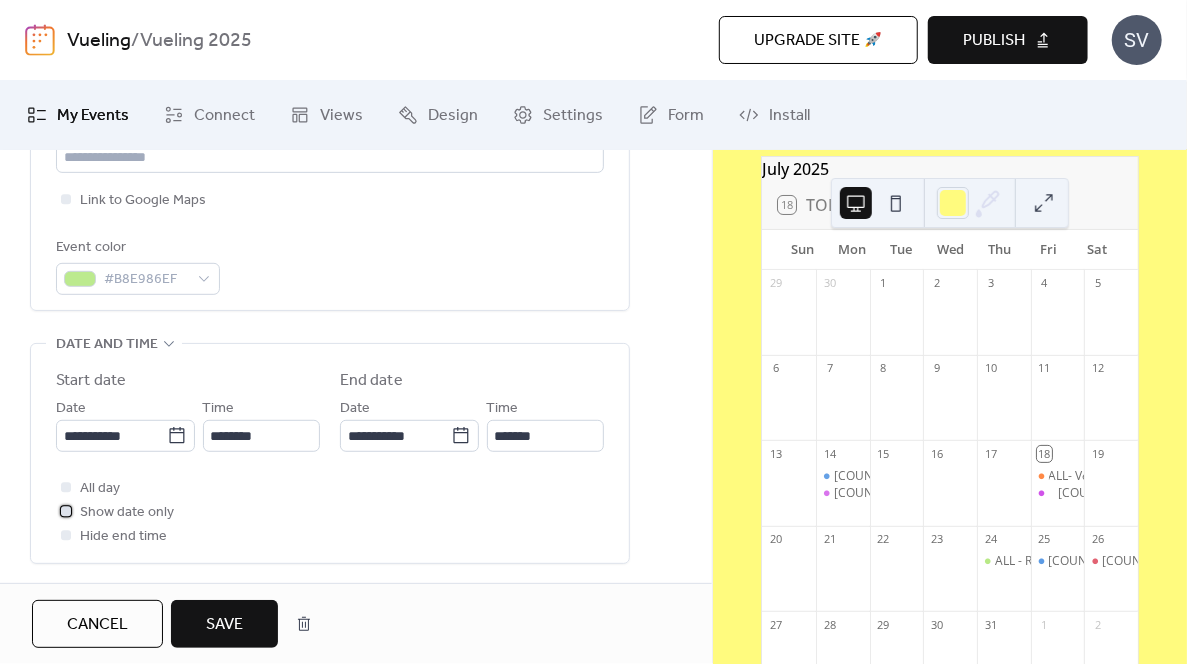 click at bounding box center (66, 511) 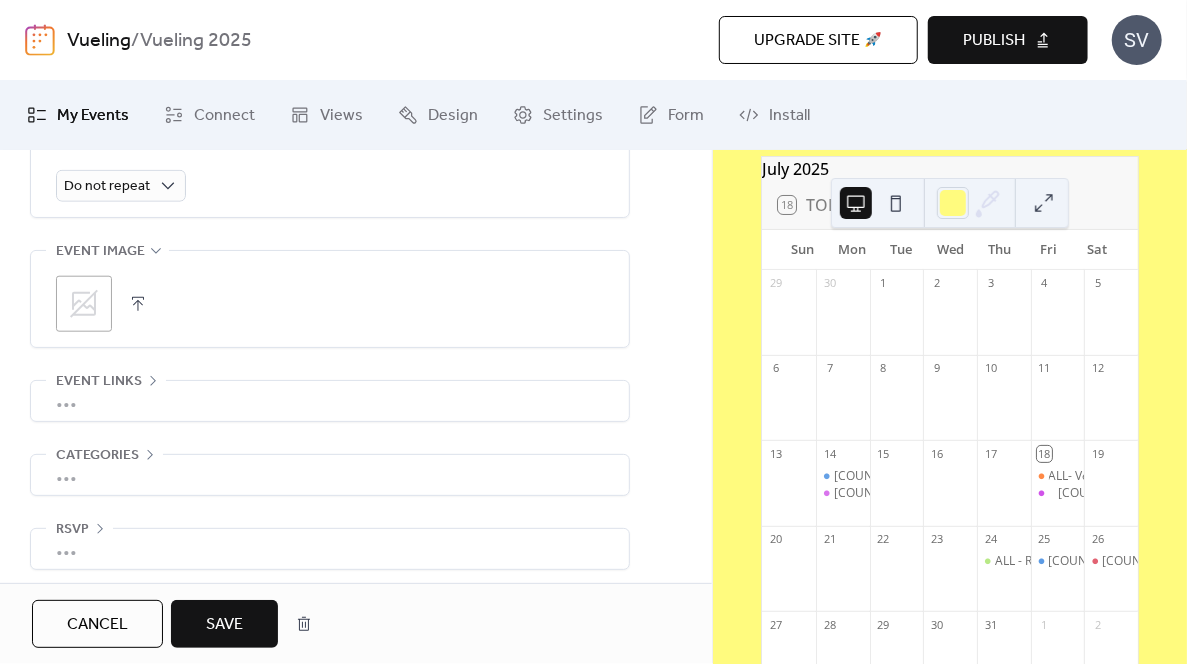 scroll, scrollTop: 958, scrollLeft: 0, axis: vertical 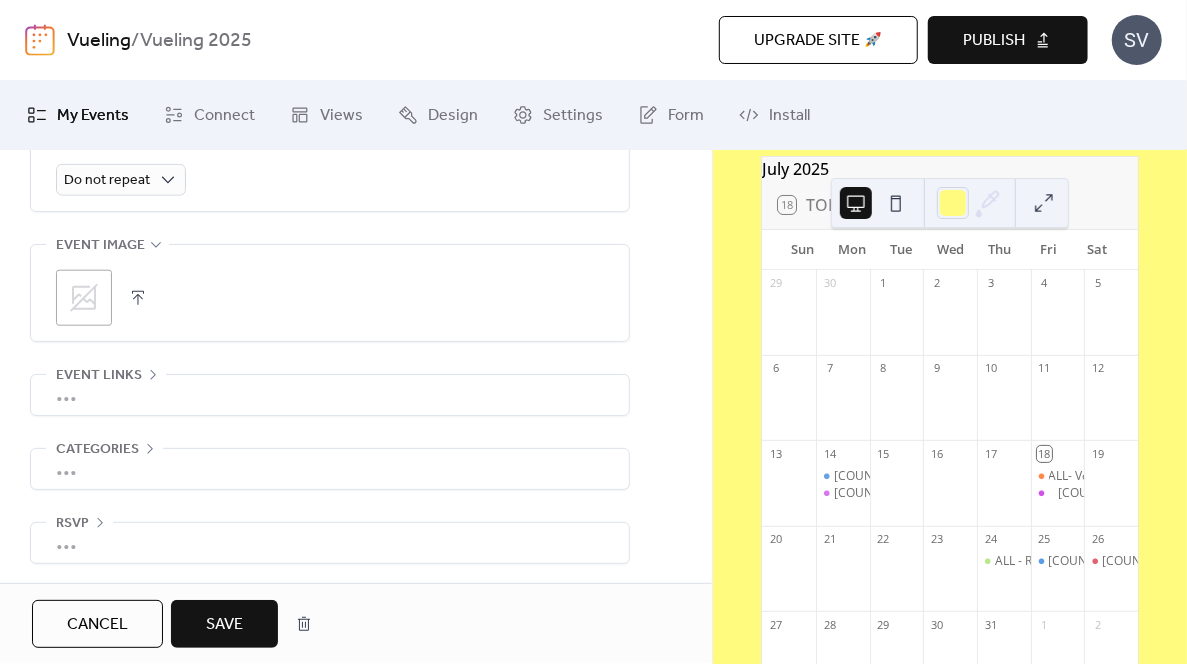 click on "Save" at bounding box center (224, 625) 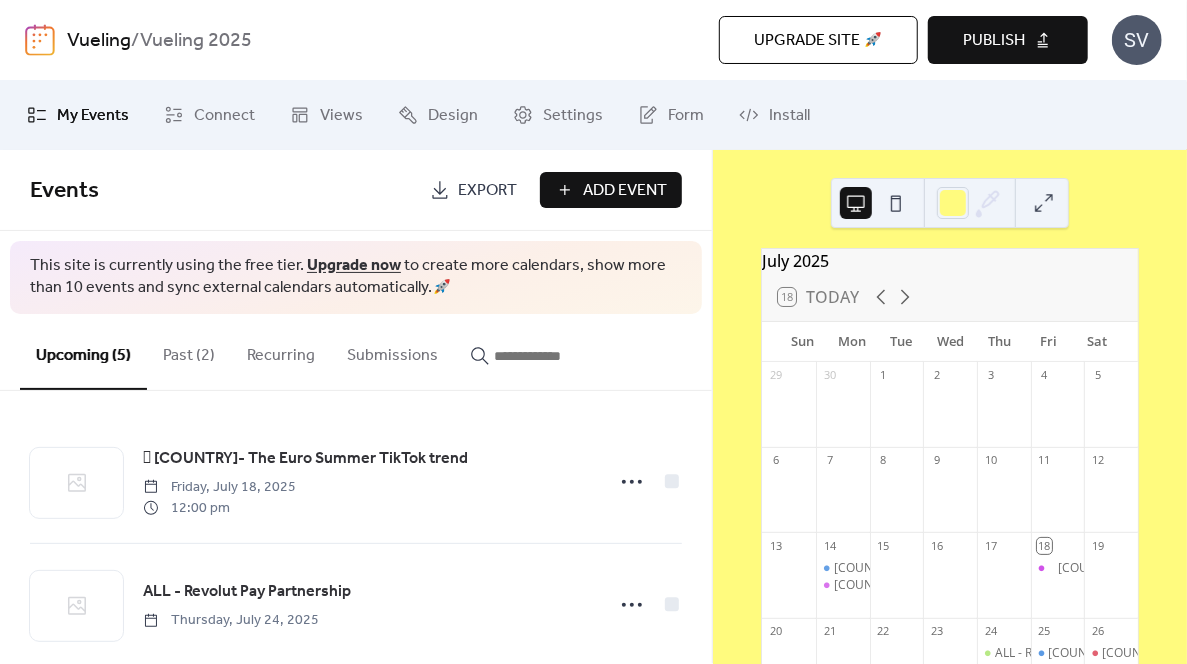 scroll, scrollTop: 0, scrollLeft: 0, axis: both 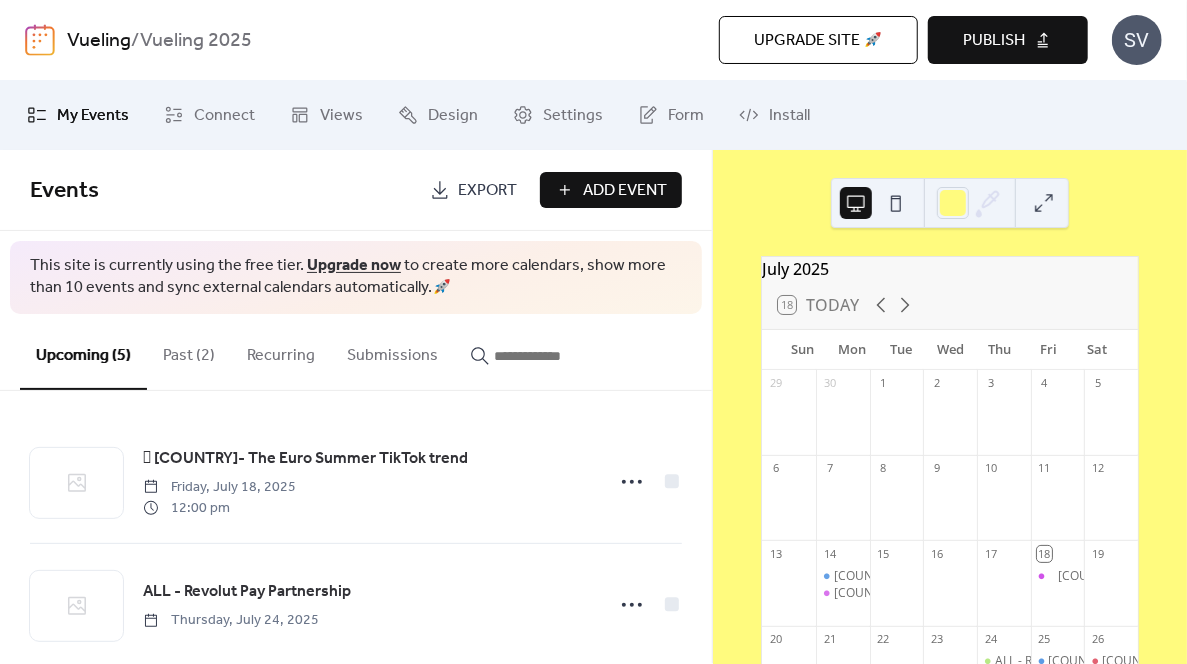 click on "18 Today" at bounding box center [950, 305] 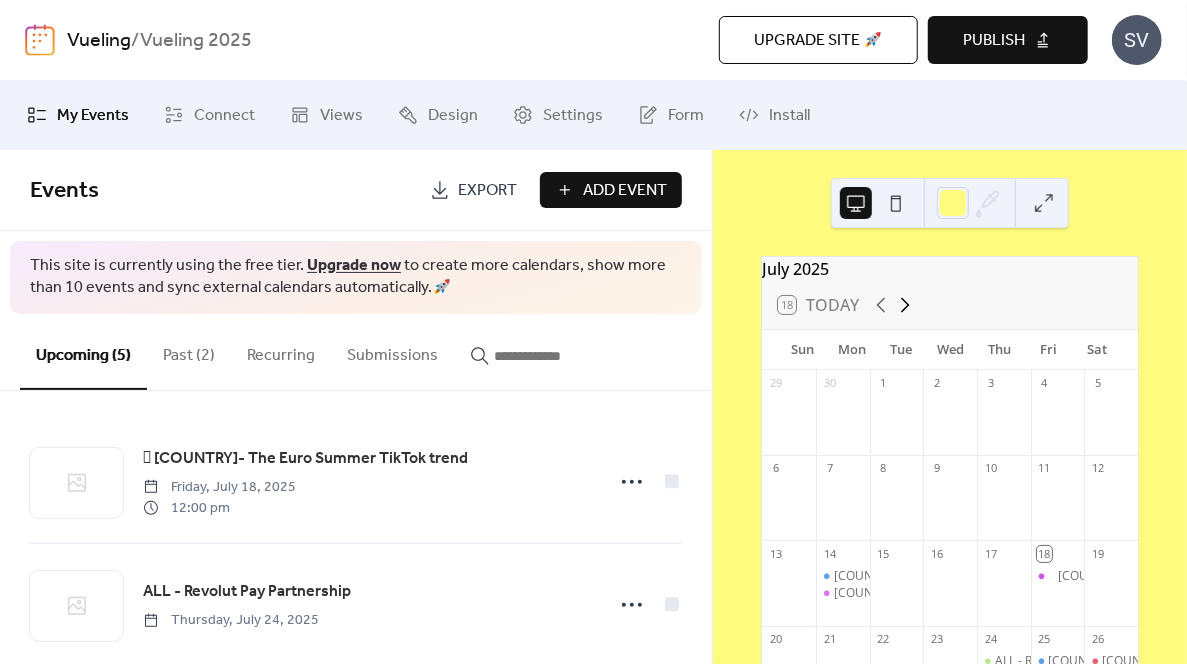 click 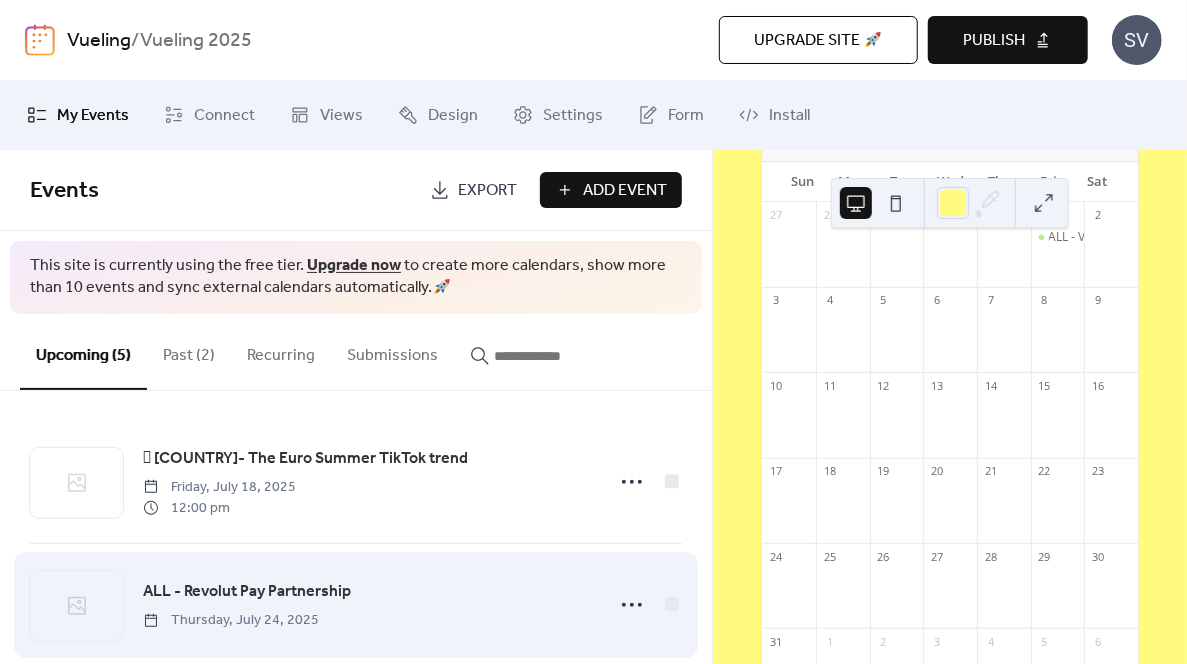 scroll, scrollTop: 200, scrollLeft: 0, axis: vertical 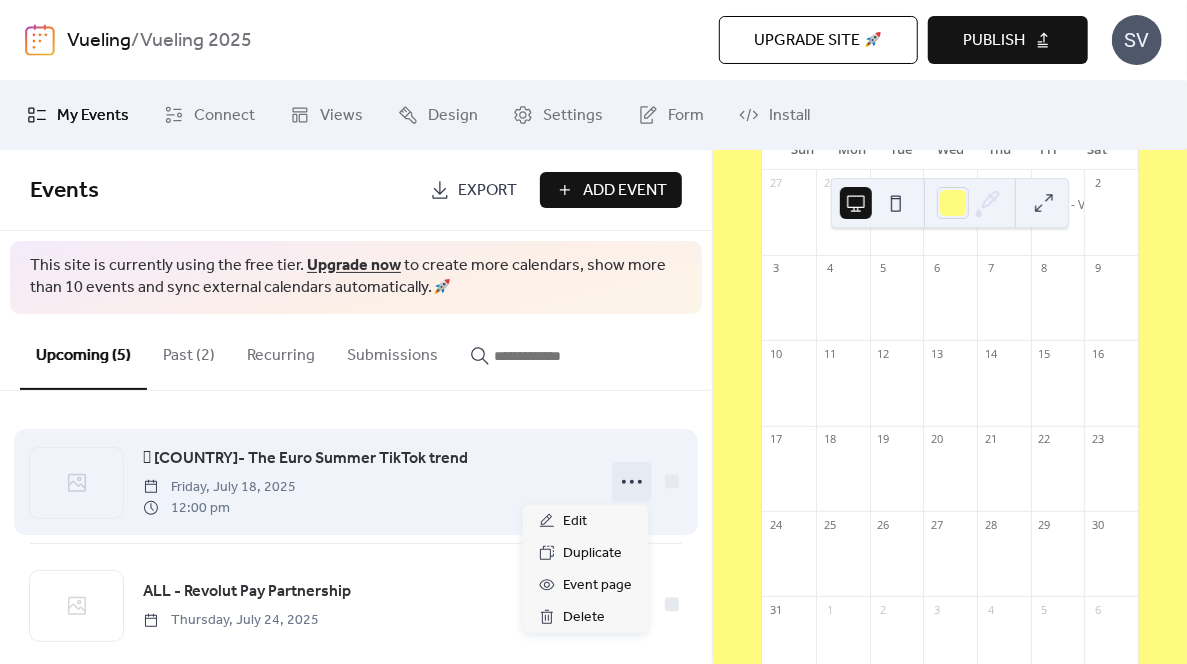 click 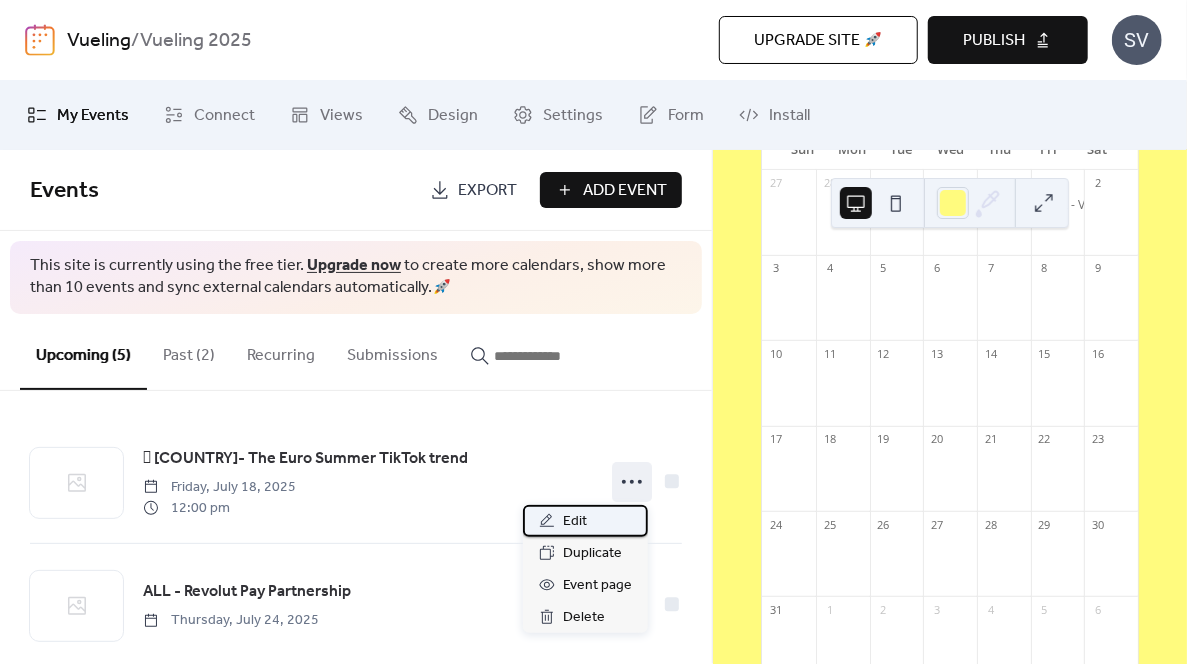 click on "Edit" at bounding box center [575, 522] 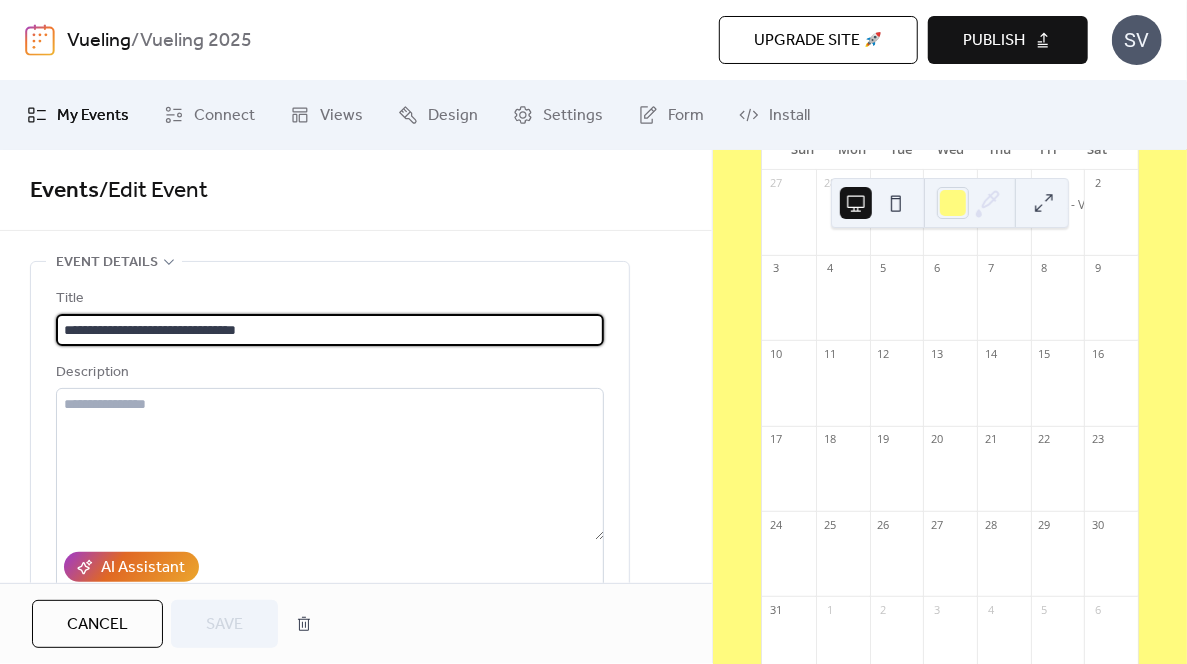 scroll, scrollTop: 1, scrollLeft: 0, axis: vertical 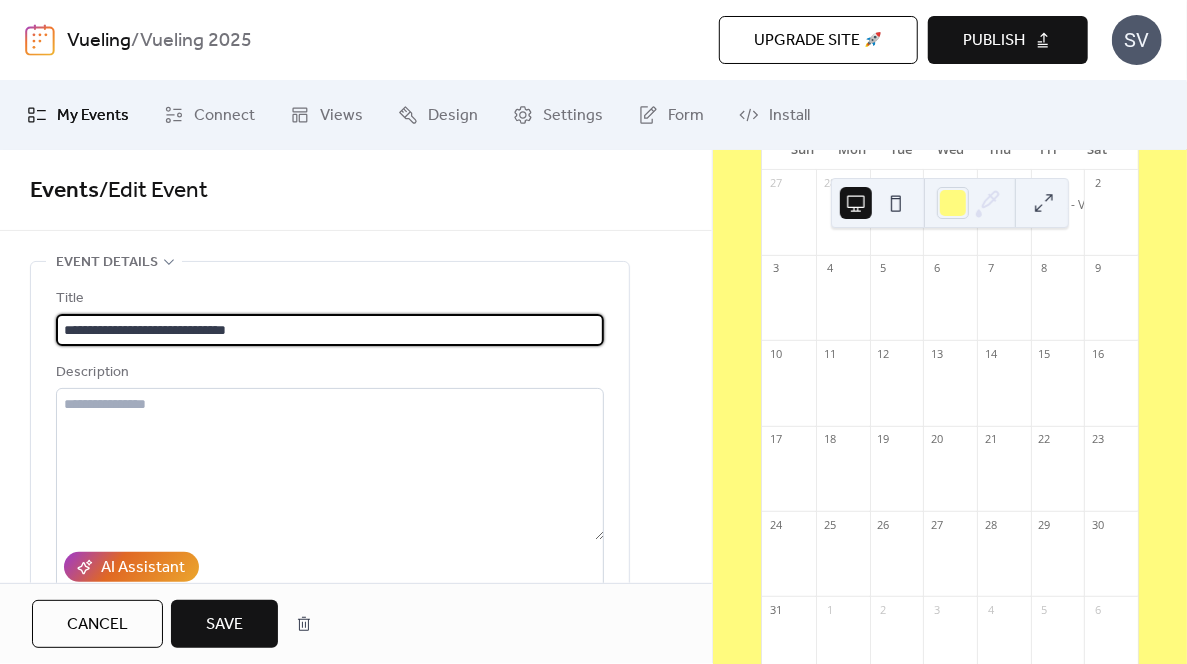 type on "**********" 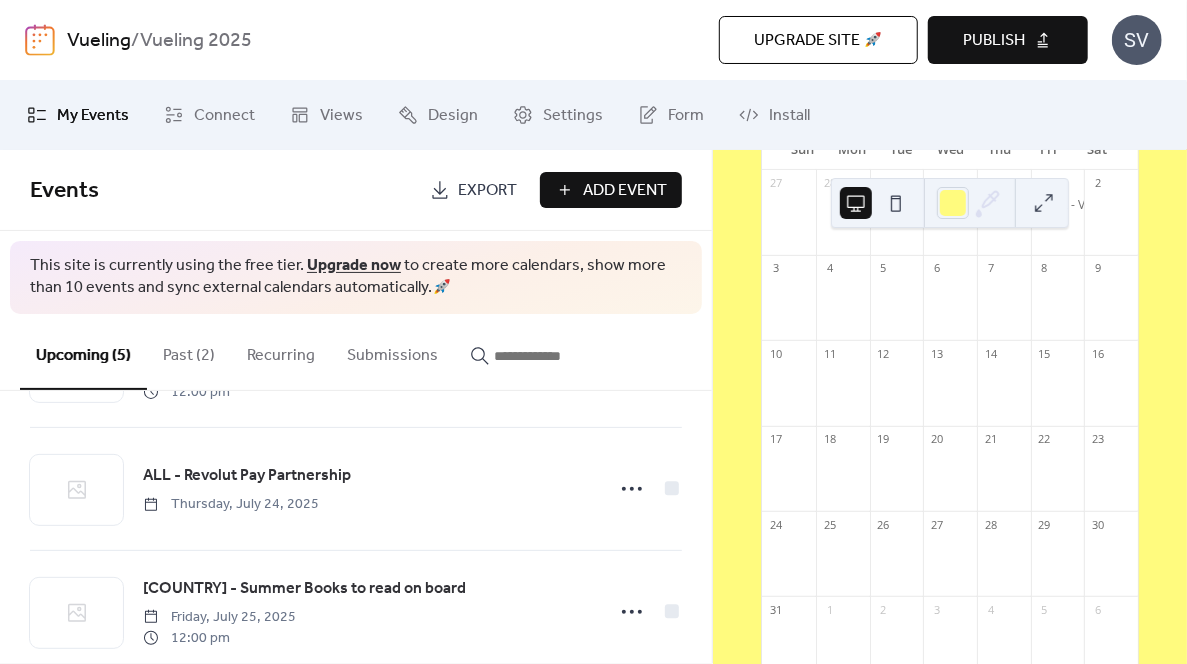 scroll, scrollTop: 400, scrollLeft: 0, axis: vertical 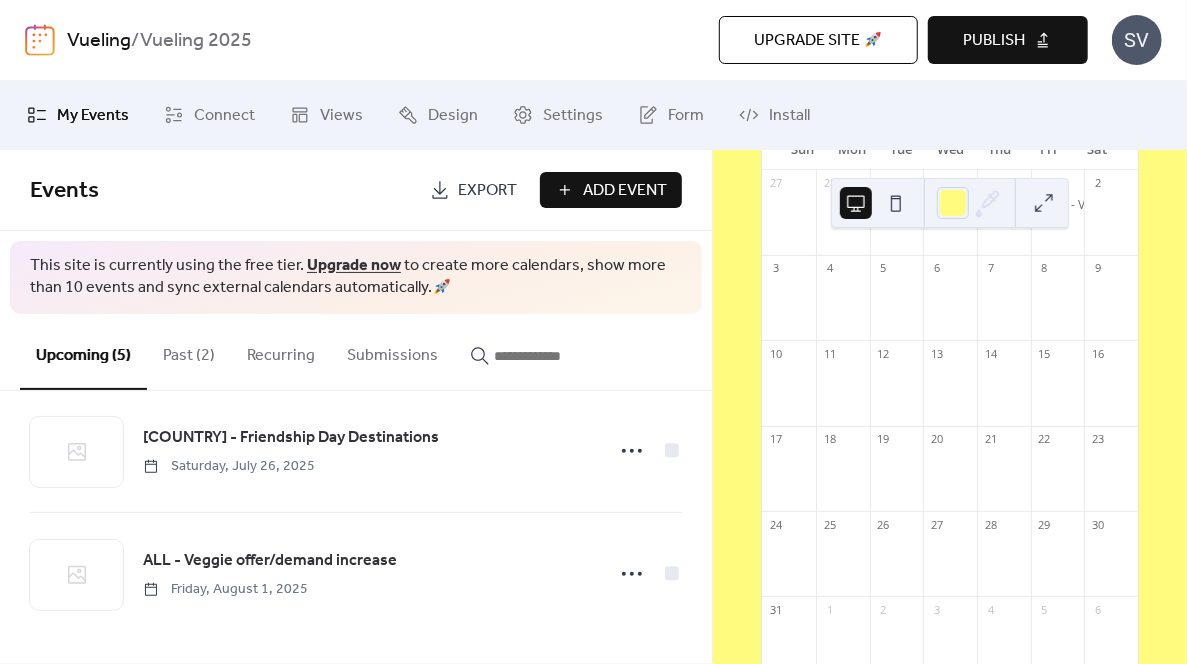 click on "Upcoming (5) Past (2) Recurring Submissions" at bounding box center (356, 352) 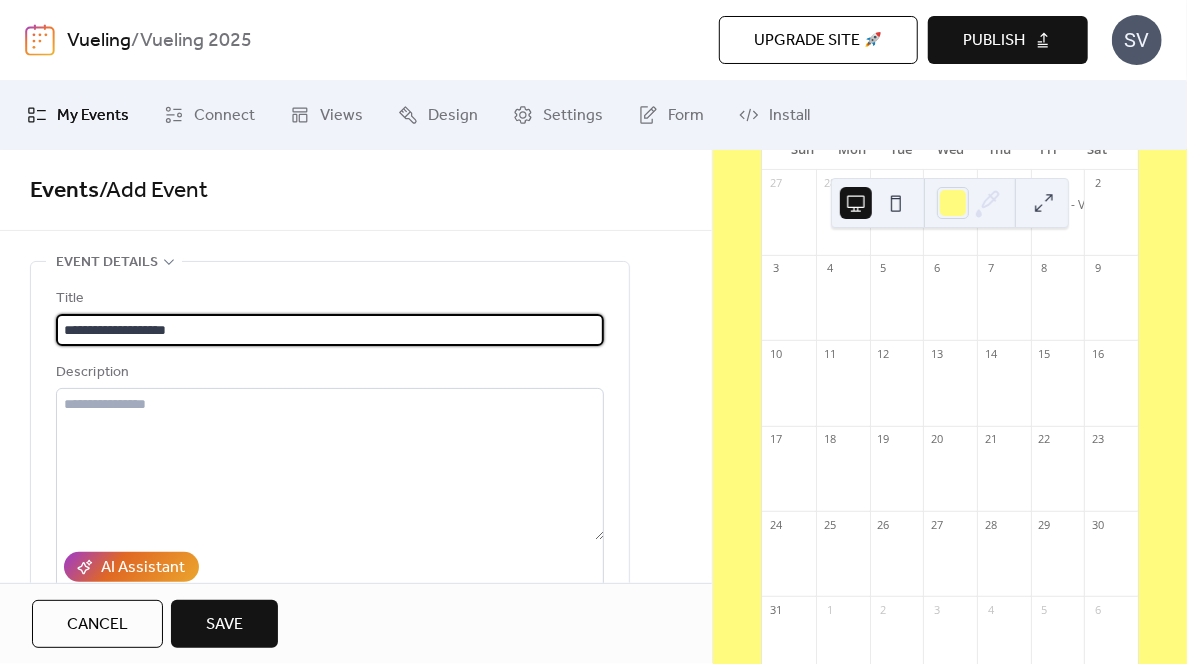 scroll, scrollTop: 1, scrollLeft: 0, axis: vertical 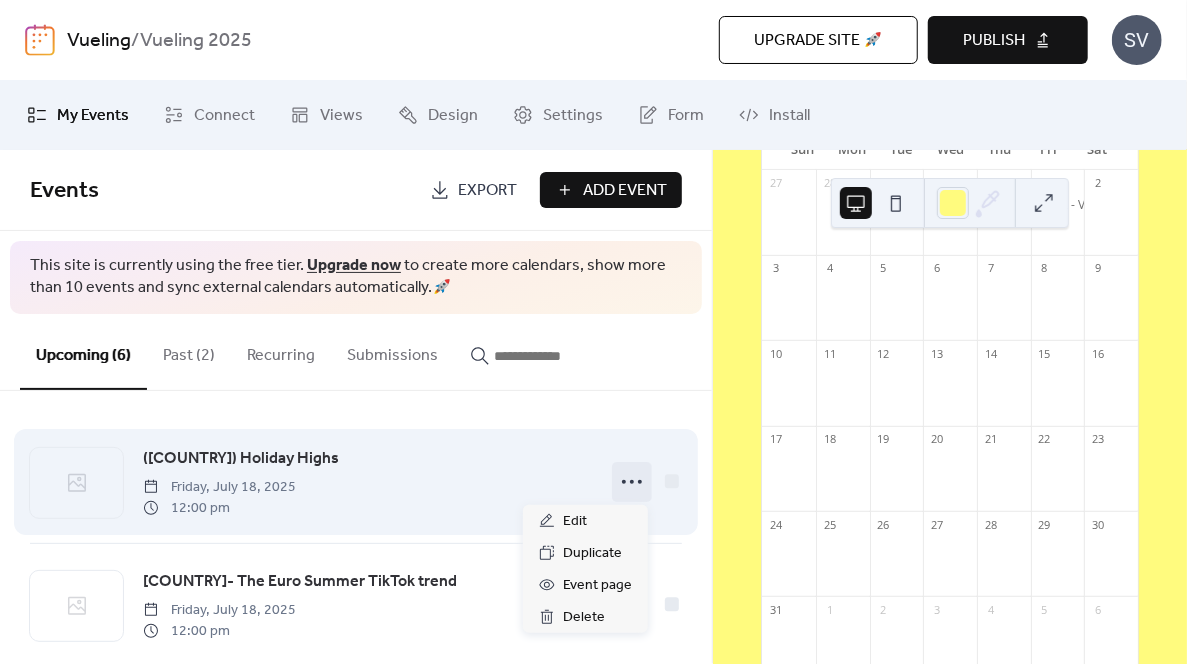 click 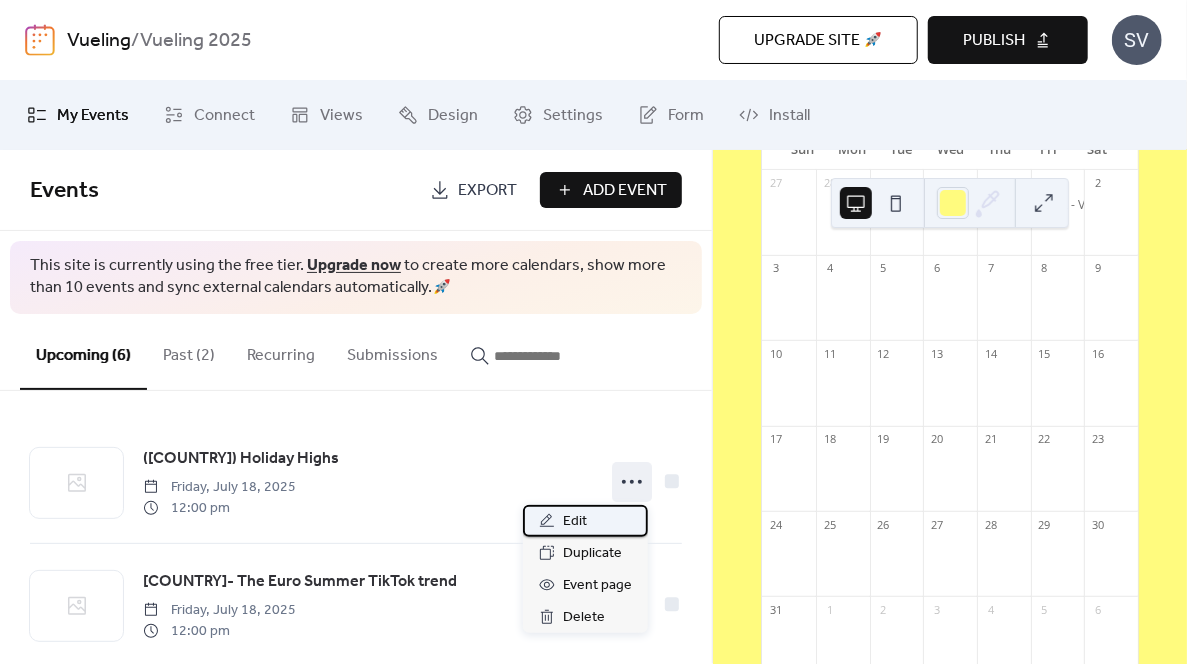click on "Edit" at bounding box center (585, 521) 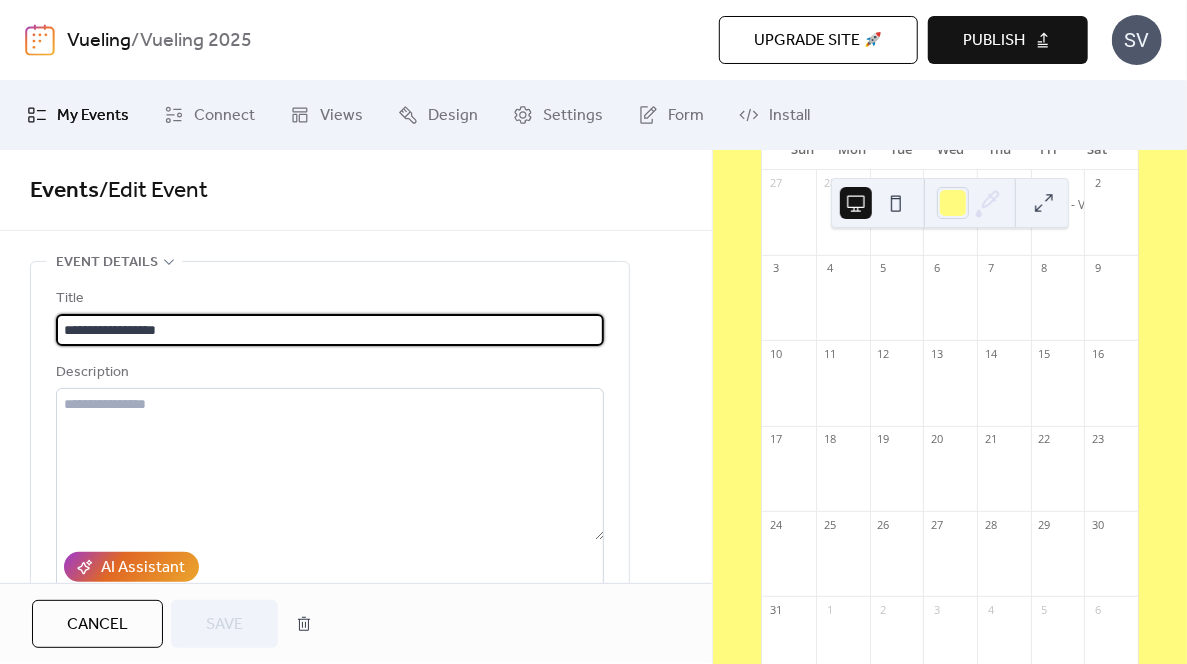click on "**********" at bounding box center [330, 330] 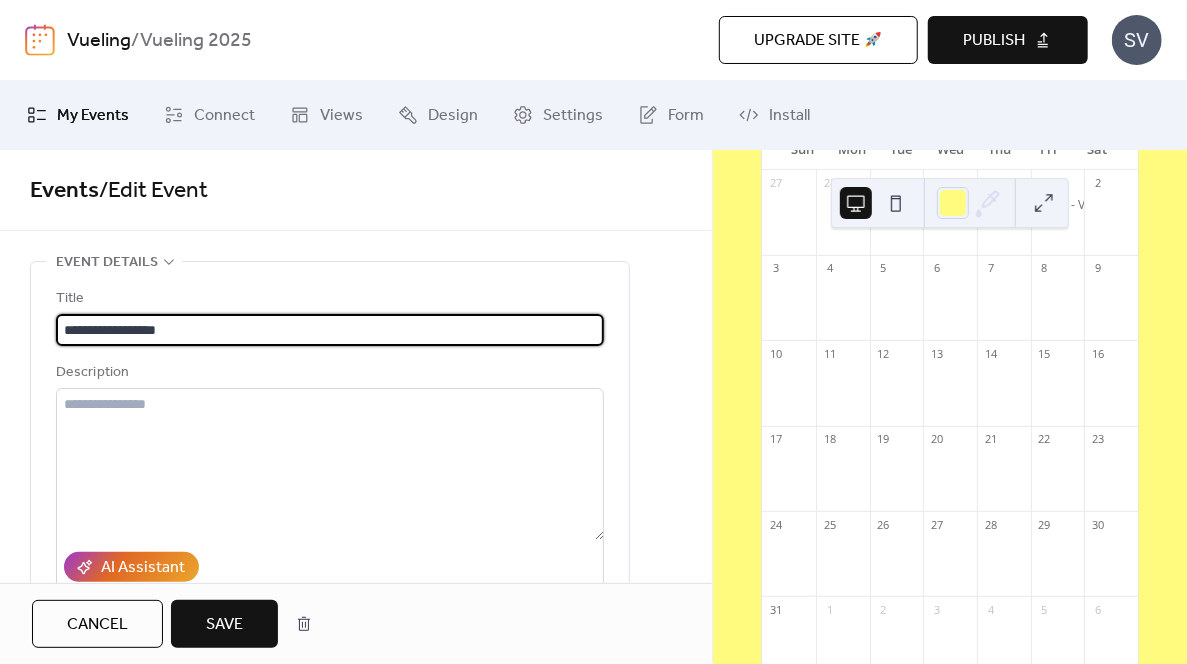 scroll, scrollTop: 1, scrollLeft: 0, axis: vertical 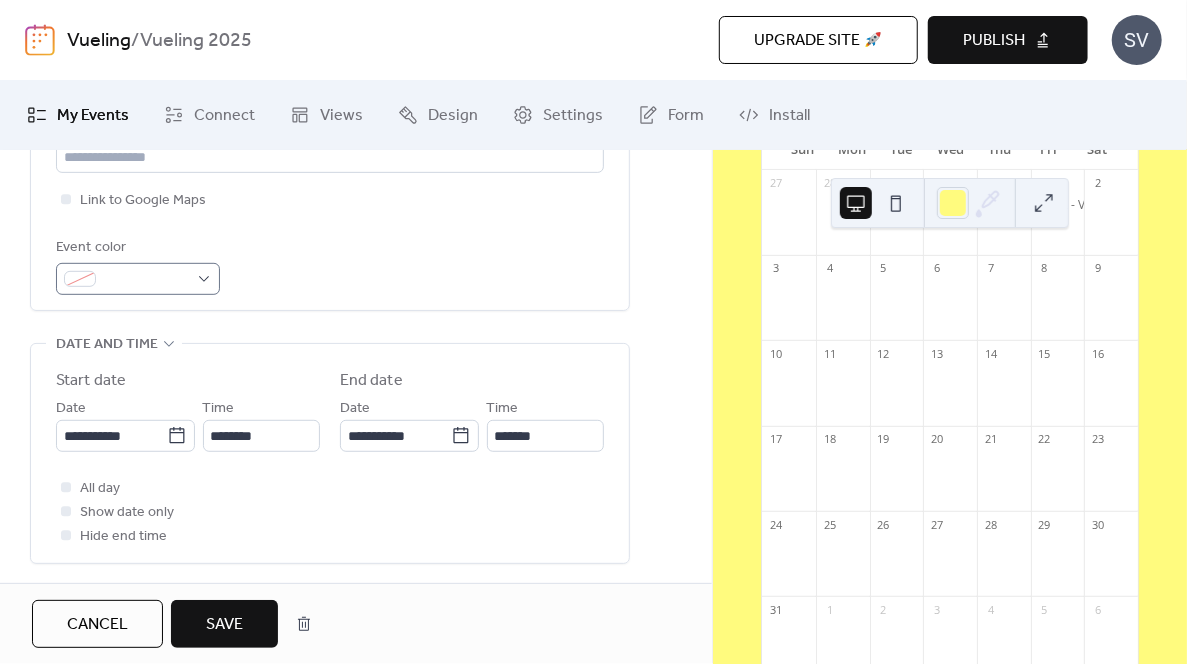 type on "**********" 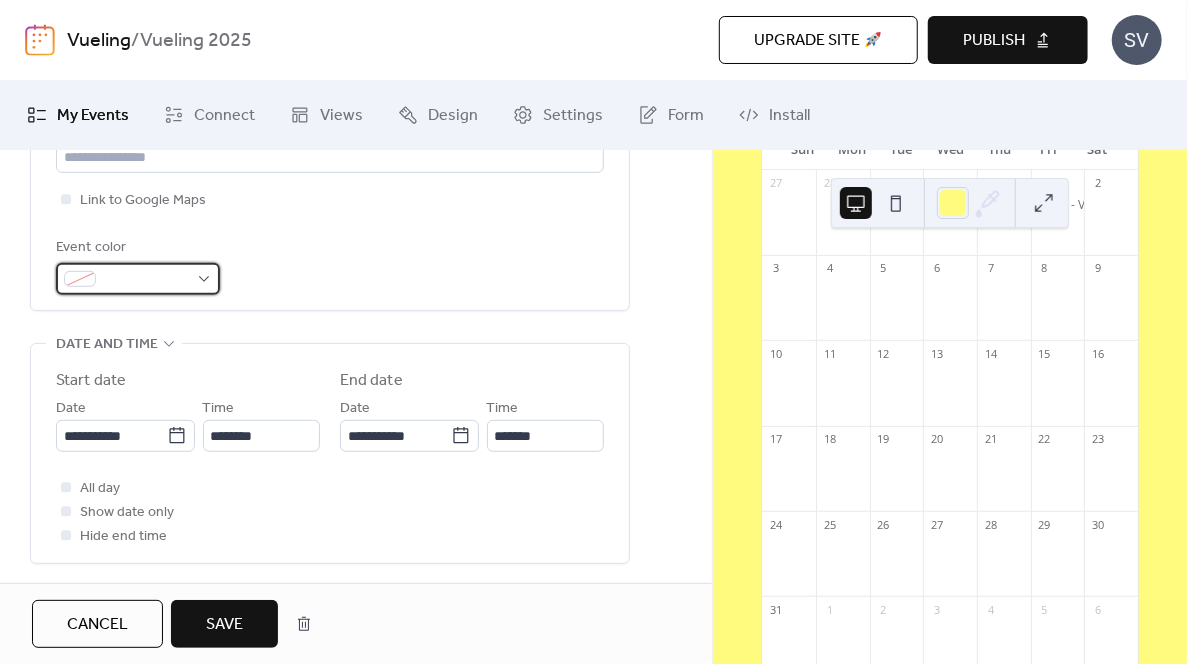 click at bounding box center (138, 279) 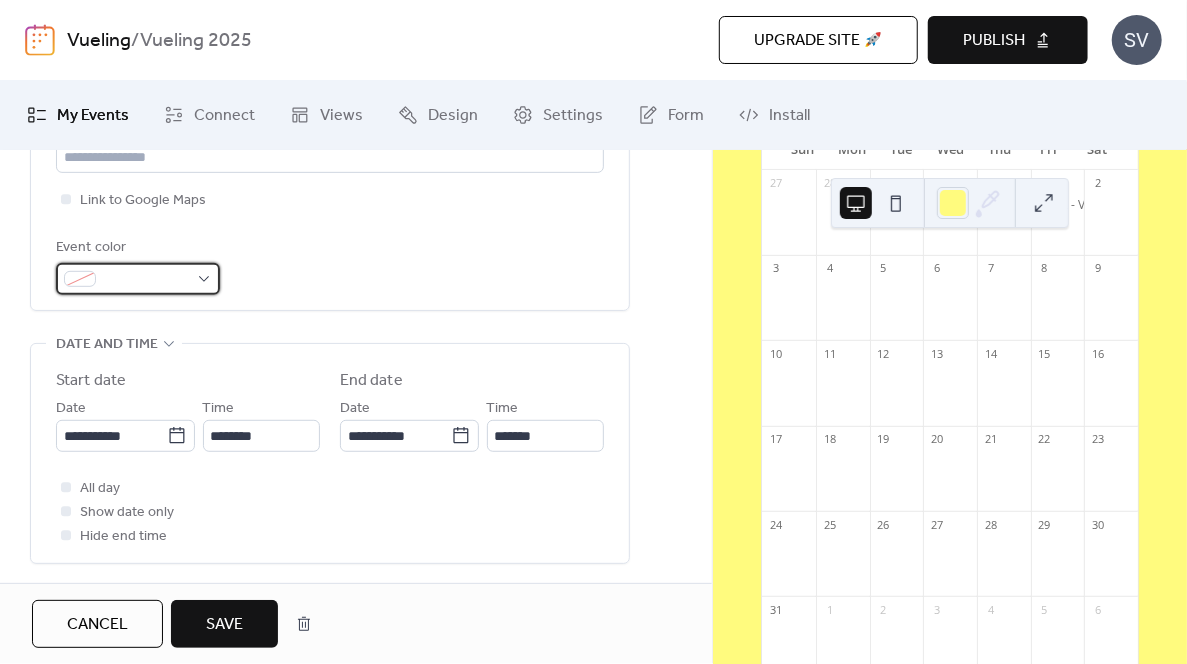 scroll, scrollTop: 0, scrollLeft: 0, axis: both 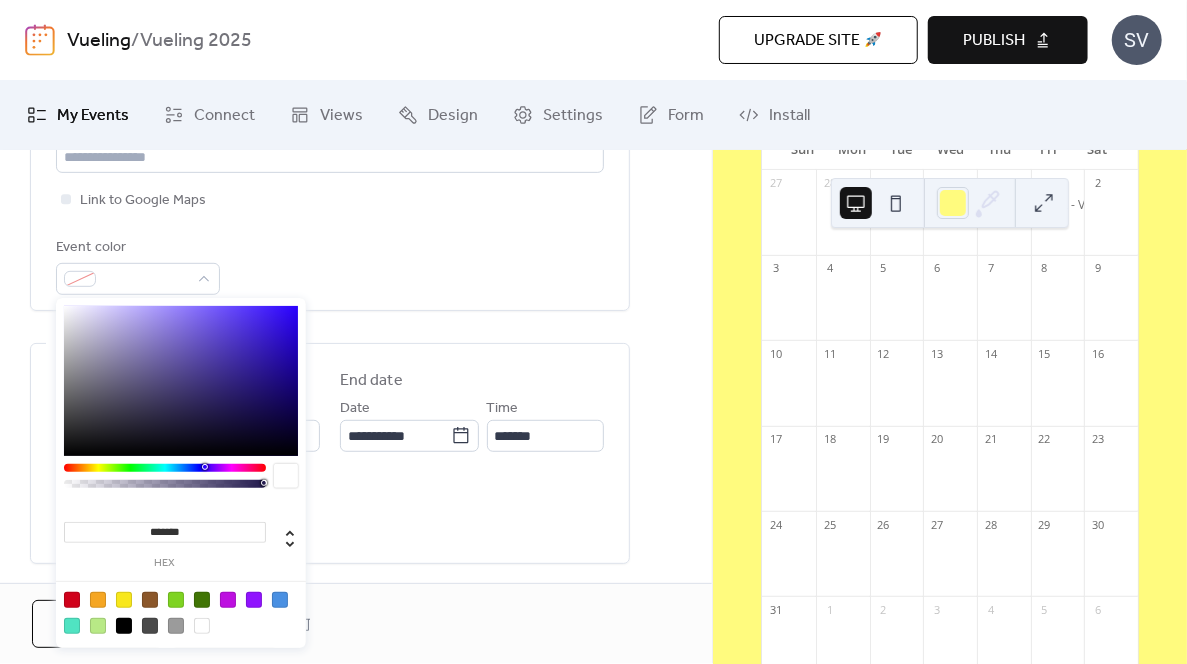 click at bounding box center [228, 600] 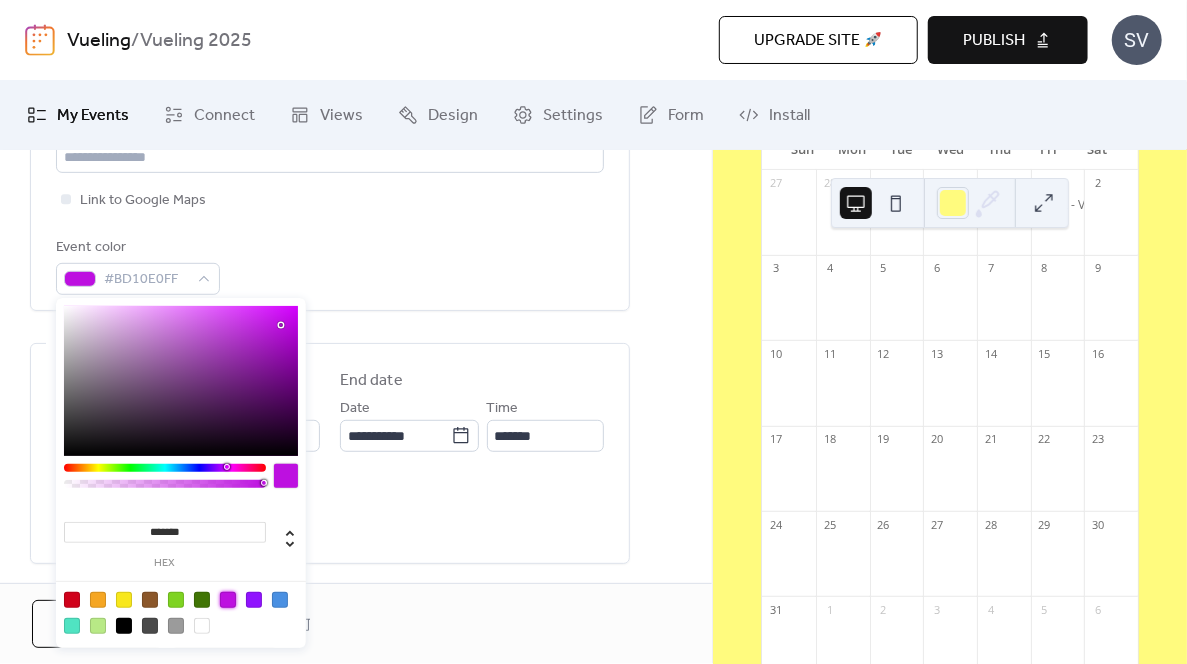 type on "***" 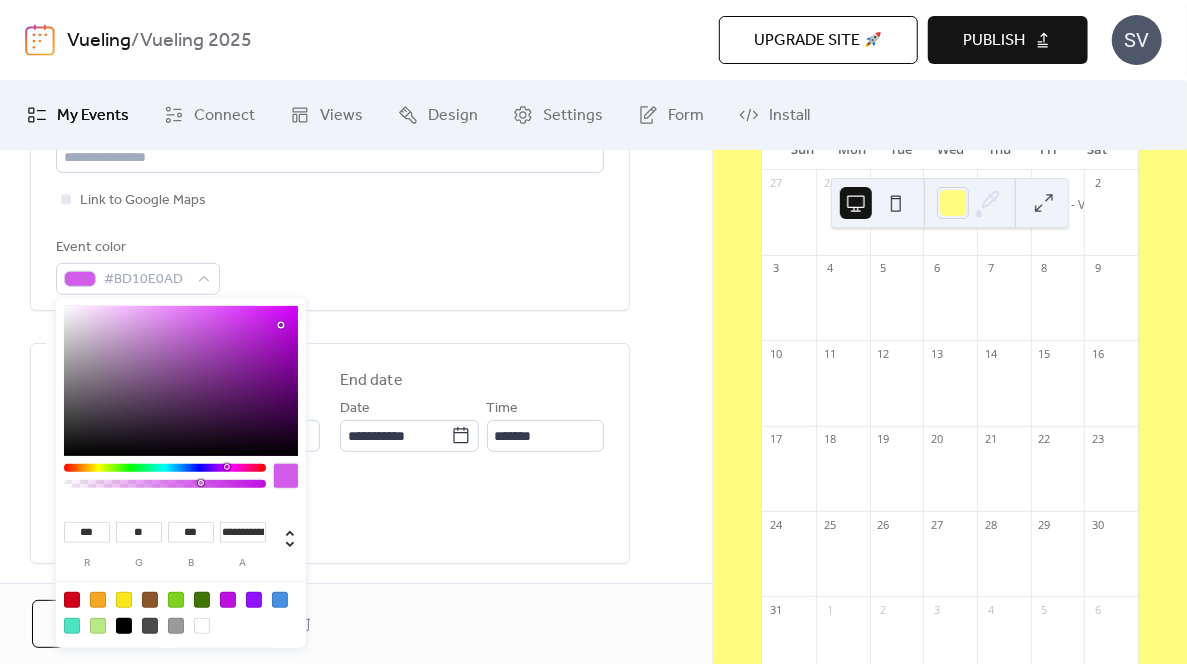 type on "**********" 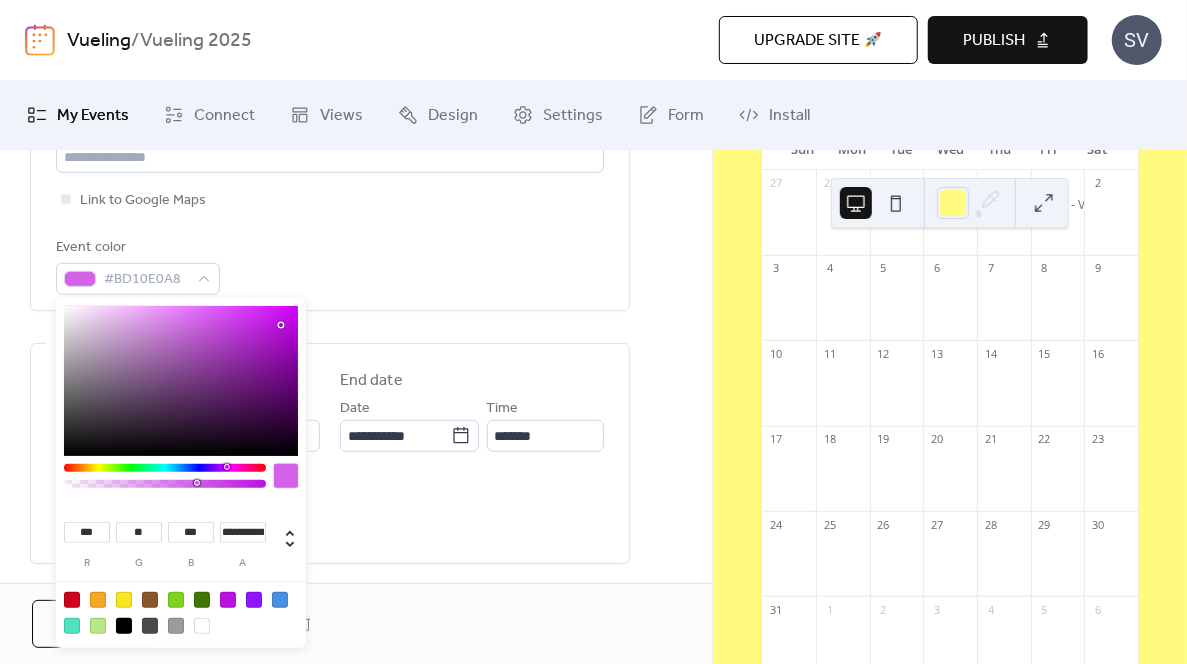drag, startPoint x: 258, startPoint y: 484, endPoint x: 197, endPoint y: 495, distance: 61.983868 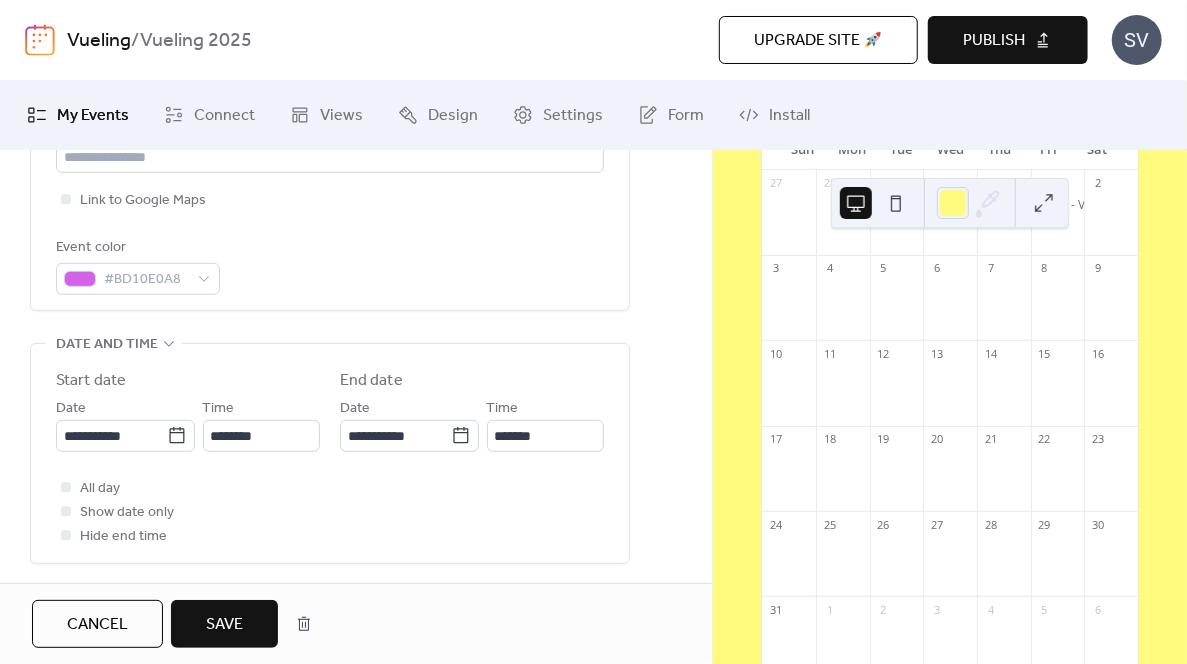 click on "All day Show date only Hide end time" at bounding box center [330, 512] 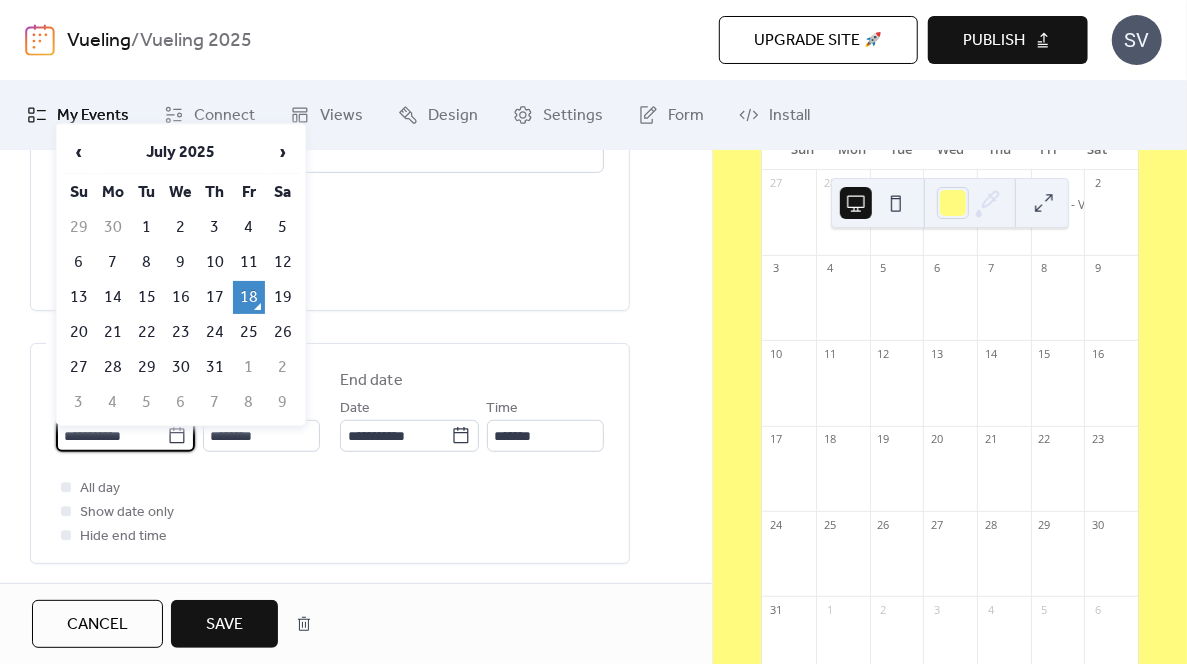 drag, startPoint x: 82, startPoint y: 434, endPoint x: 135, endPoint y: 437, distance: 53.08484 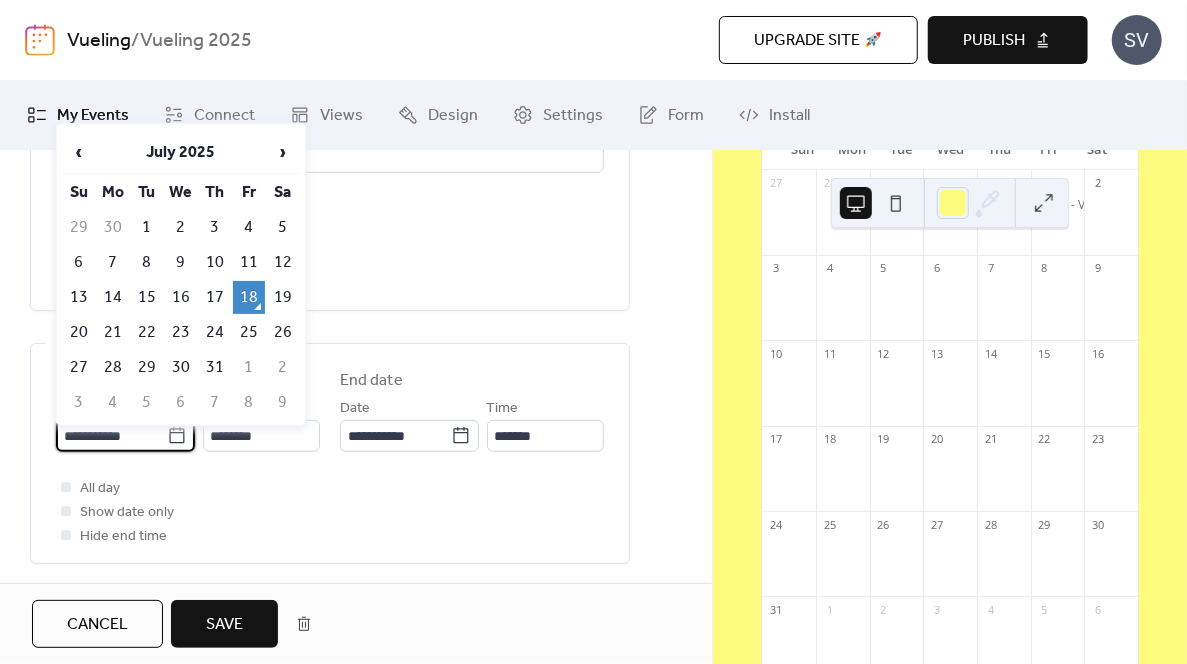 click on "**********" at bounding box center (111, 436) 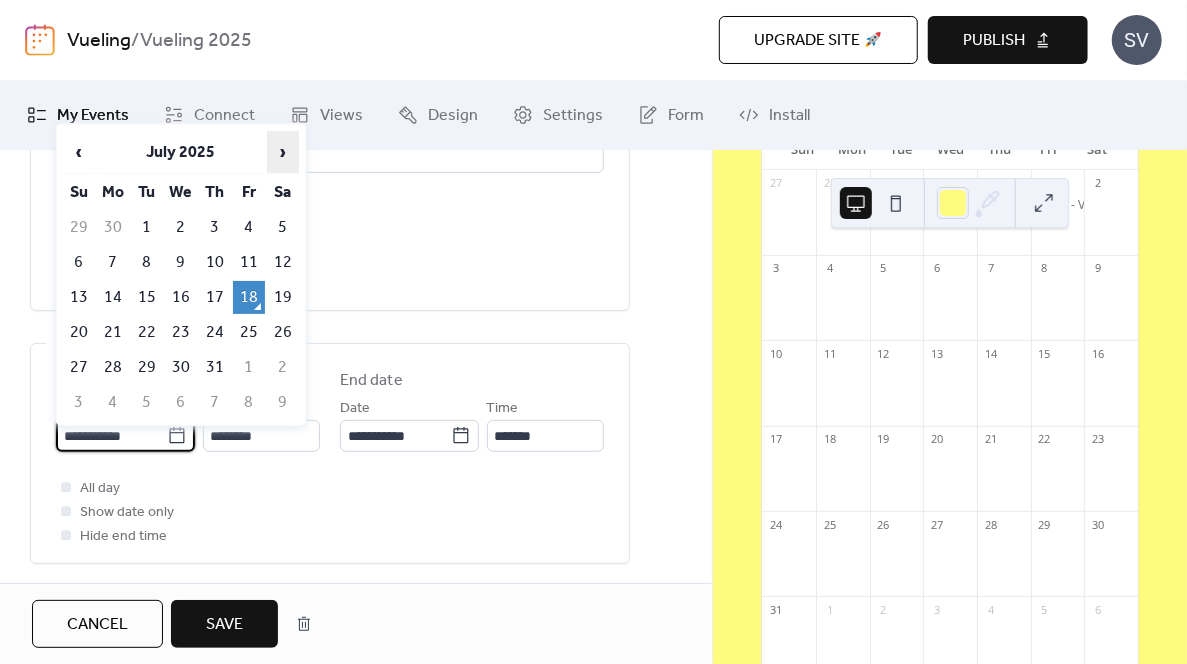 click on "›" at bounding box center [283, 152] 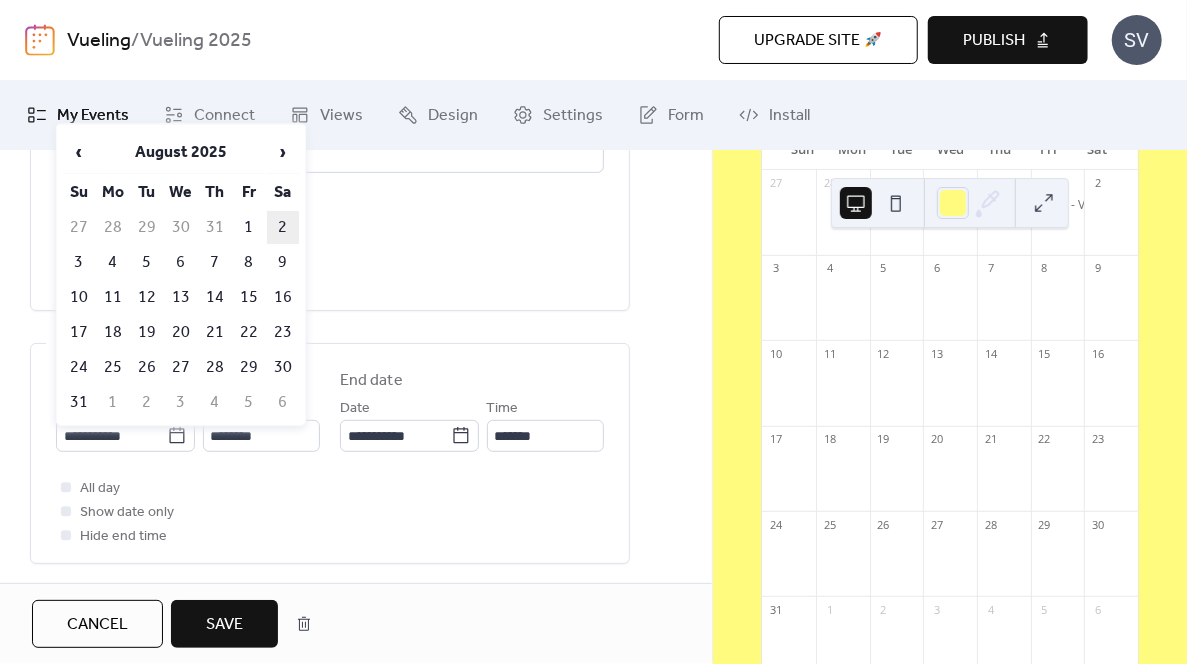 click on "2" at bounding box center [283, 227] 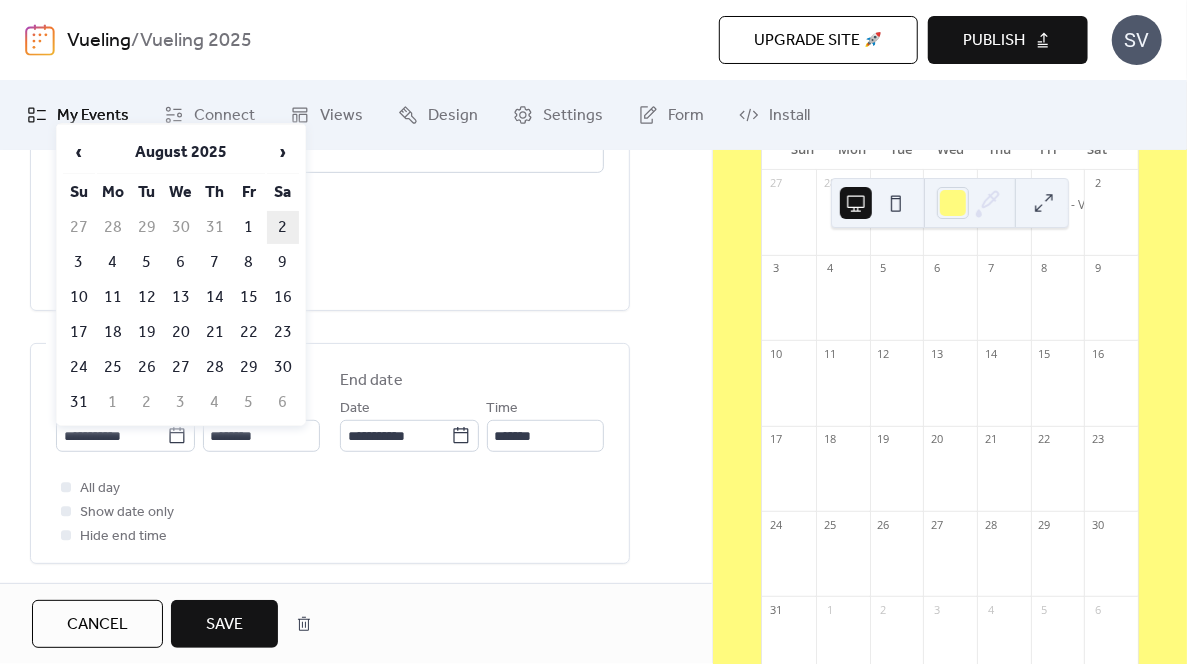 type on "**********" 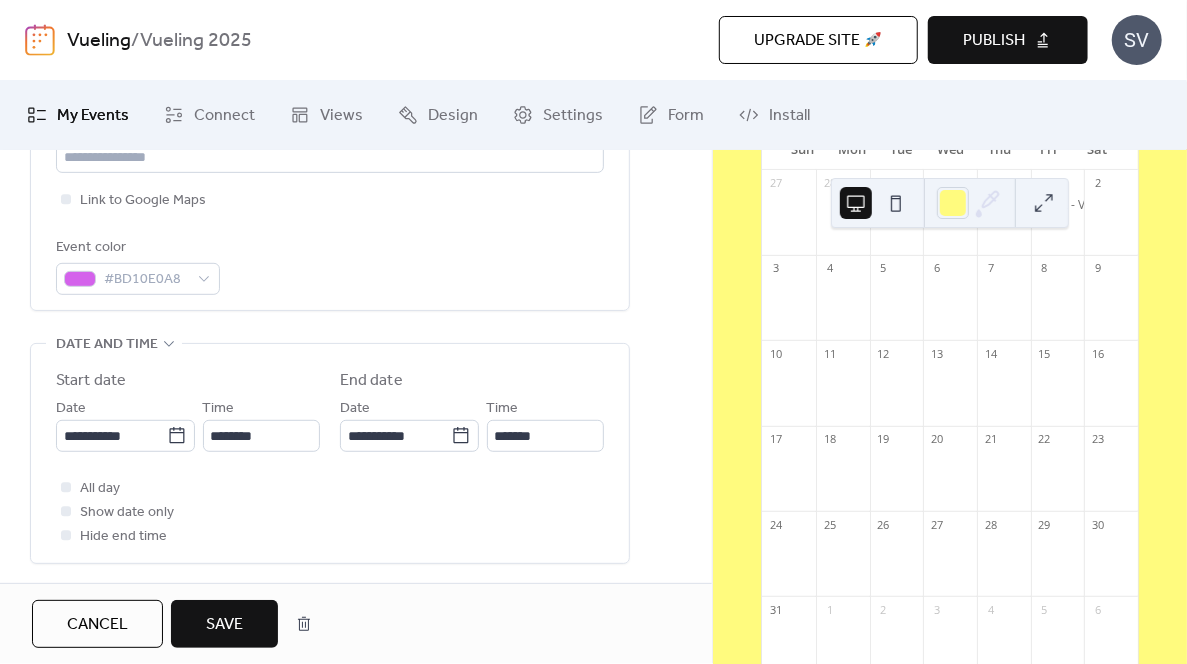 click on "All day Show date only Hide end time" at bounding box center (330, 512) 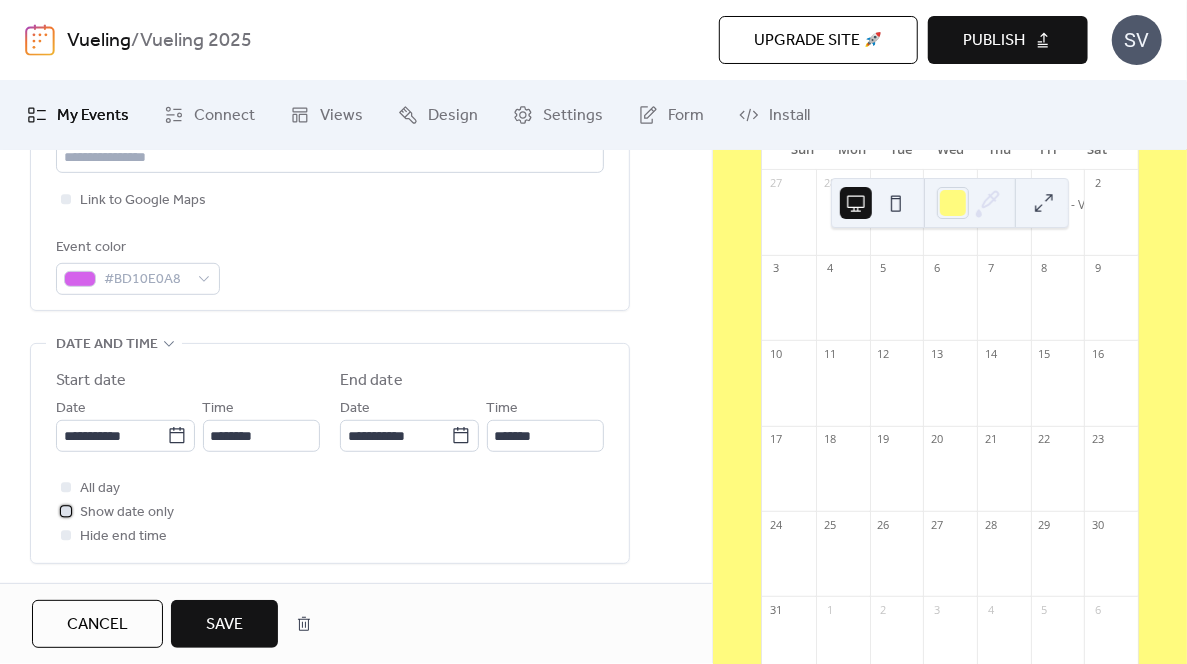 click at bounding box center (66, 511) 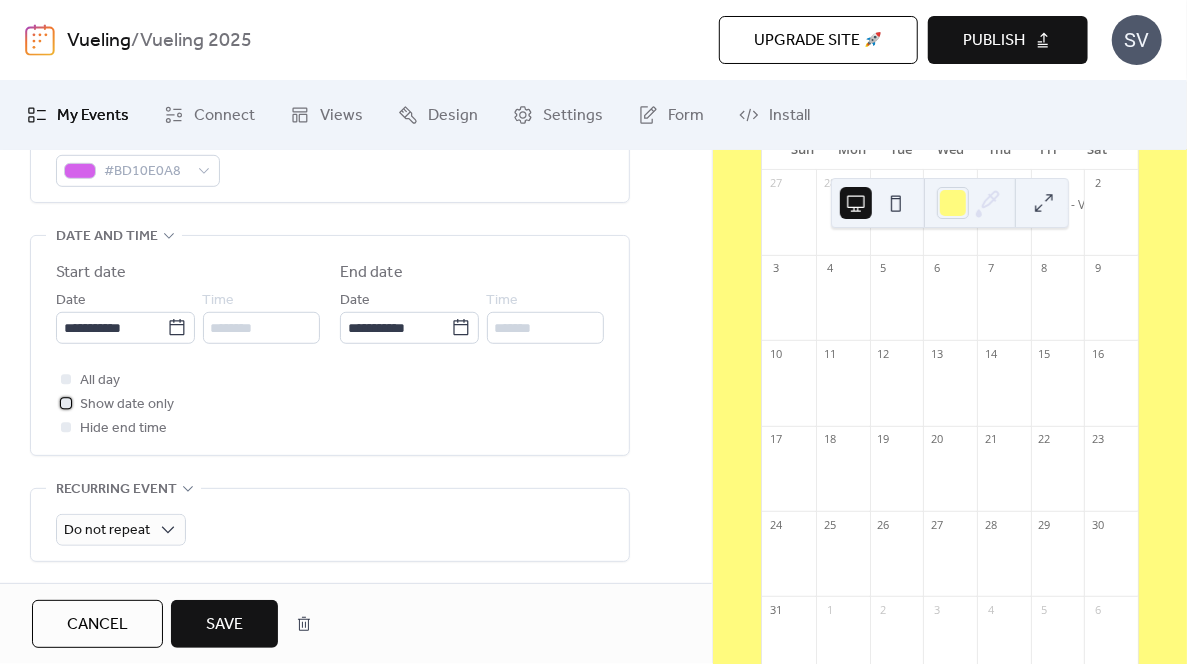 scroll, scrollTop: 700, scrollLeft: 0, axis: vertical 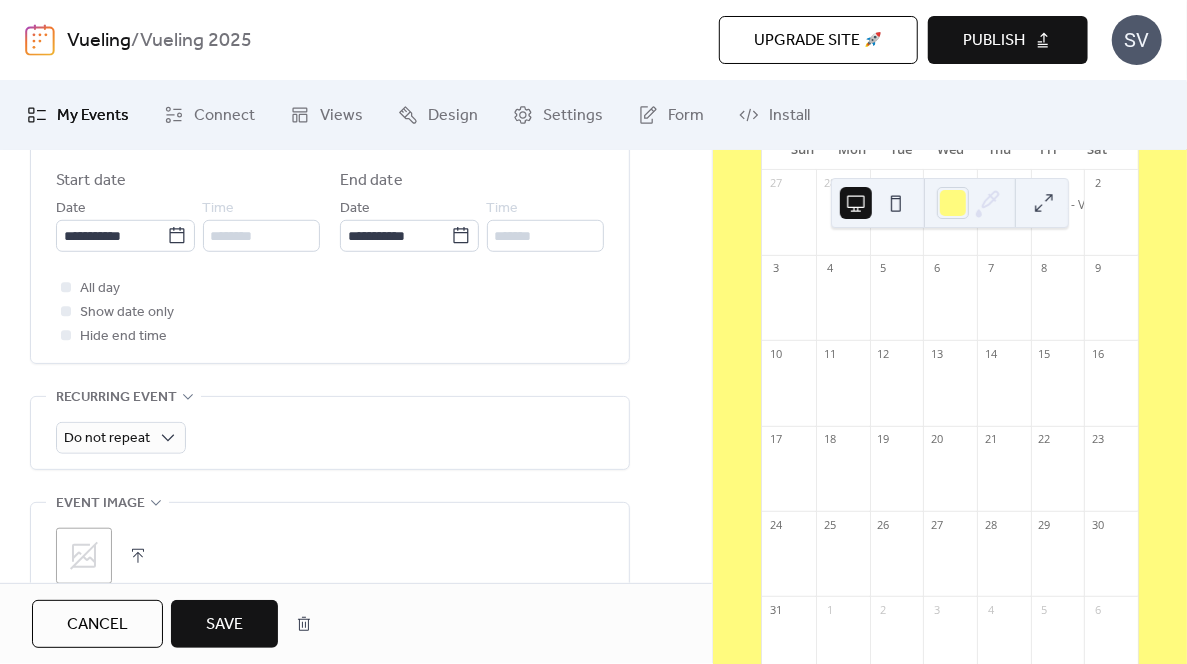 click on "Save" at bounding box center (224, 625) 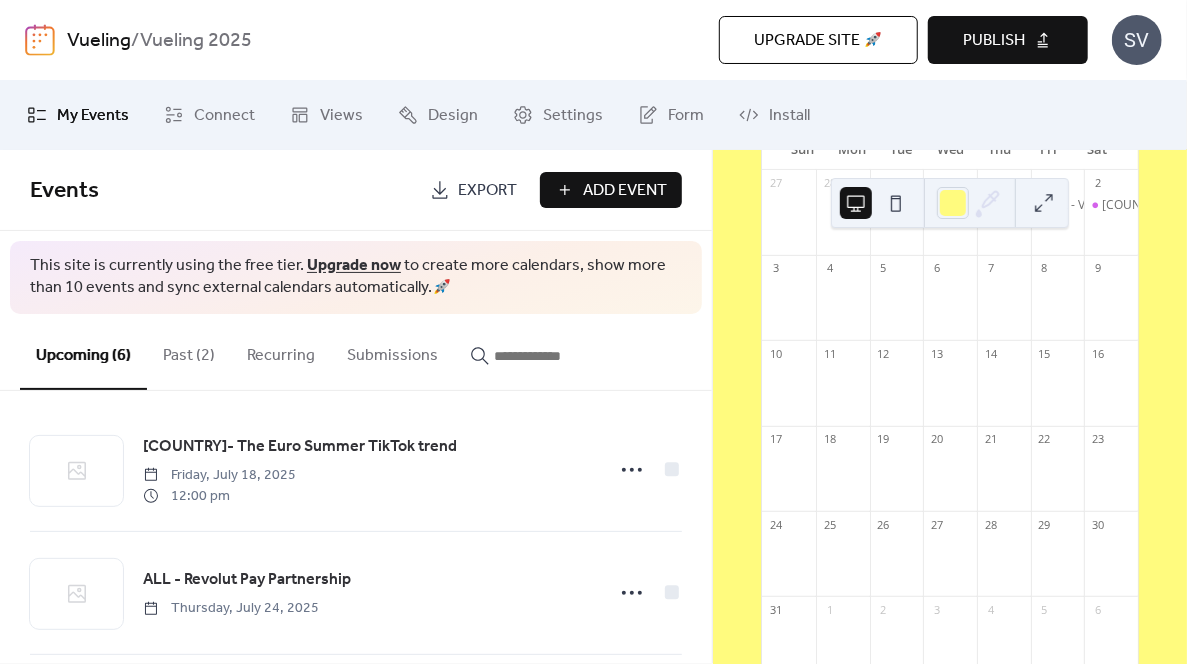scroll, scrollTop: 0, scrollLeft: 0, axis: both 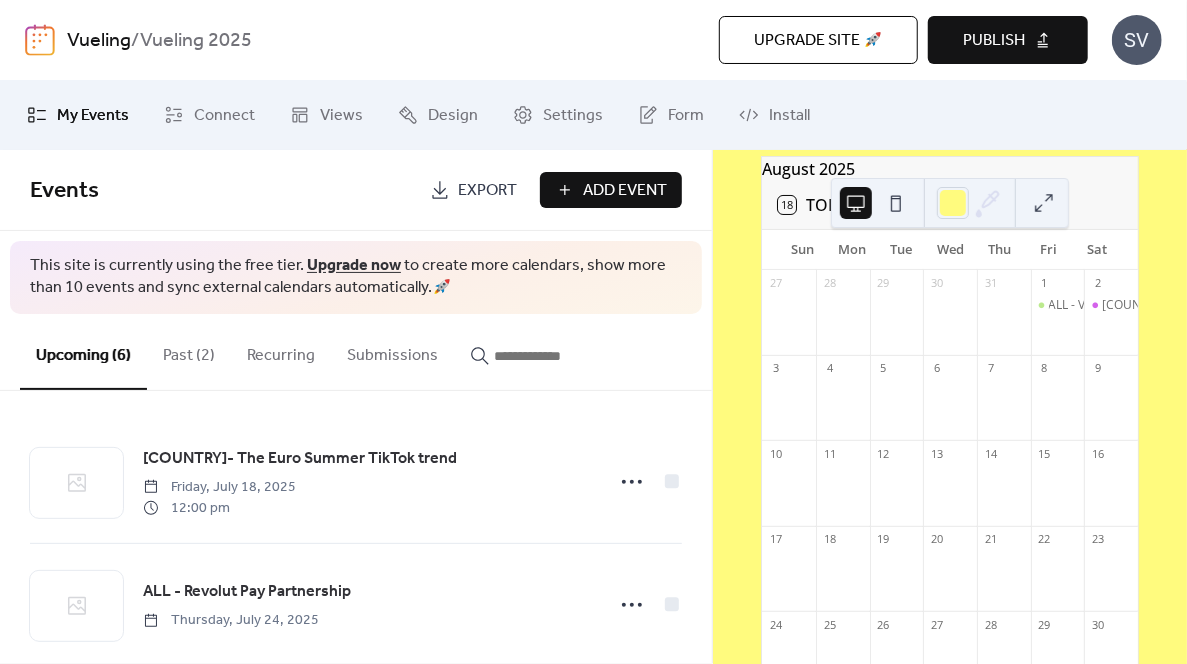drag, startPoint x: 642, startPoint y: 309, endPoint x: 628, endPoint y: 310, distance: 14.035668 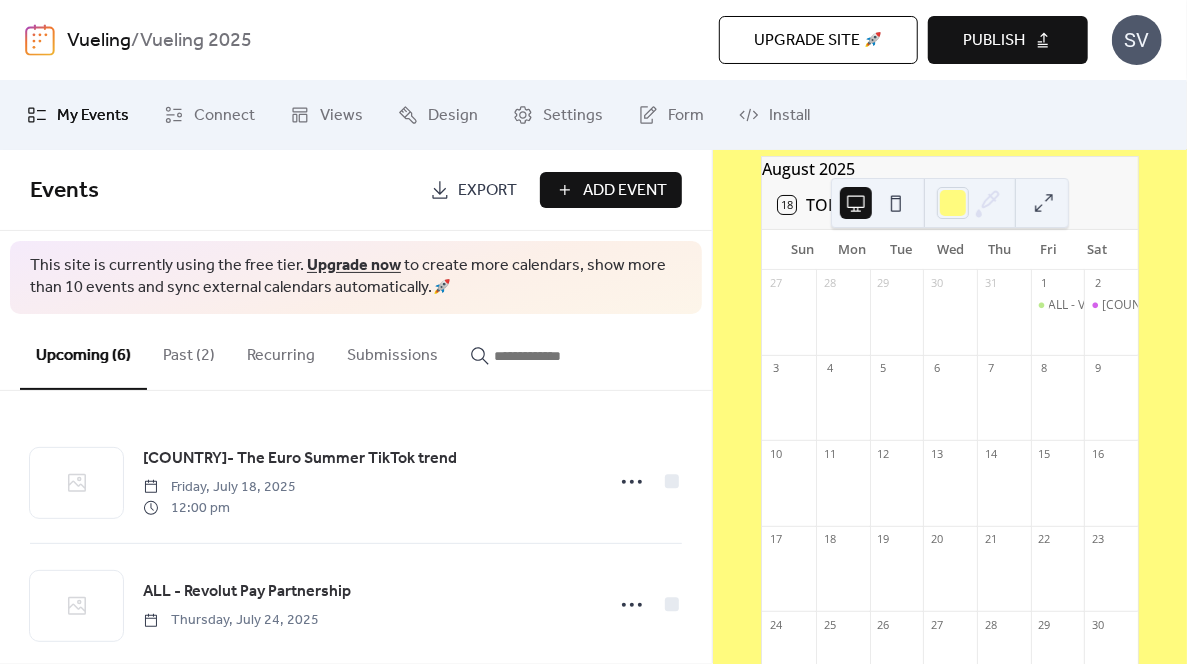 click on "Add Event" at bounding box center (625, 191) 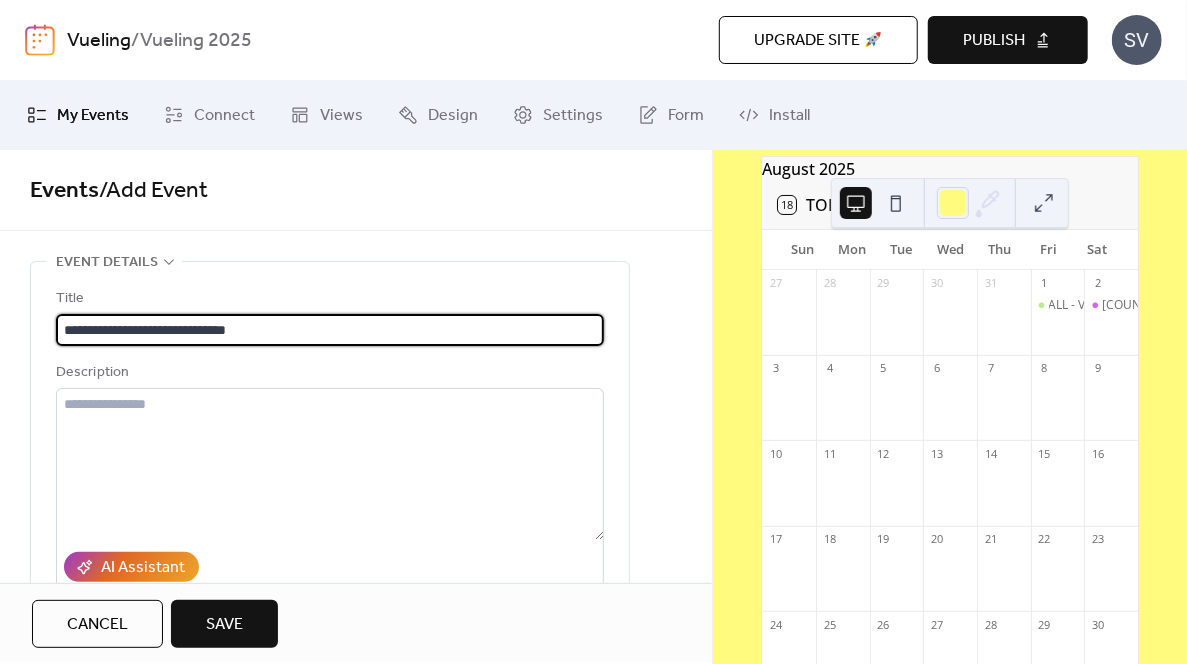 scroll, scrollTop: 1, scrollLeft: 0, axis: vertical 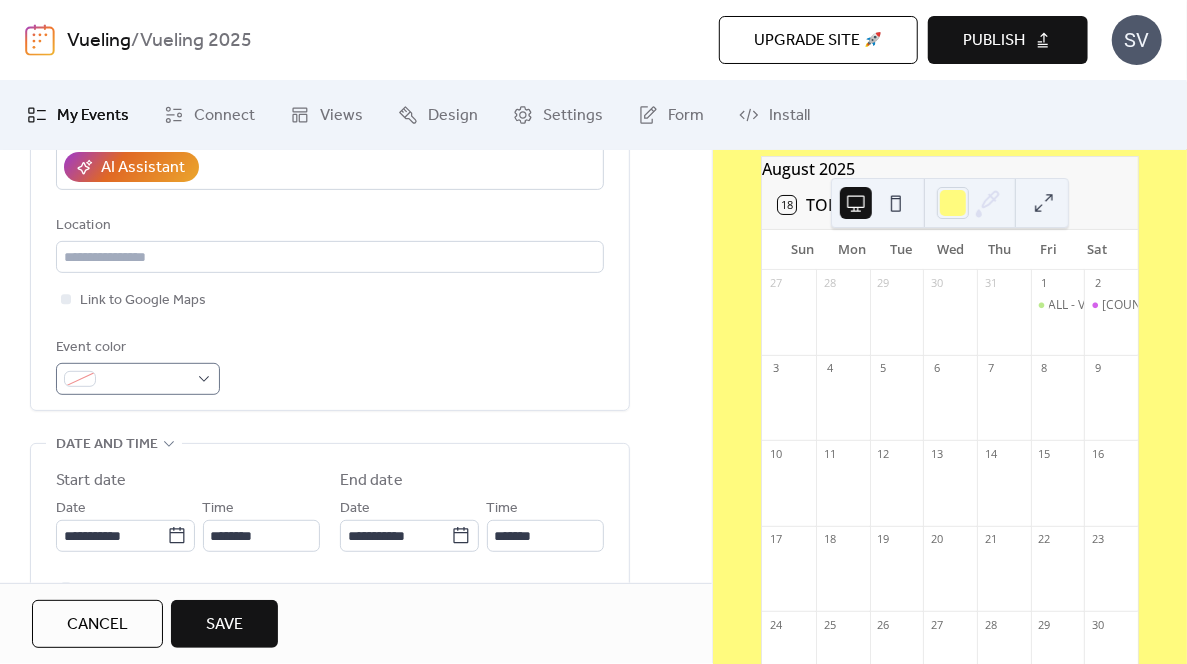 type on "**********" 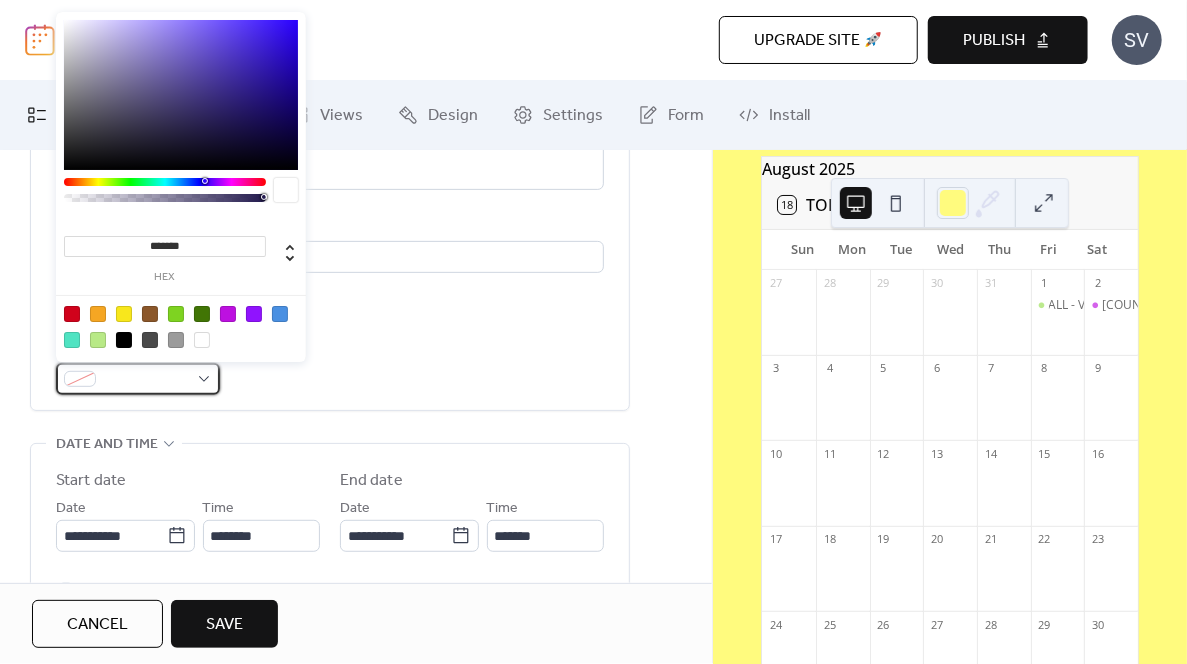 scroll, scrollTop: 0, scrollLeft: 0, axis: both 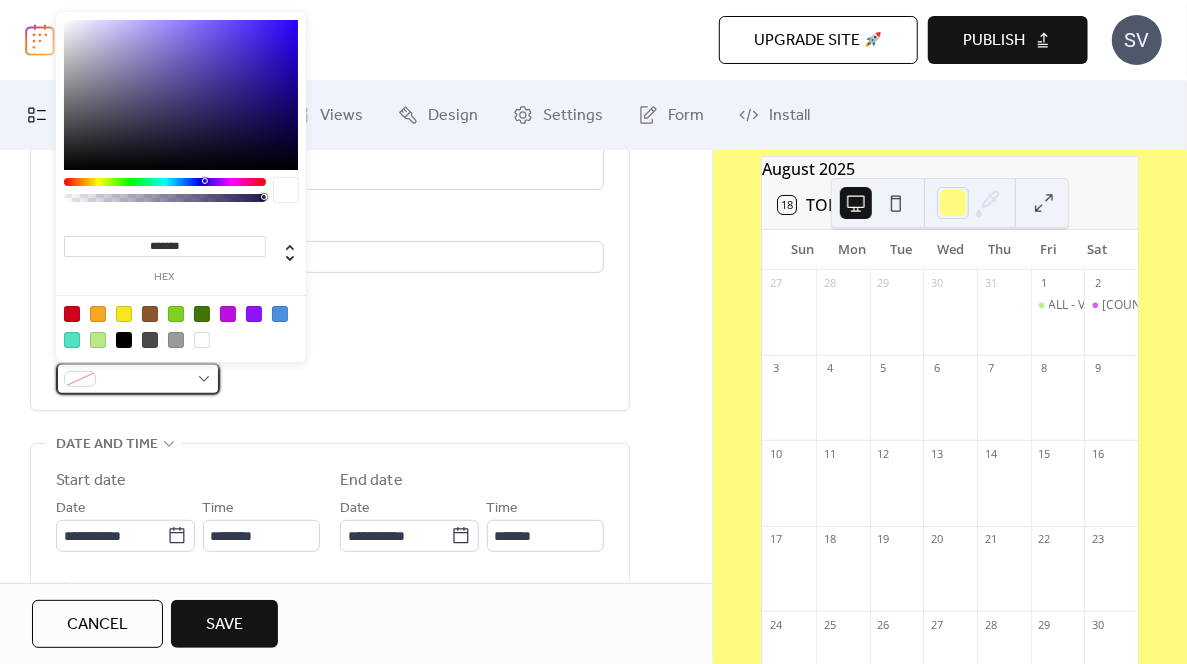 click at bounding box center [146, 380] 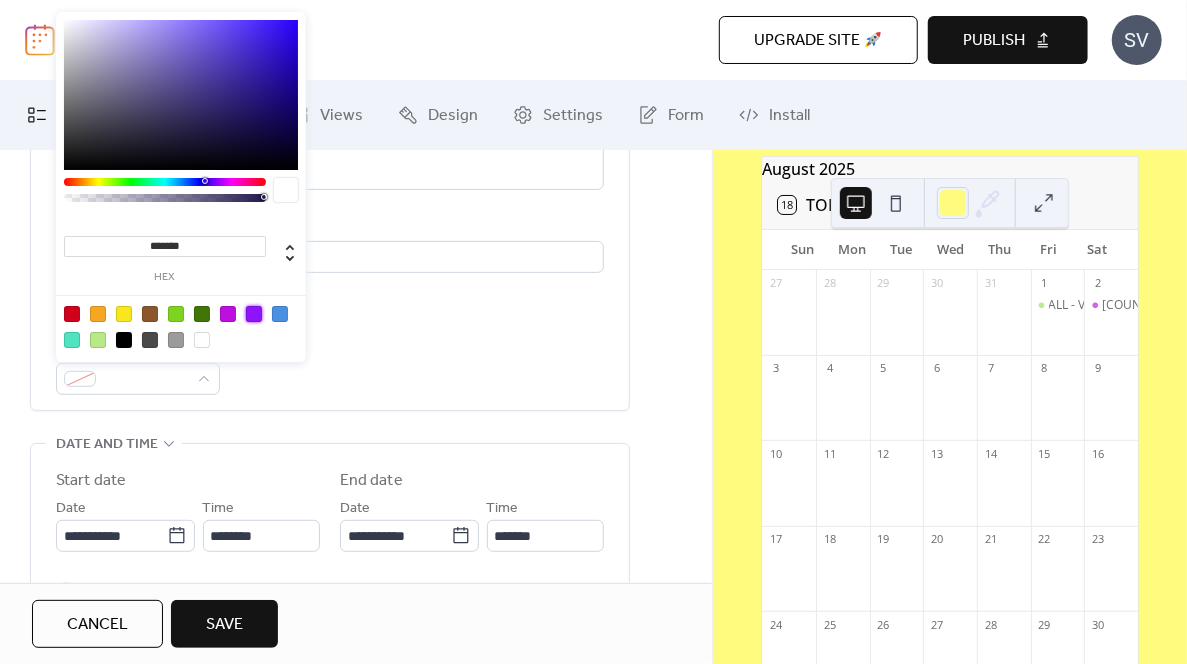 click at bounding box center (254, 314) 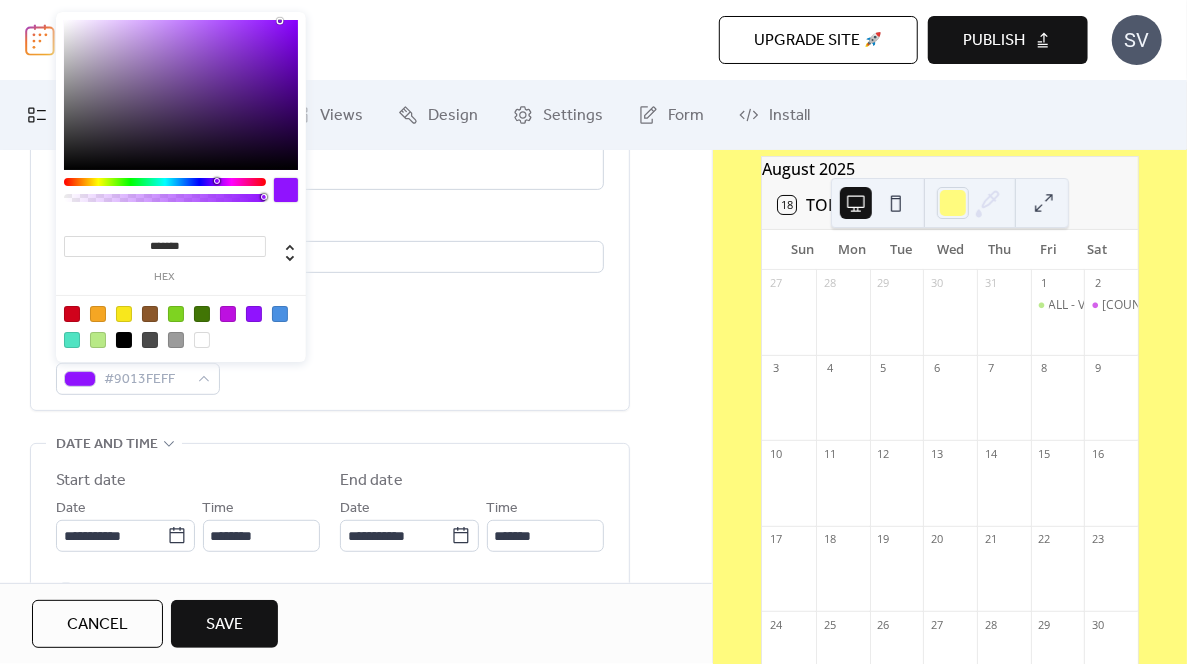 drag, startPoint x: 254, startPoint y: 193, endPoint x: 239, endPoint y: 199, distance: 16.155495 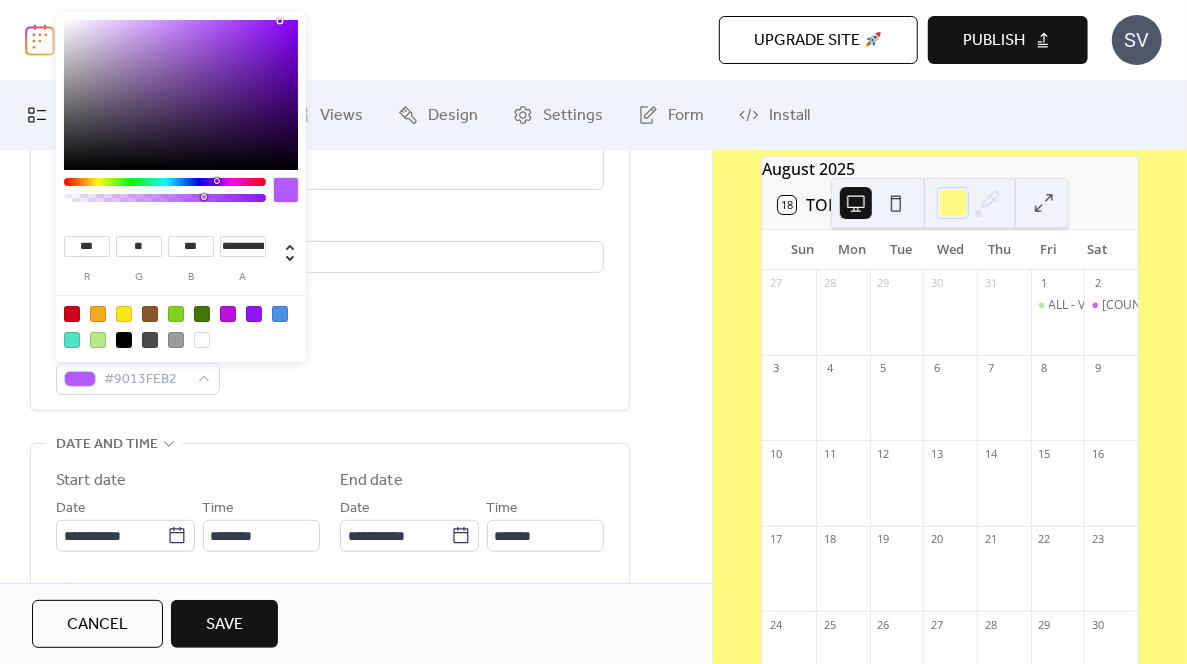 type on "**********" 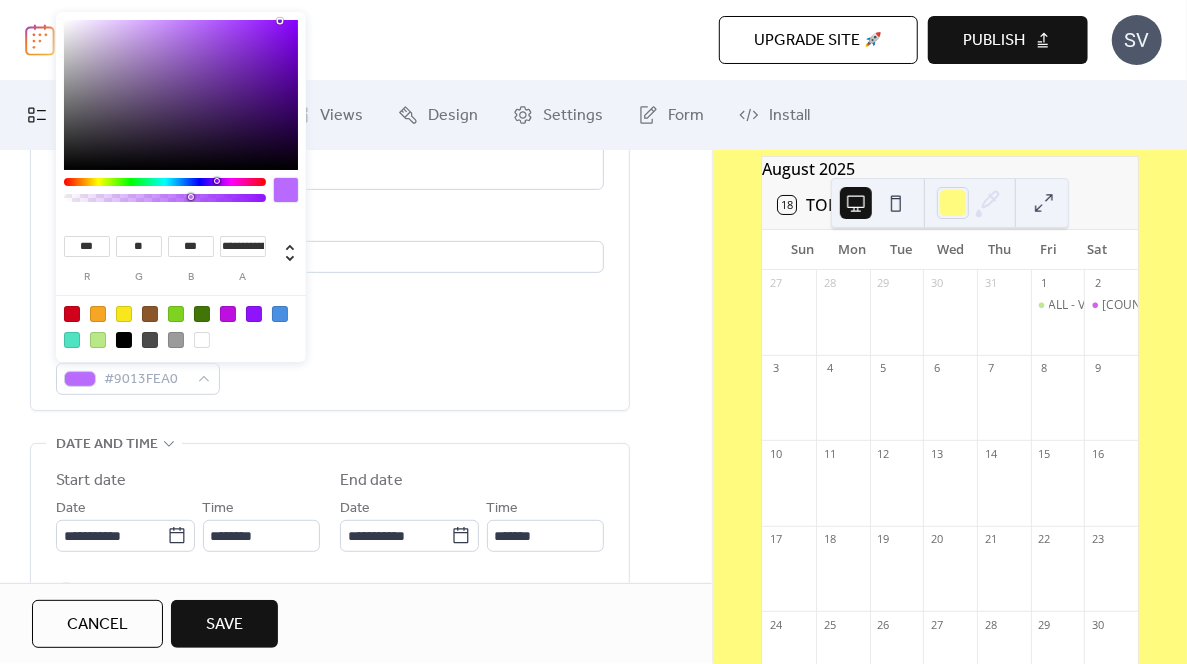 drag, startPoint x: 256, startPoint y: 200, endPoint x: 190, endPoint y: 217, distance: 68.154236 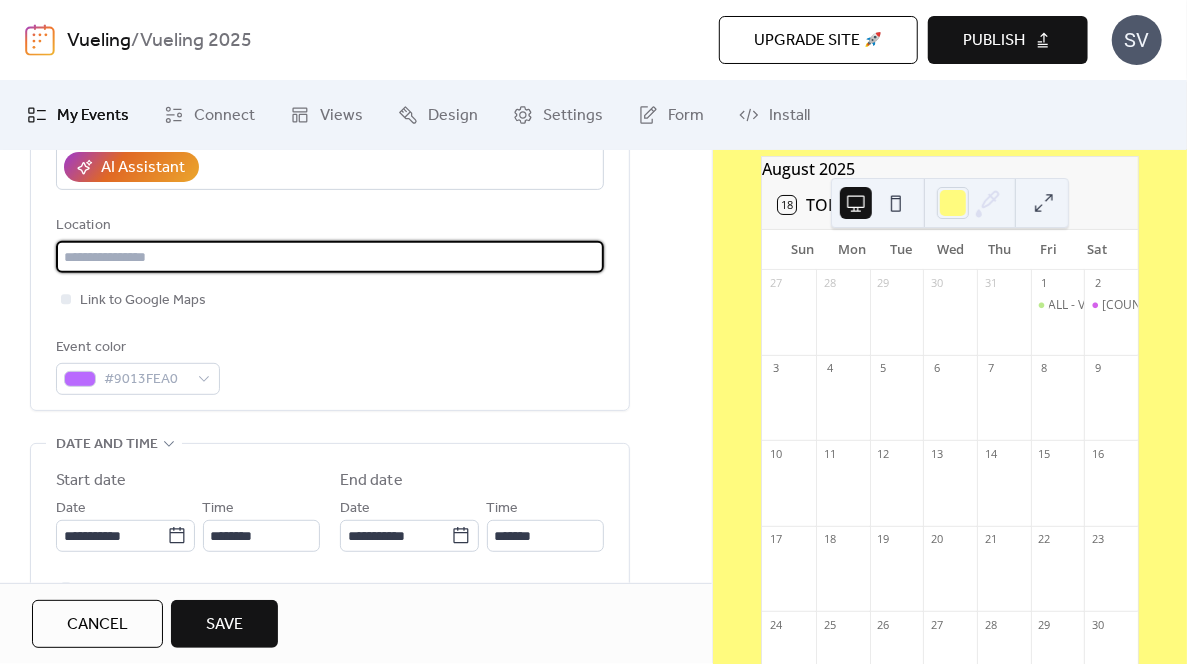 click at bounding box center (330, 257) 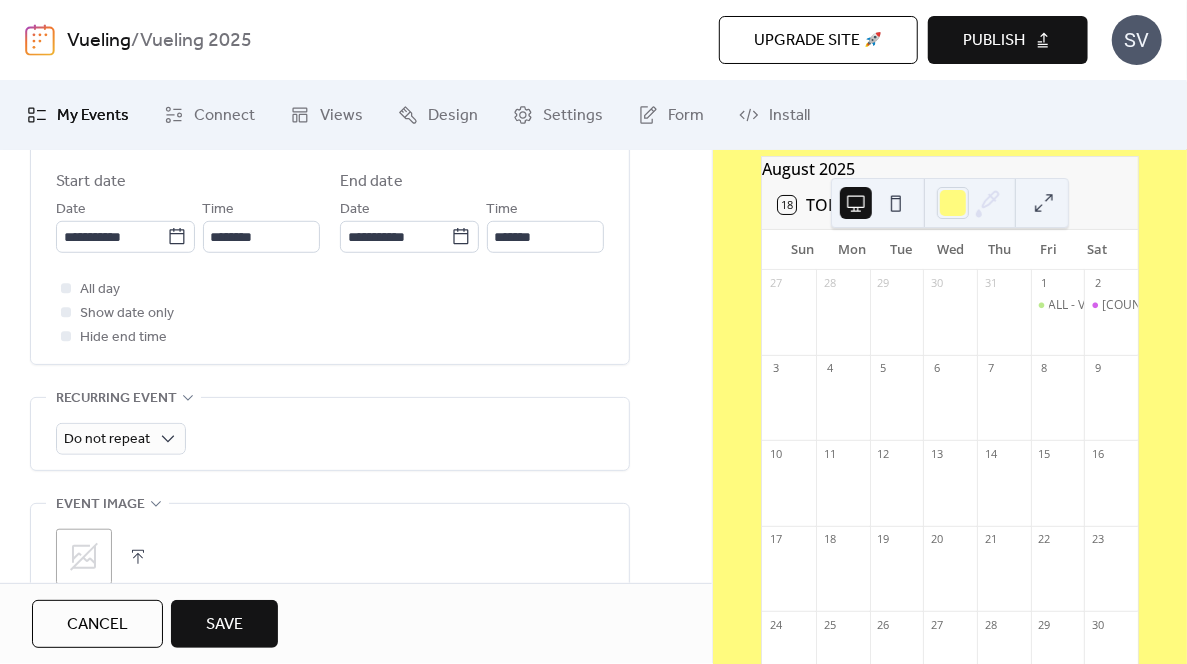 scroll, scrollTop: 700, scrollLeft: 0, axis: vertical 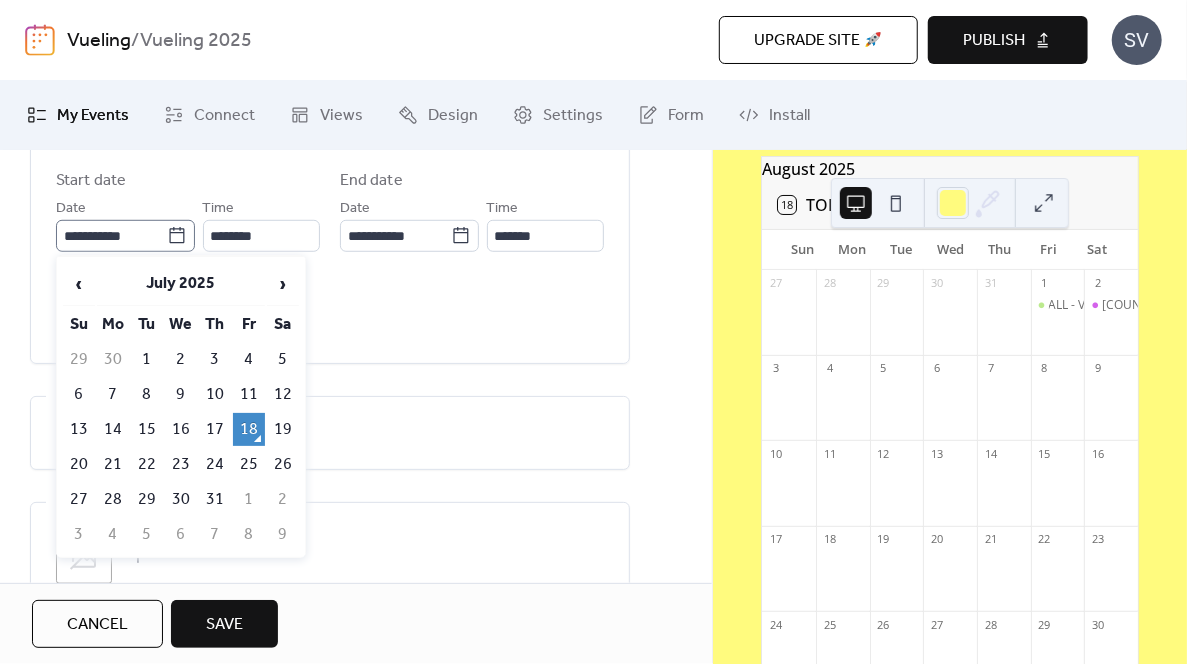 click 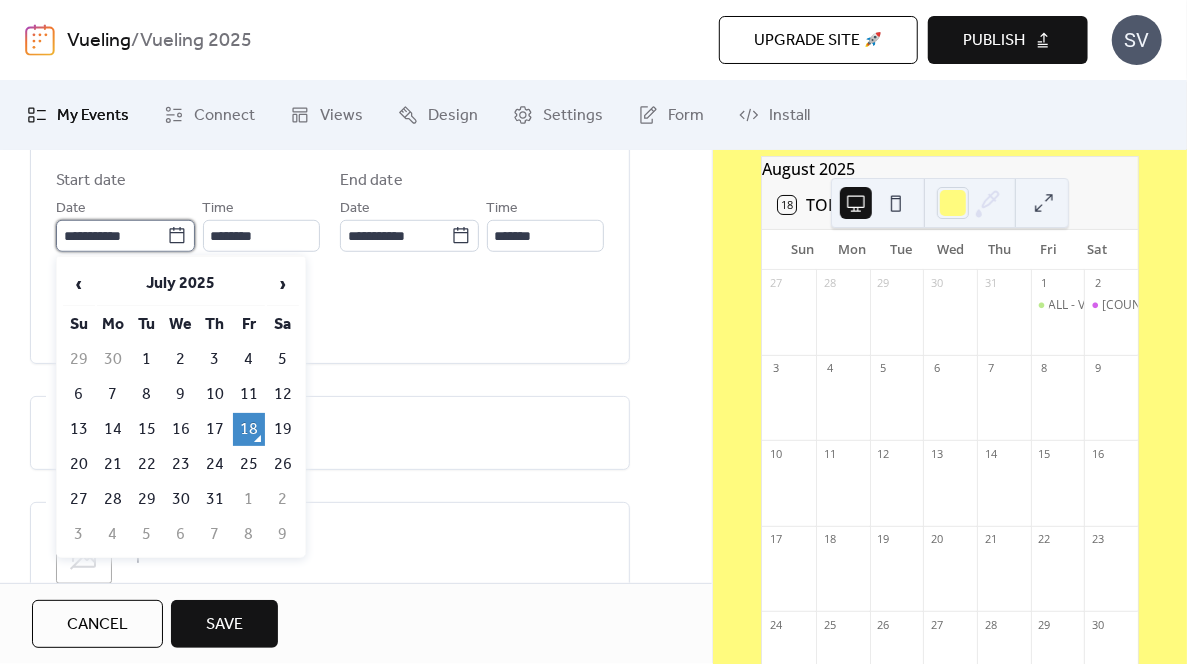 click on "**********" at bounding box center (111, 236) 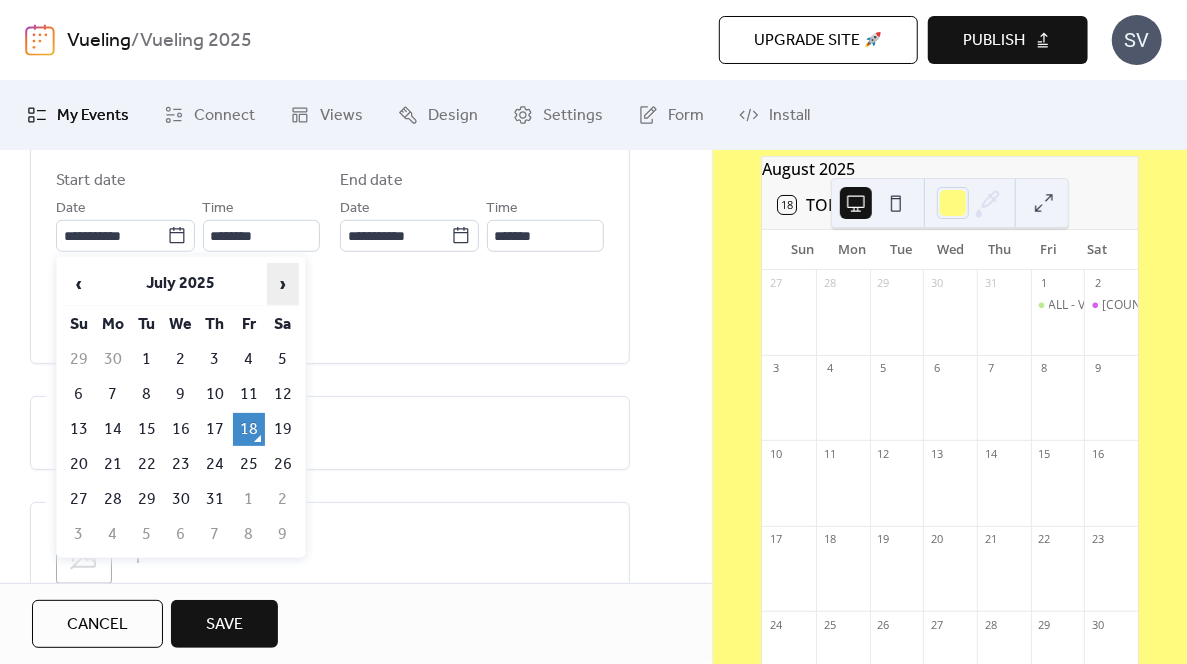 click on "›" at bounding box center [283, 284] 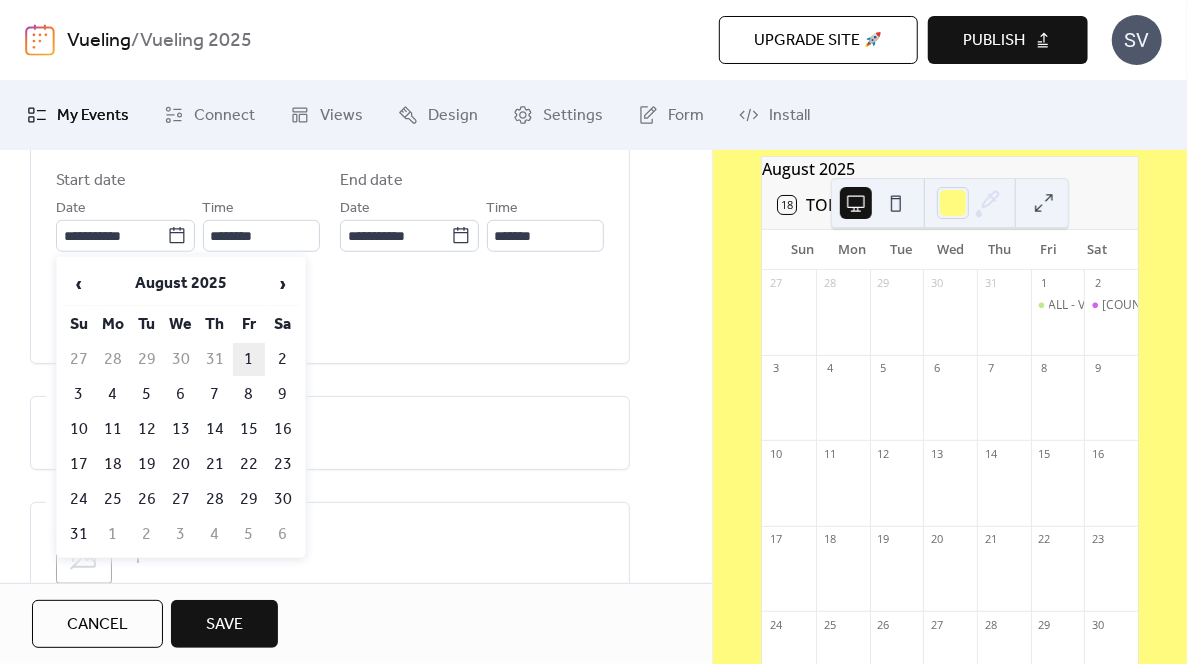 click on "1" at bounding box center [249, 359] 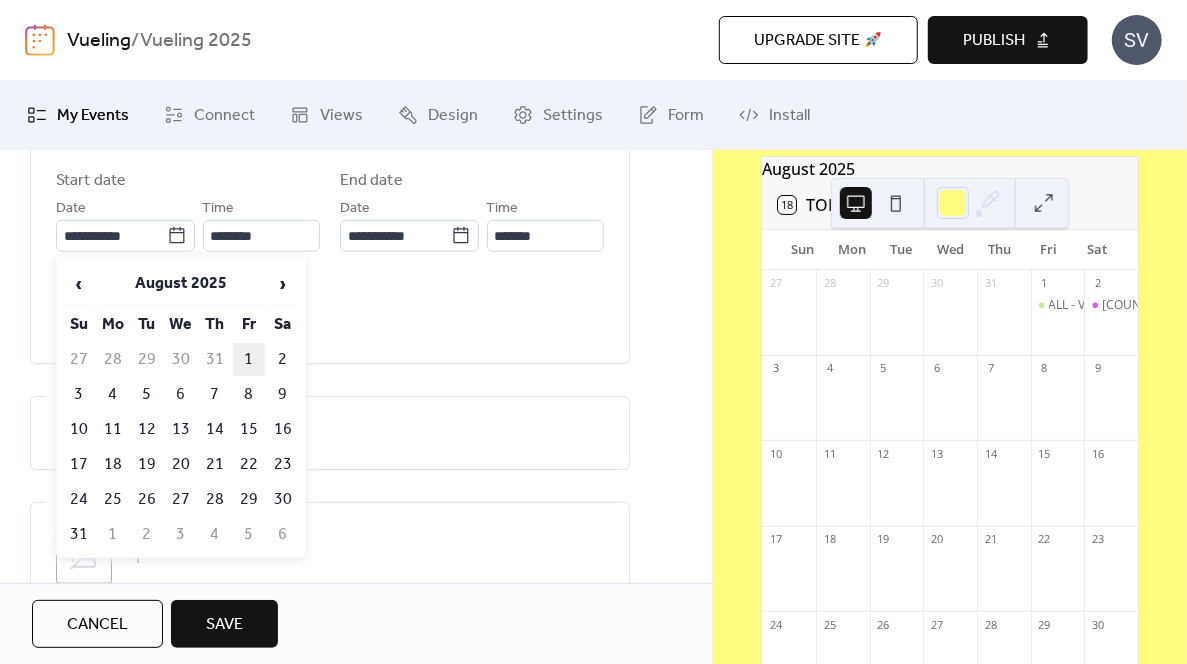 type on "**********" 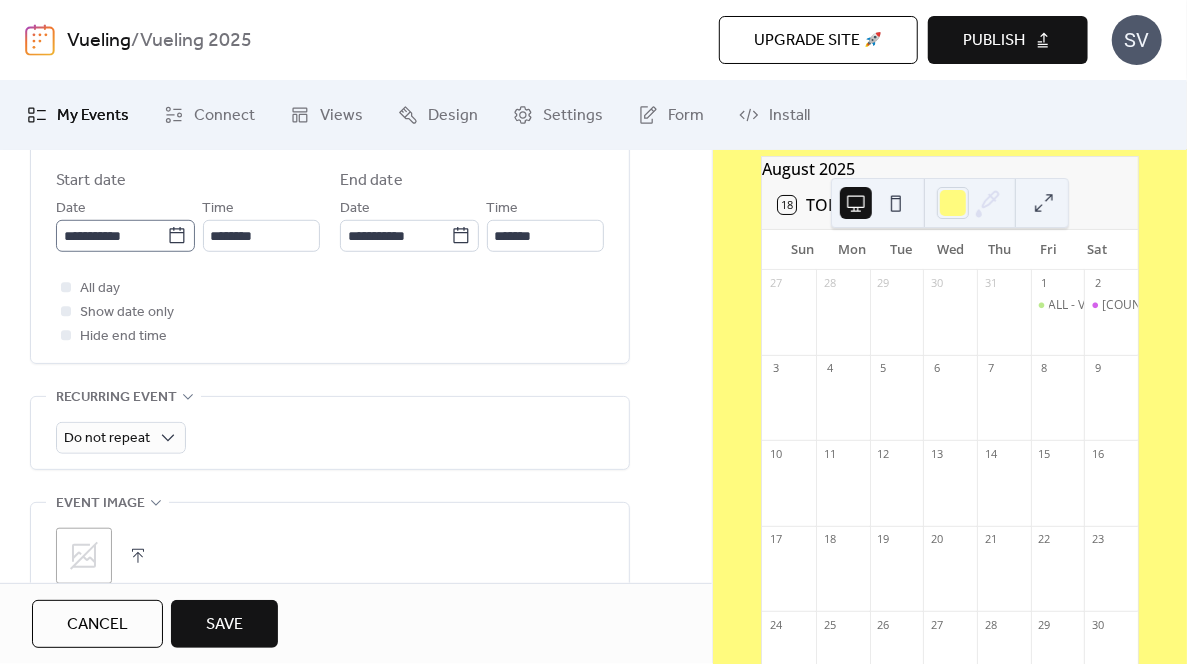 click 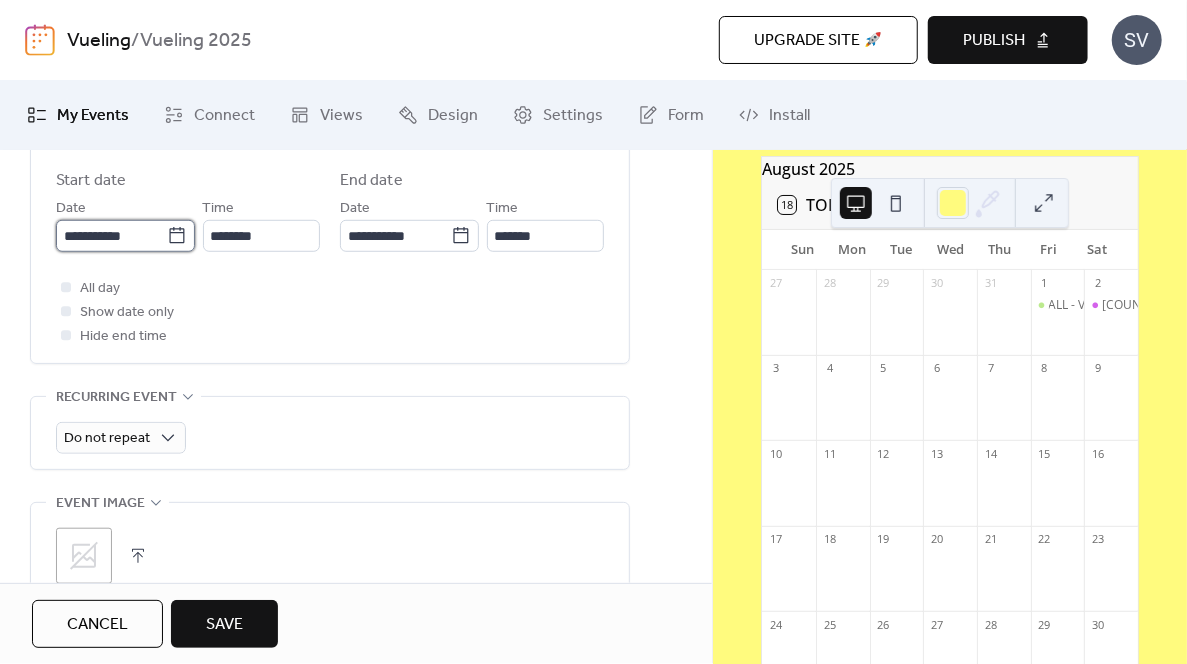 click on "**********" at bounding box center (111, 236) 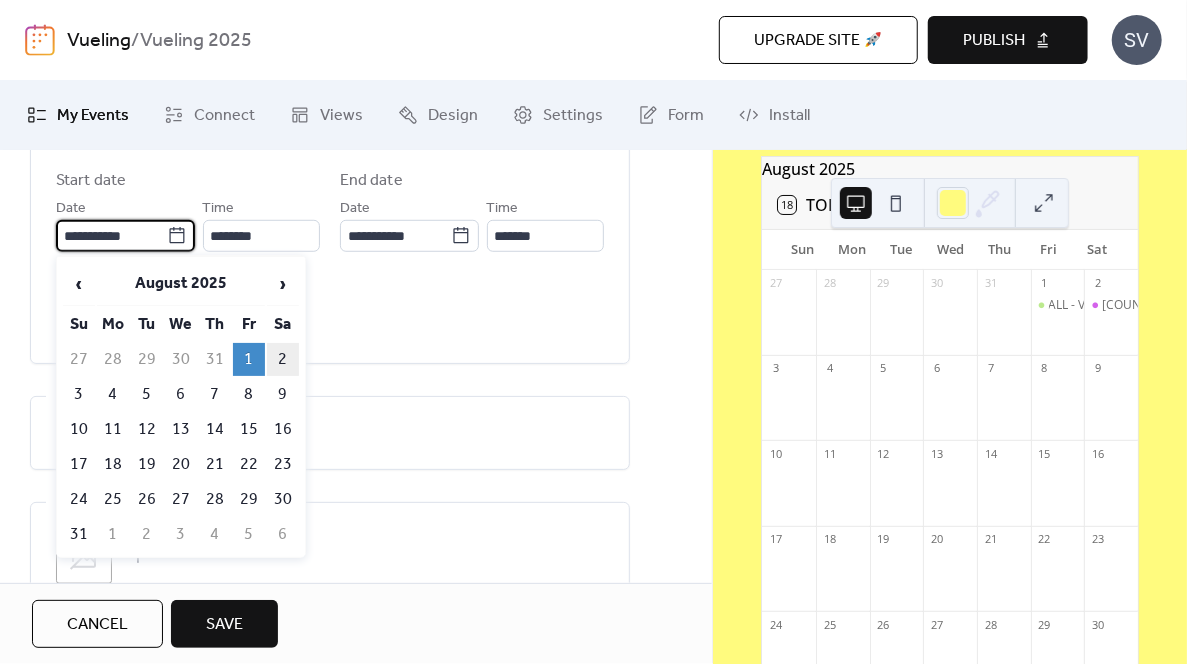 click on "2" at bounding box center (283, 359) 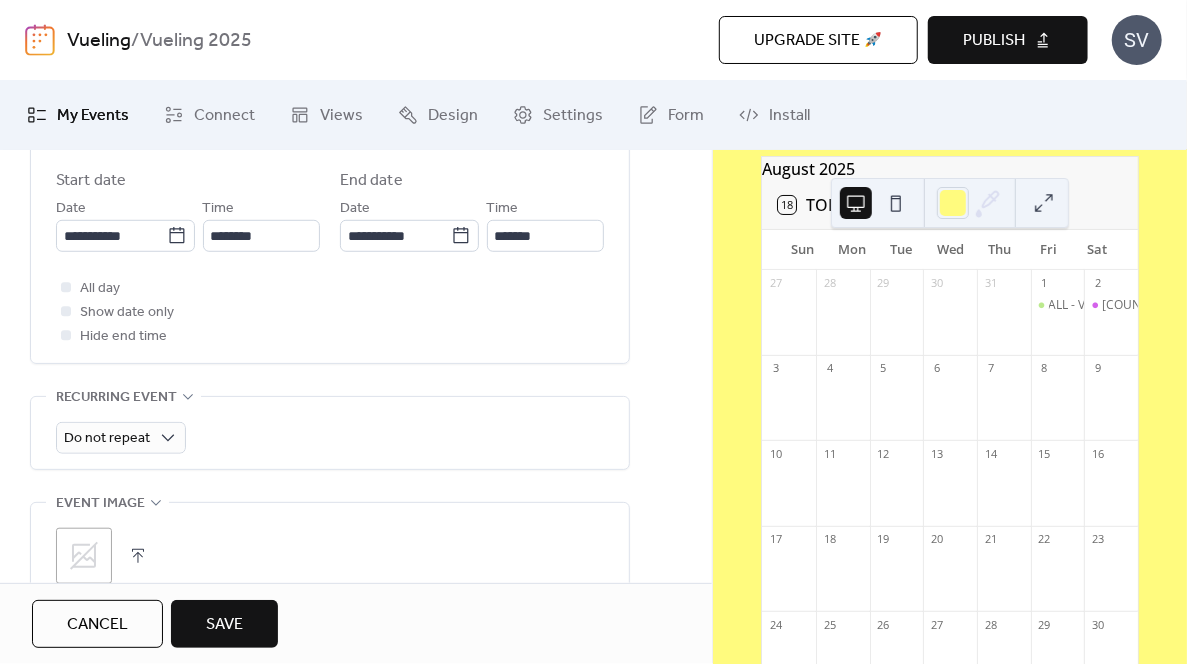 click on "All day Show date only Hide end time" at bounding box center (330, 312) 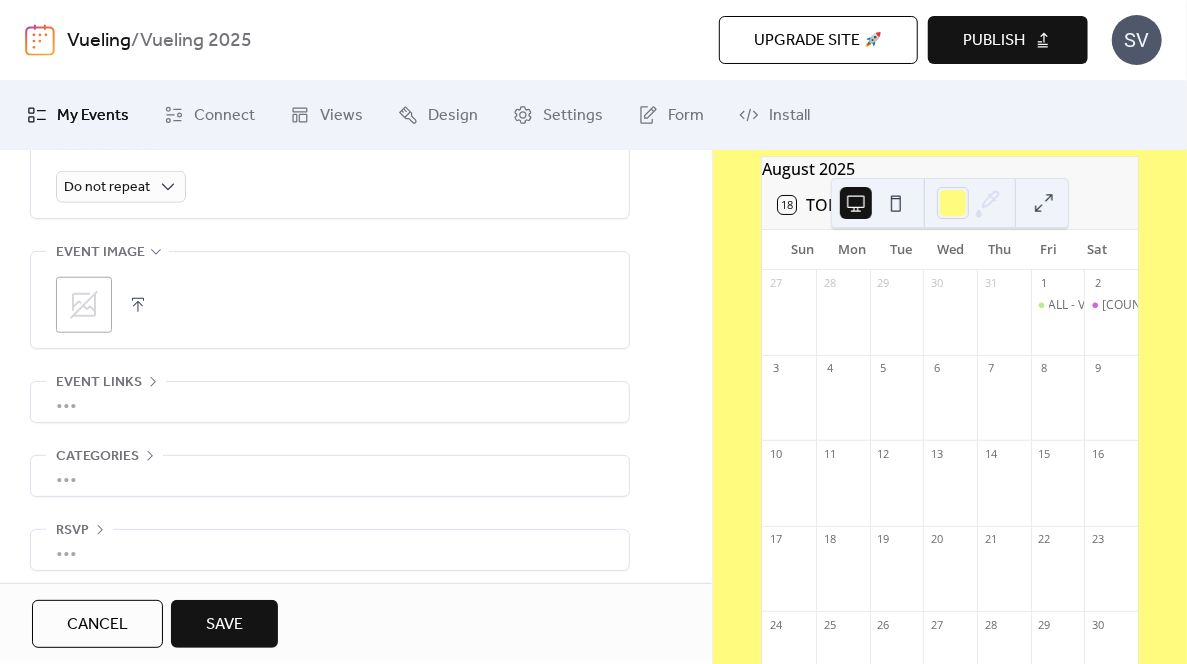 scroll, scrollTop: 758, scrollLeft: 0, axis: vertical 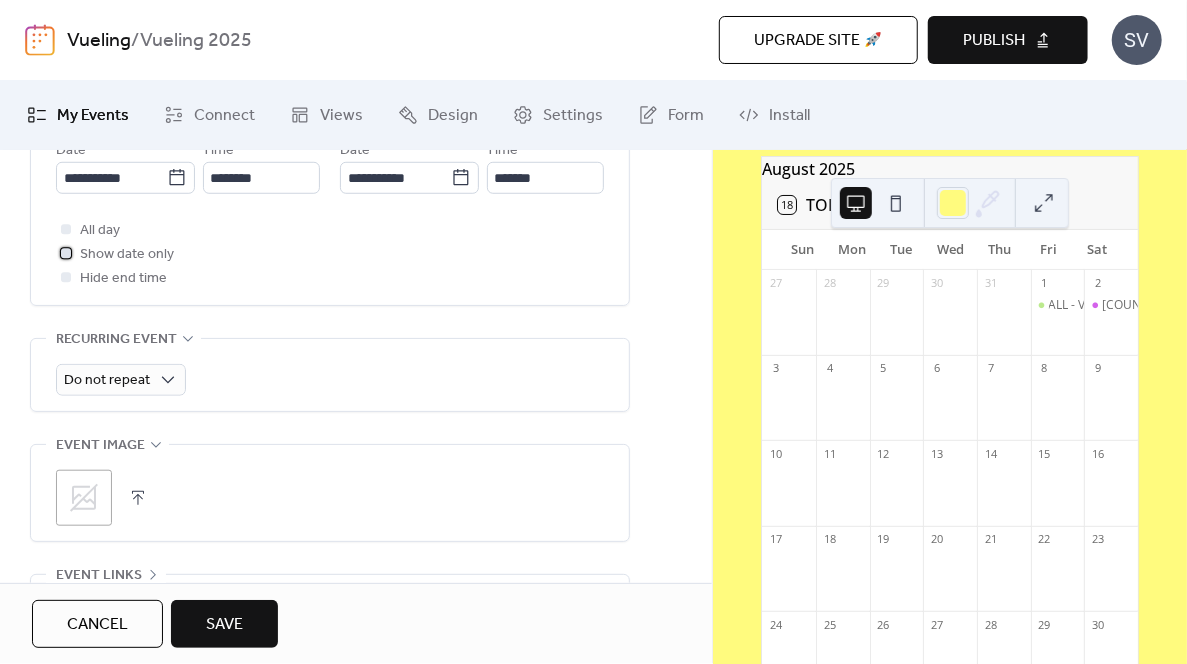click at bounding box center [66, 253] 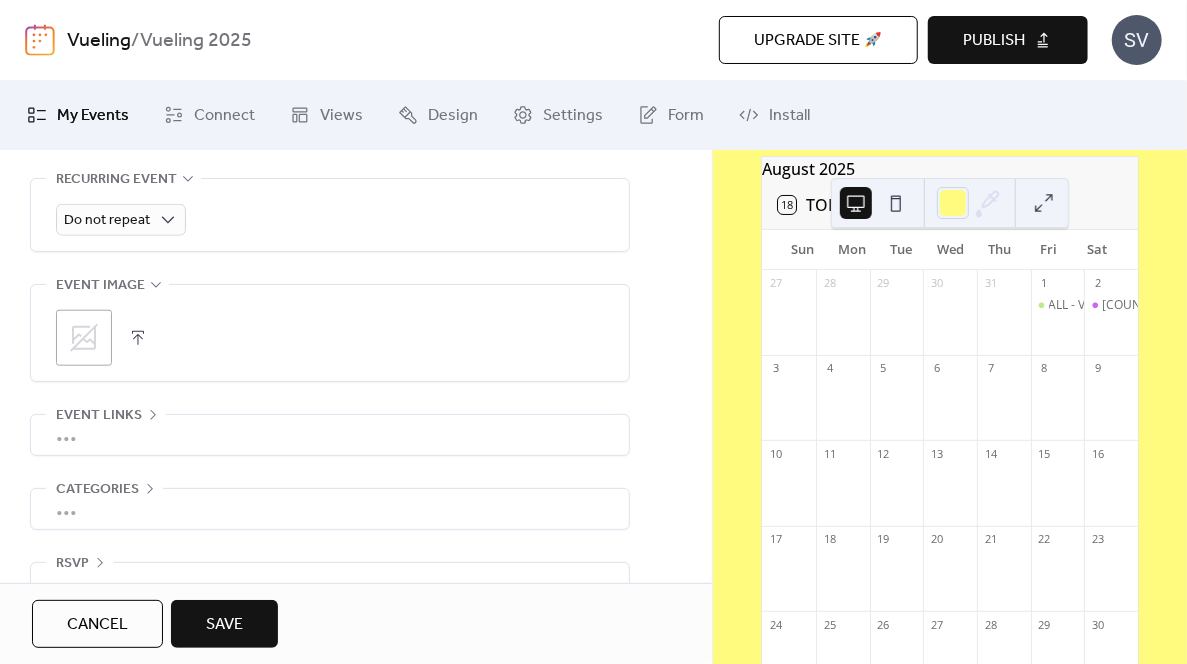 scroll, scrollTop: 958, scrollLeft: 0, axis: vertical 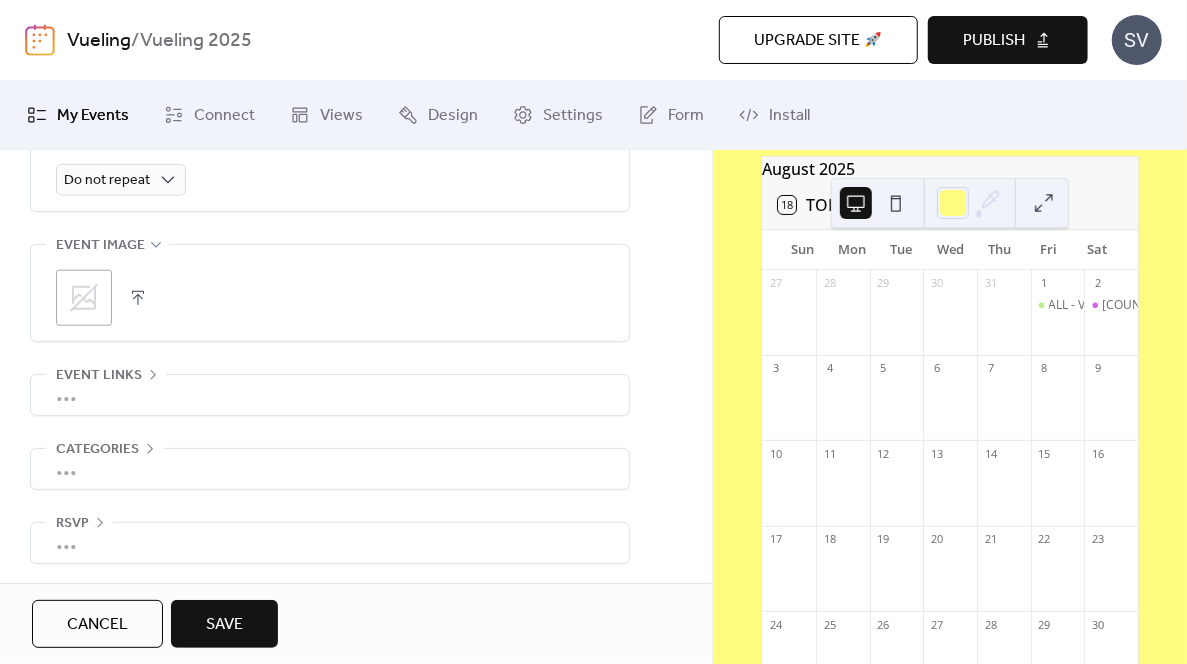 click on "Save" at bounding box center [224, 624] 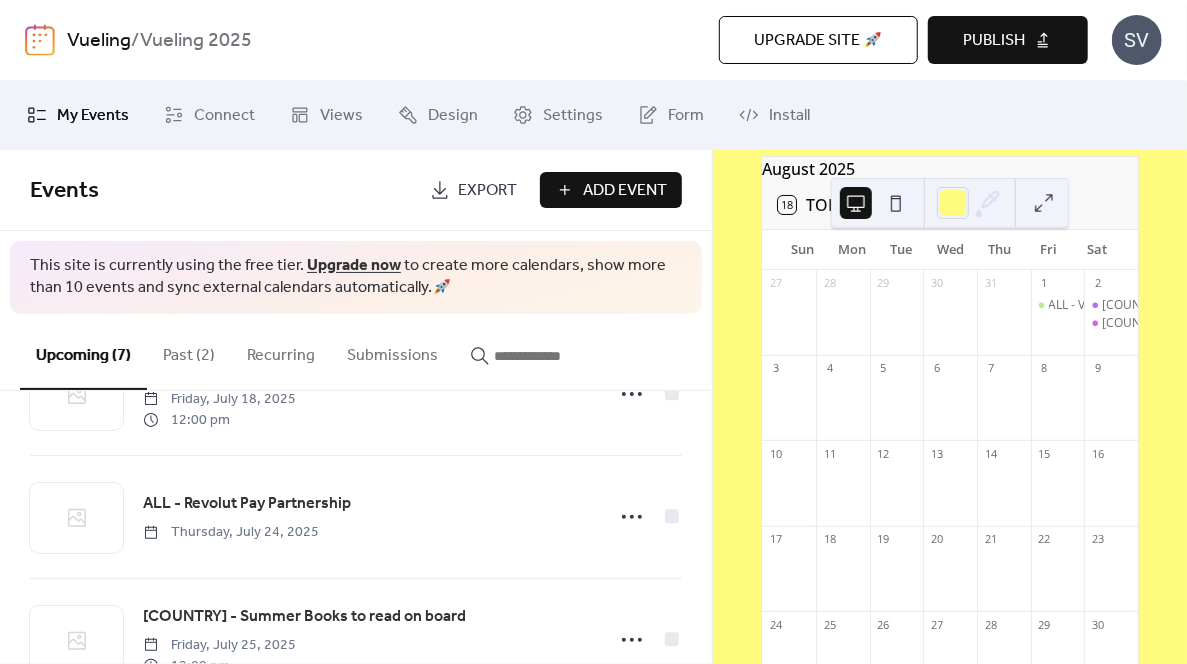 scroll, scrollTop: 0, scrollLeft: 0, axis: both 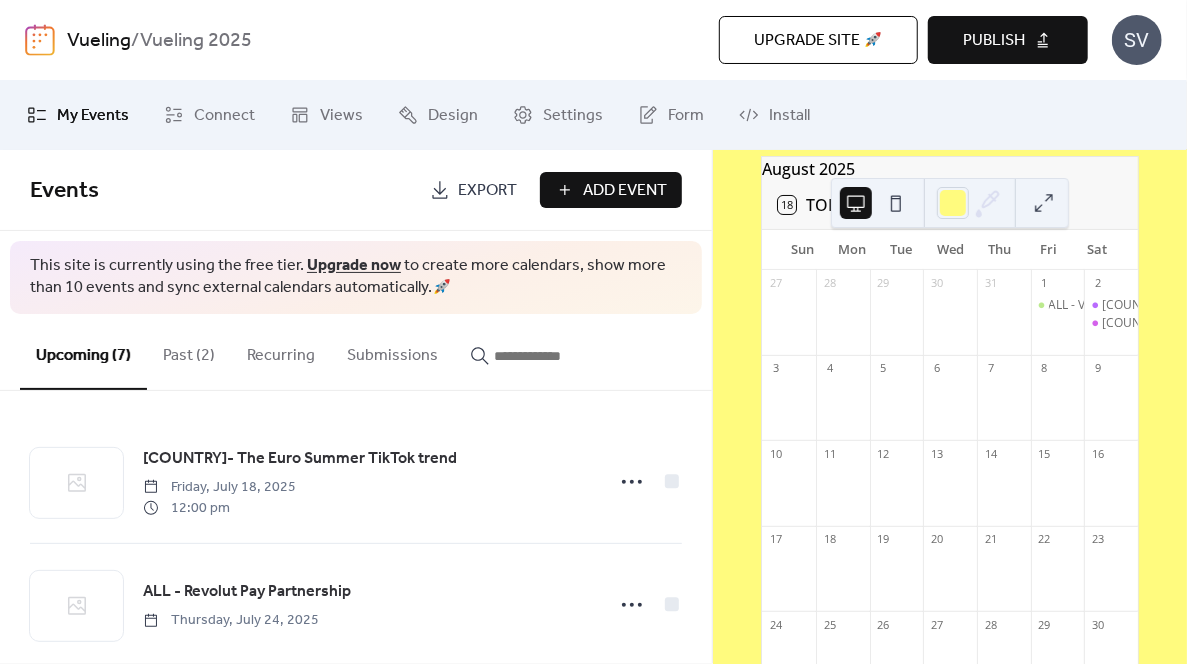 click on "6" at bounding box center (950, 368) 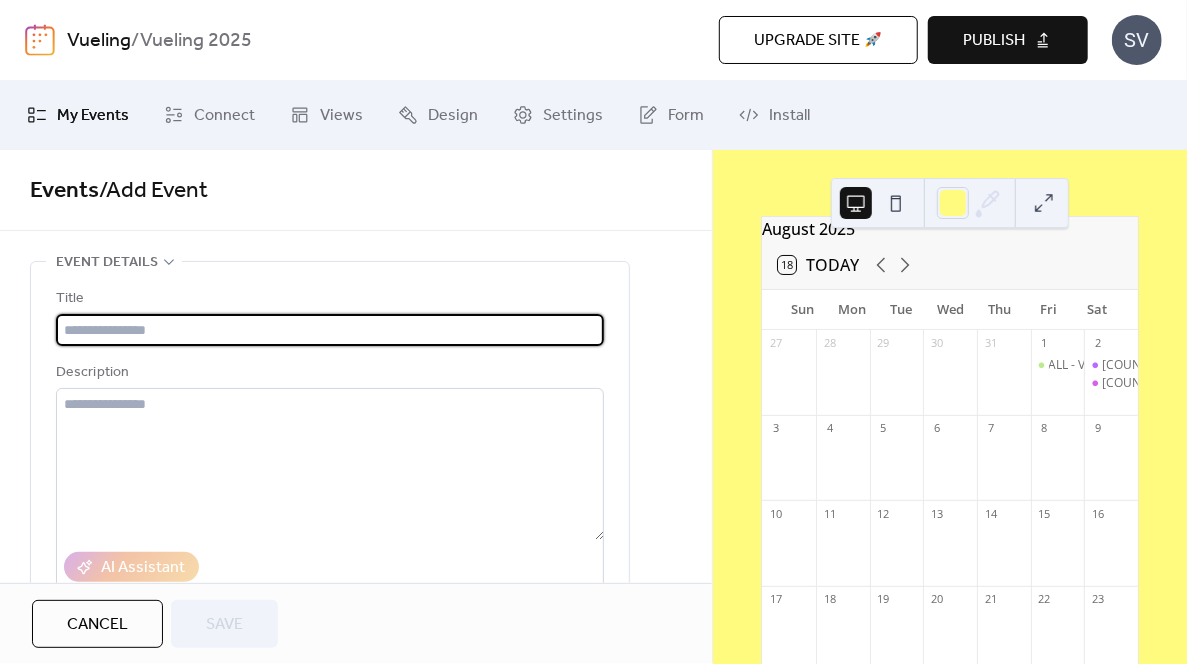 scroll, scrollTop: 0, scrollLeft: 0, axis: both 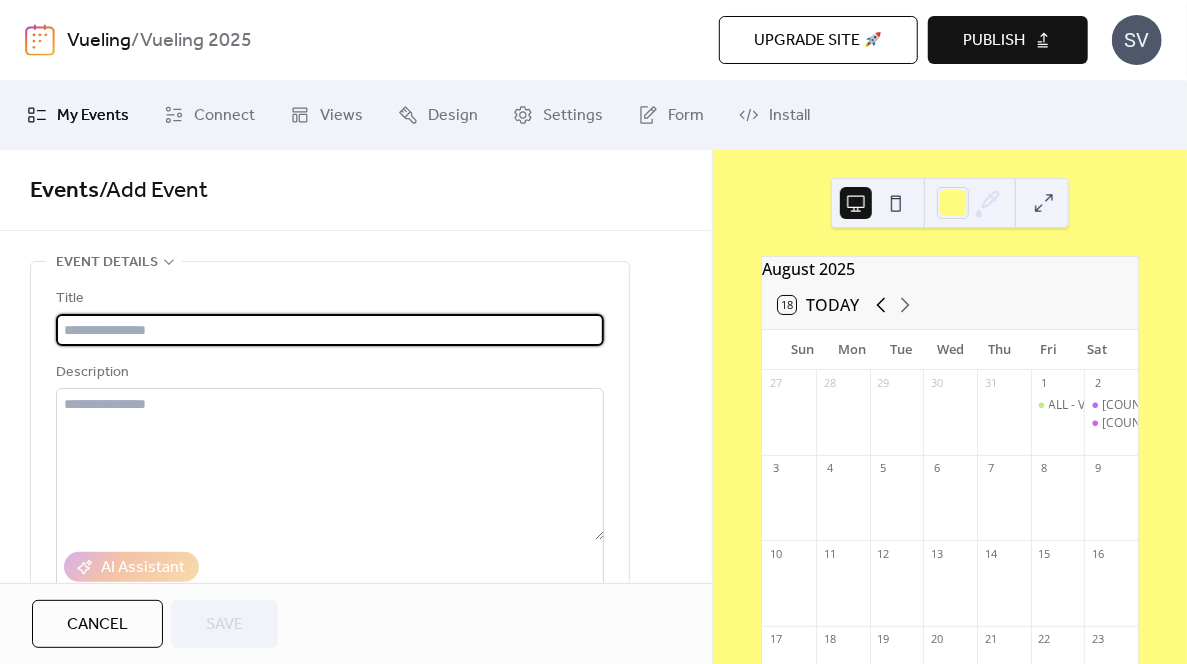 click 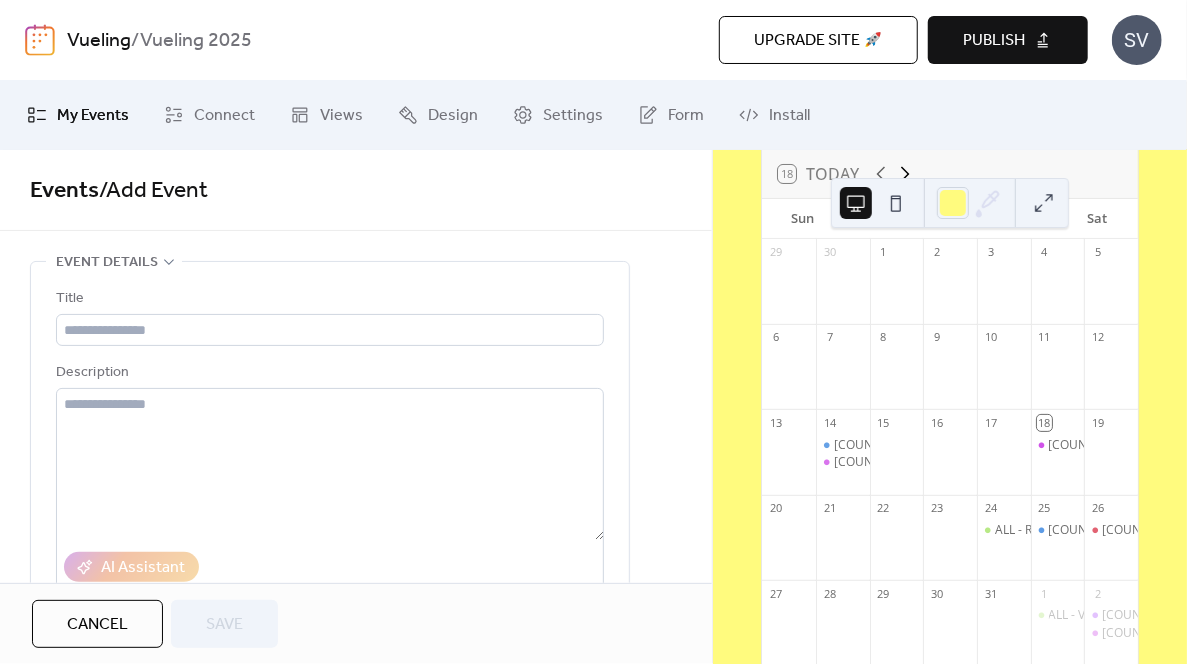 scroll, scrollTop: 0, scrollLeft: 0, axis: both 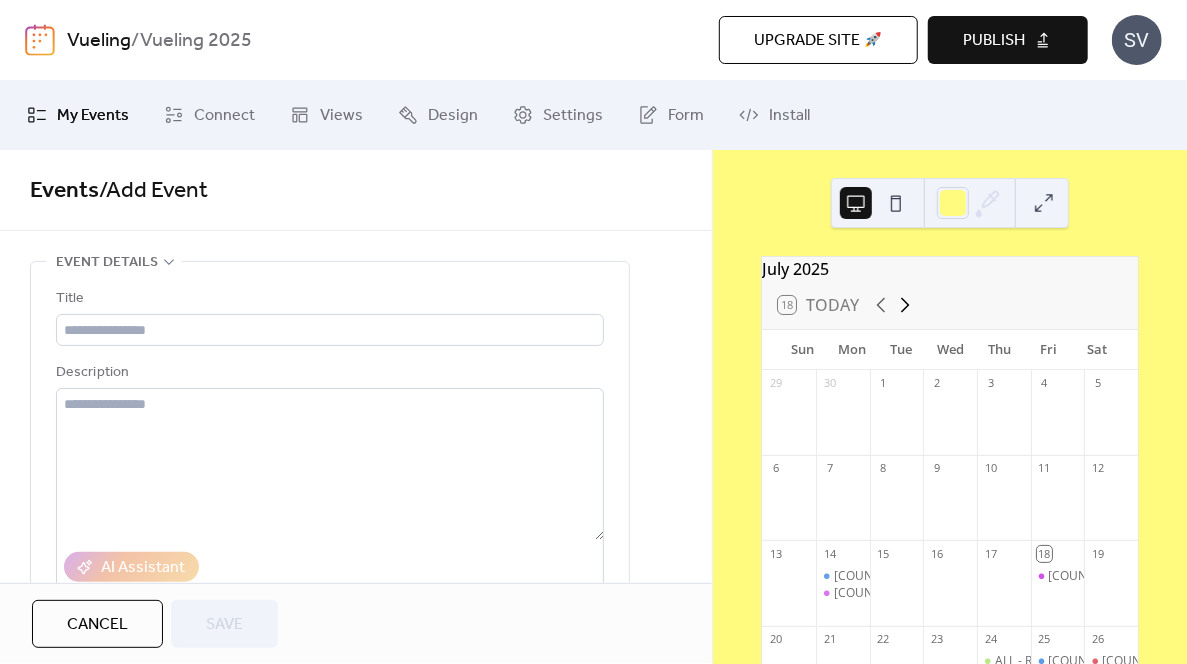 click 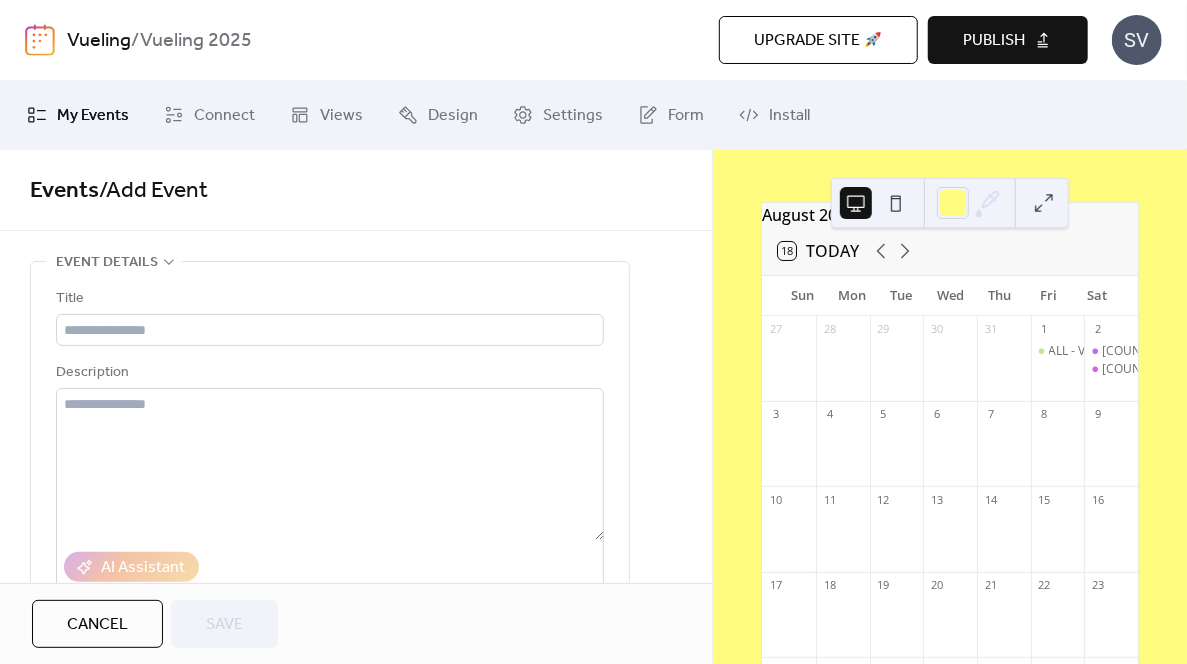 scroll, scrollTop: 100, scrollLeft: 0, axis: vertical 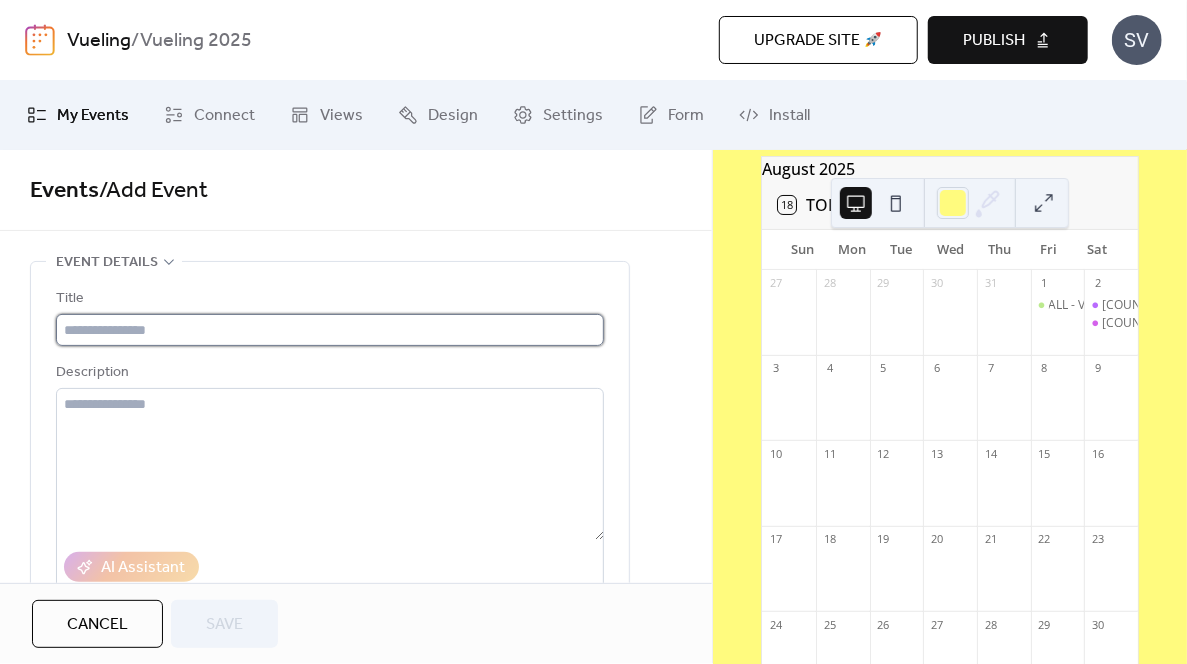click at bounding box center [330, 330] 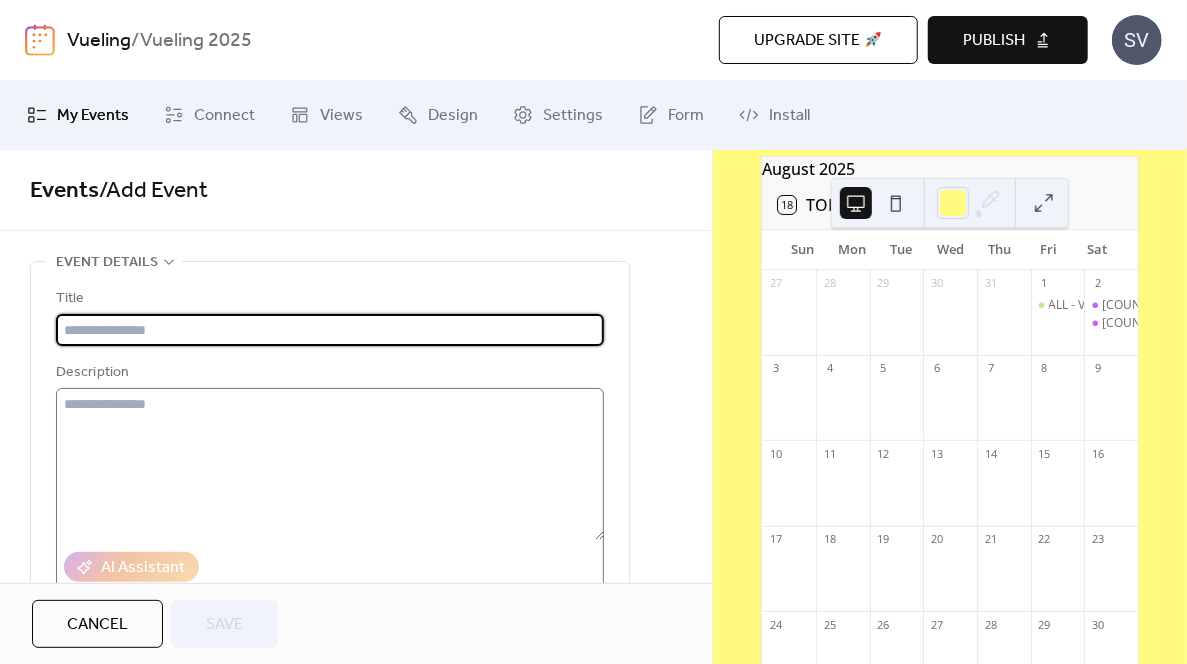 paste on "**********" 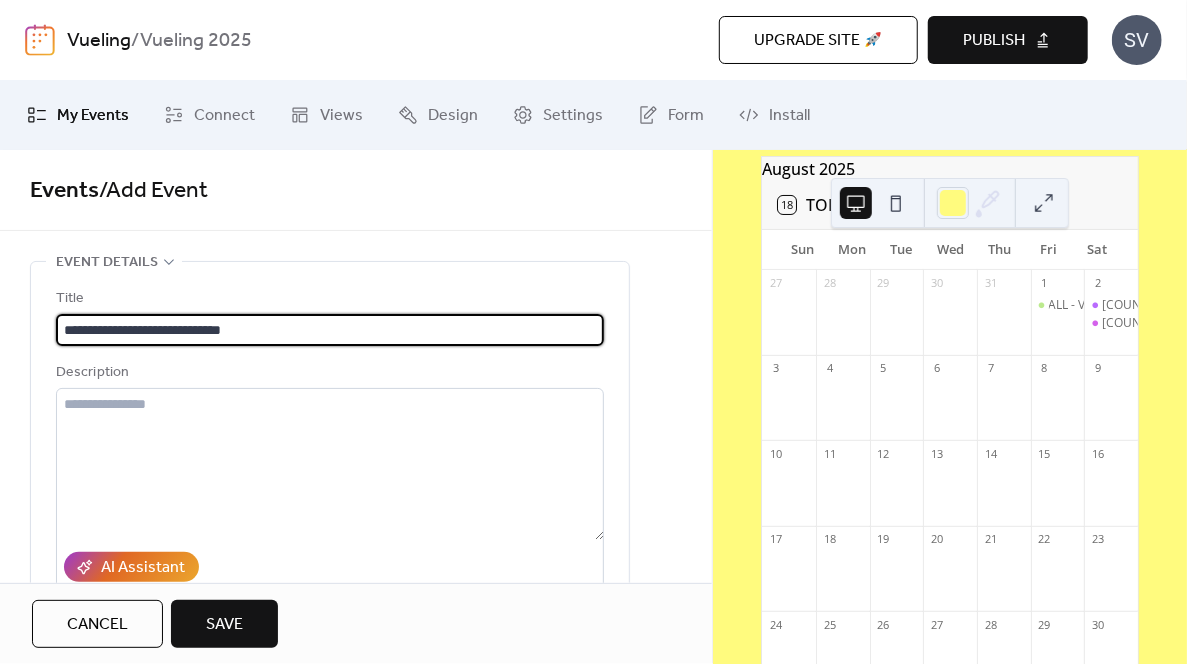 drag, startPoint x: 86, startPoint y: 328, endPoint x: 14, endPoint y: 328, distance: 72 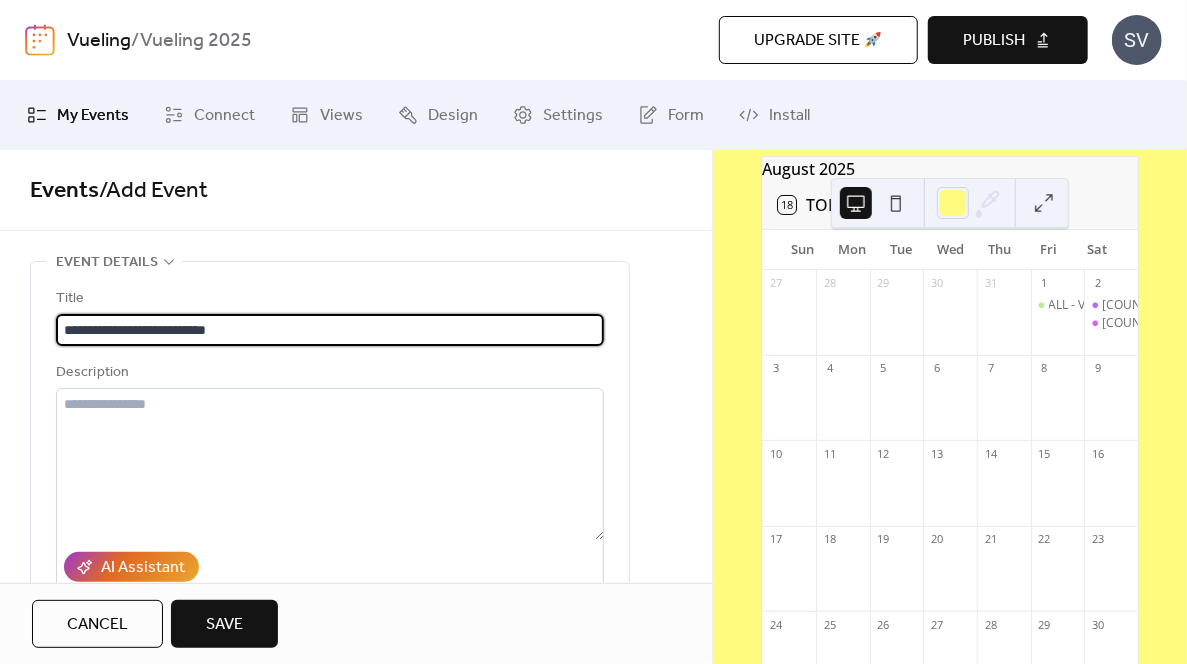 click on "**********" at bounding box center [330, 330] 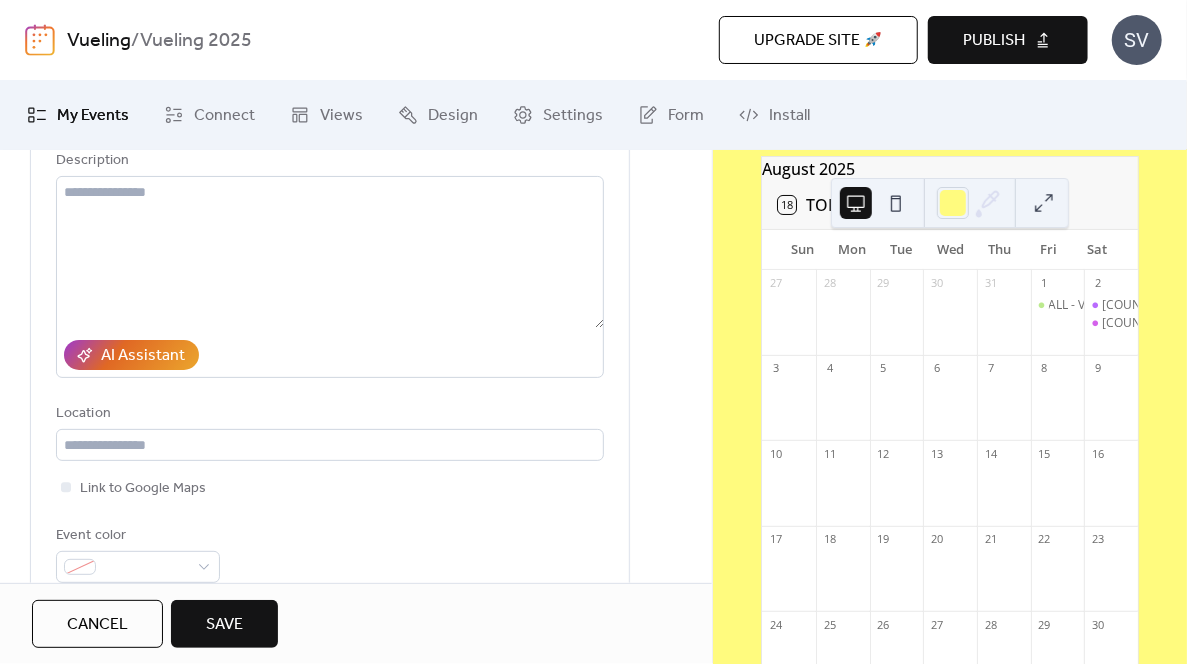 scroll, scrollTop: 400, scrollLeft: 0, axis: vertical 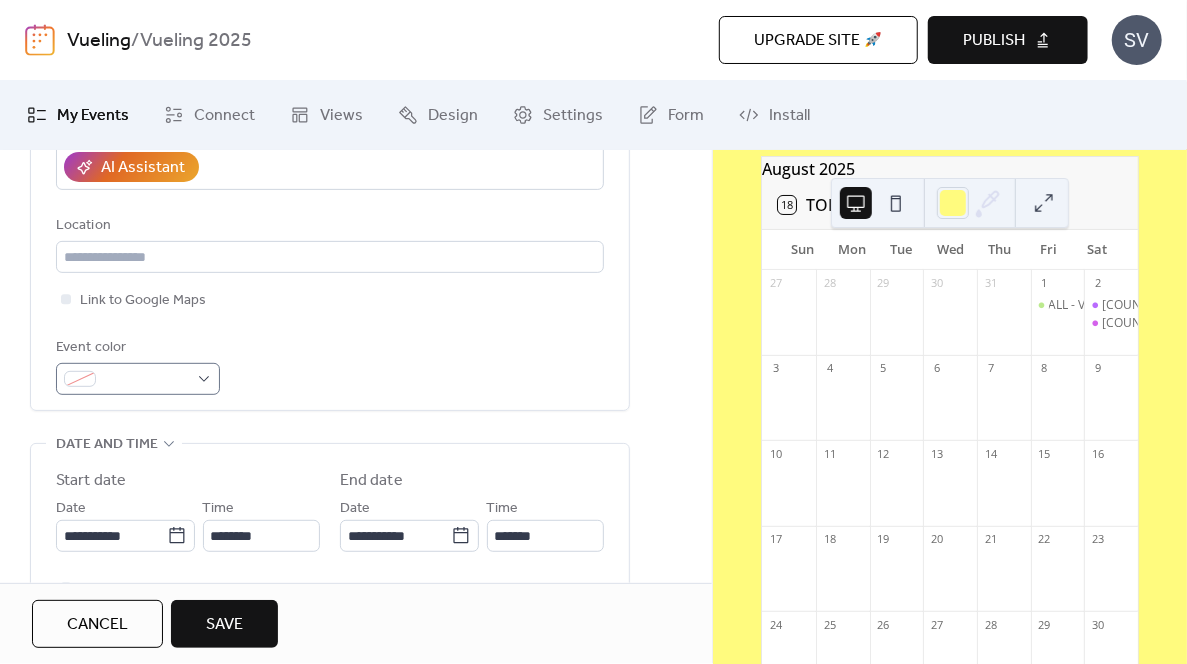 type on "**********" 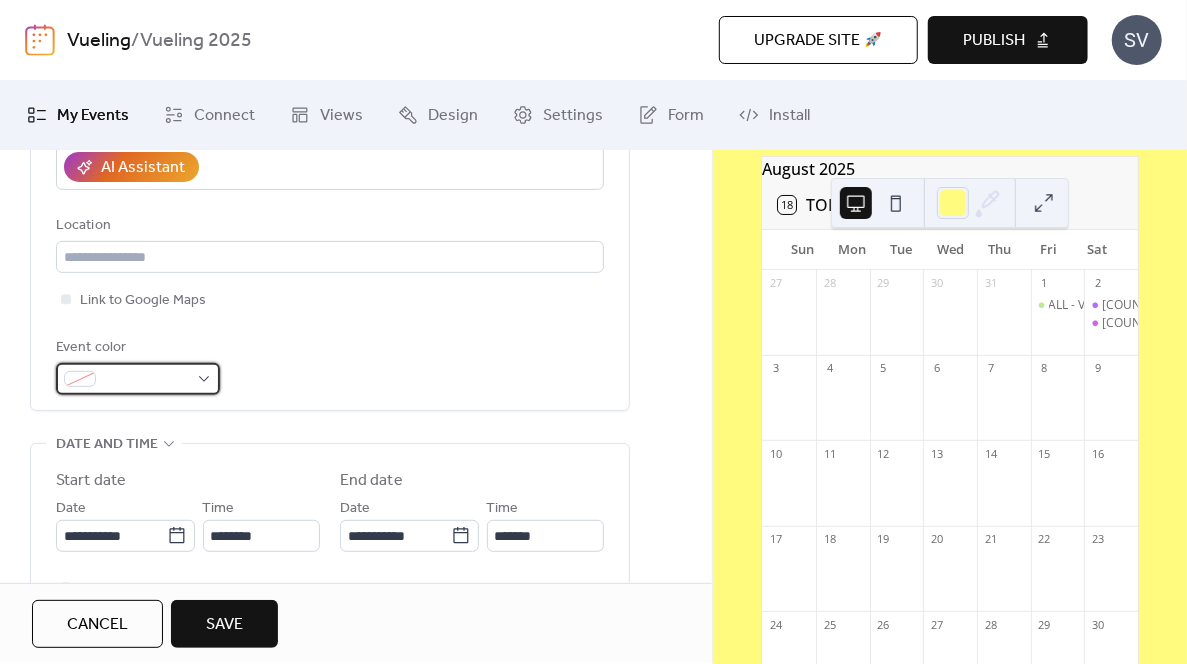 click at bounding box center [146, 380] 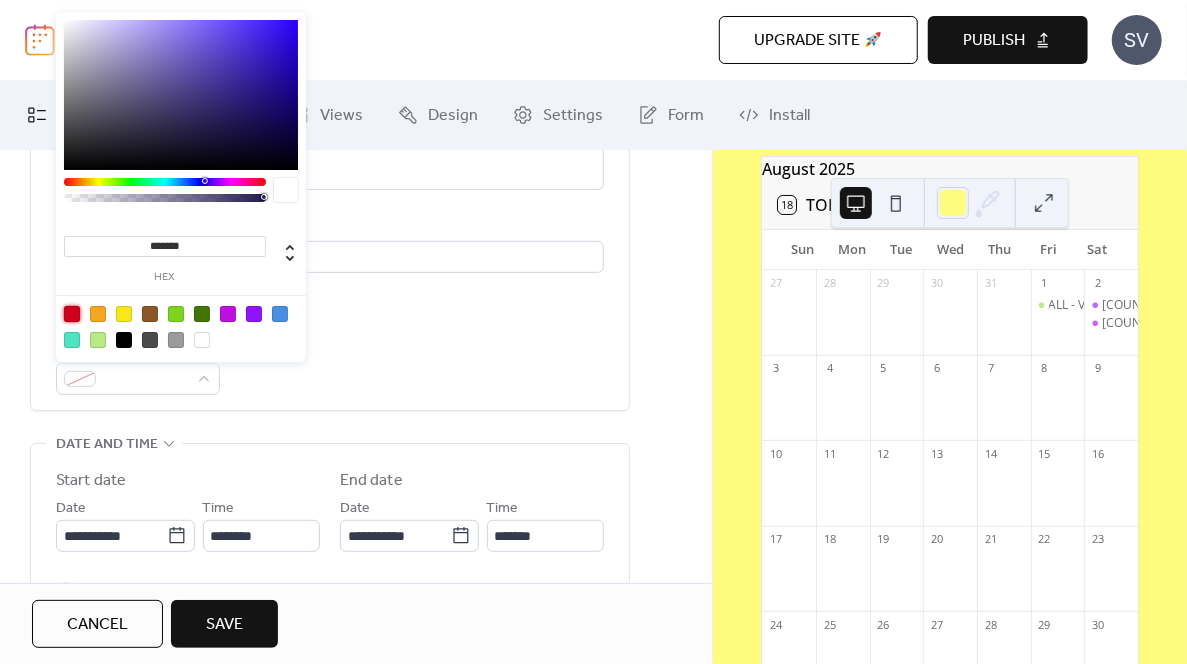 click at bounding box center (72, 314) 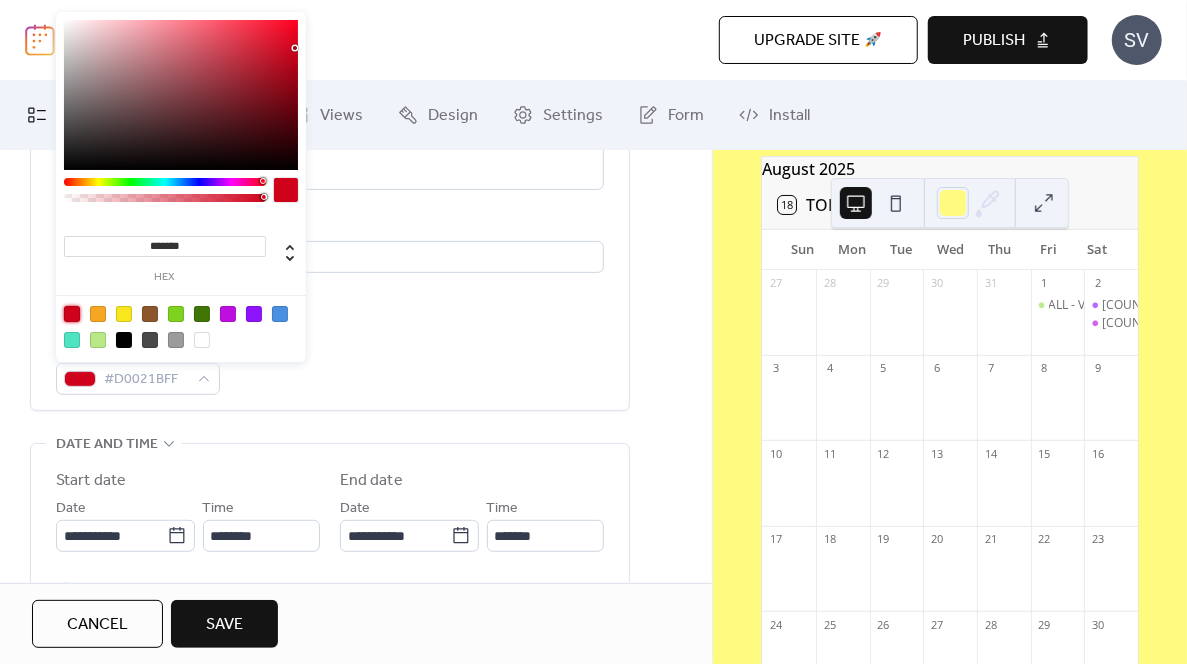 type on "***" 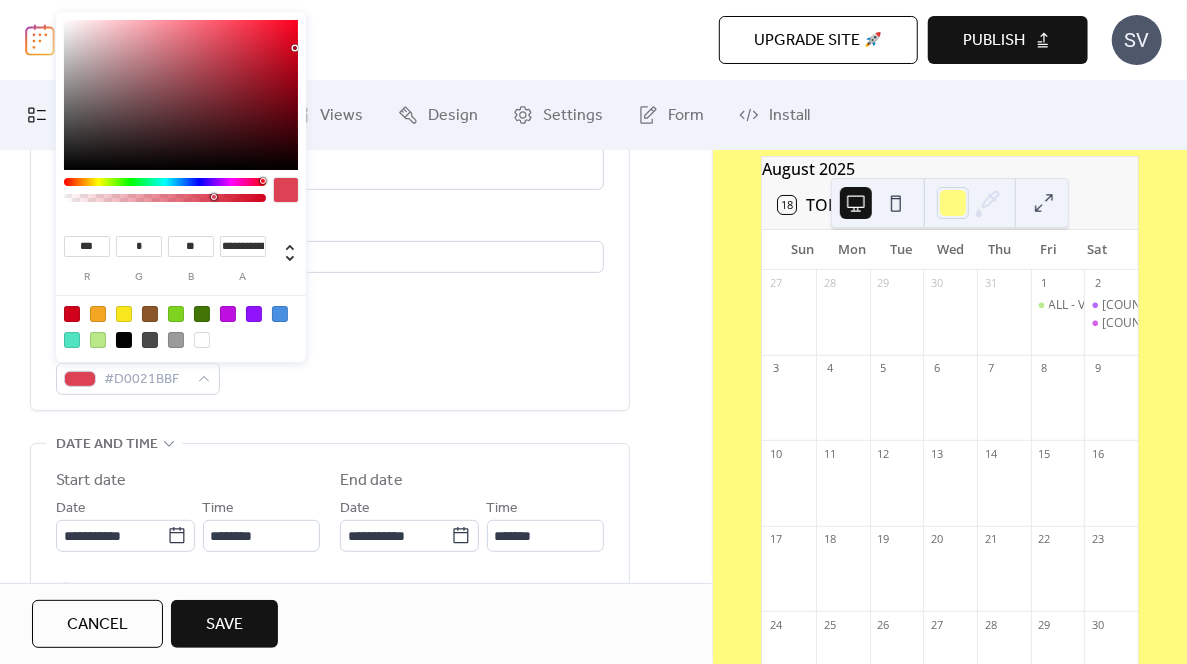 type on "**********" 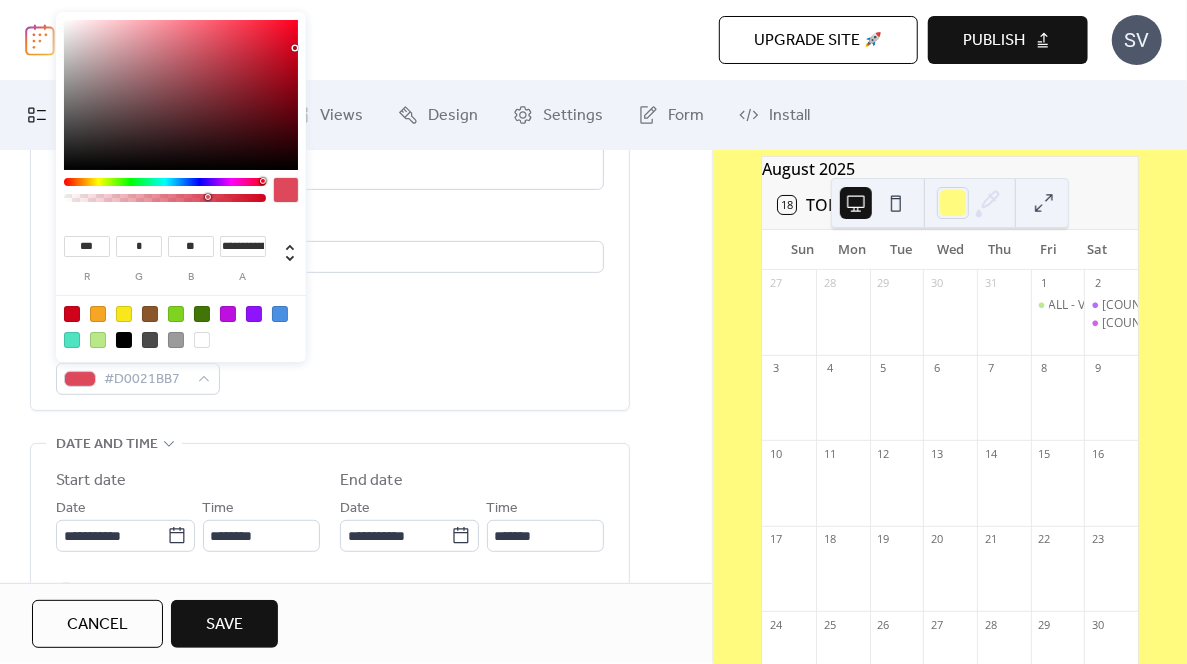 drag, startPoint x: 260, startPoint y: 197, endPoint x: 290, endPoint y: 233, distance: 46.8615 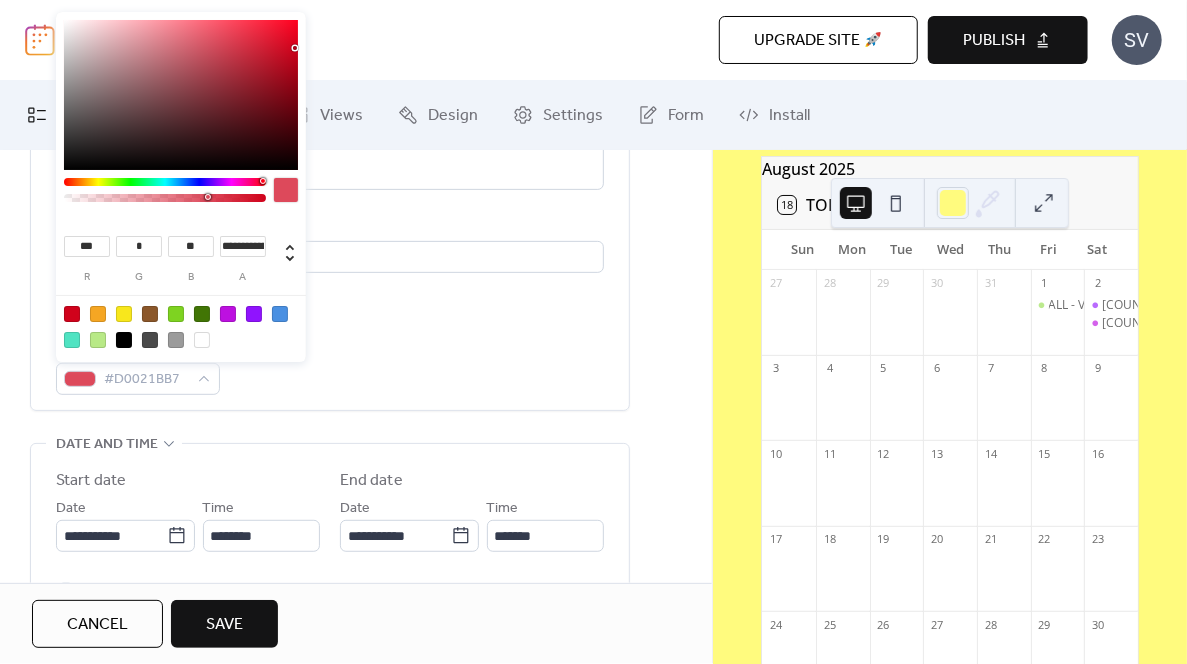 click on "**********" at bounding box center (330, 141) 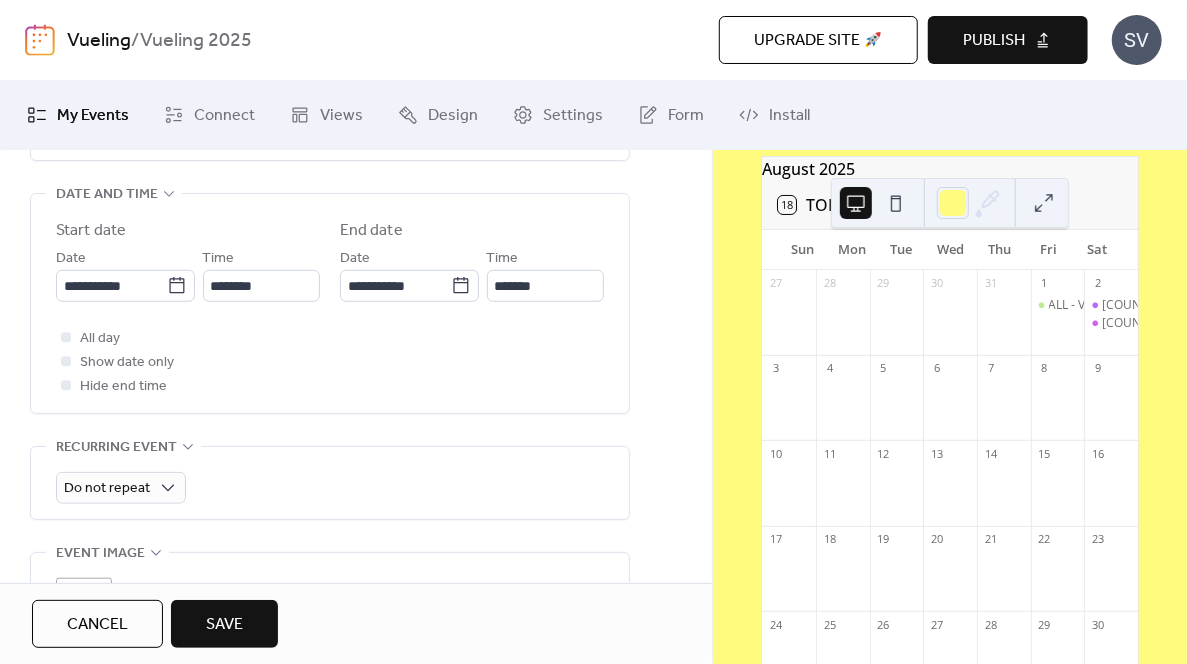 scroll, scrollTop: 700, scrollLeft: 0, axis: vertical 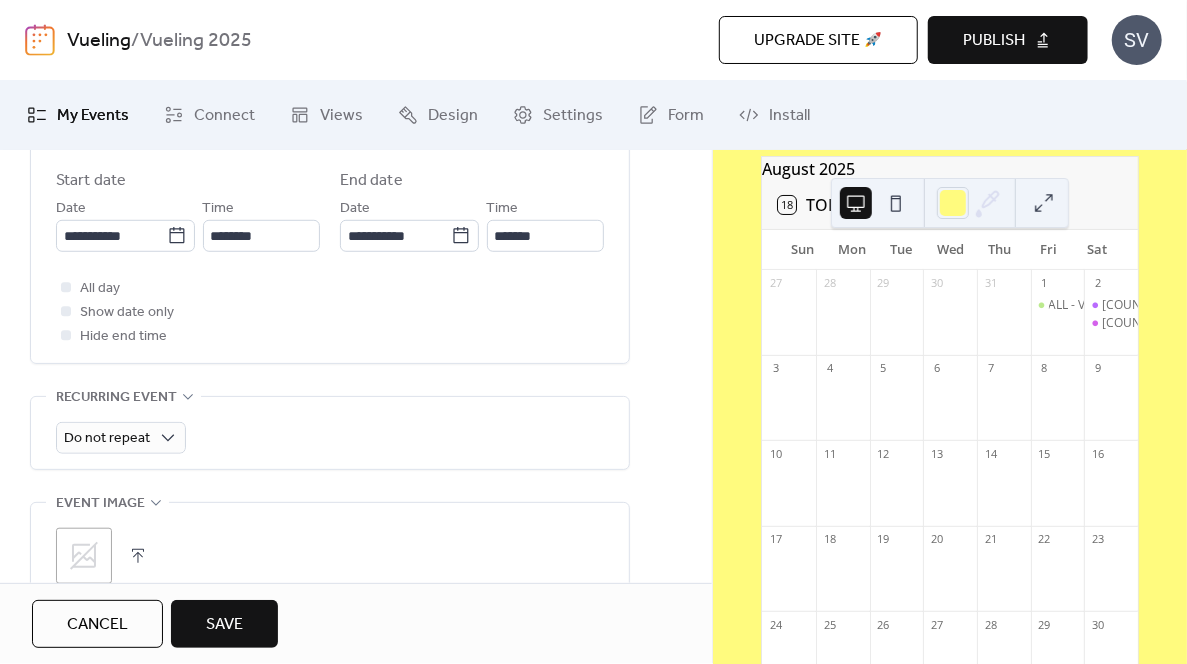 click on "**********" at bounding box center (356, 202) 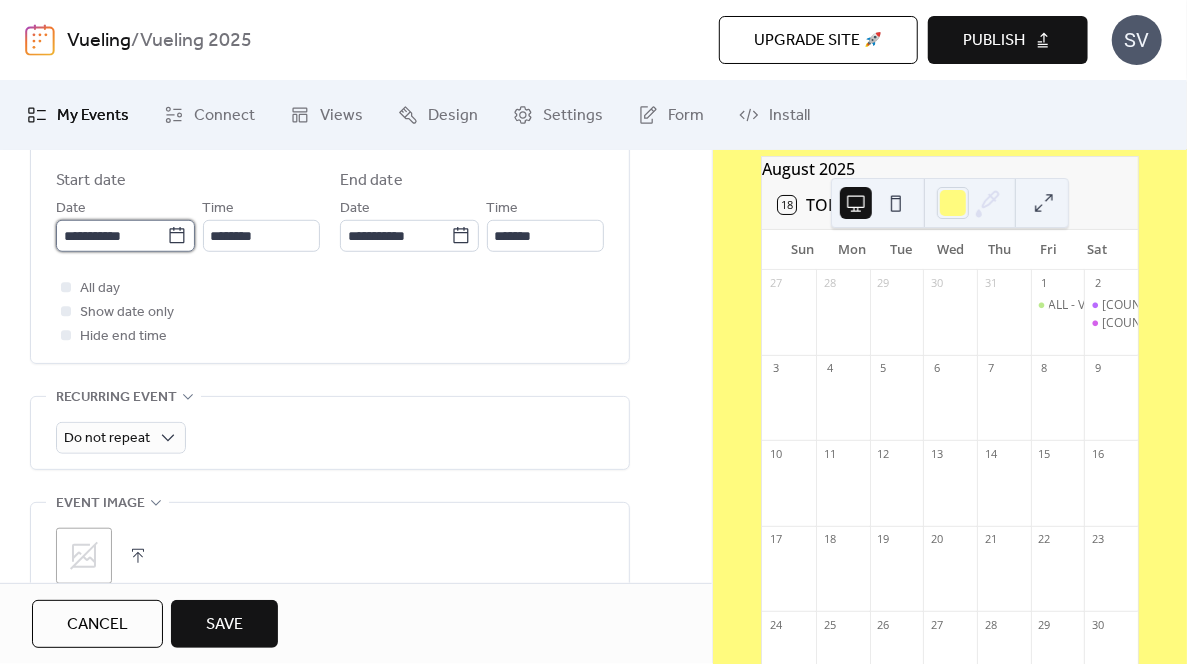 click on "**********" at bounding box center (111, 236) 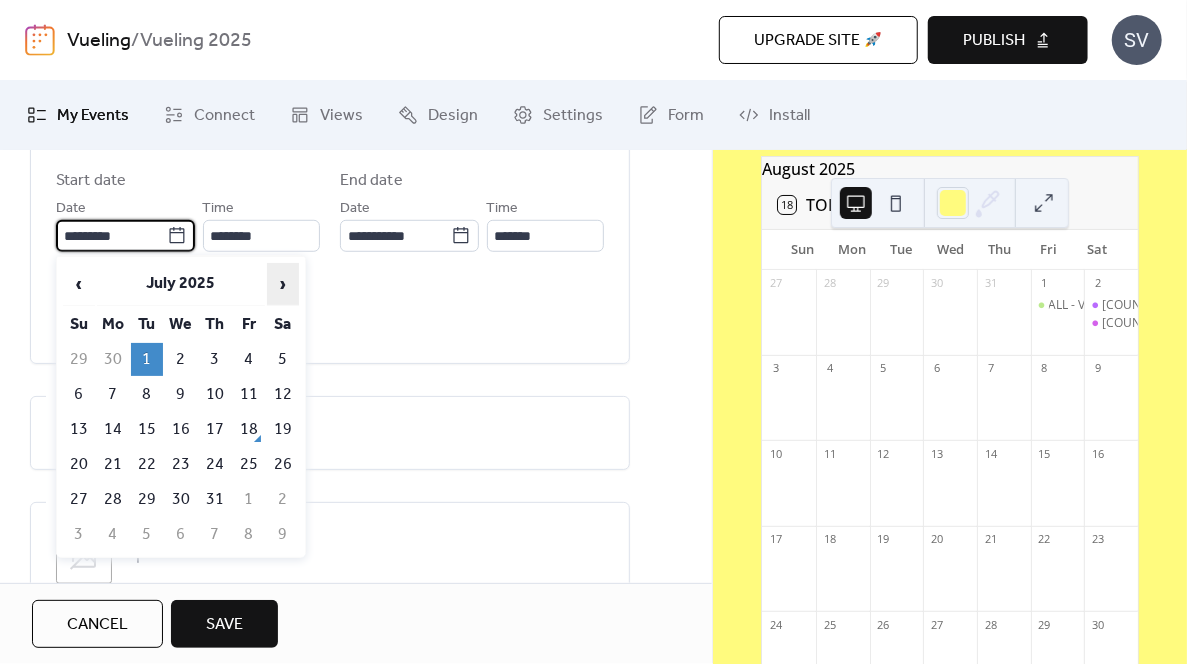 click on "›" at bounding box center [283, 284] 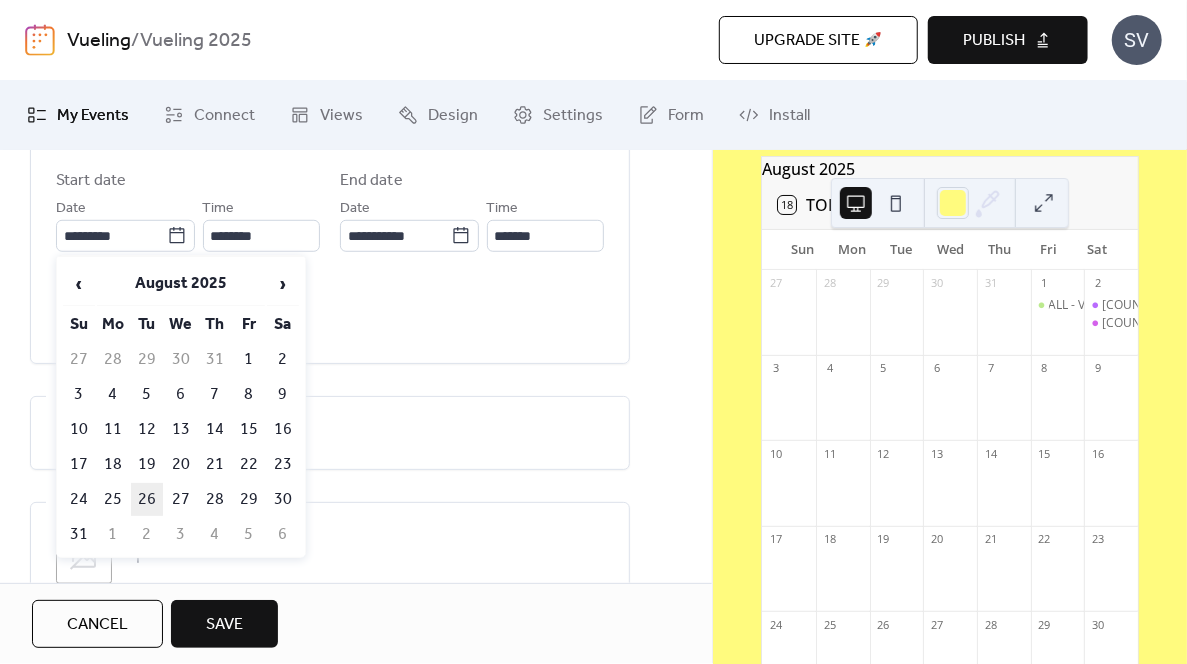 click on "26" at bounding box center (147, 499) 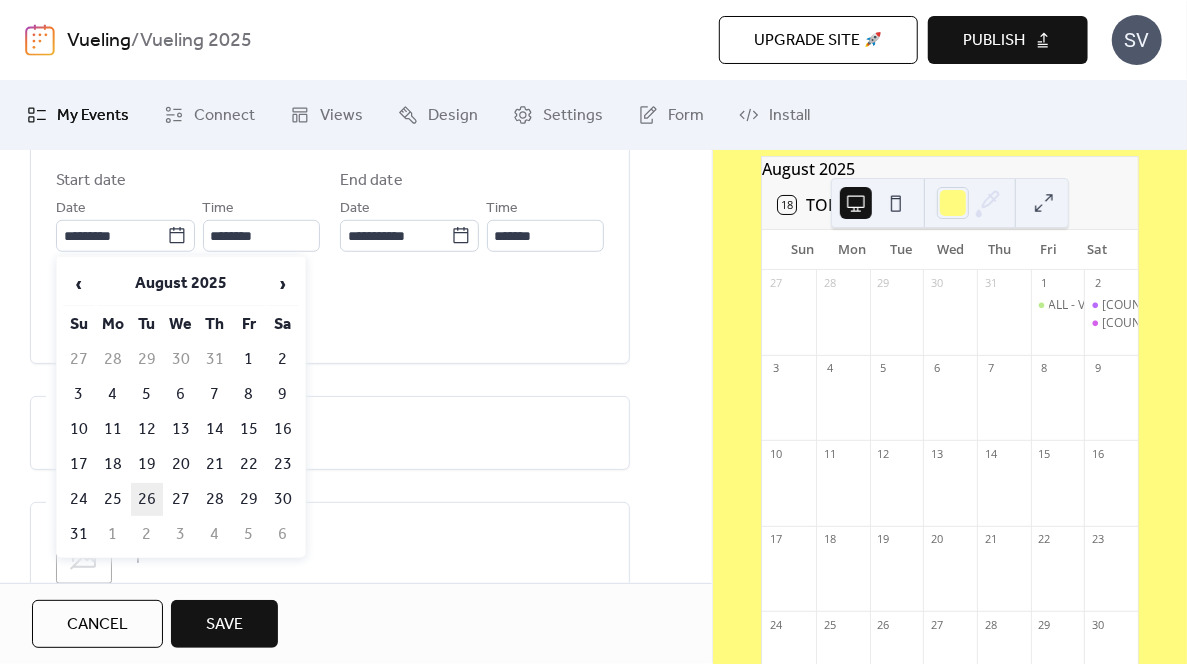 type on "**********" 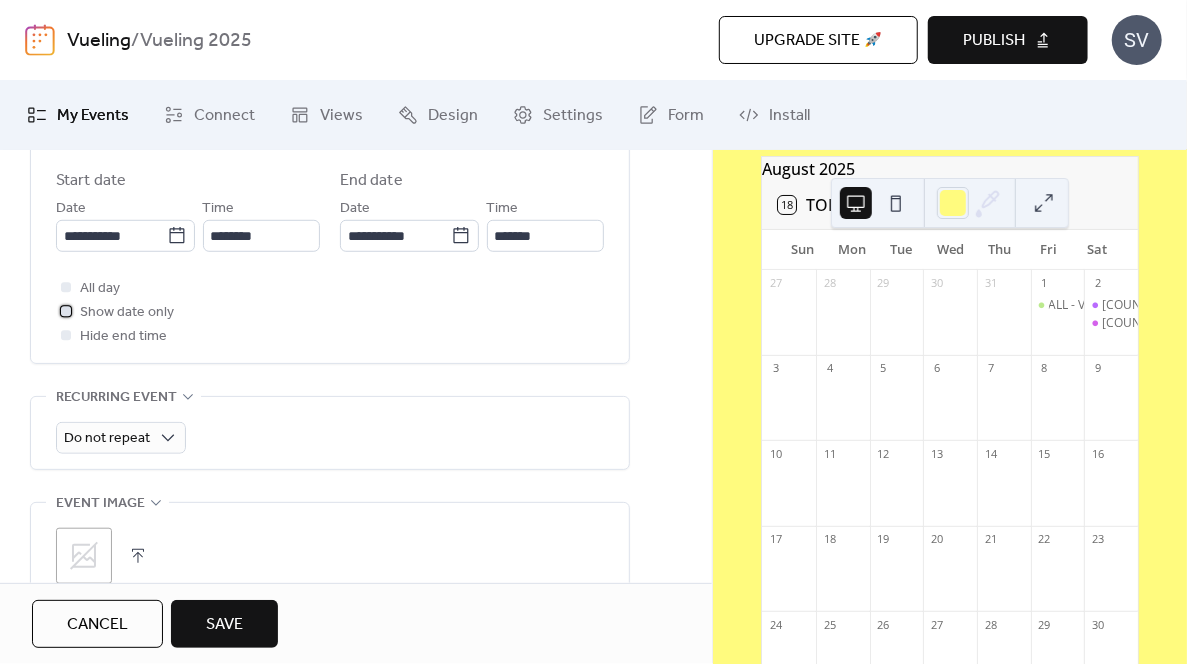 click at bounding box center (66, 311) 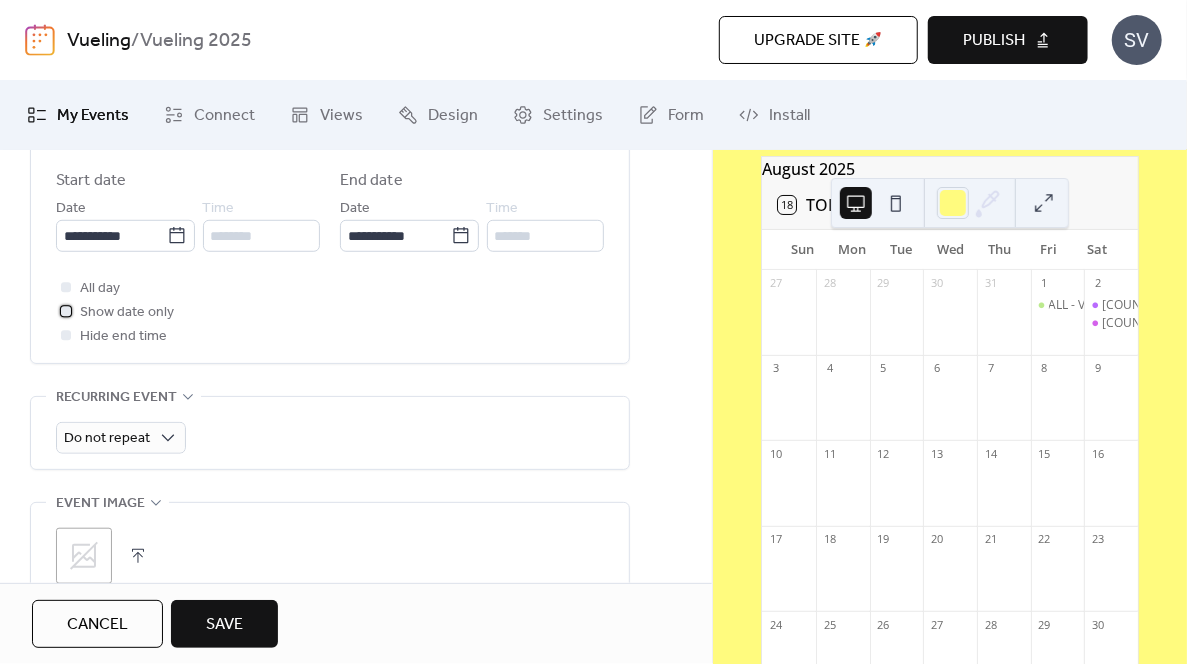 scroll, scrollTop: 958, scrollLeft: 0, axis: vertical 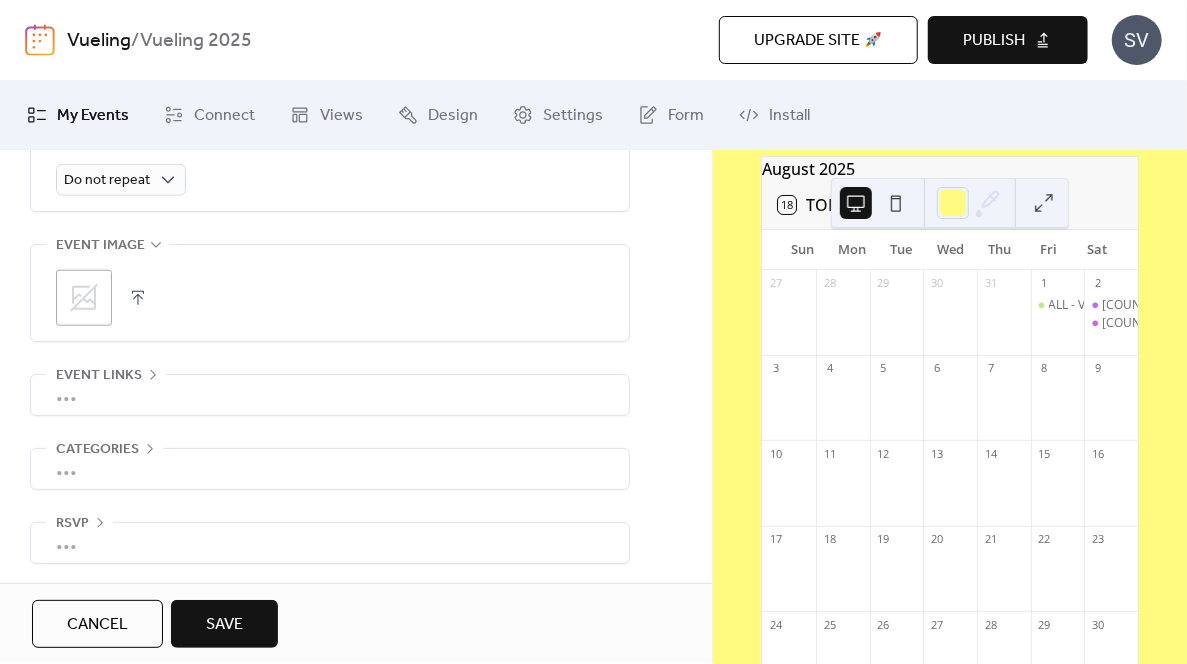 click on "Save" at bounding box center (224, 625) 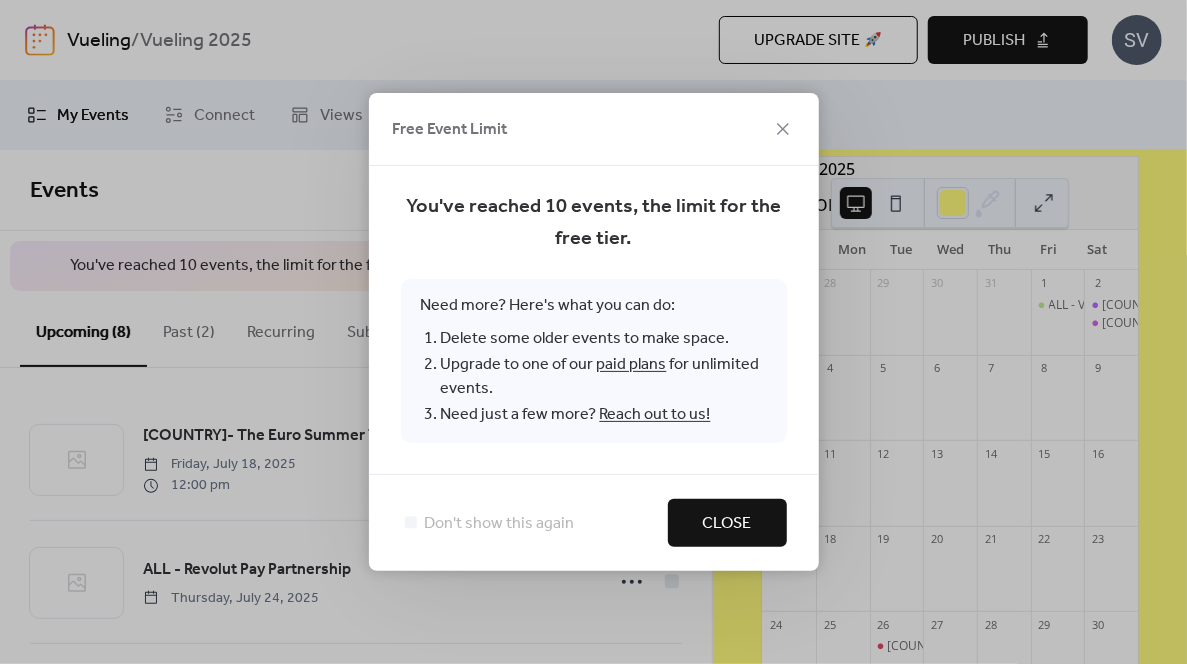 click on "Close" at bounding box center (727, 523) 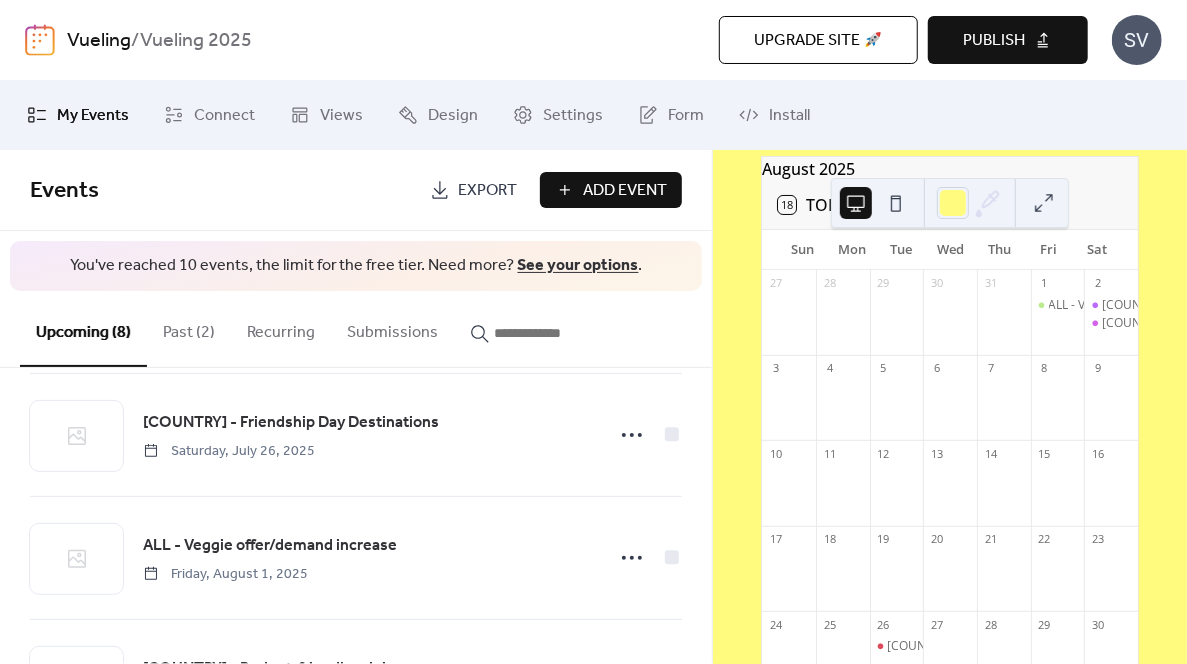 scroll, scrollTop: 400, scrollLeft: 0, axis: vertical 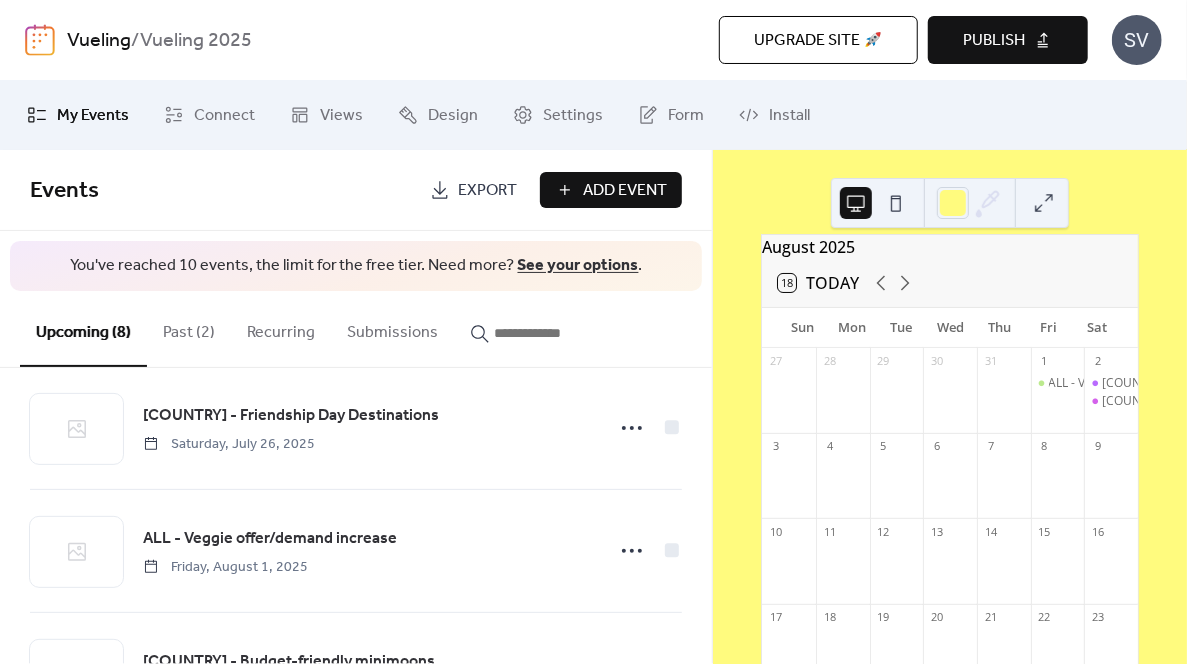 click on "18 Today" at bounding box center [950, 283] 